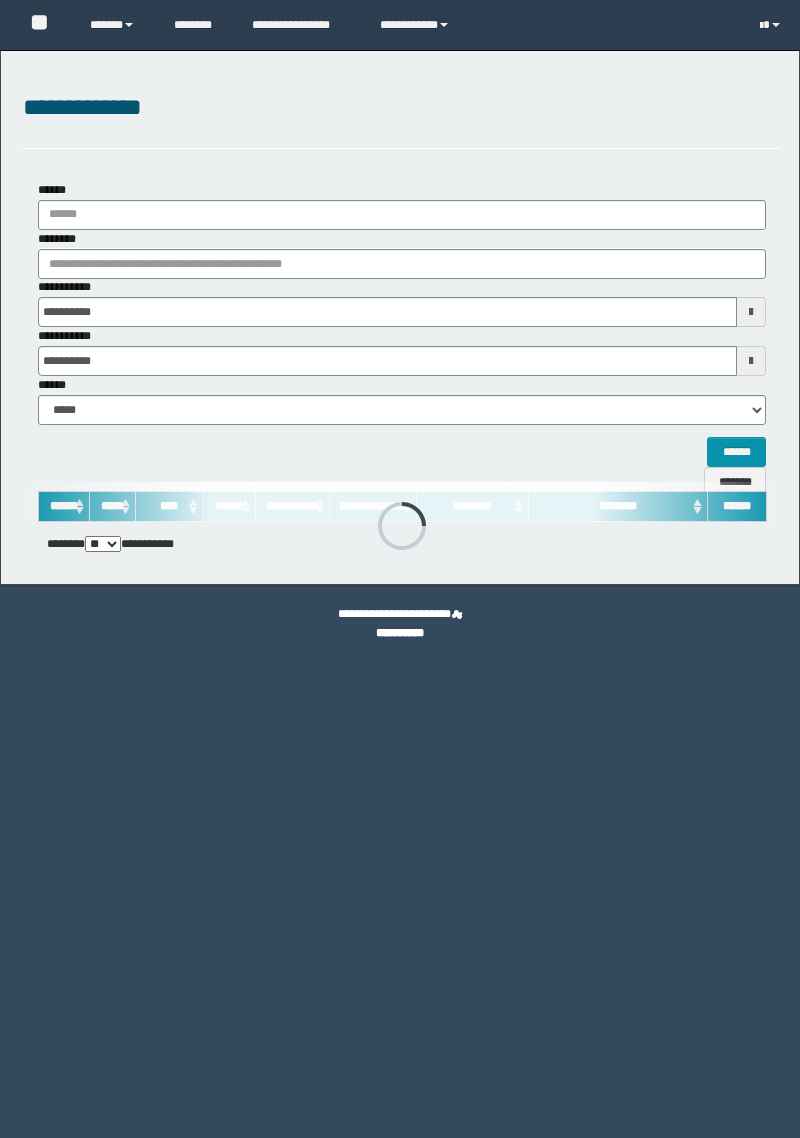 scroll, scrollTop: 0, scrollLeft: 0, axis: both 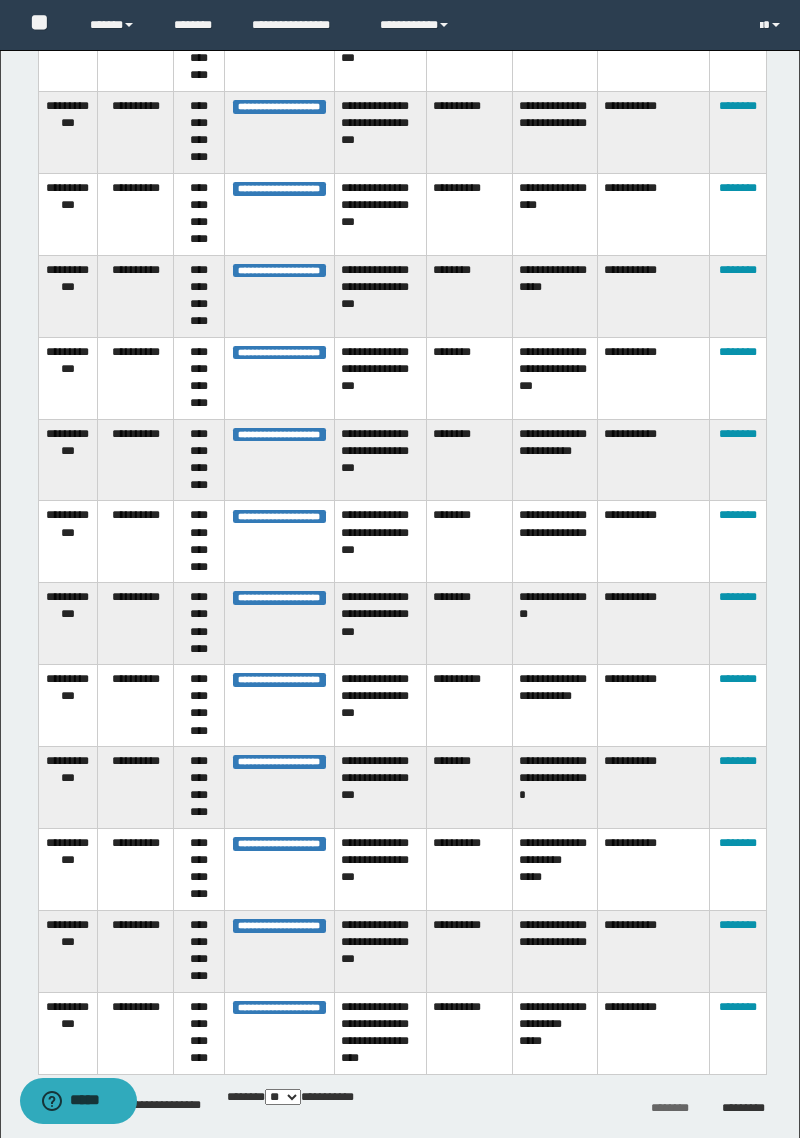 click on "** *** *** ***" at bounding box center (283, 1097) 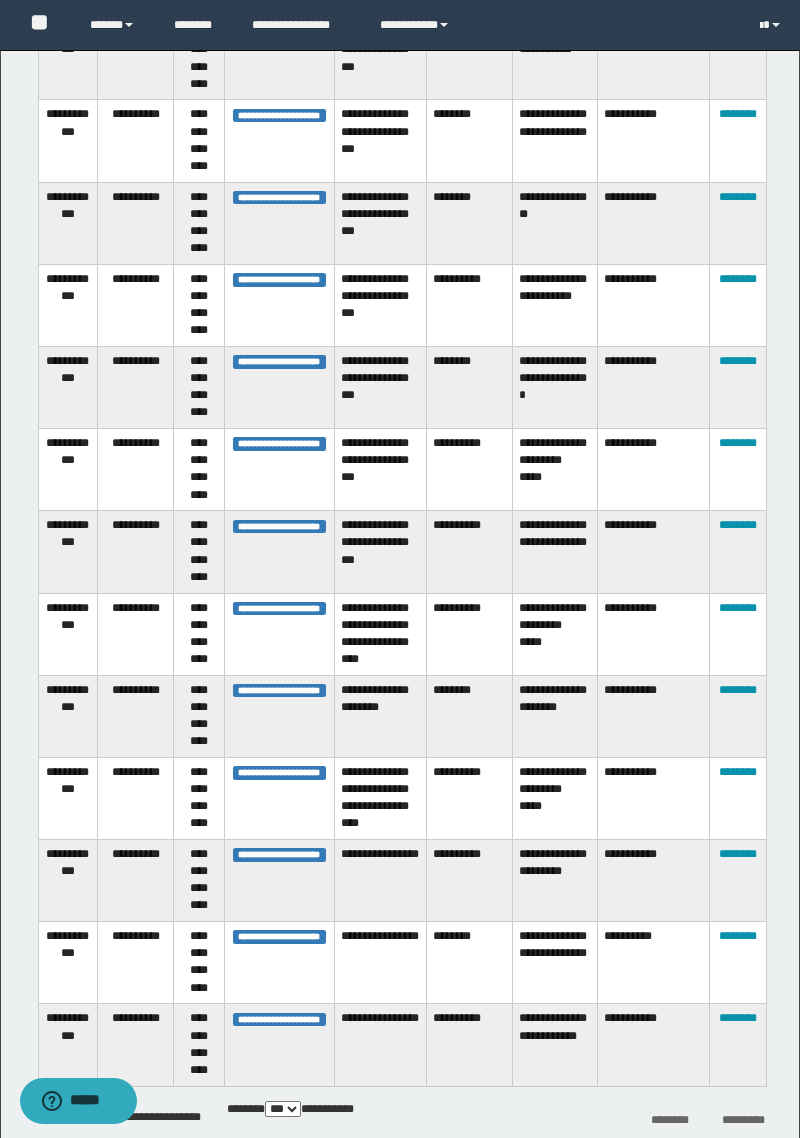 scroll, scrollTop: 3966, scrollLeft: 0, axis: vertical 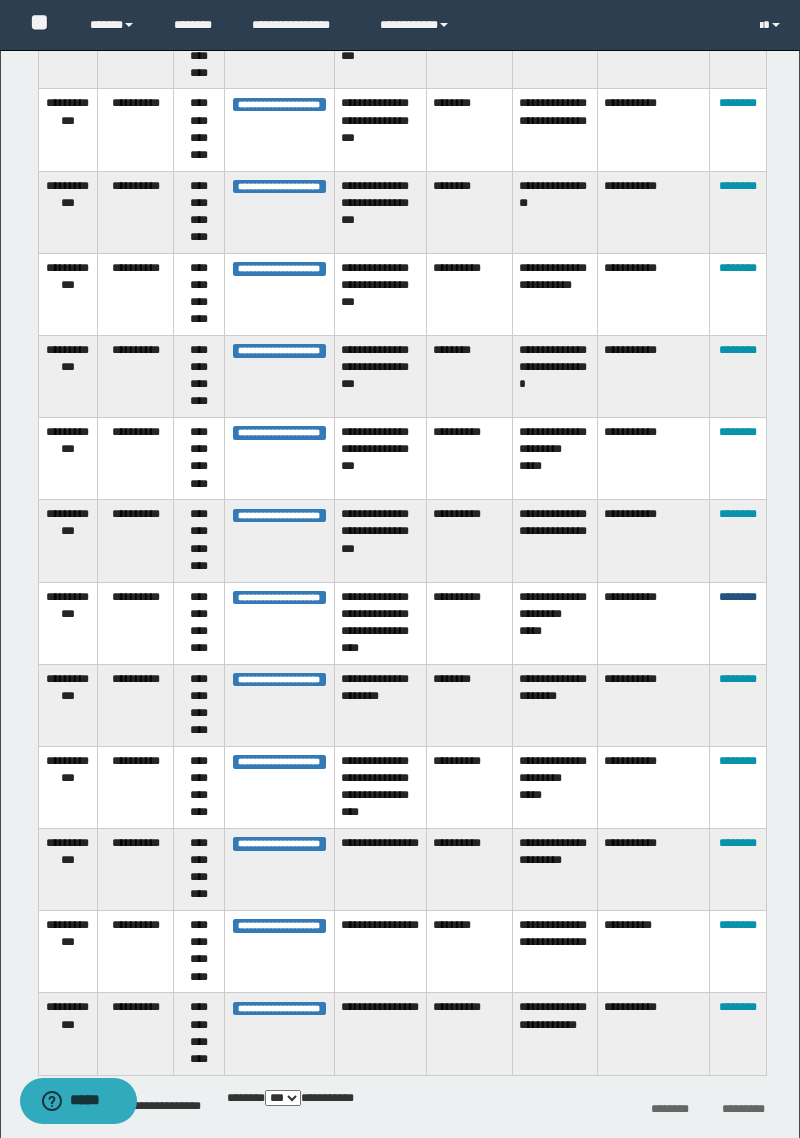click on "********" at bounding box center (738, 597) 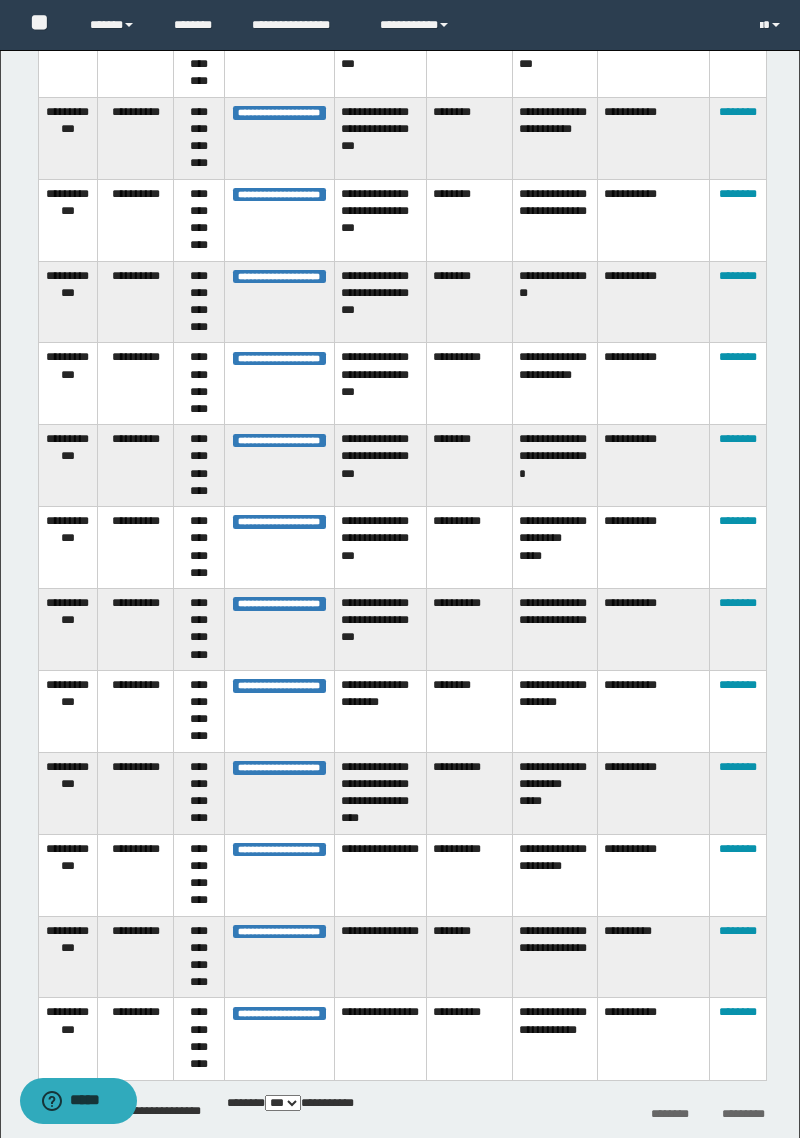scroll, scrollTop: 3868, scrollLeft: 0, axis: vertical 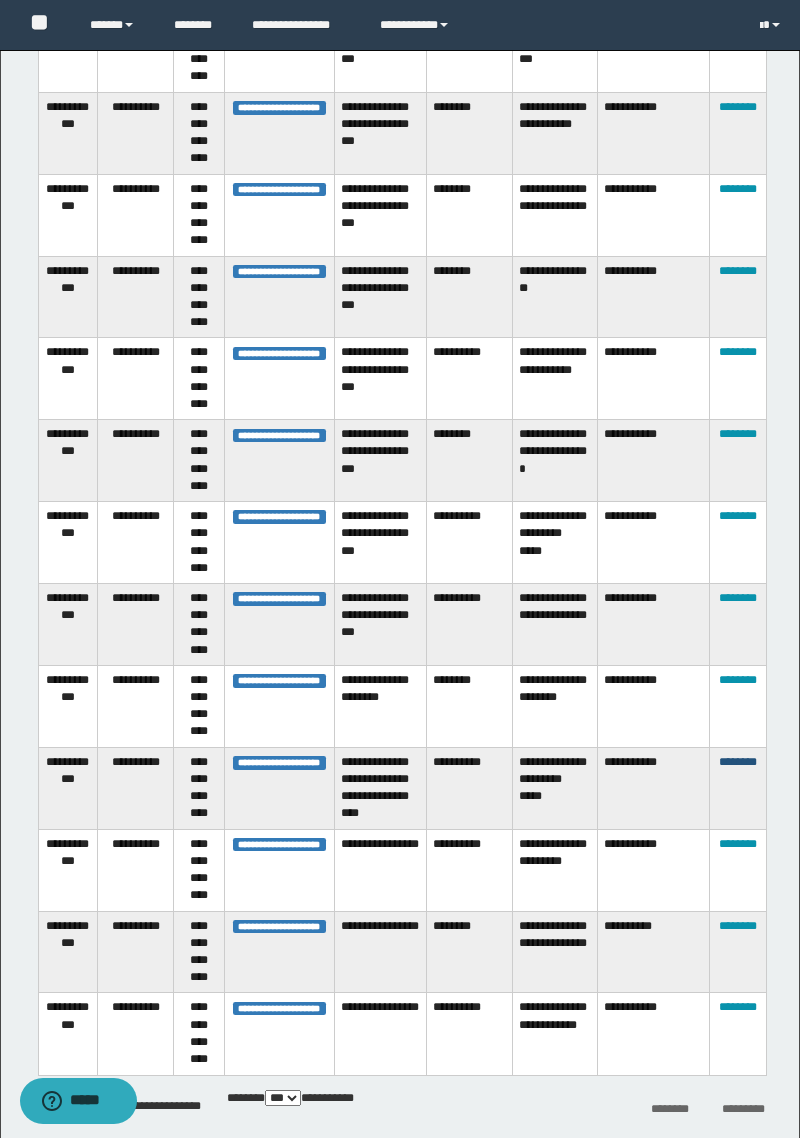 click on "********" at bounding box center (738, 762) 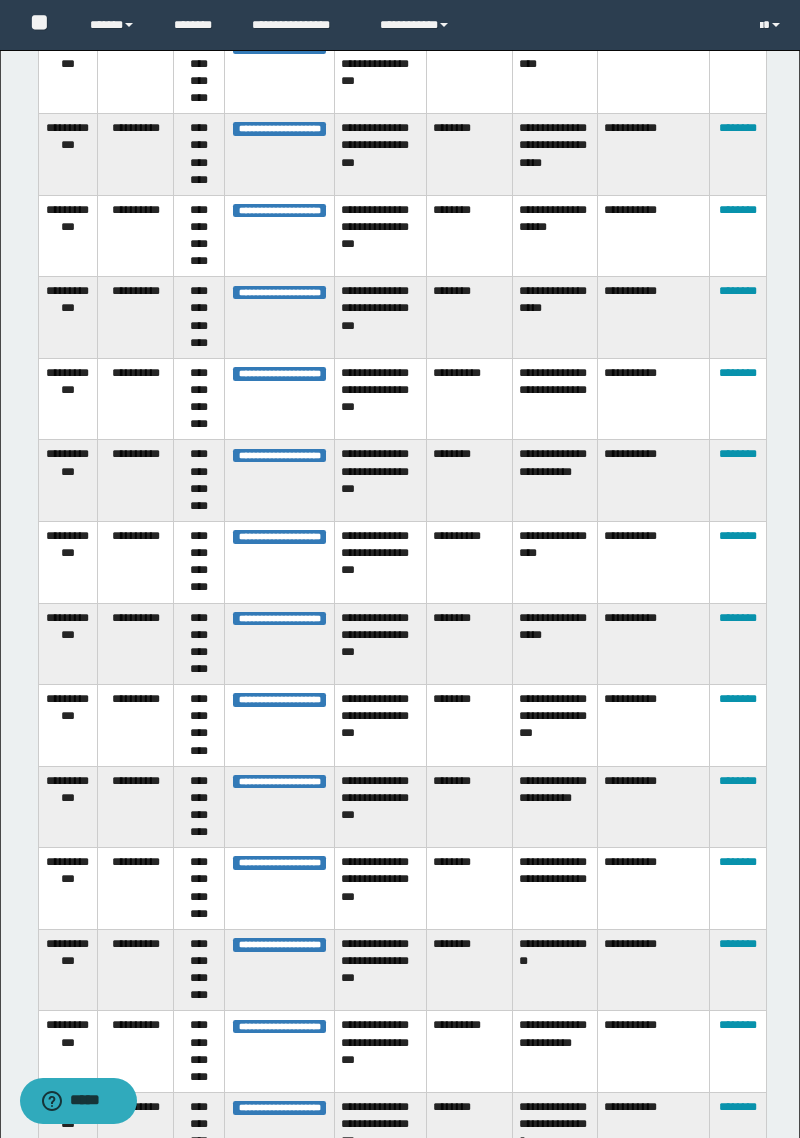 scroll, scrollTop: 3769, scrollLeft: 0, axis: vertical 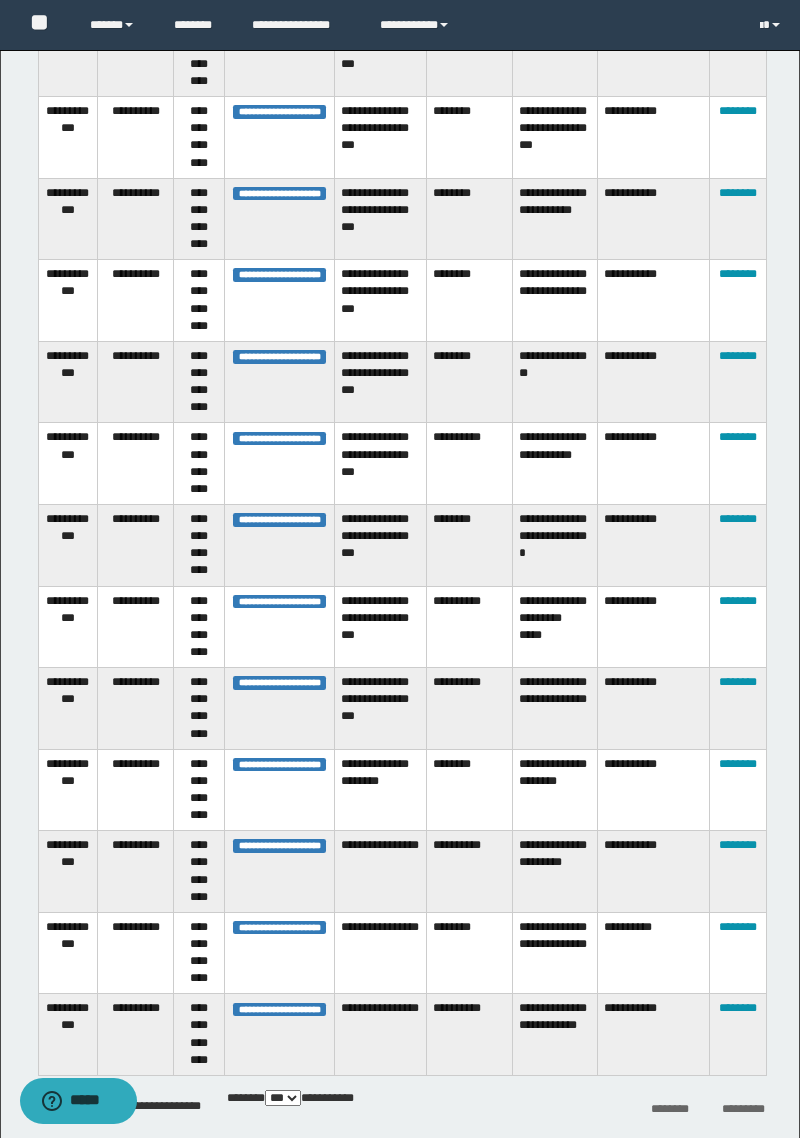 click on "********" at bounding box center [737, 790] 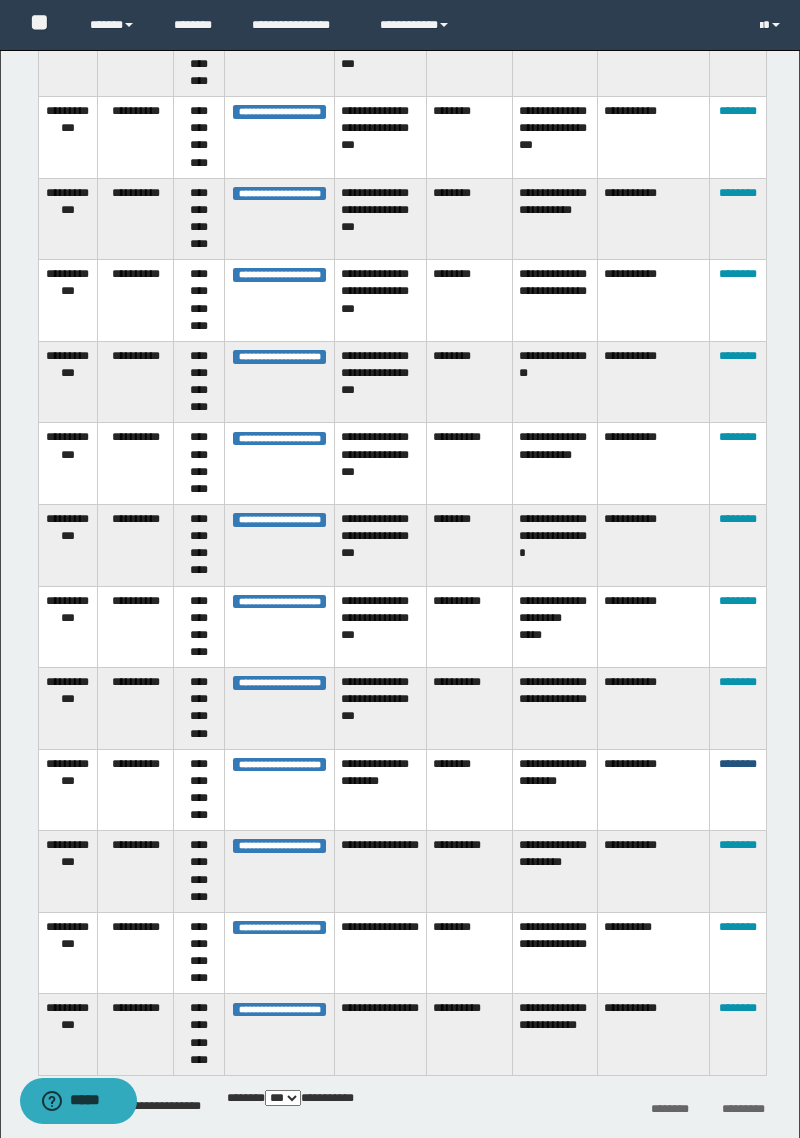 click on "********" at bounding box center [738, 764] 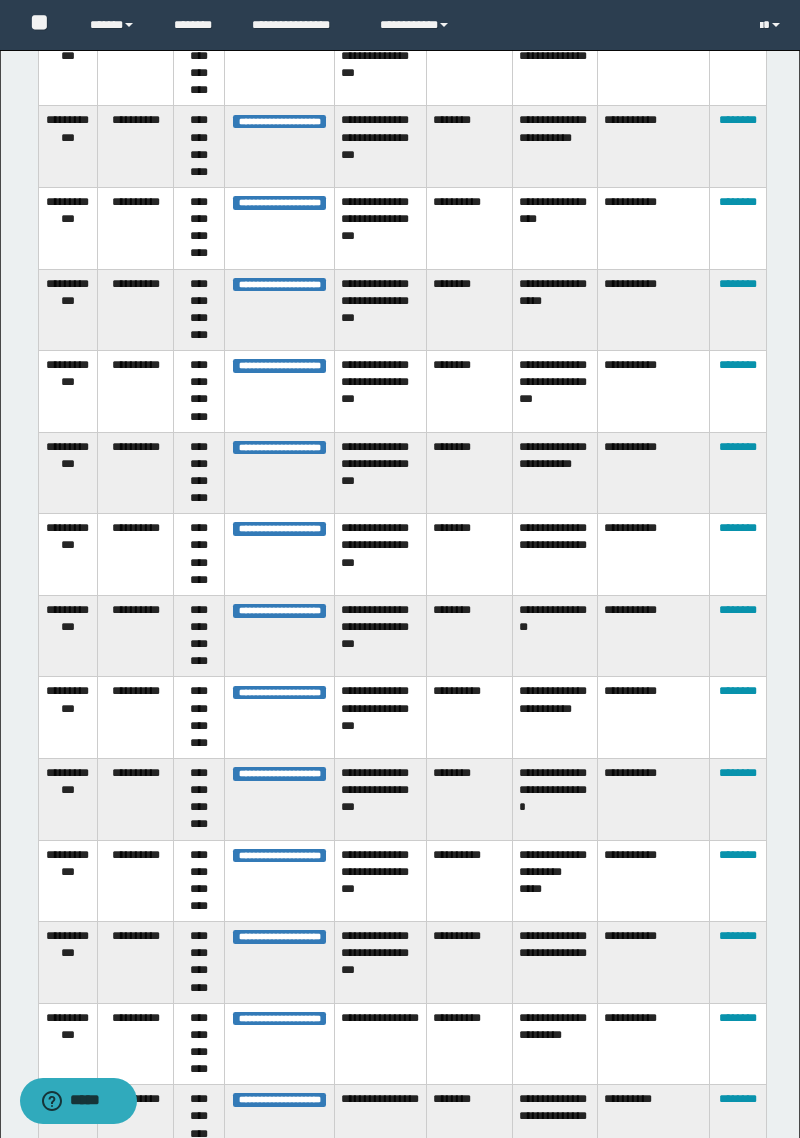 scroll, scrollTop: 3688, scrollLeft: 0, axis: vertical 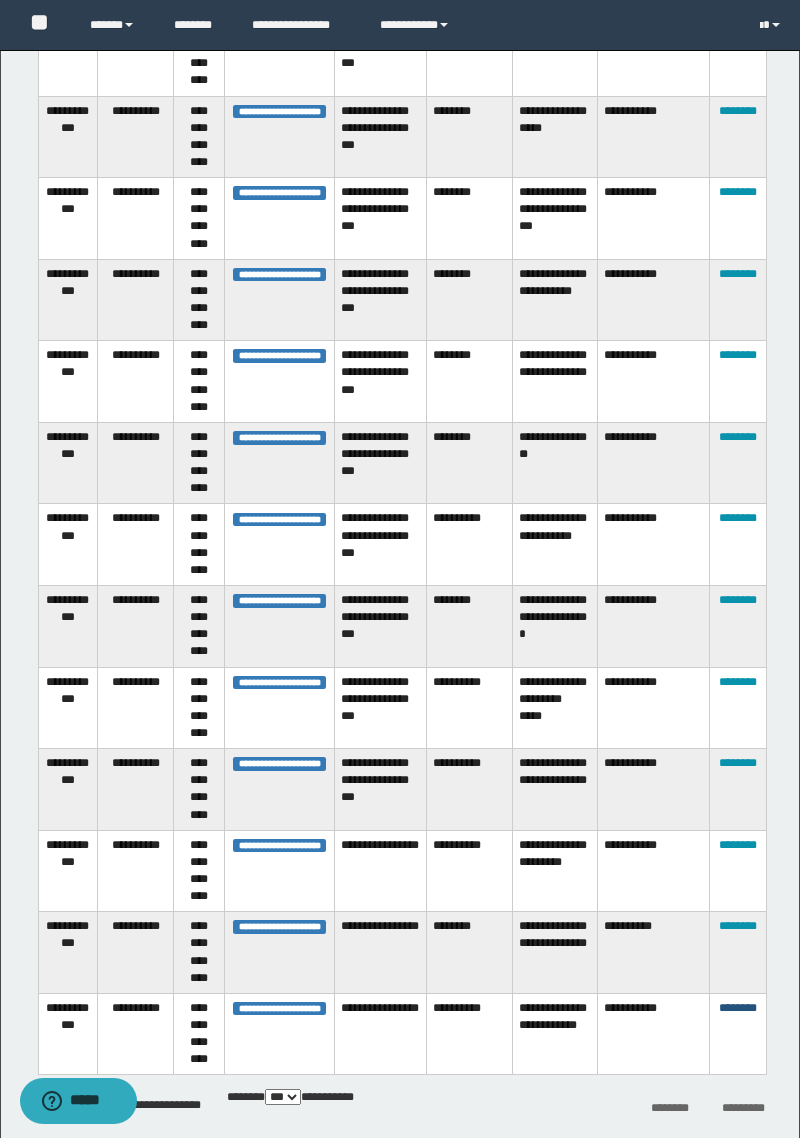 click on "********" at bounding box center [738, 1008] 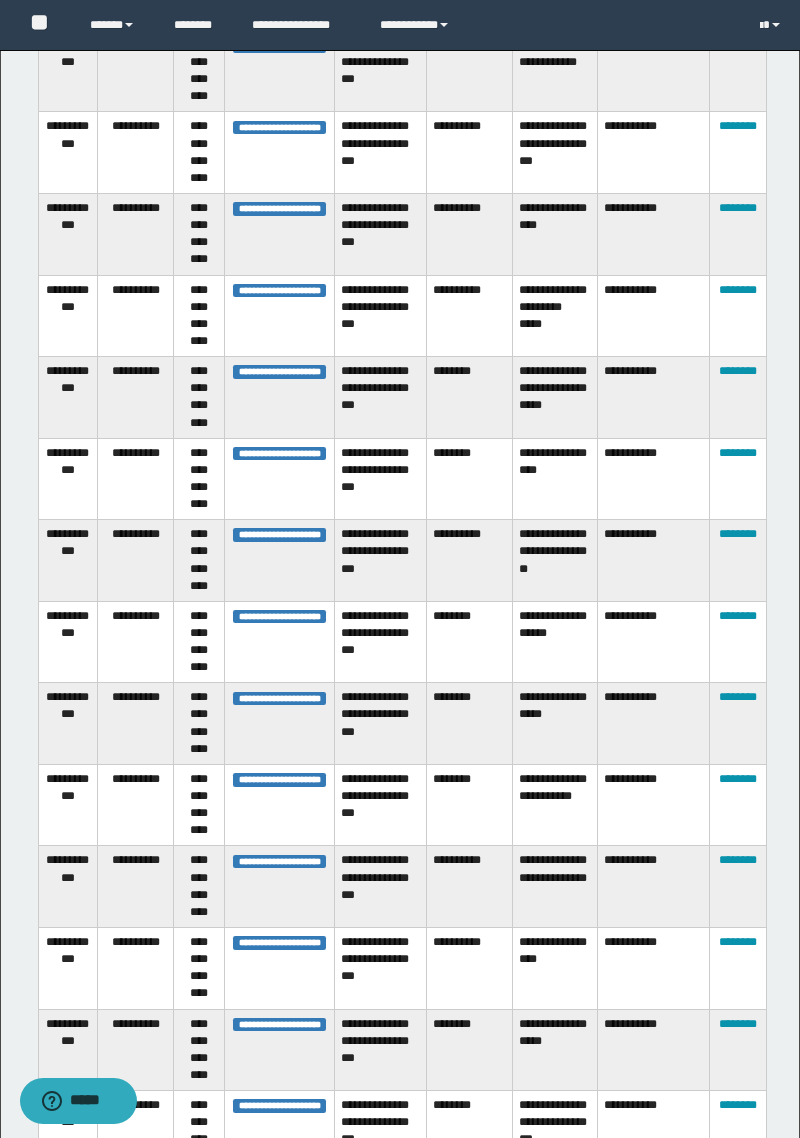 scroll, scrollTop: 3606, scrollLeft: 0, axis: vertical 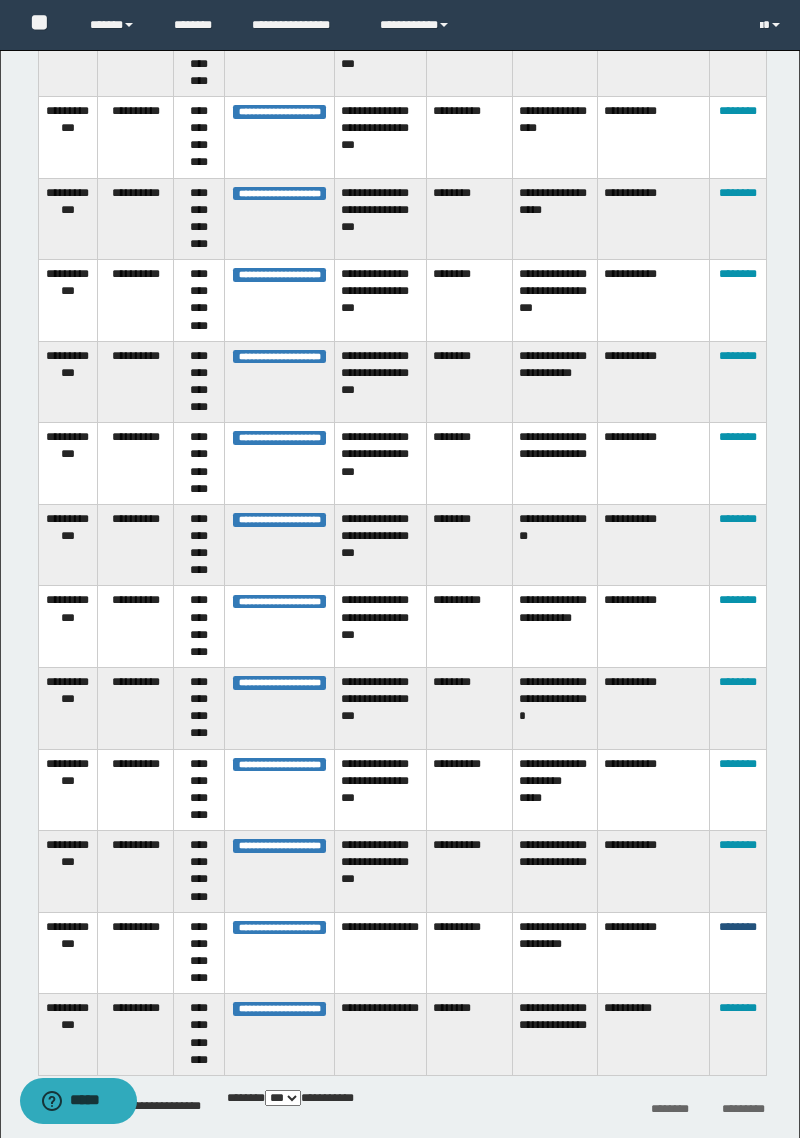 click on "********" at bounding box center [738, 927] 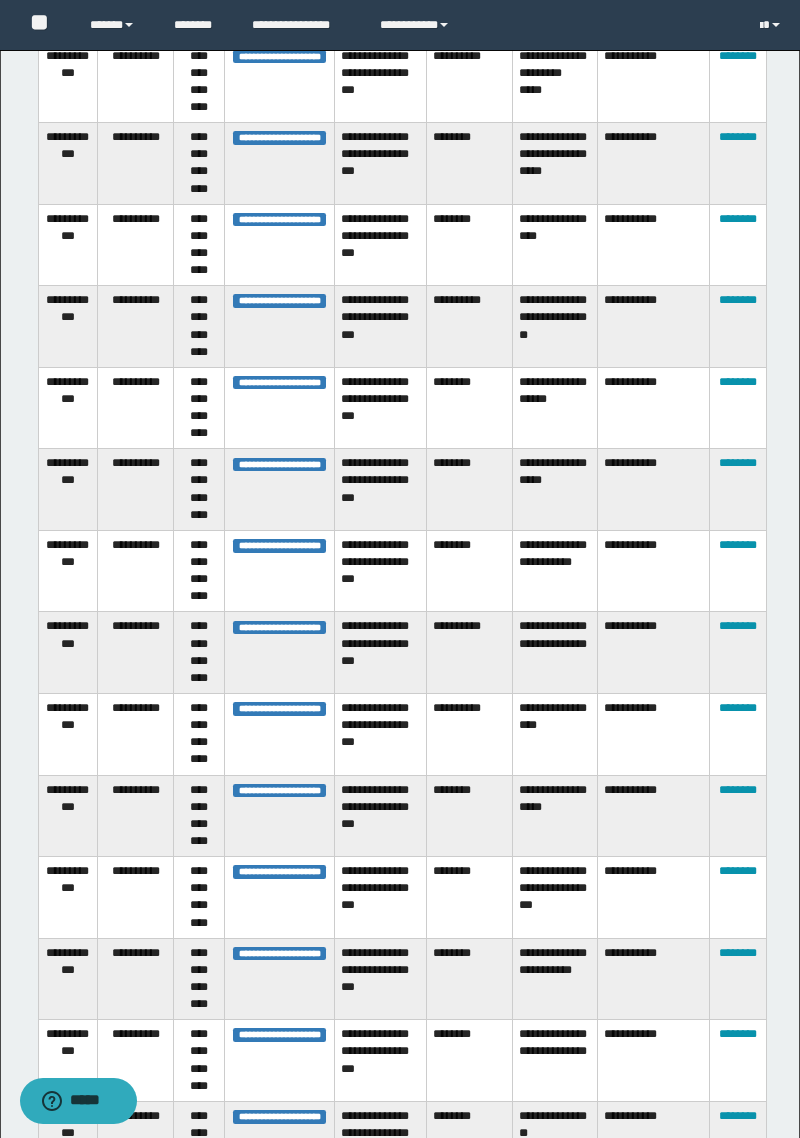 scroll, scrollTop: 3525, scrollLeft: 0, axis: vertical 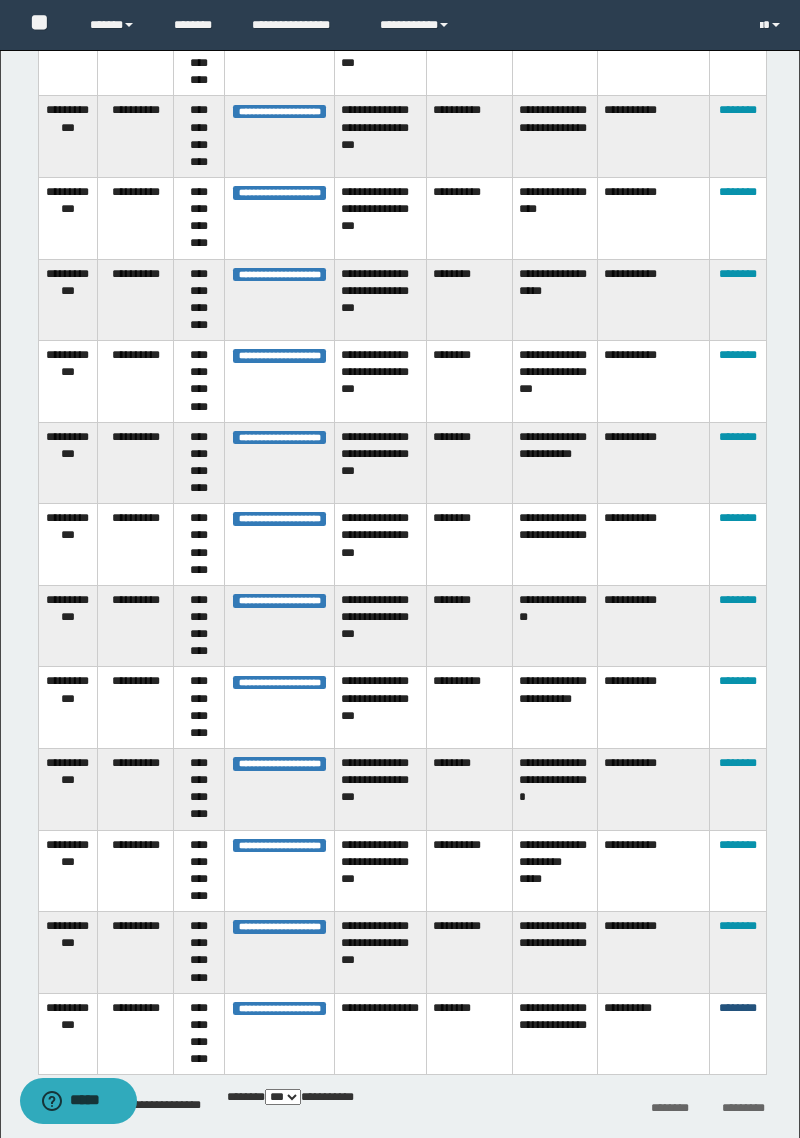 click on "********" at bounding box center (738, 1008) 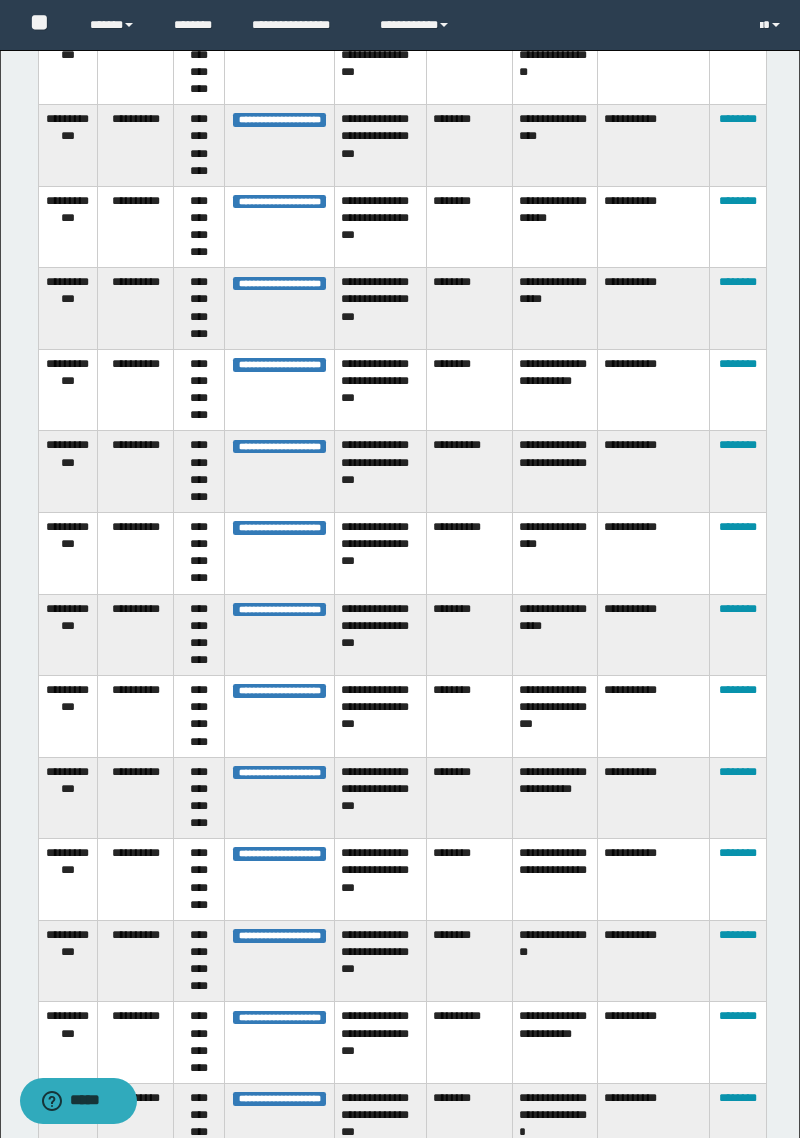 scroll, scrollTop: 3443, scrollLeft: 0, axis: vertical 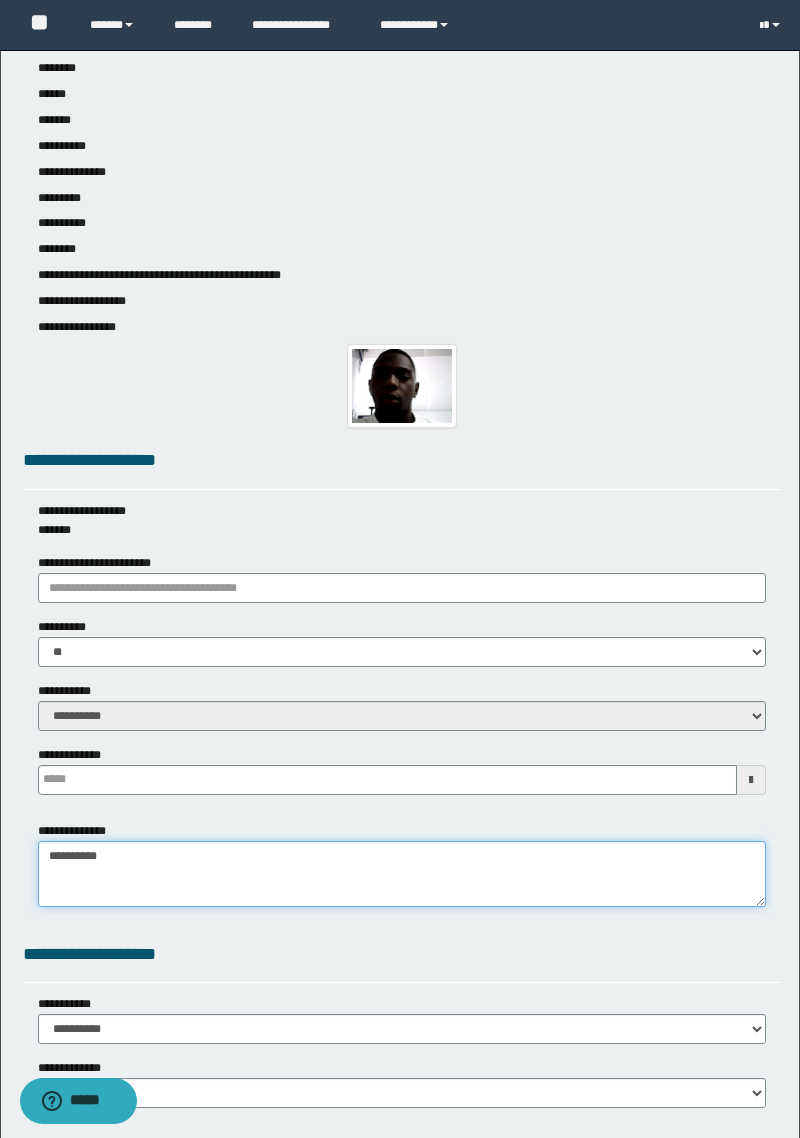 click on "**********" at bounding box center [402, 874] 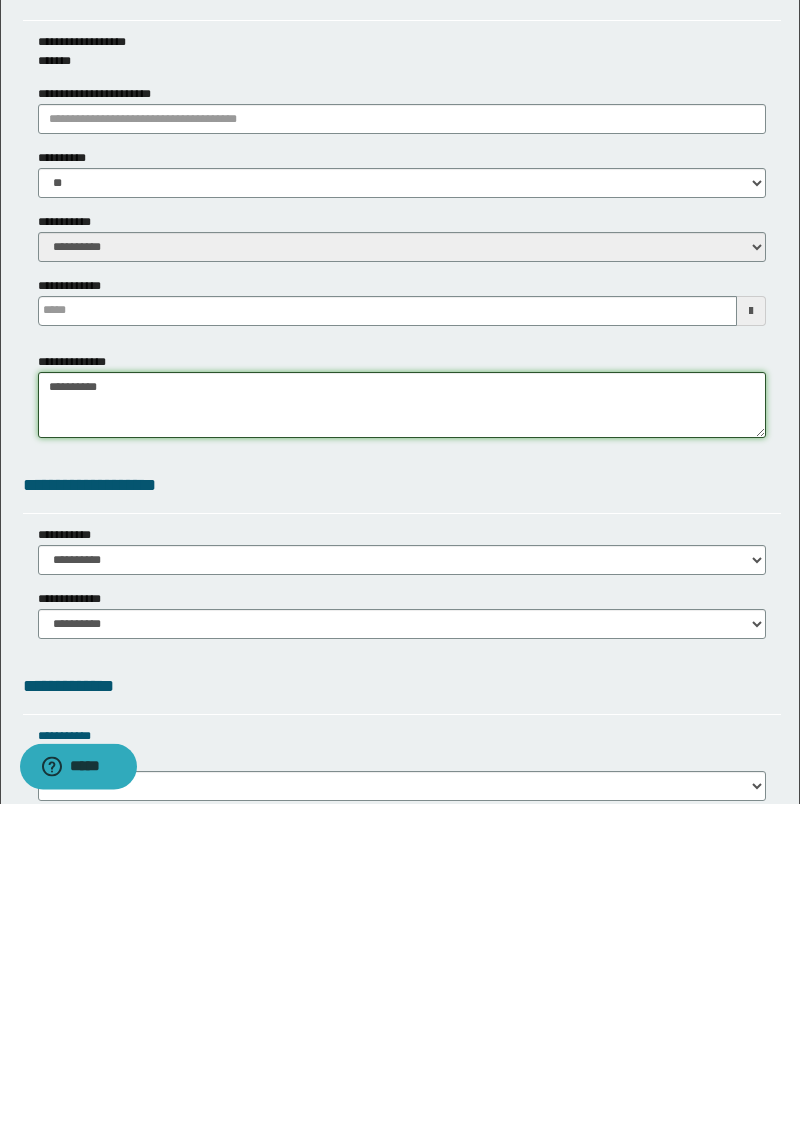 scroll, scrollTop: 401, scrollLeft: 0, axis: vertical 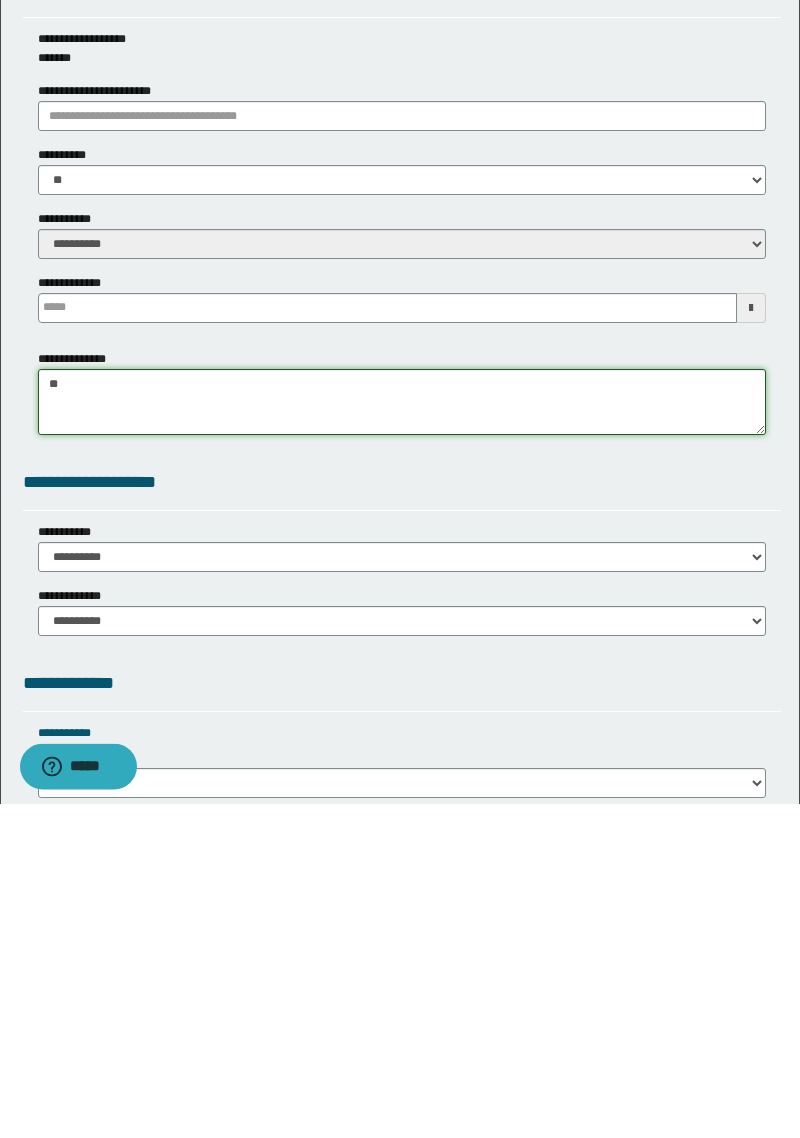 type on "*" 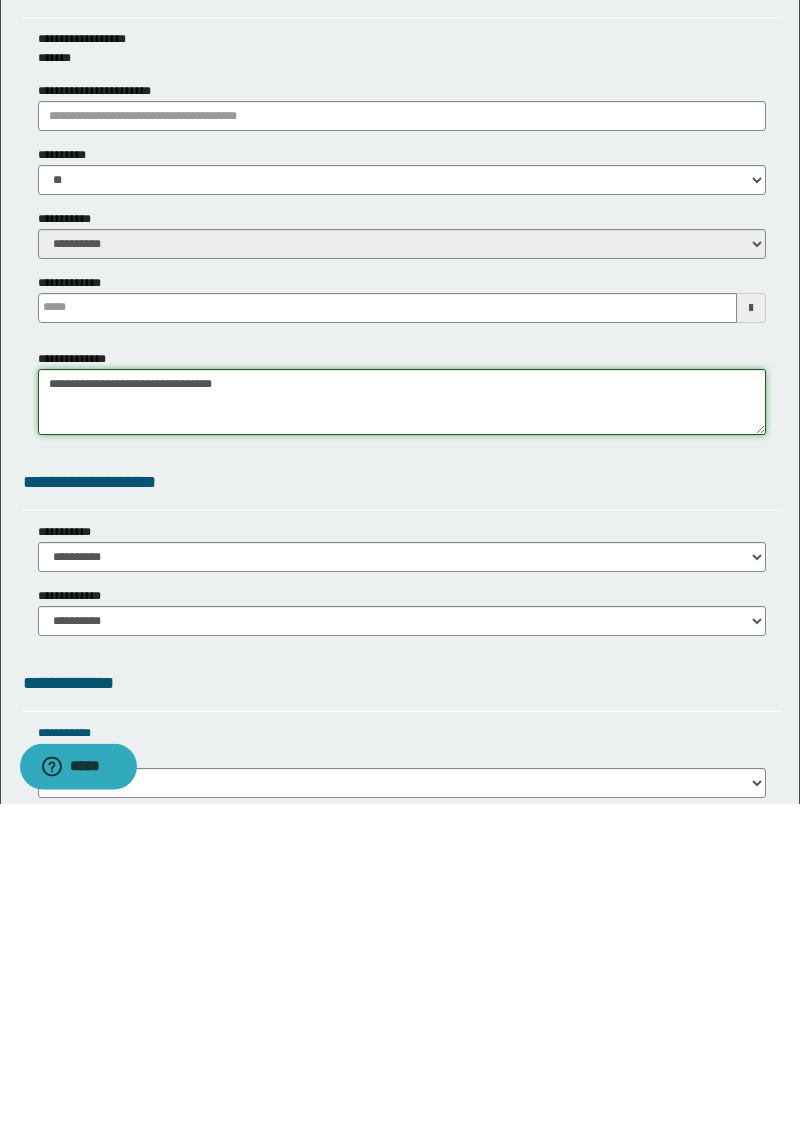 type on "**********" 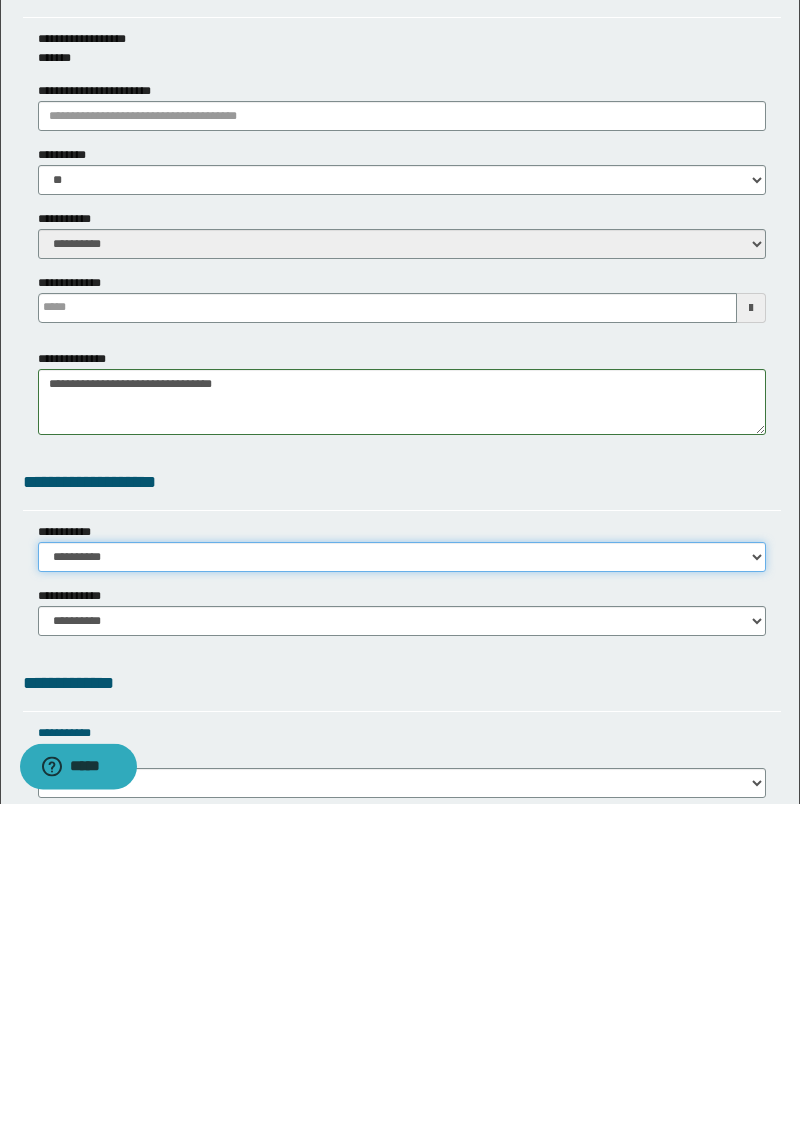 click on "**********" at bounding box center (402, 892) 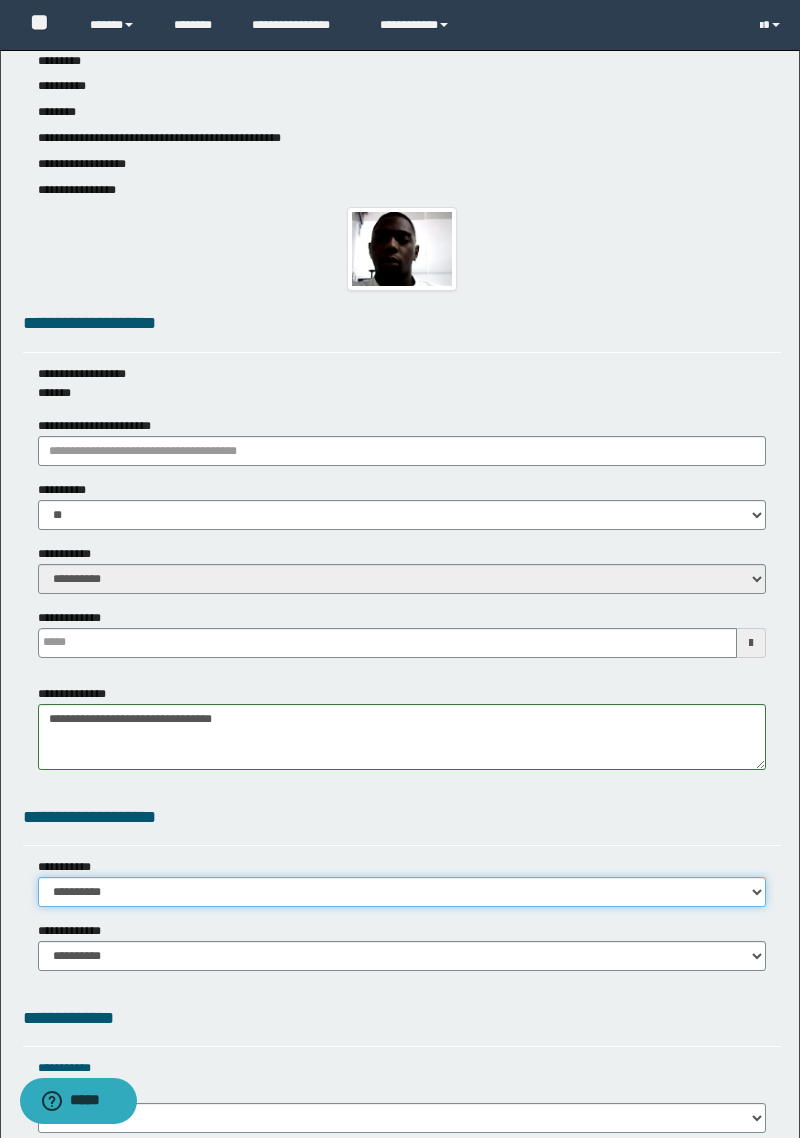 select on "*" 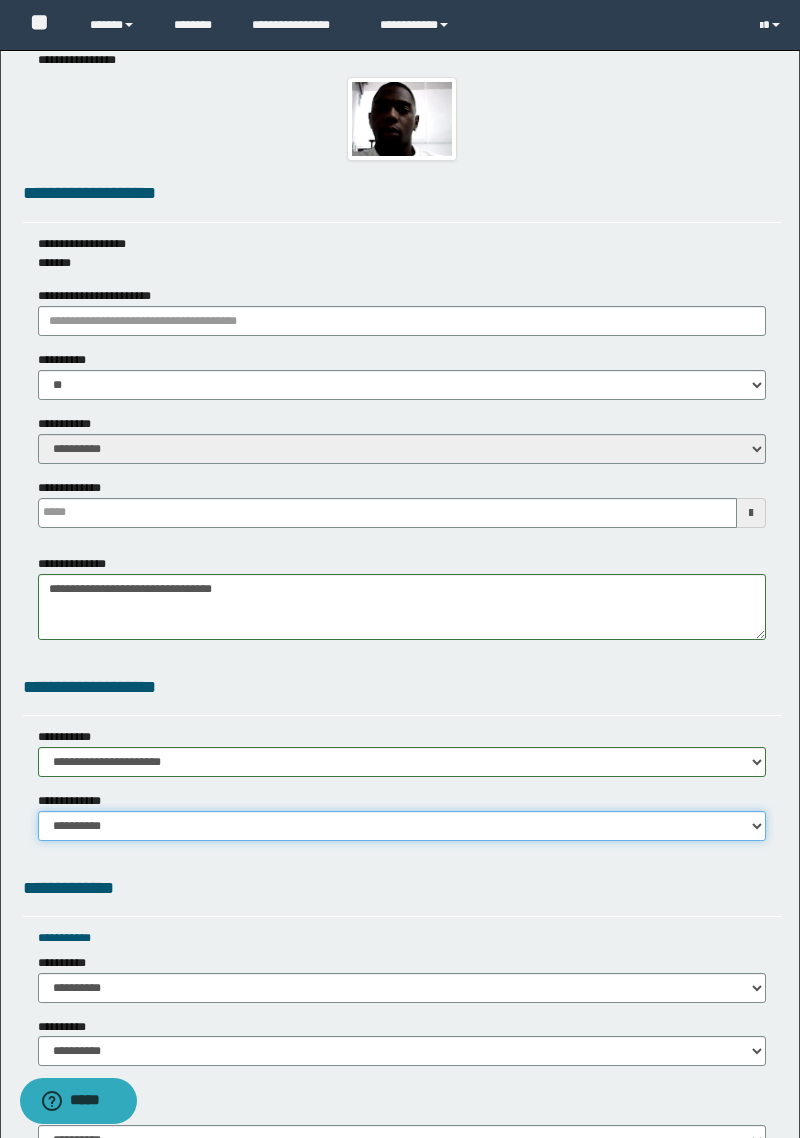 click on "**********" at bounding box center [402, 826] 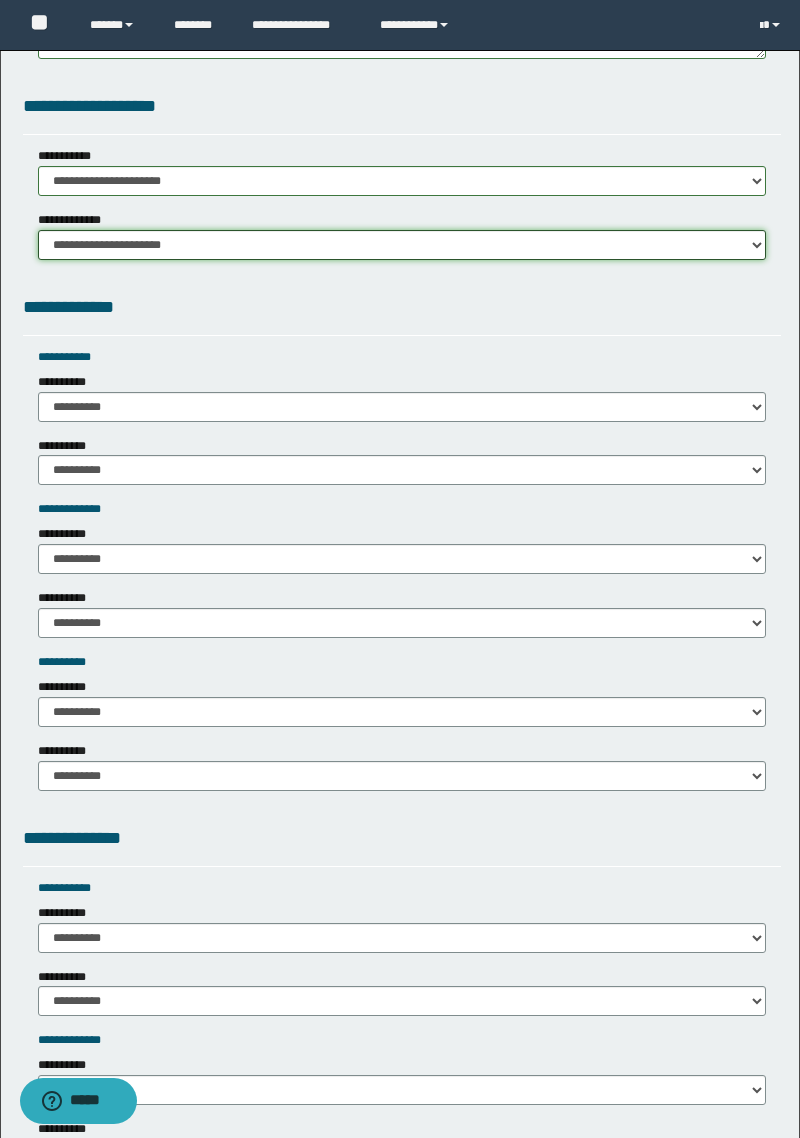 scroll, scrollTop: 1132, scrollLeft: 0, axis: vertical 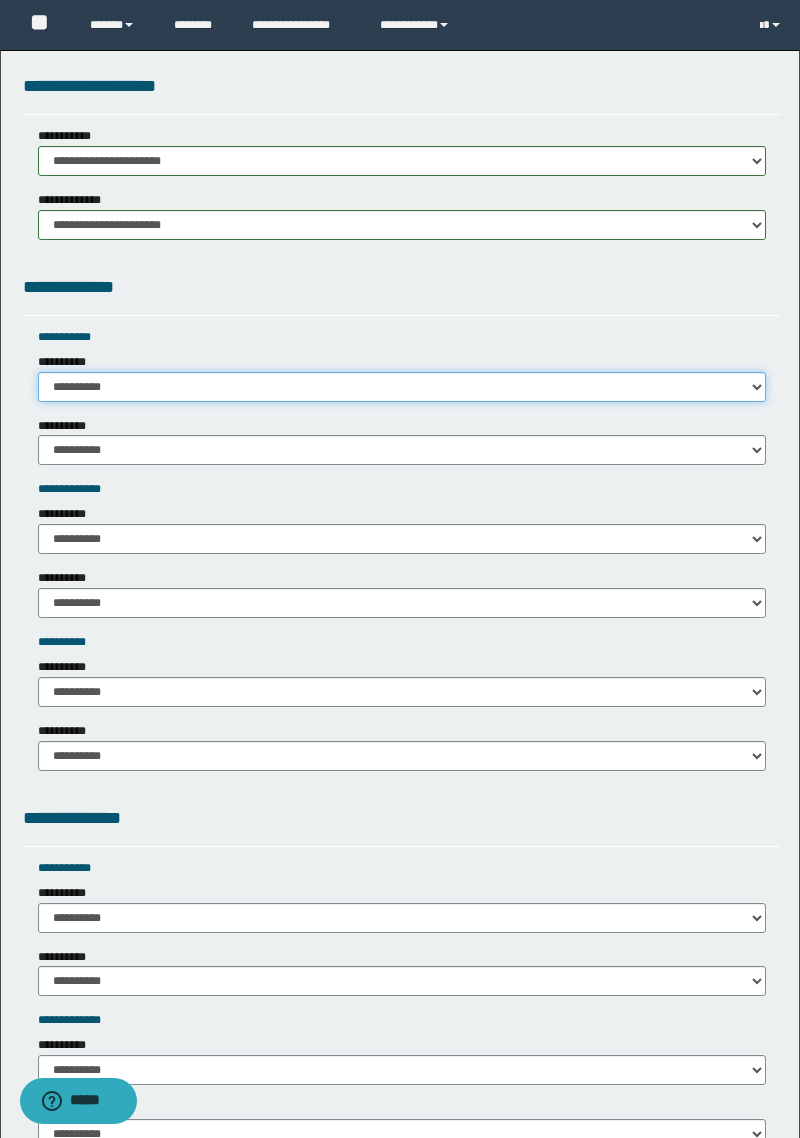 click on "**********" at bounding box center [402, 387] 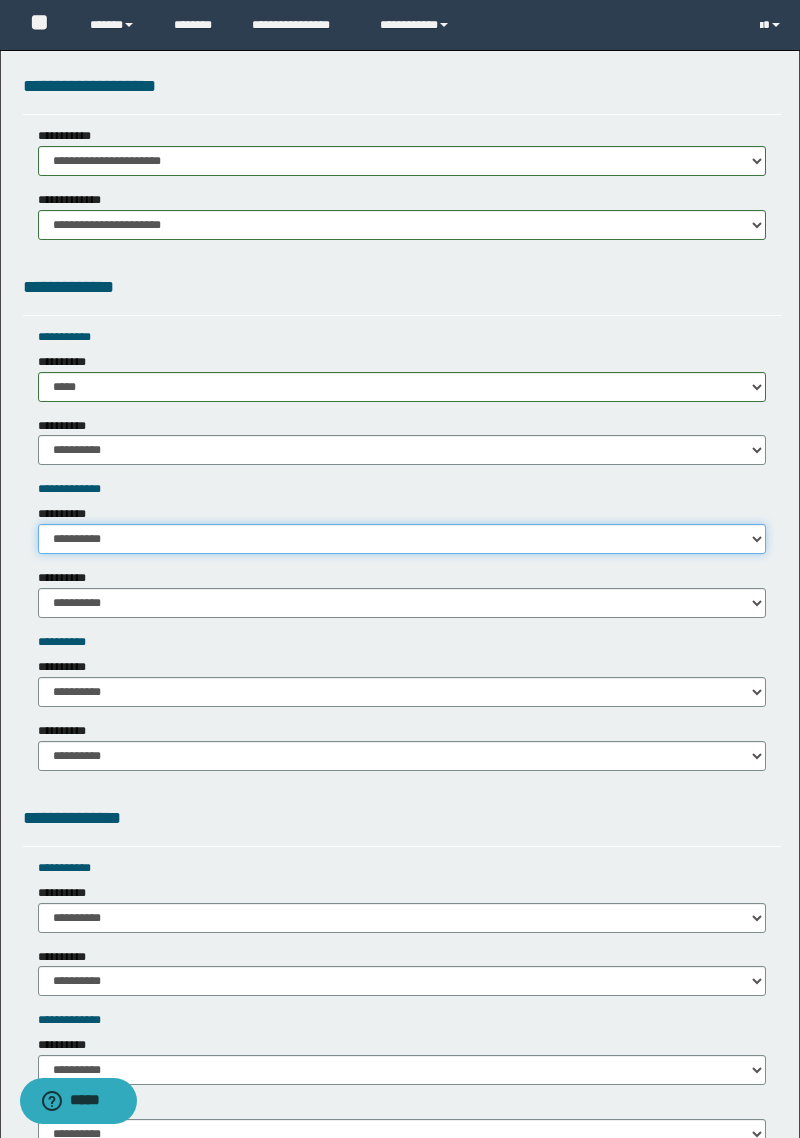 click on "**********" at bounding box center (402, 539) 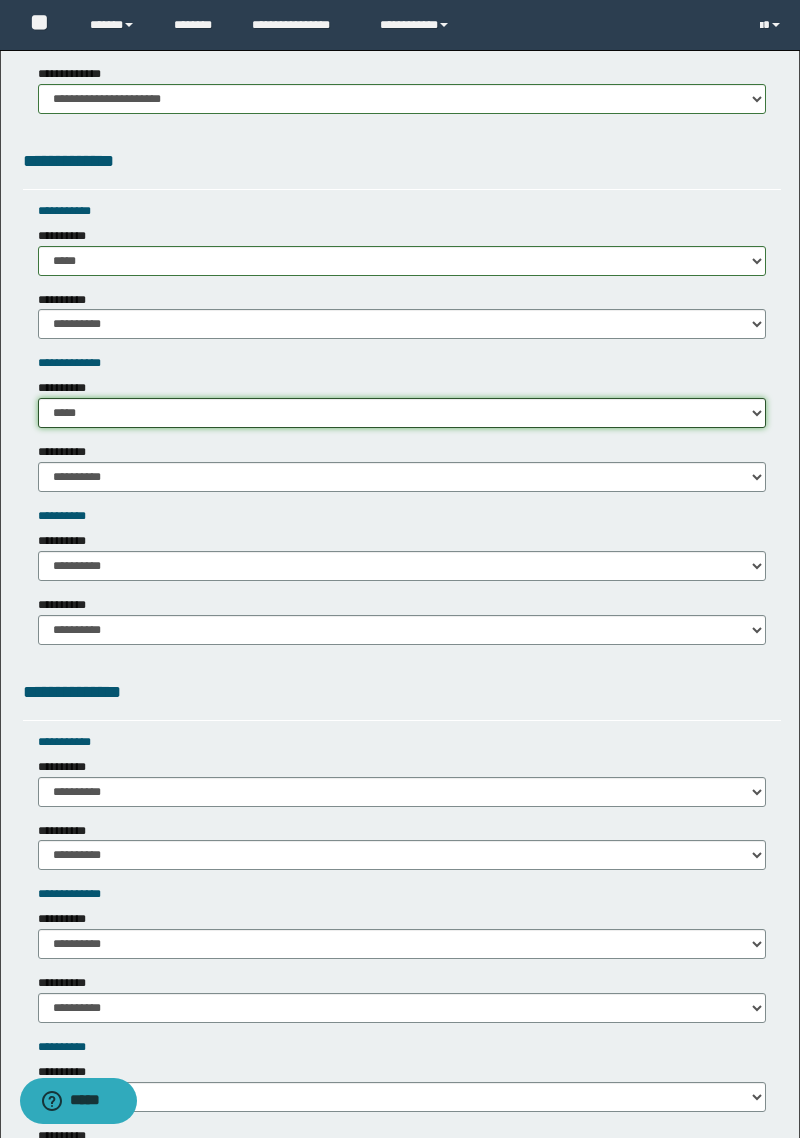 scroll, scrollTop: 1323, scrollLeft: 0, axis: vertical 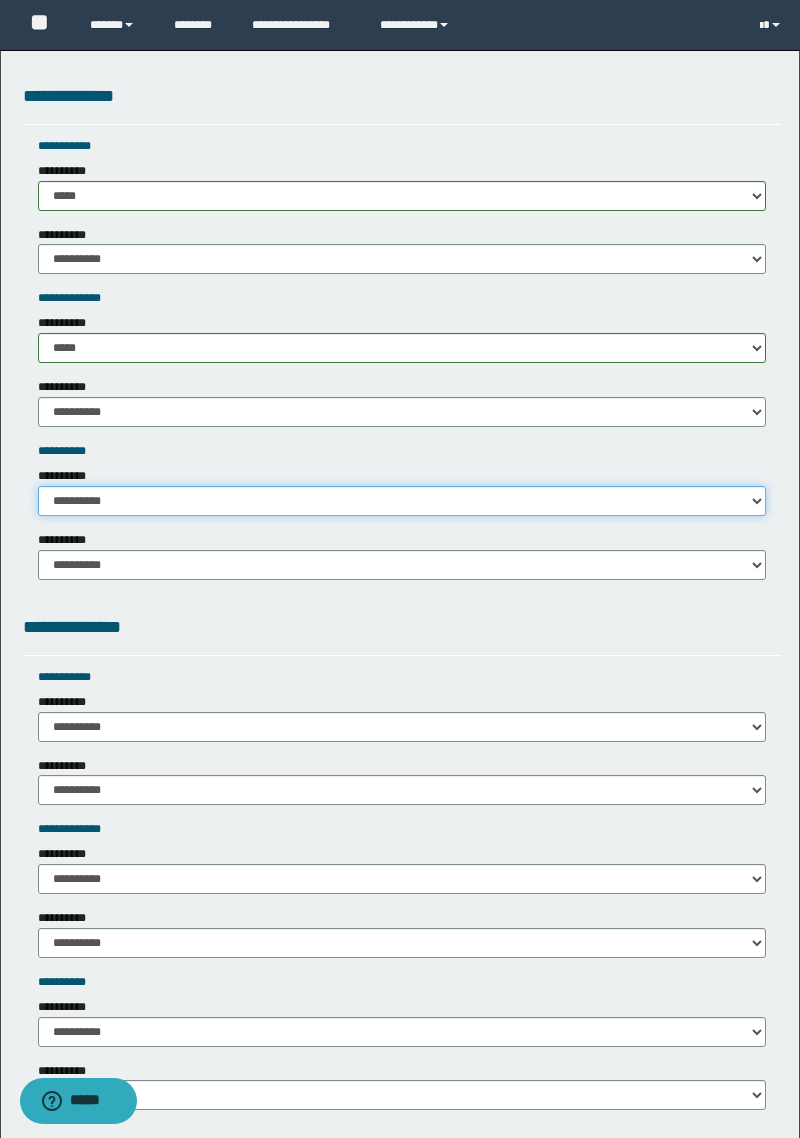 click on "**********" at bounding box center [402, 501] 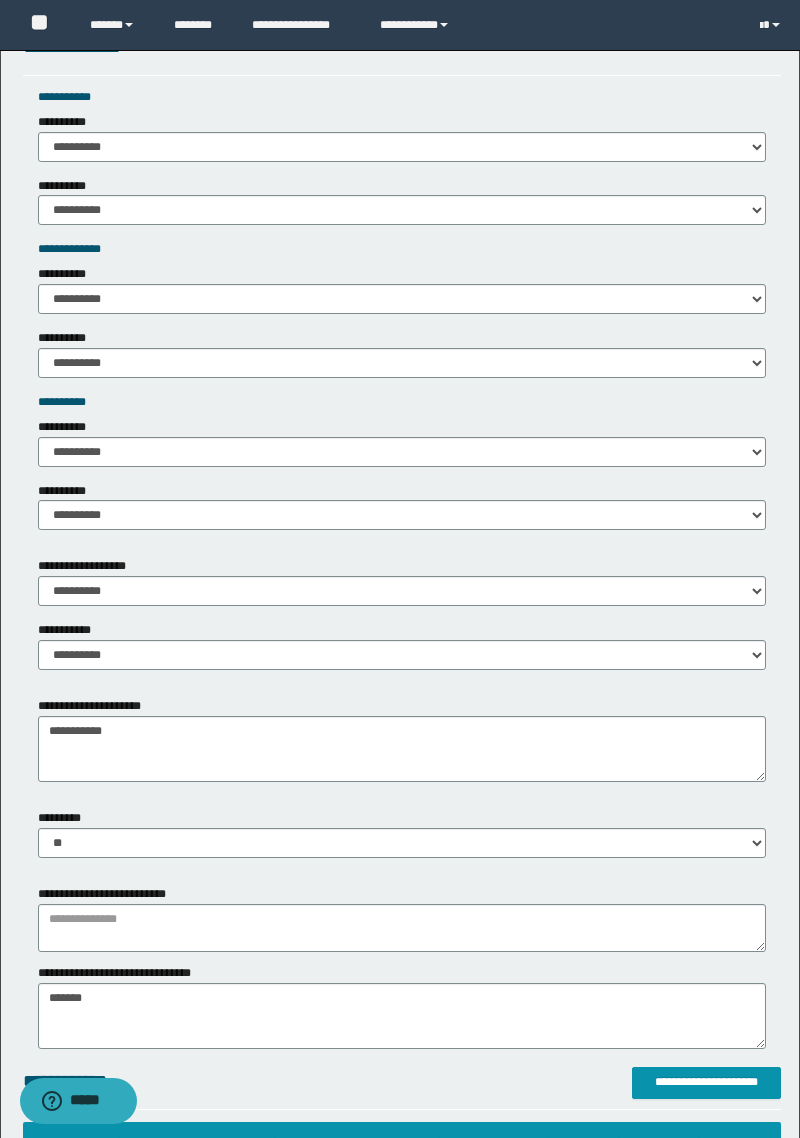 scroll, scrollTop: 1917, scrollLeft: 0, axis: vertical 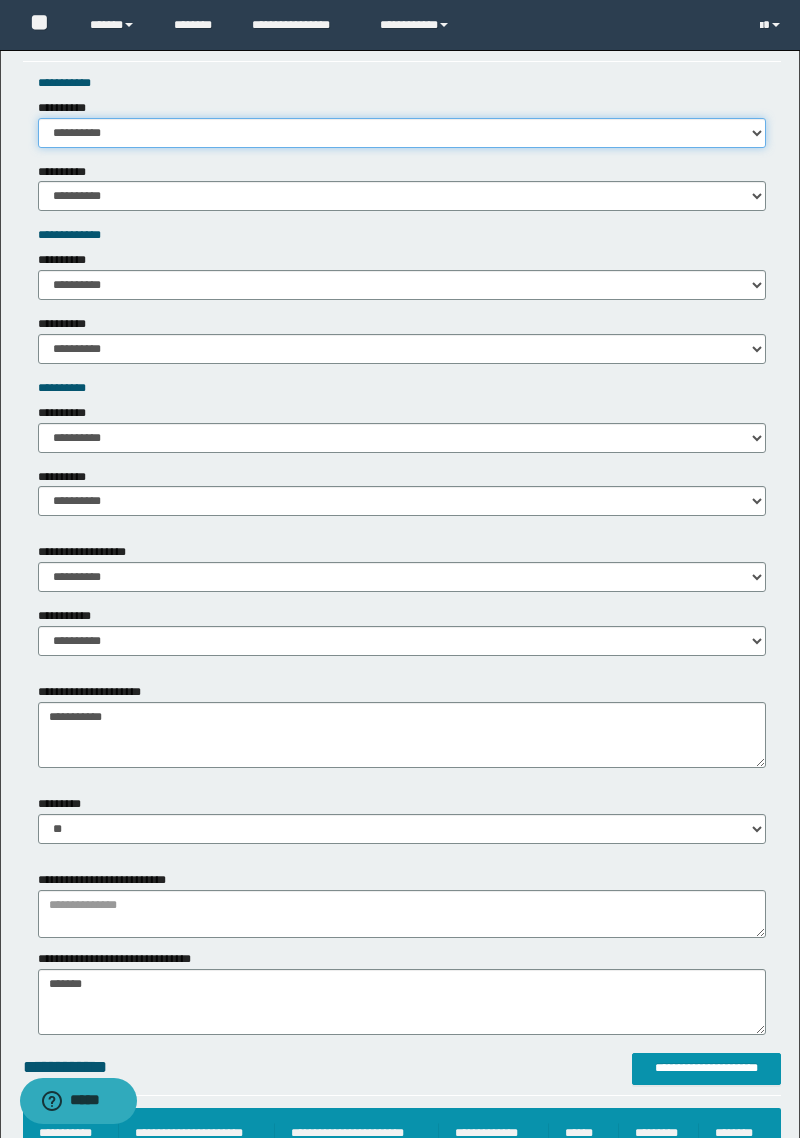 click on "**********" at bounding box center (402, 133) 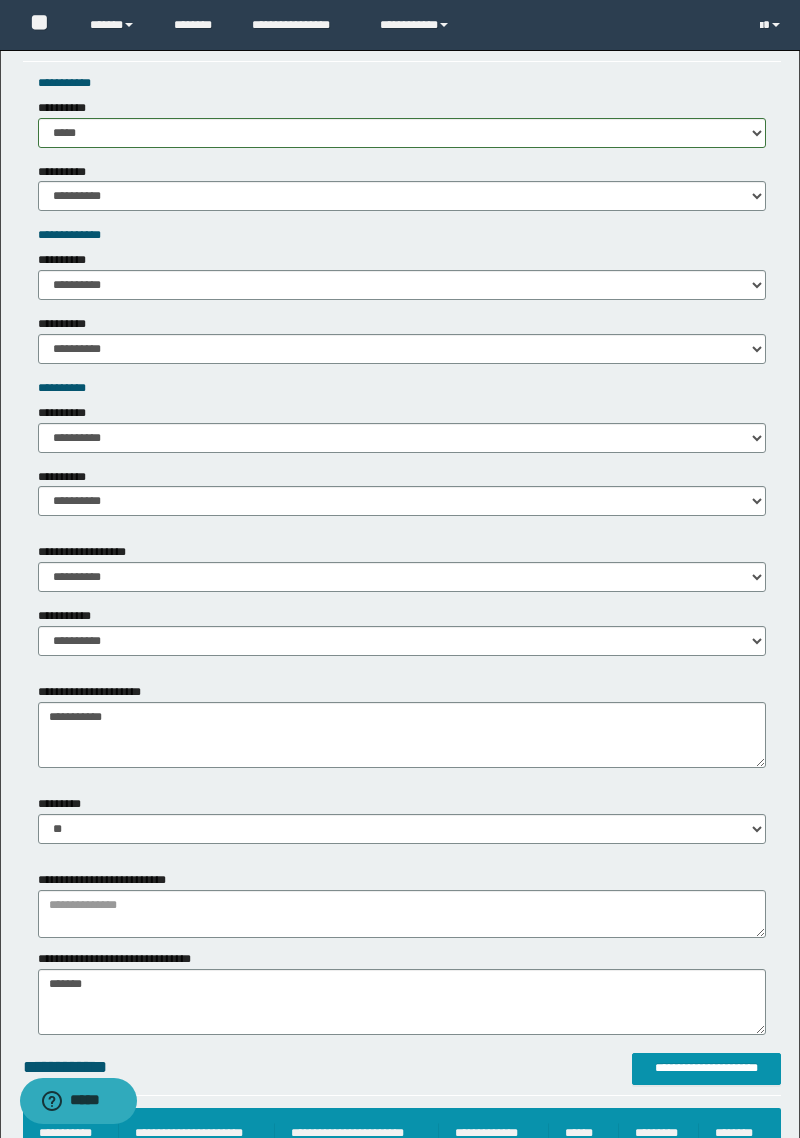 click on "**********" at bounding box center (66, 324) 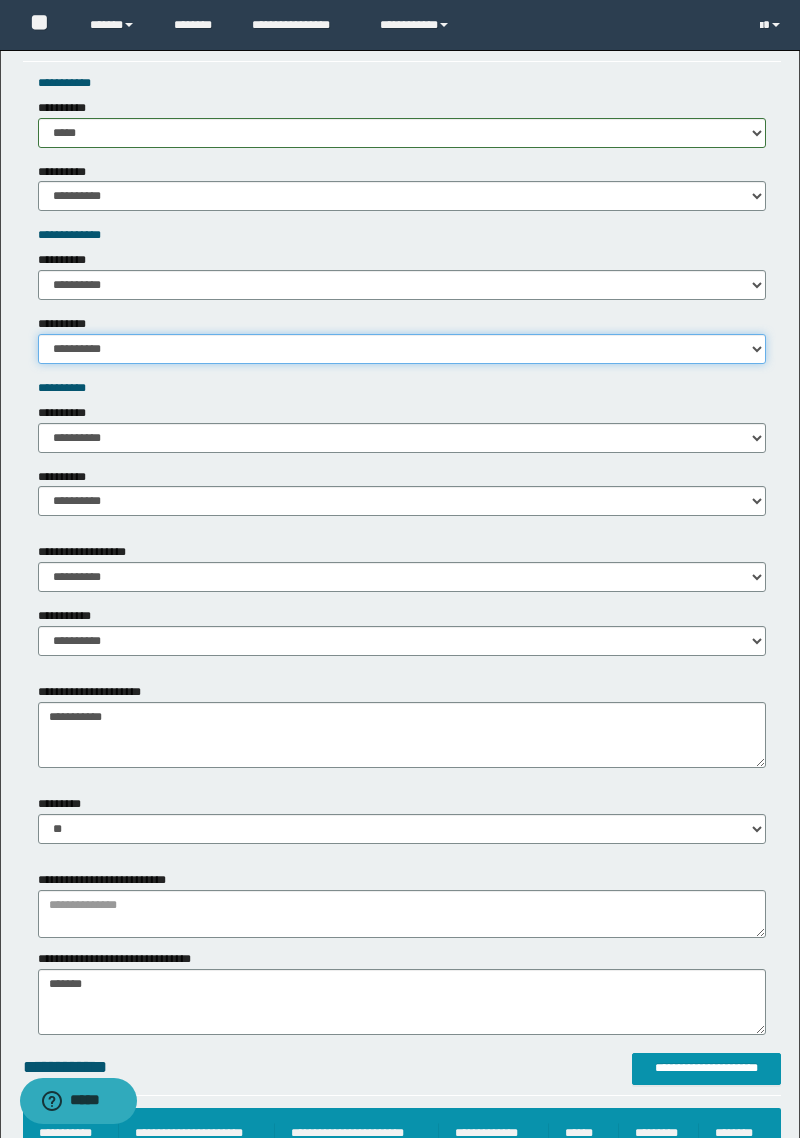 click on "**********" at bounding box center [402, 349] 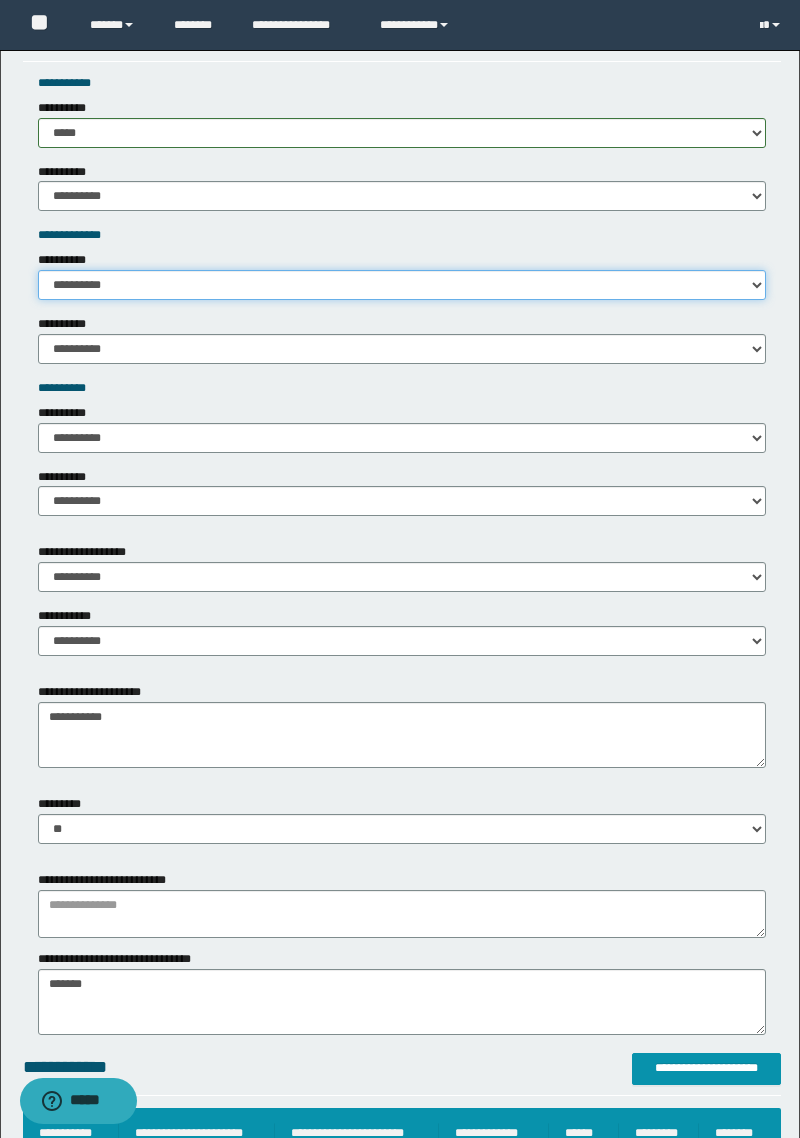 click on "**********" at bounding box center (402, 285) 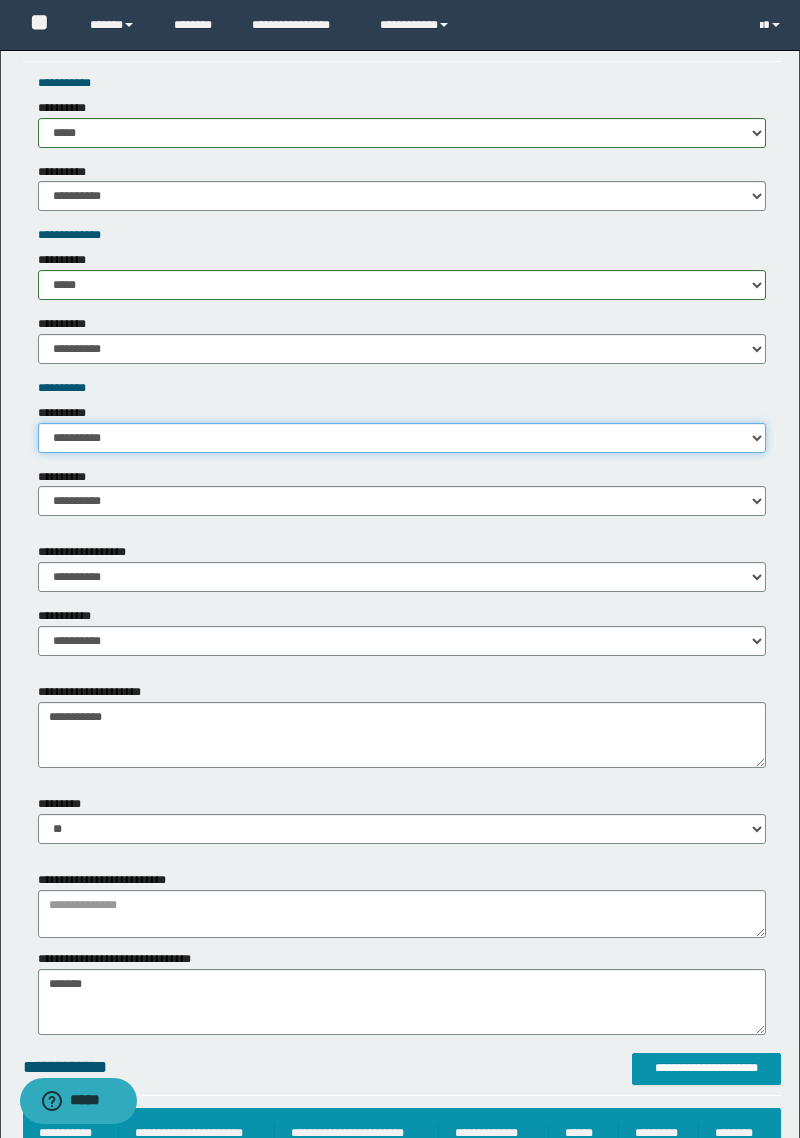 click on "**********" at bounding box center [402, 438] 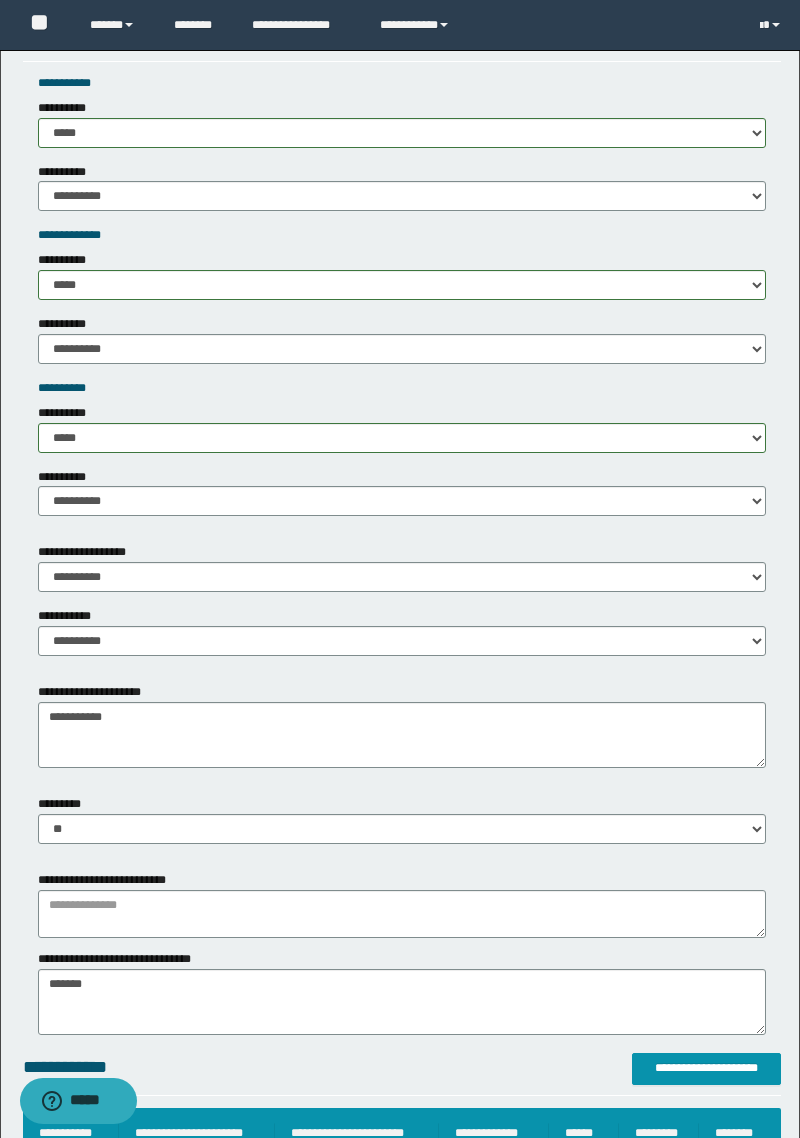 click on "**********" at bounding box center (93, 692) 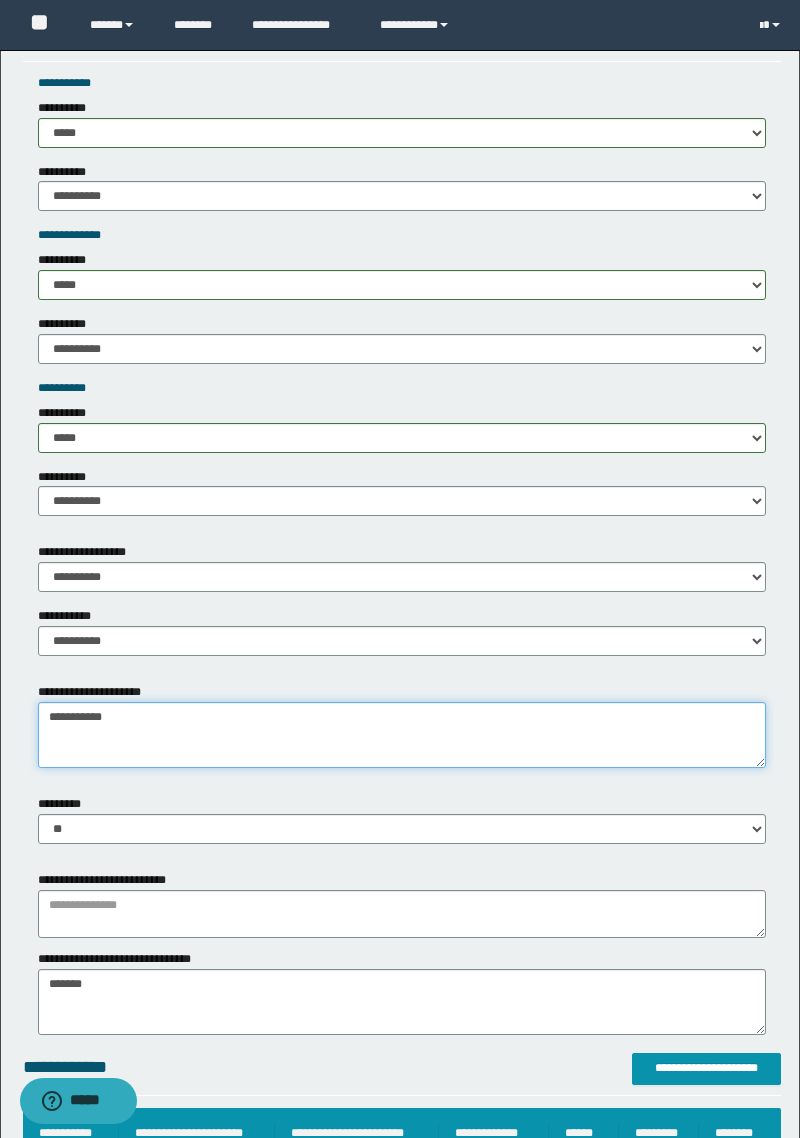 click on "**********" at bounding box center (402, 735) 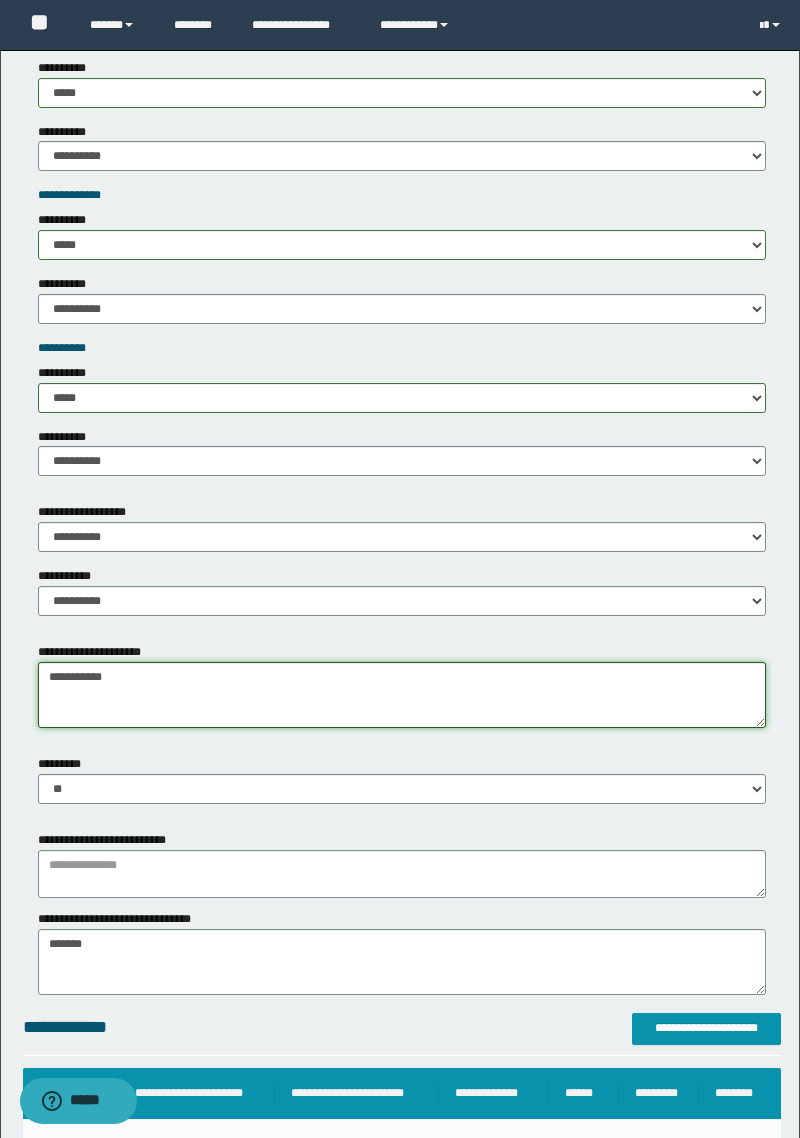 scroll, scrollTop: 2001, scrollLeft: 0, axis: vertical 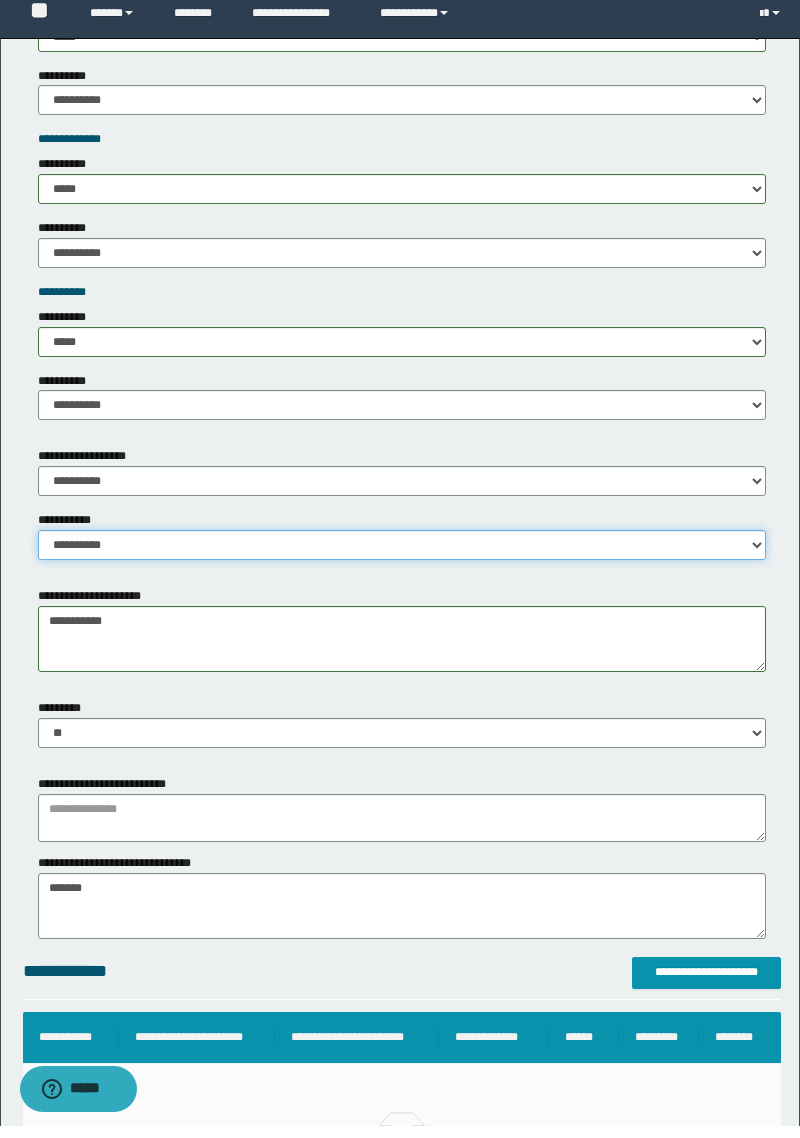 click on "**********" at bounding box center (402, 557) 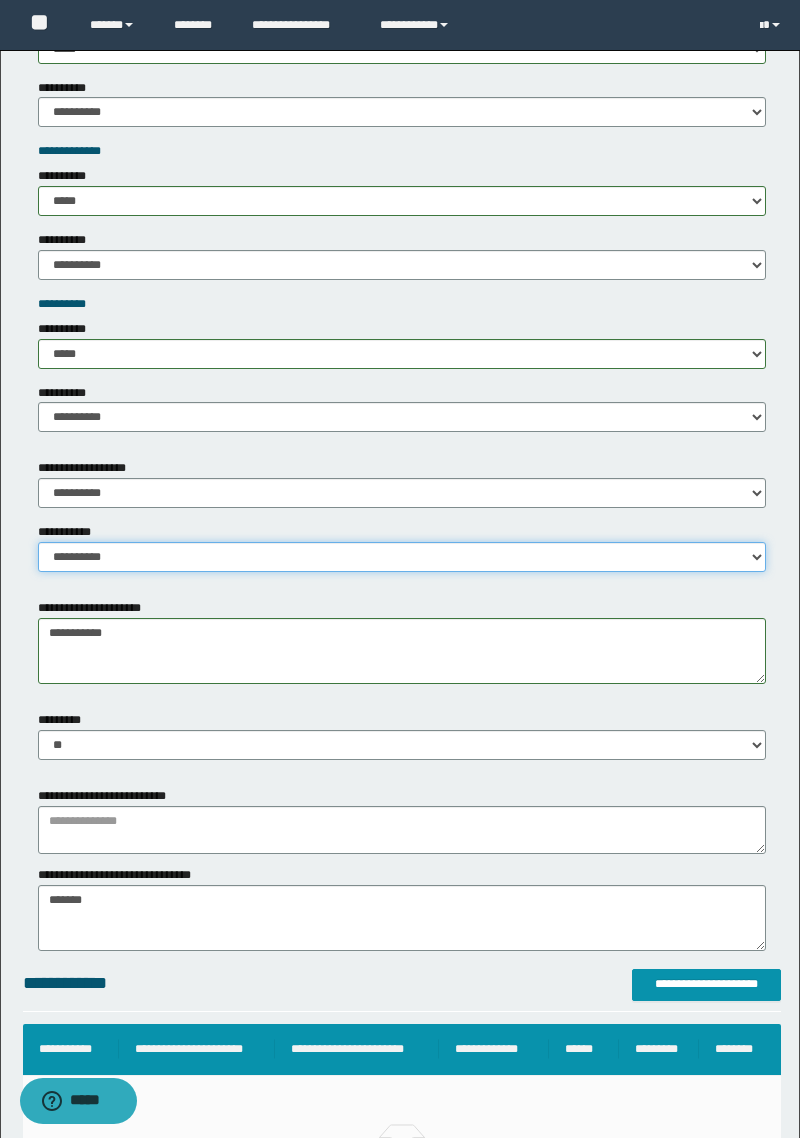 select on "*" 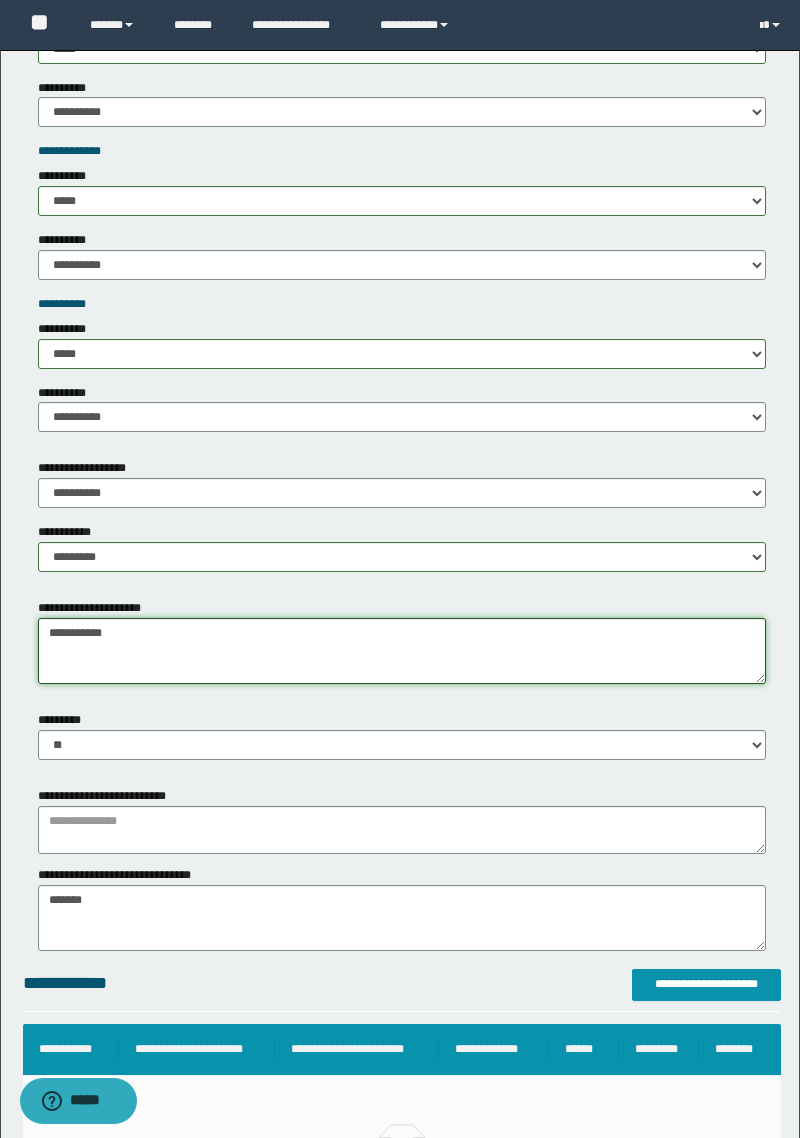 click on "**********" at bounding box center (402, 651) 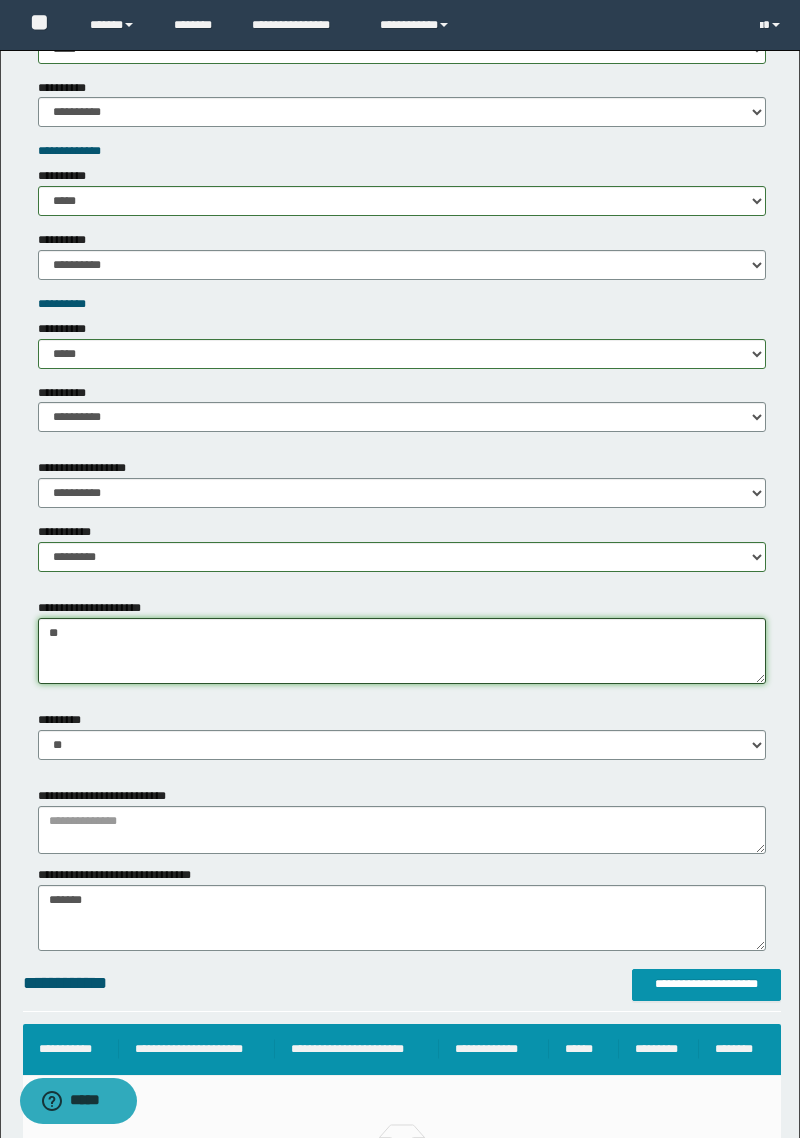 type on "*" 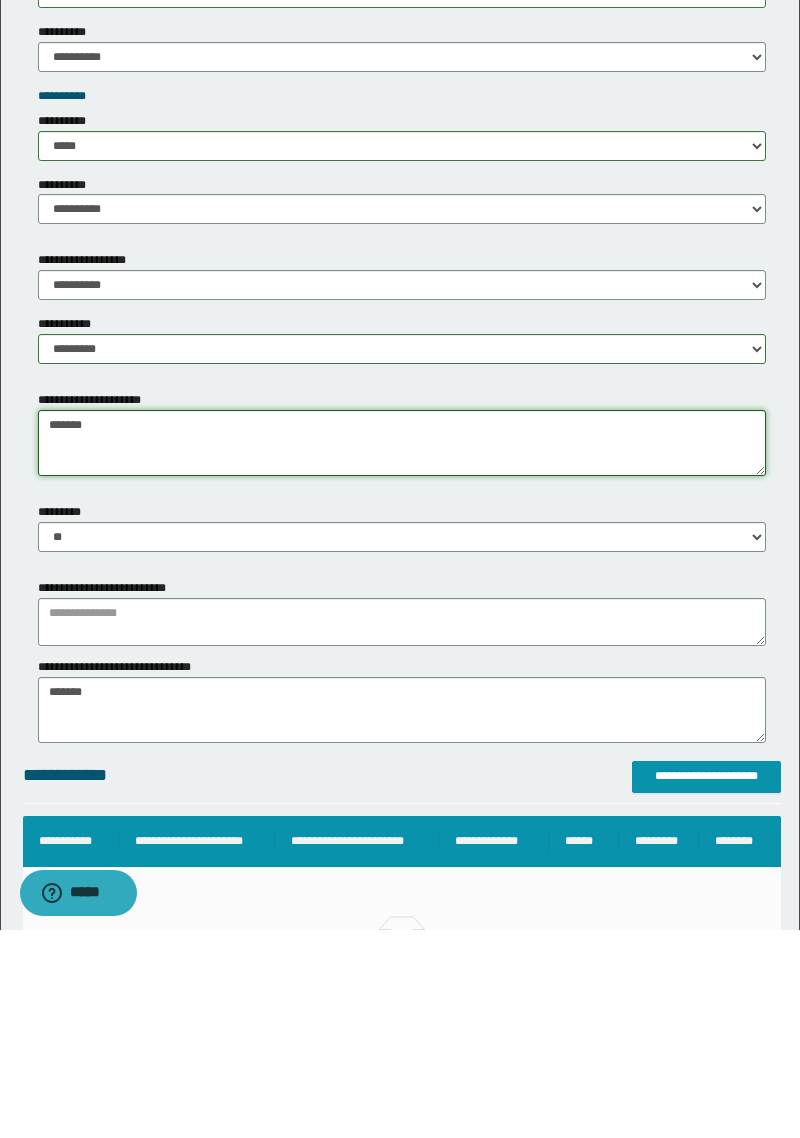 type on "******" 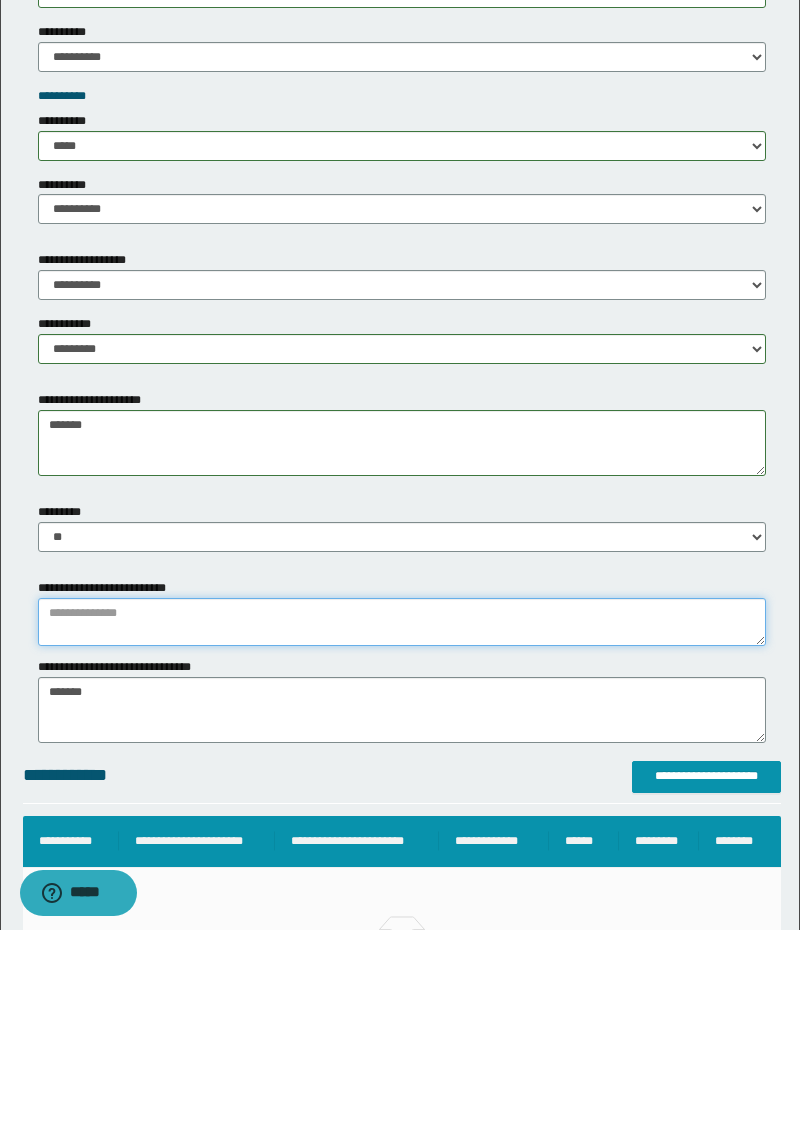 click at bounding box center [402, 830] 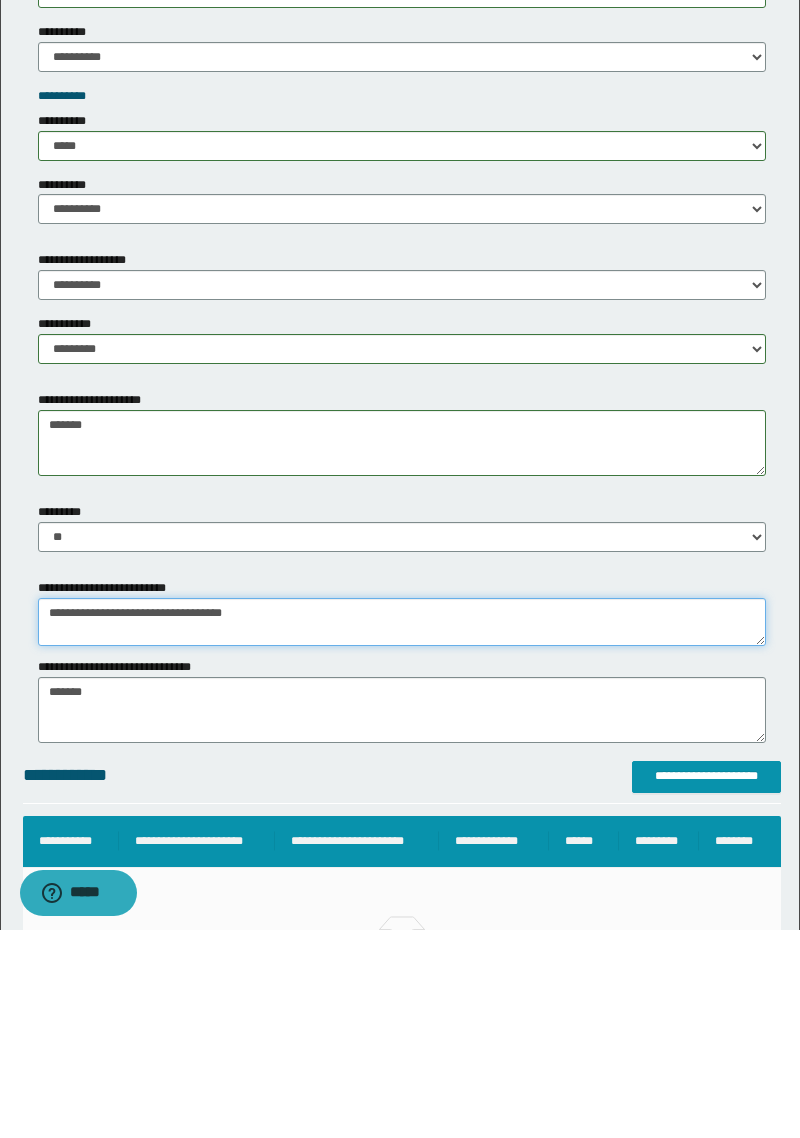 type on "**********" 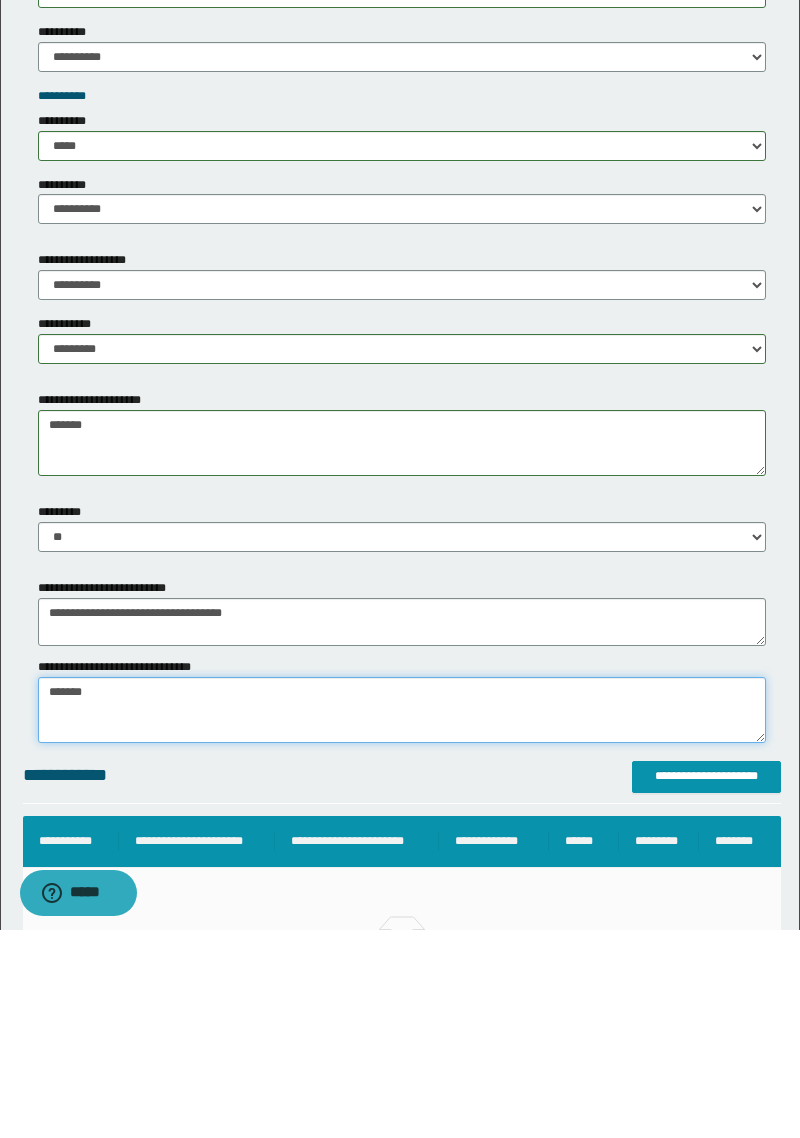 click on "*******" at bounding box center (402, 918) 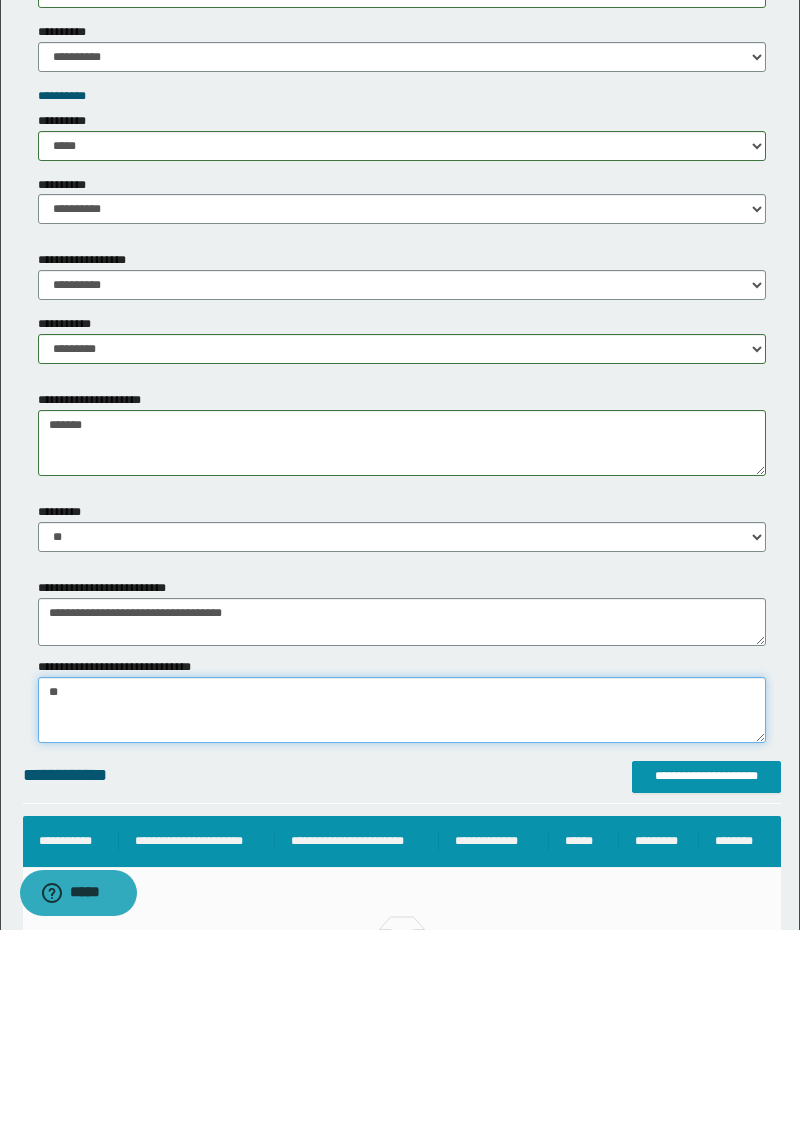 type on "*" 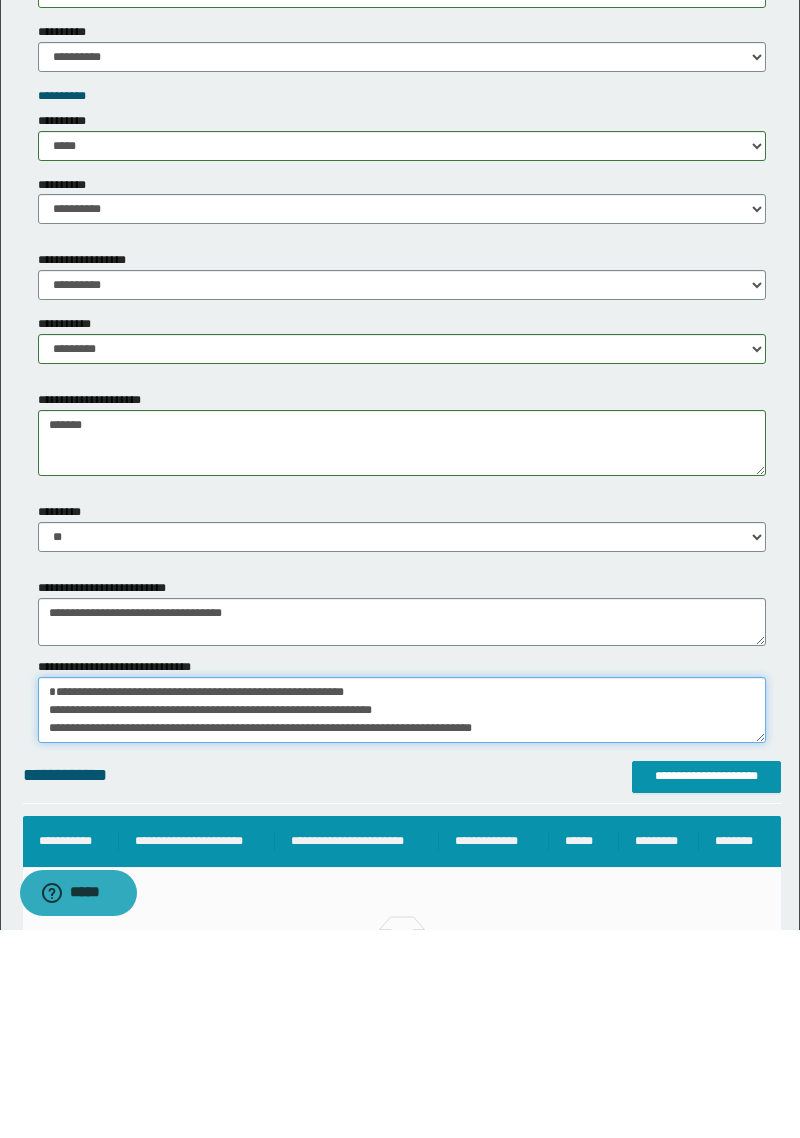scroll, scrollTop: 47, scrollLeft: 0, axis: vertical 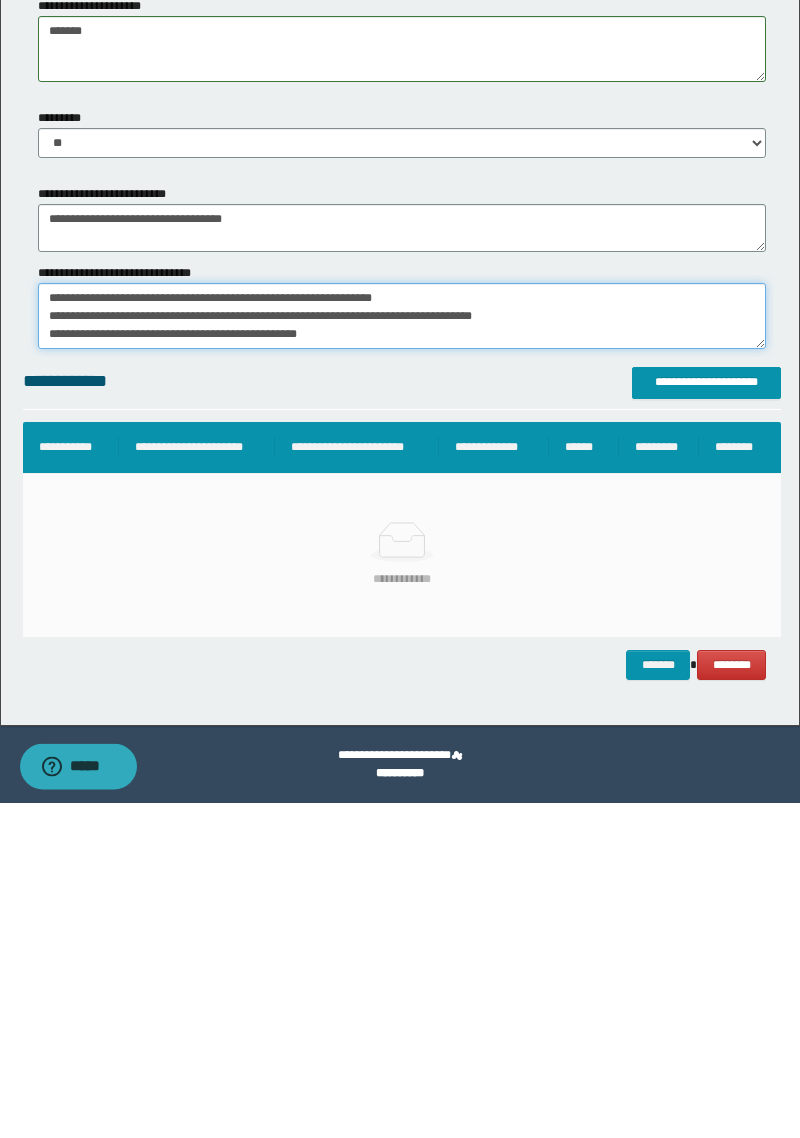 type on "**********" 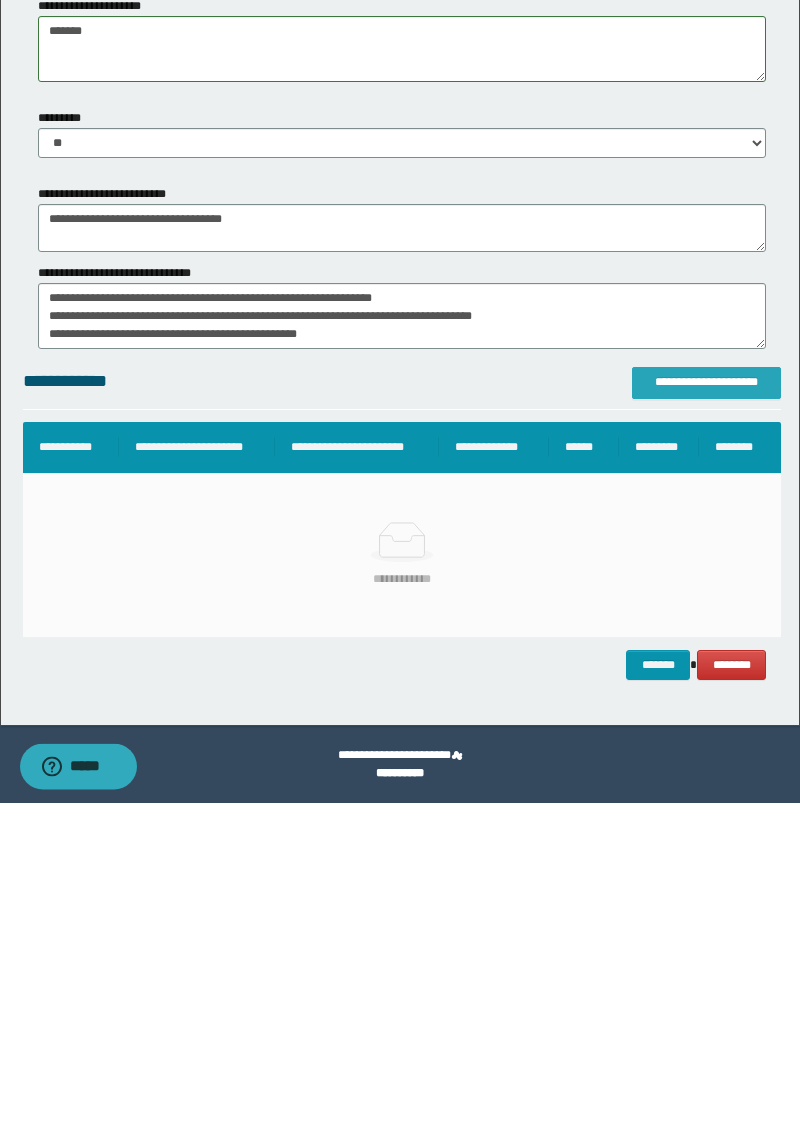 click on "**********" at bounding box center [706, 718] 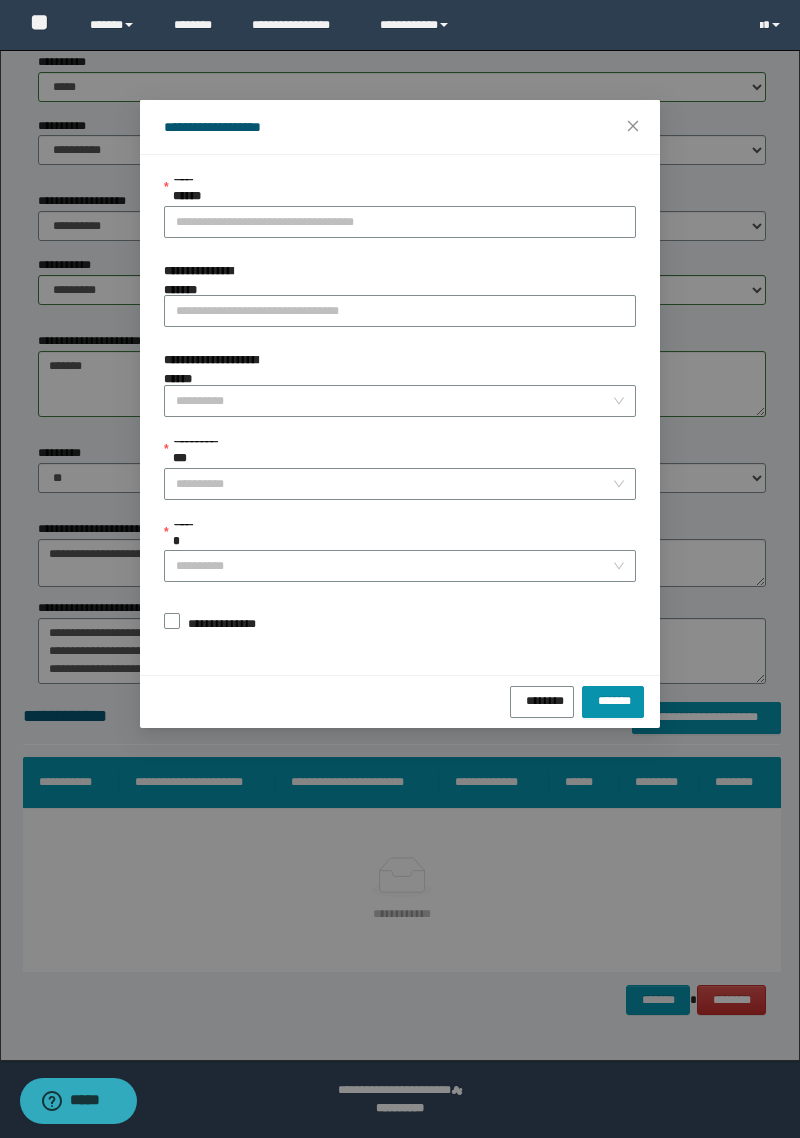 click on "**********" at bounding box center [400, 222] 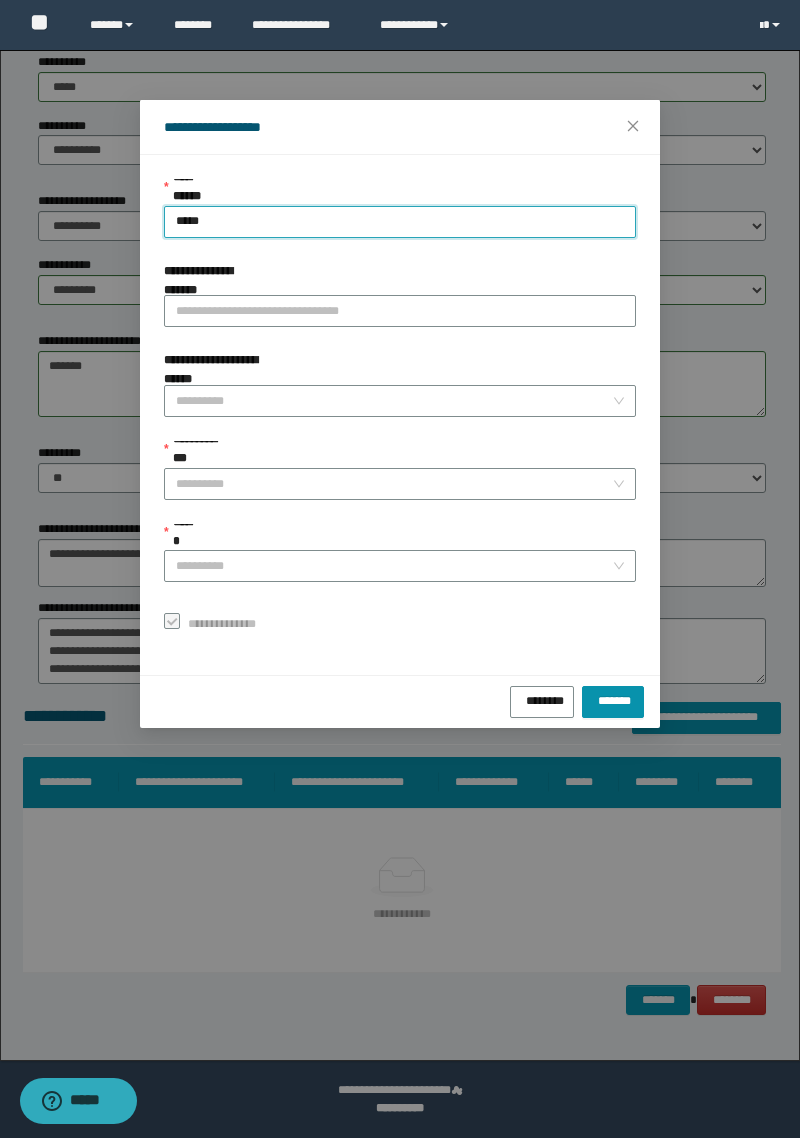 type on "****" 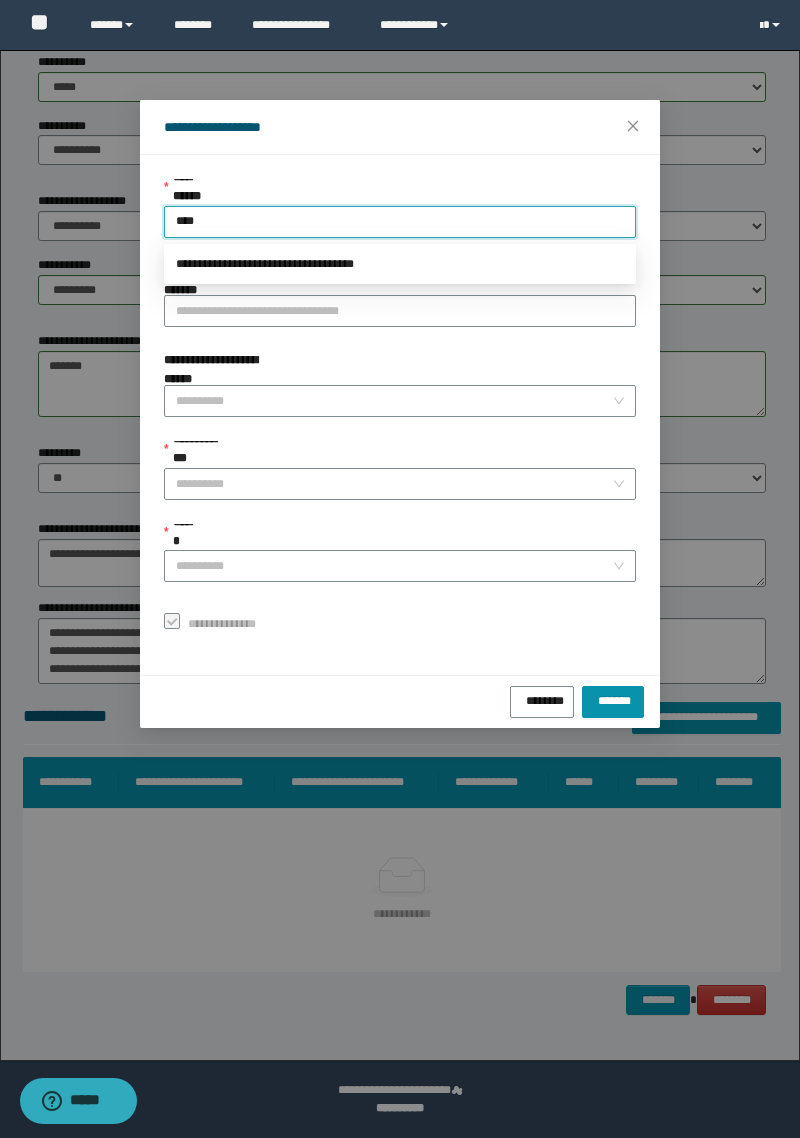 click on "**********" at bounding box center [400, 264] 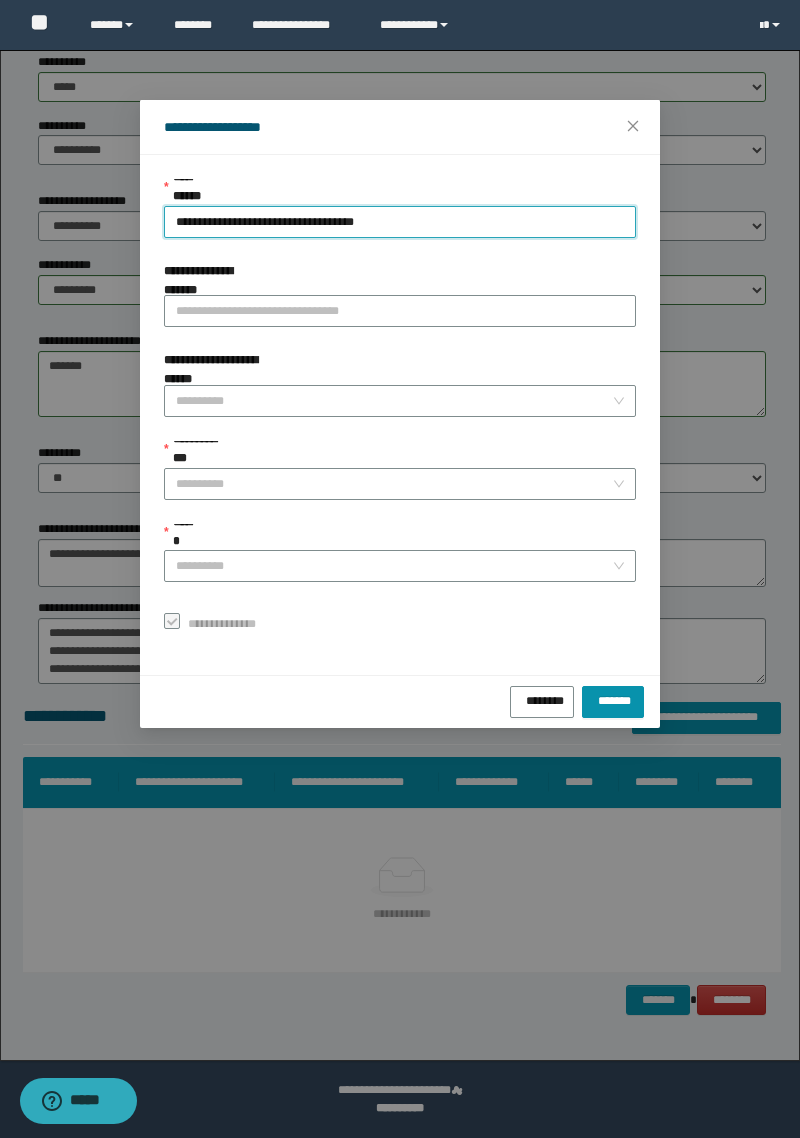 click on "******" at bounding box center (400, 537) 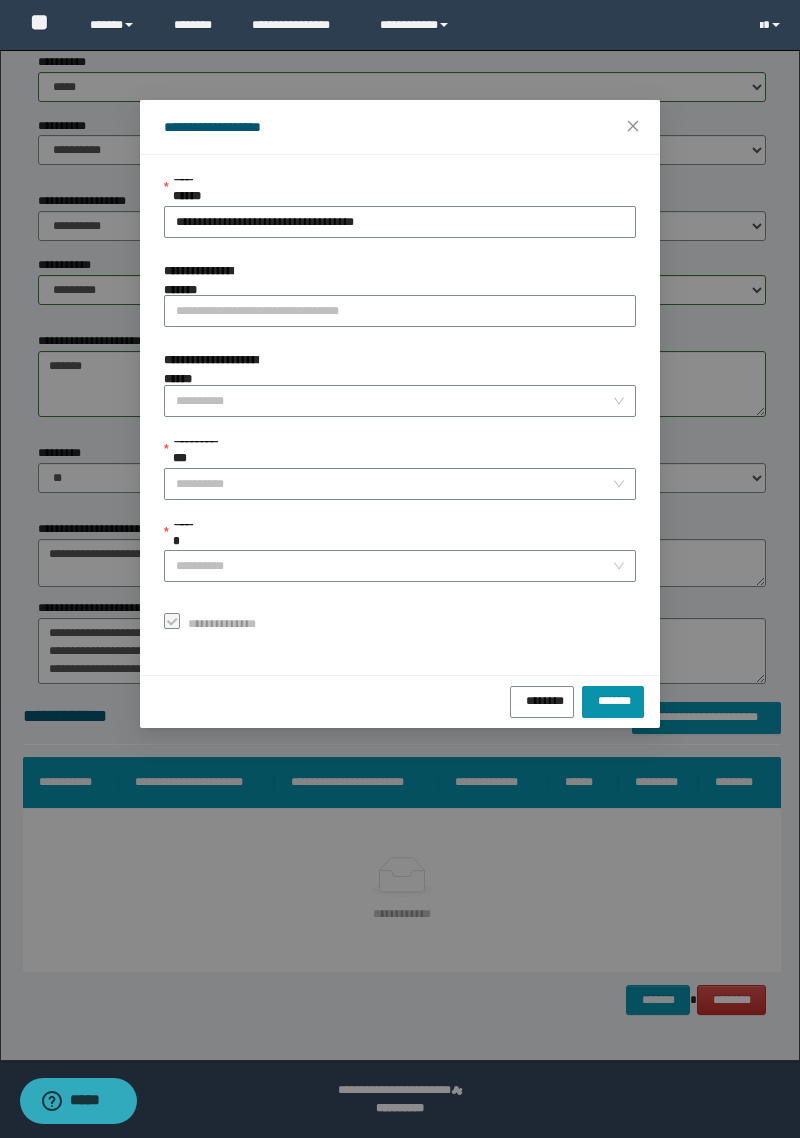 click on "**********" at bounding box center (394, 484) 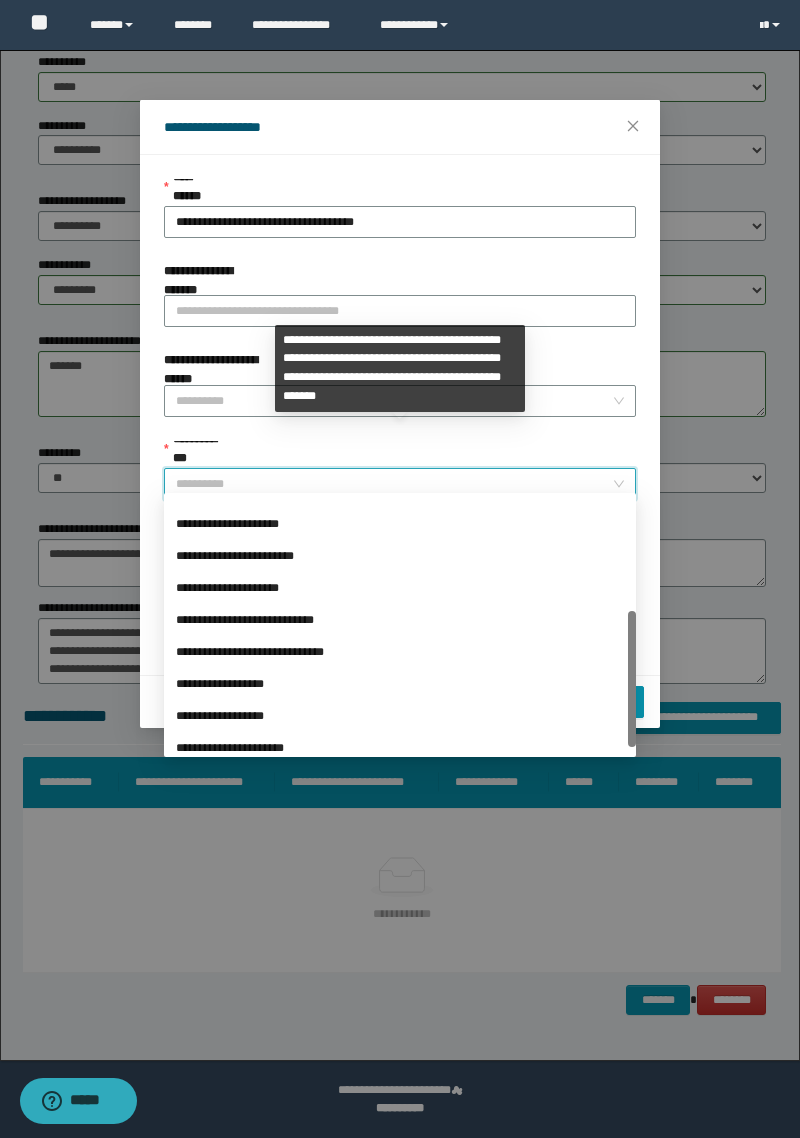scroll, scrollTop: 224, scrollLeft: 0, axis: vertical 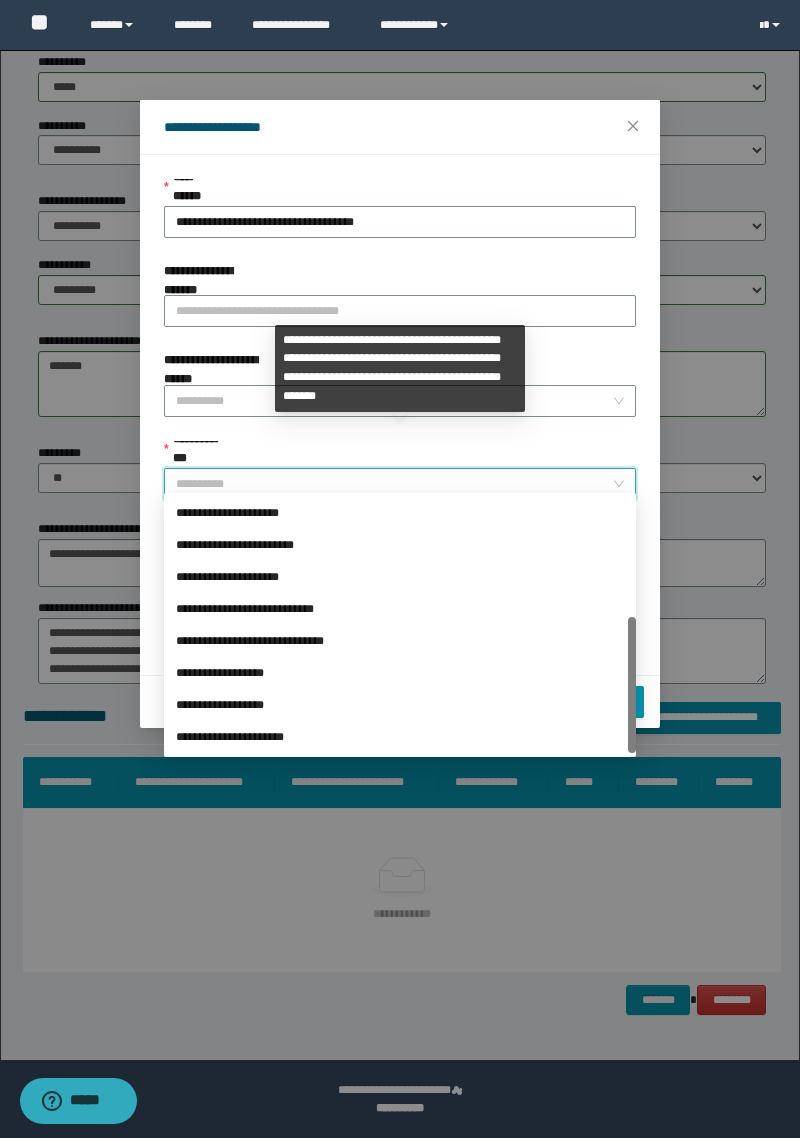 click on "**********" at bounding box center [400, 673] 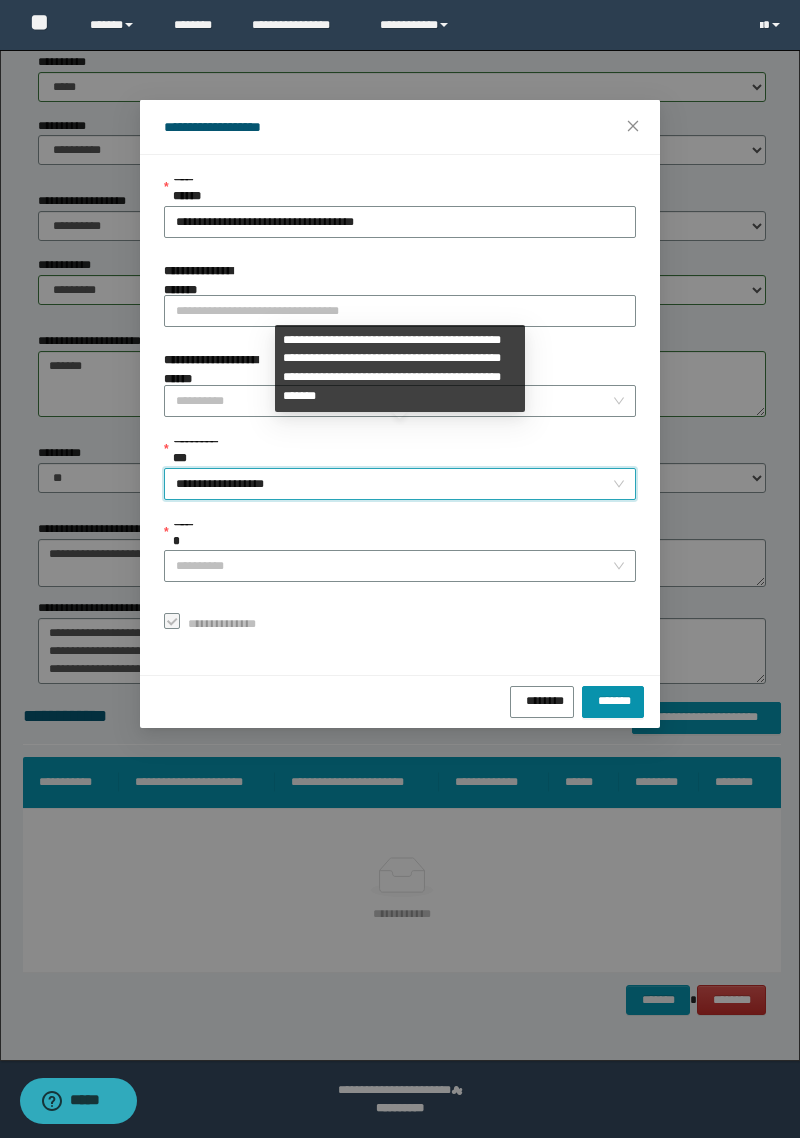 click on "******" at bounding box center [400, 537] 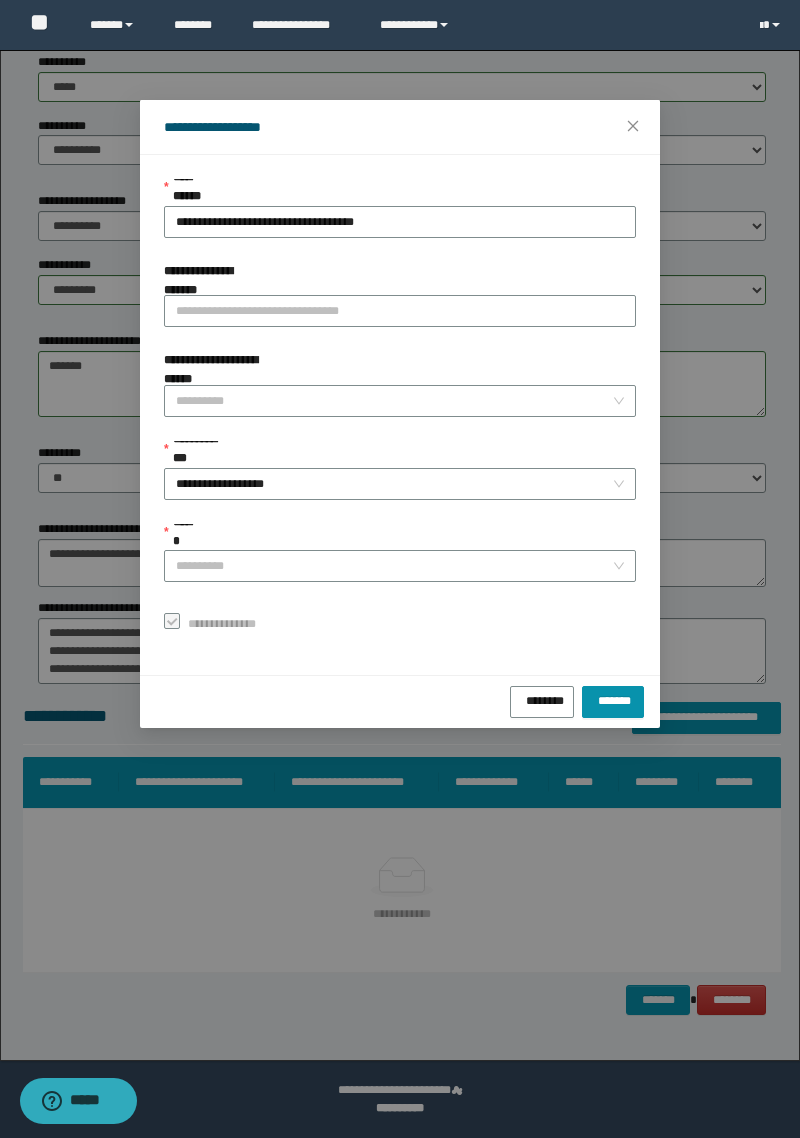 click on "******" at bounding box center [394, 566] 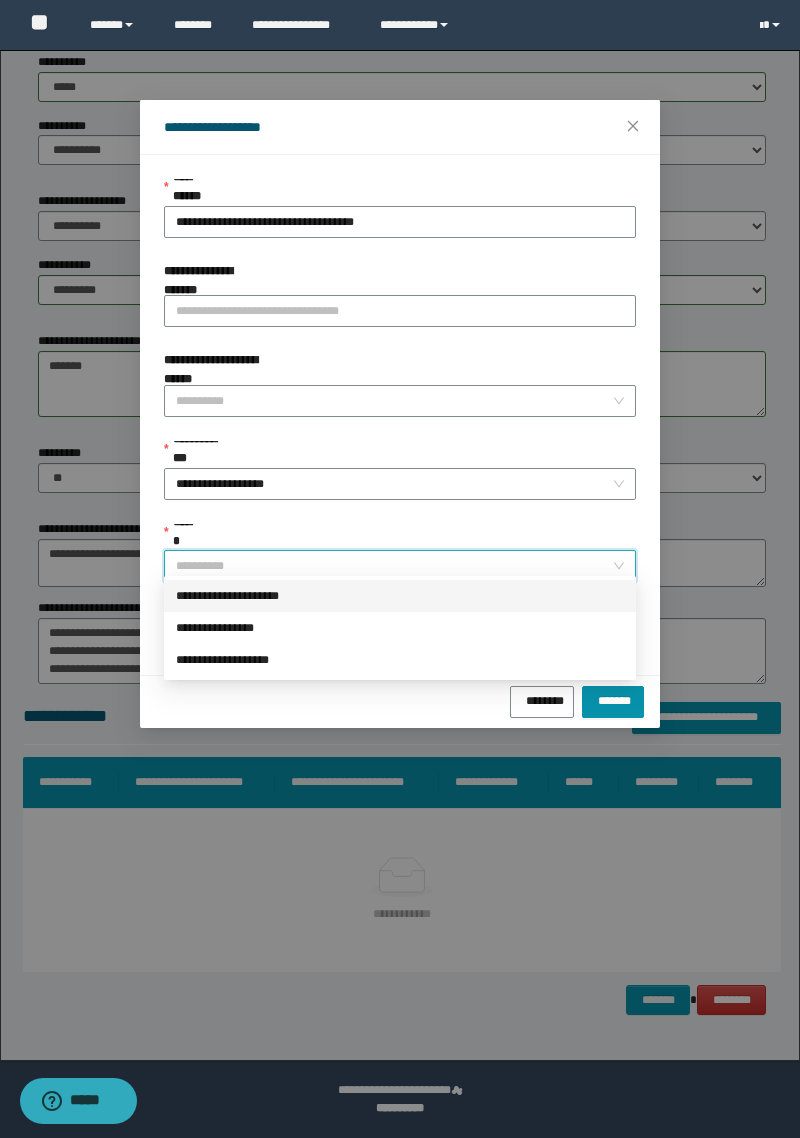 click on "**********" at bounding box center (400, 596) 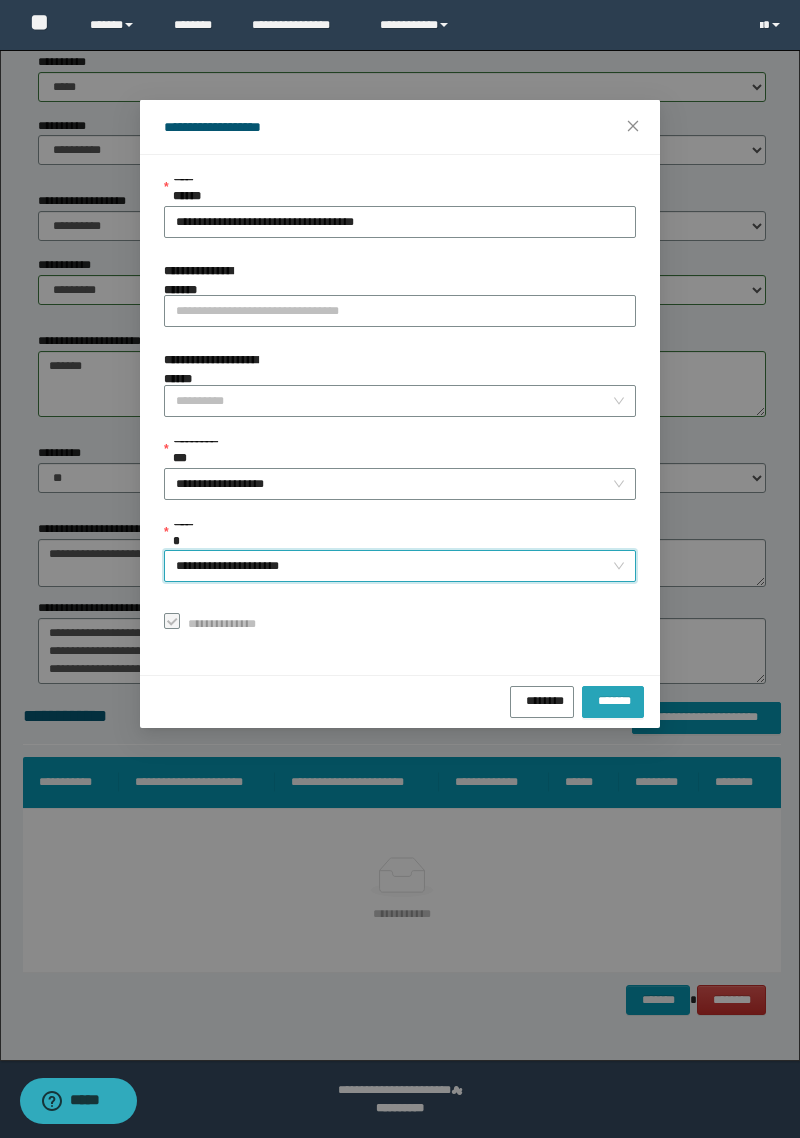 click on "*******" at bounding box center [613, 698] 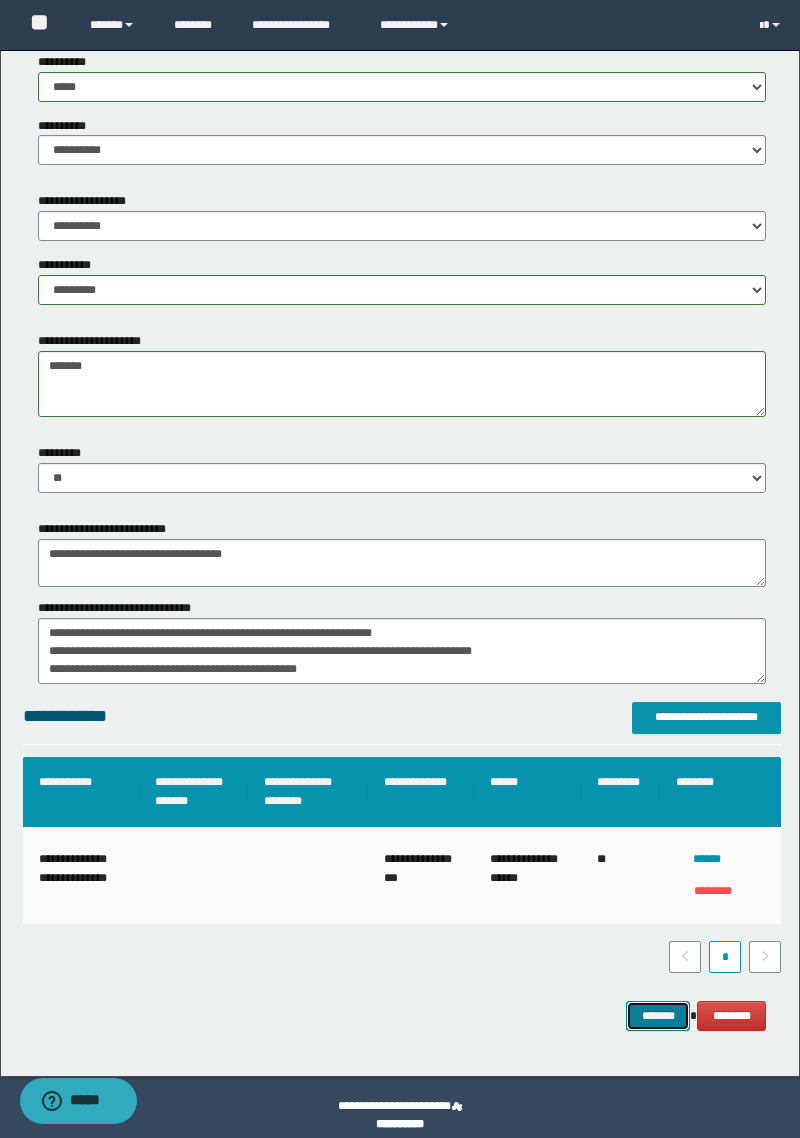 click on "*******" at bounding box center [658, 1016] 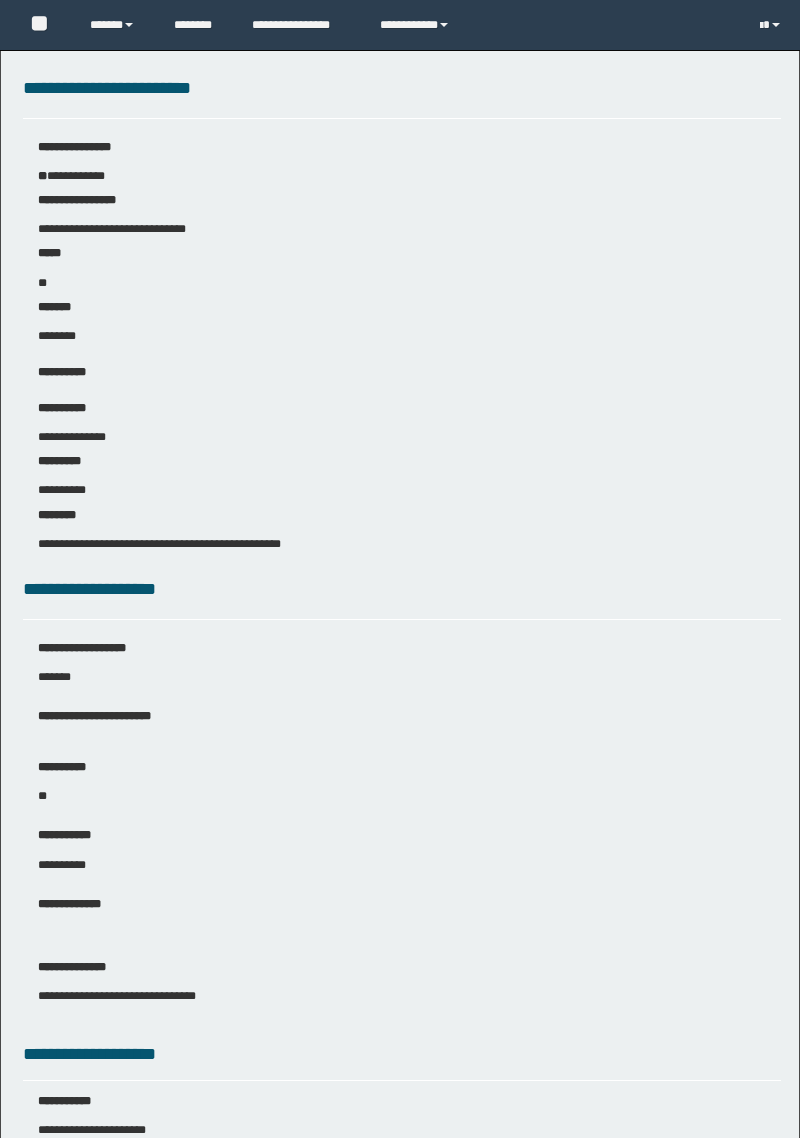 scroll, scrollTop: 0, scrollLeft: 0, axis: both 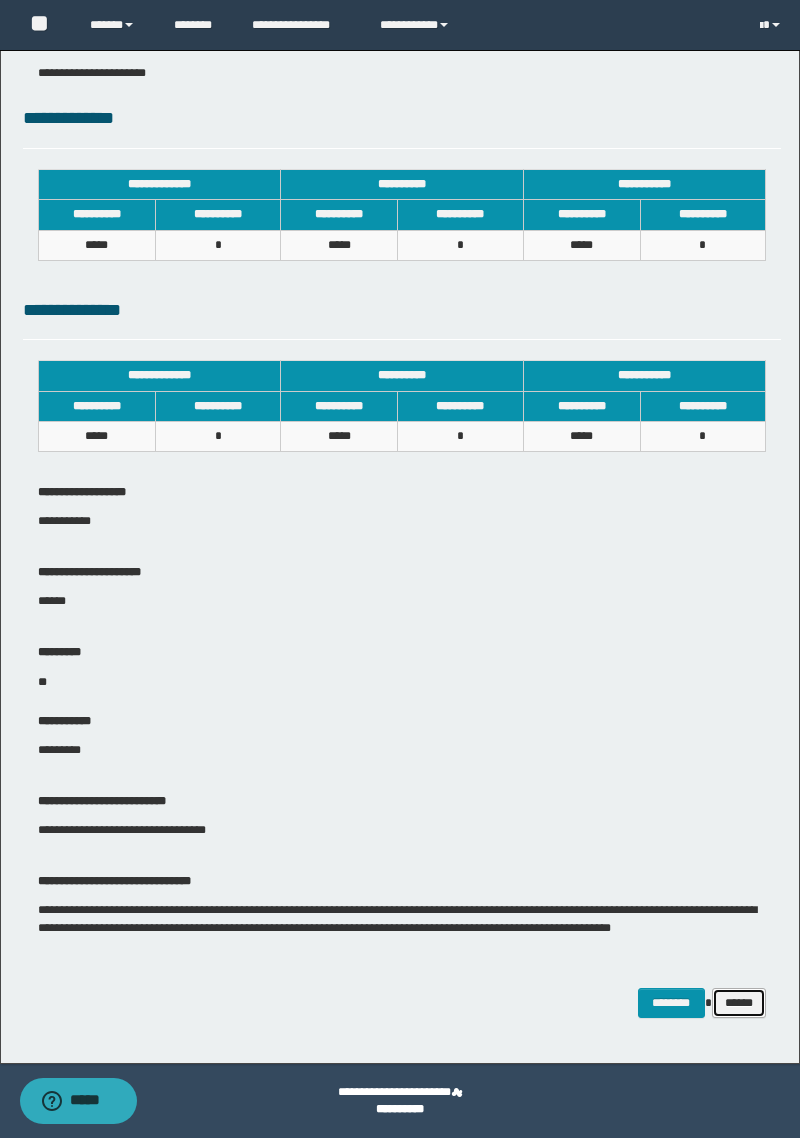 click on "******" at bounding box center (739, 1003) 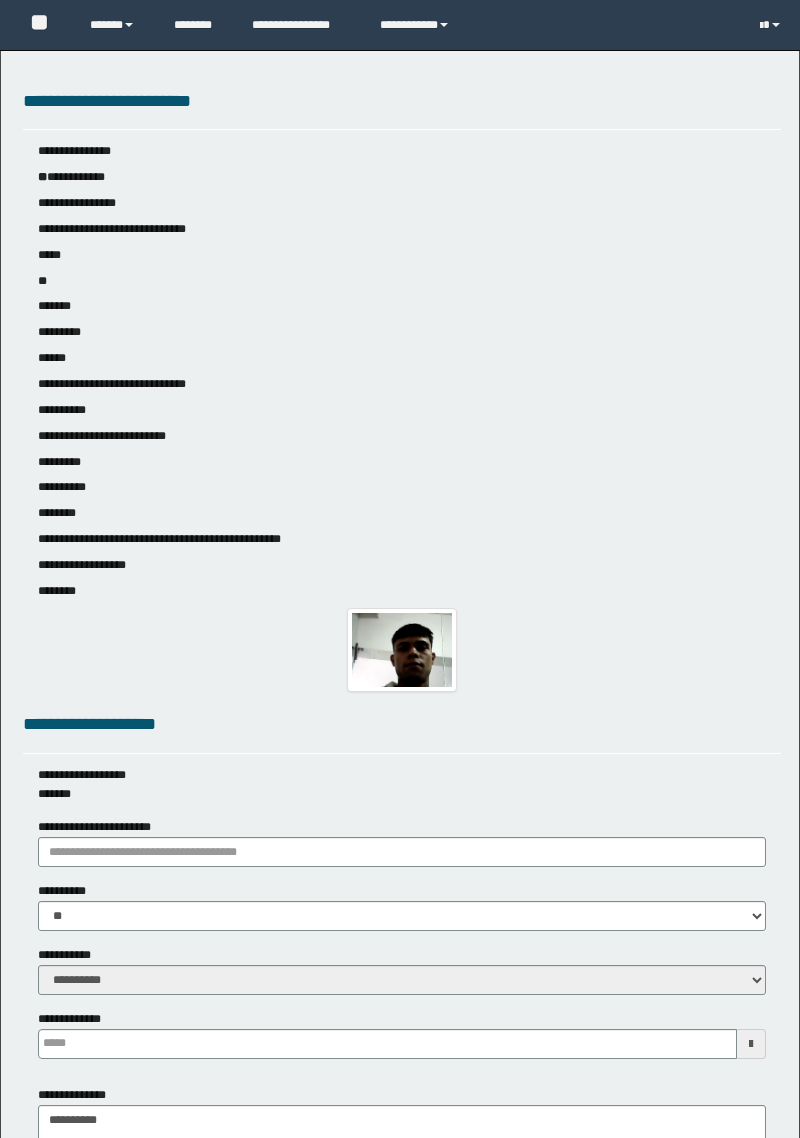 scroll, scrollTop: 0, scrollLeft: 0, axis: both 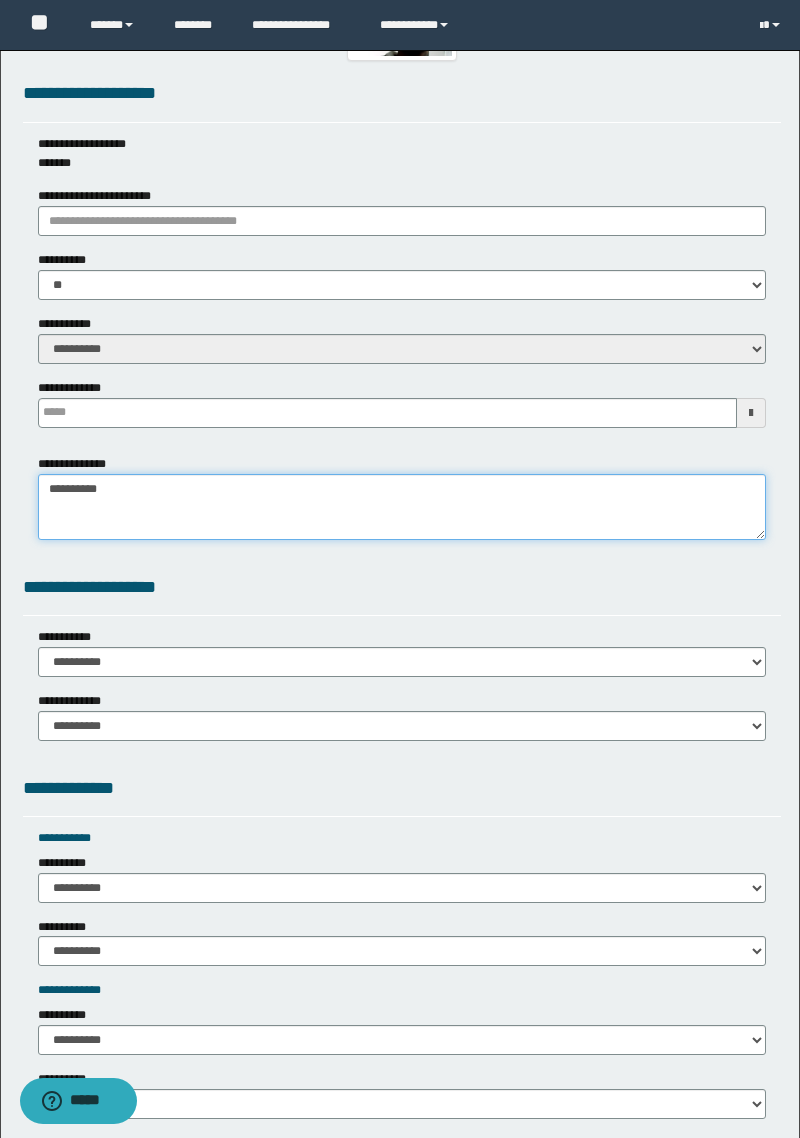 click on "**********" at bounding box center [402, 507] 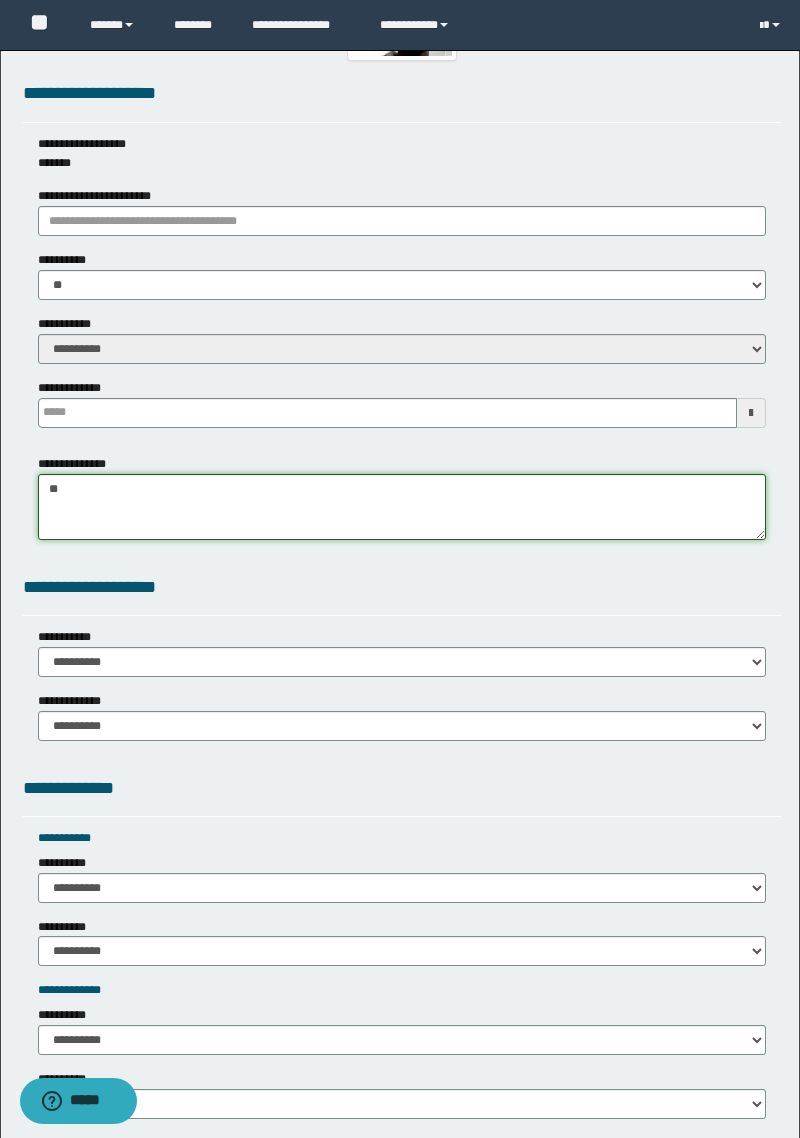 type on "*" 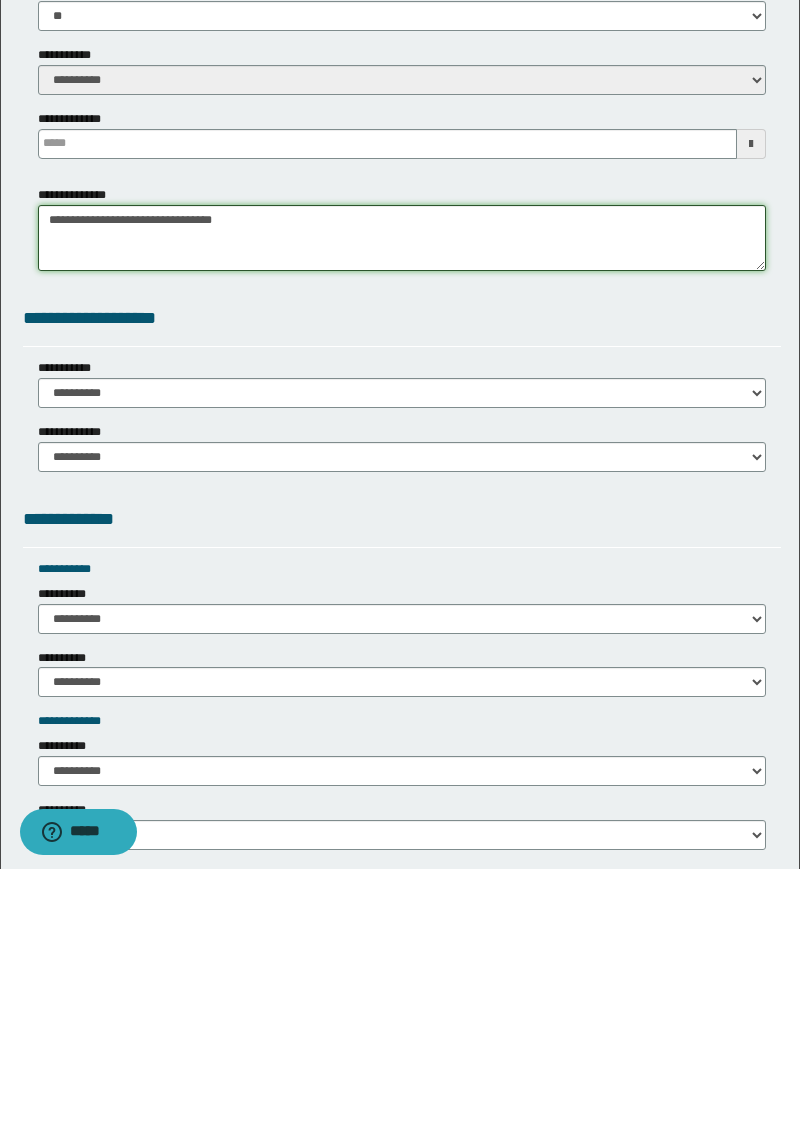 scroll, scrollTop: 690, scrollLeft: 0, axis: vertical 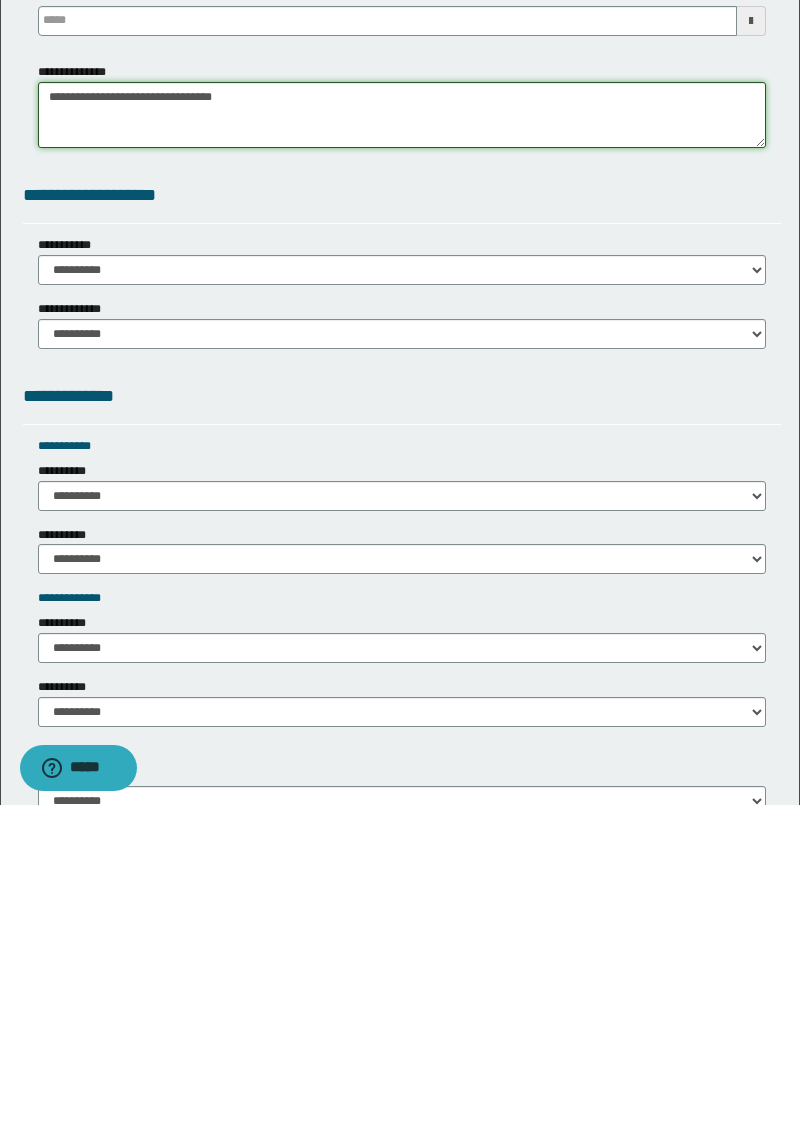 type on "**********" 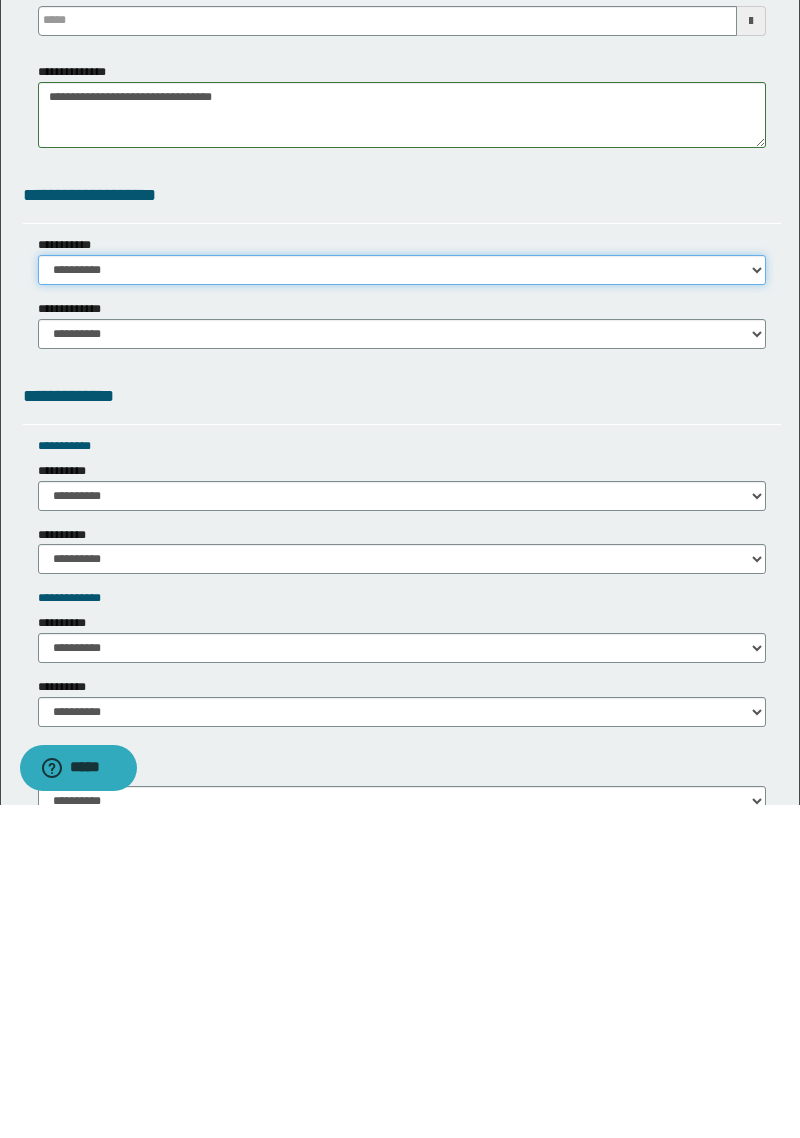 click on "**********" at bounding box center (402, 603) 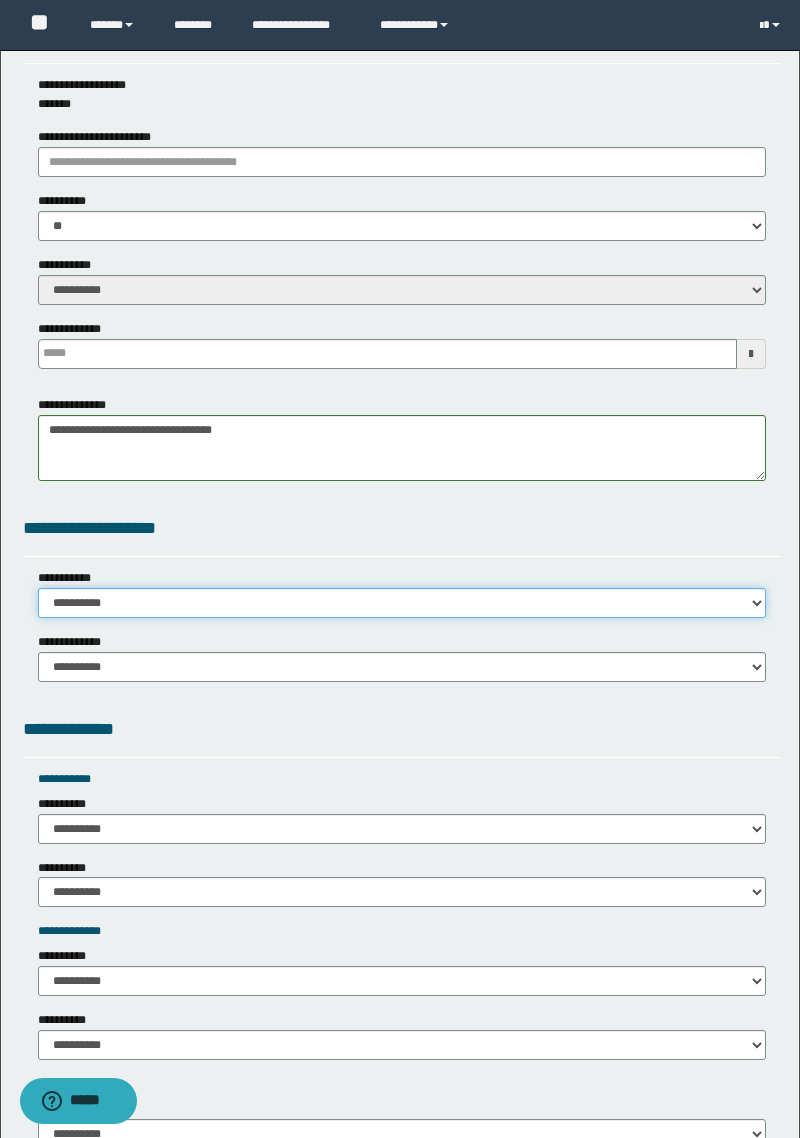 select on "*" 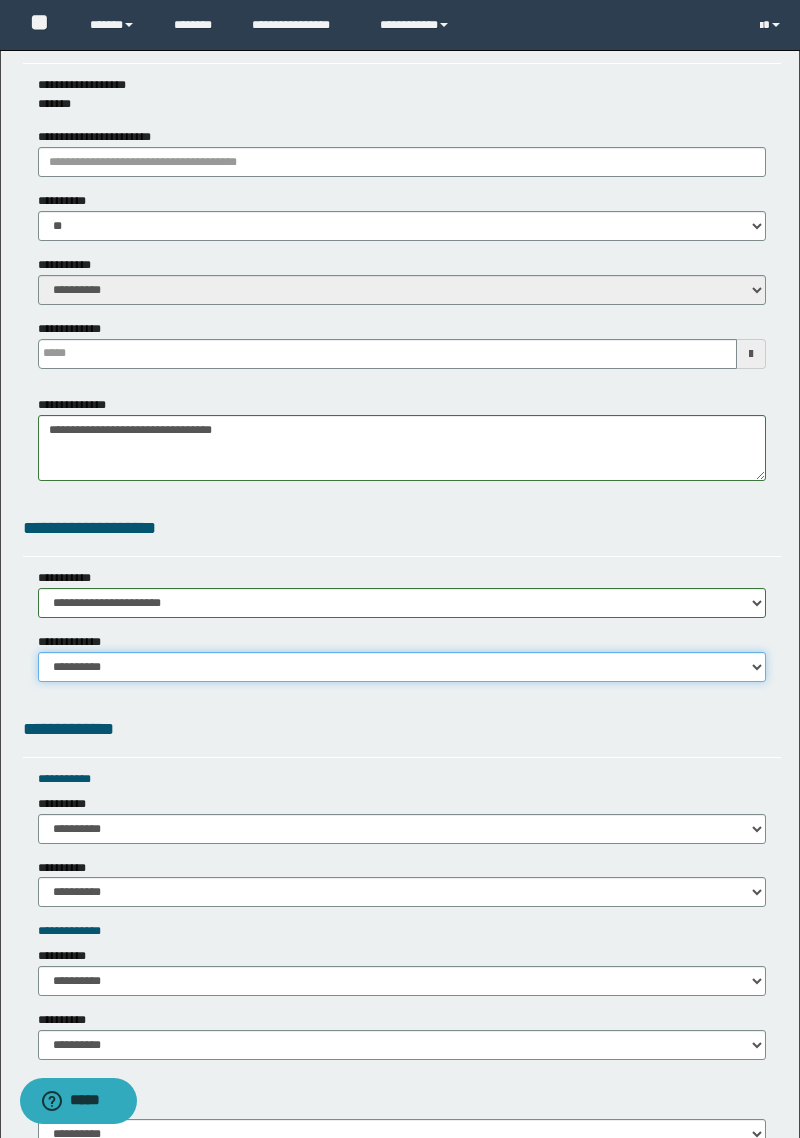 click on "**********" at bounding box center (402, 667) 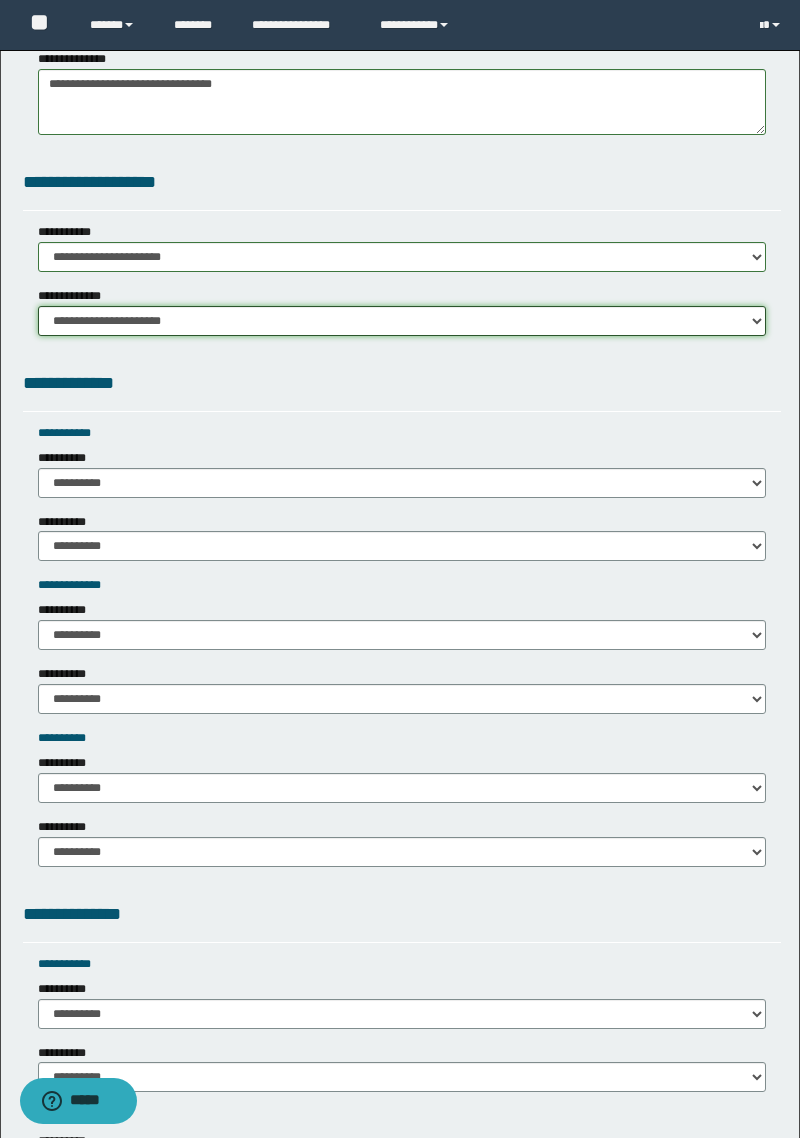 scroll, scrollTop: 1050, scrollLeft: 0, axis: vertical 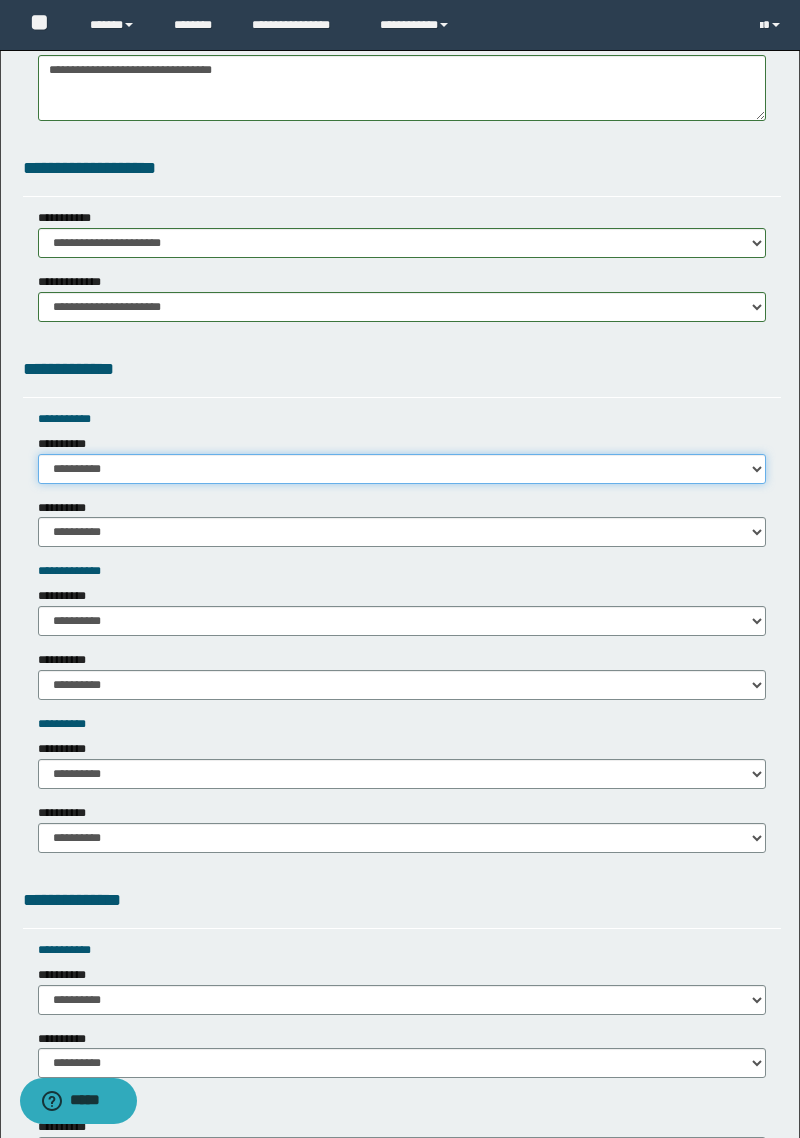 click on "**********" at bounding box center (402, 469) 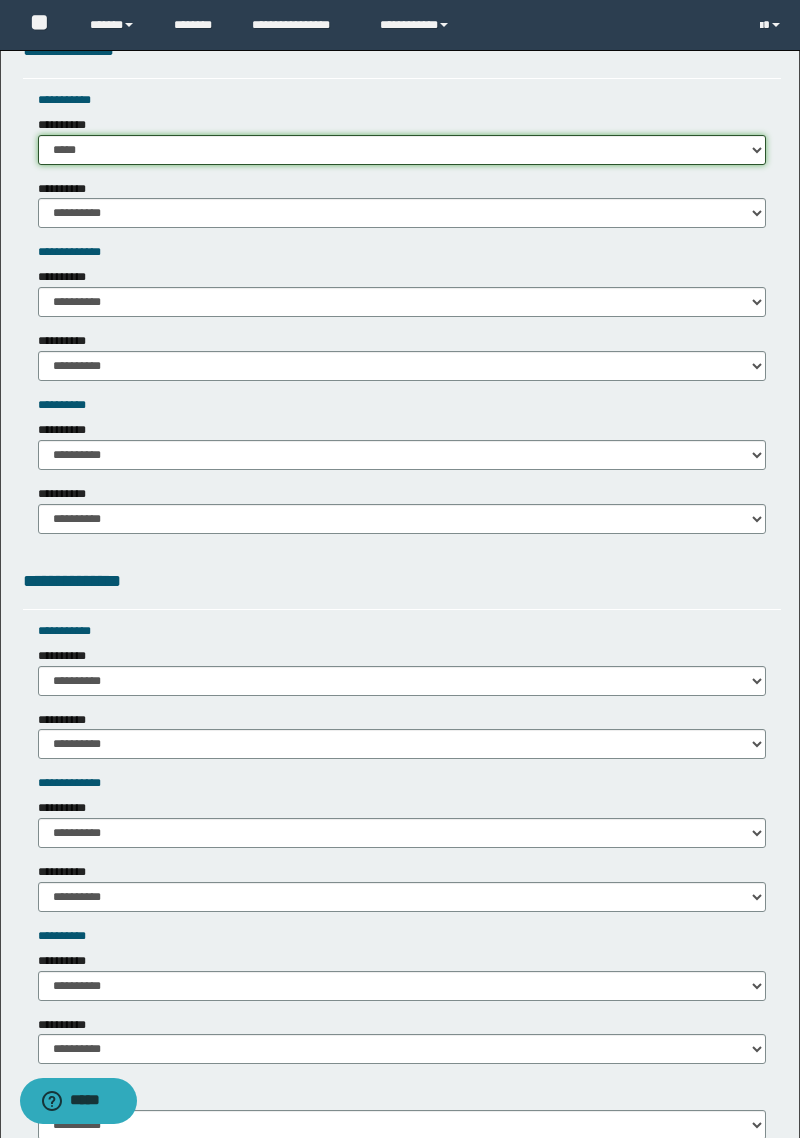 scroll, scrollTop: 1372, scrollLeft: 0, axis: vertical 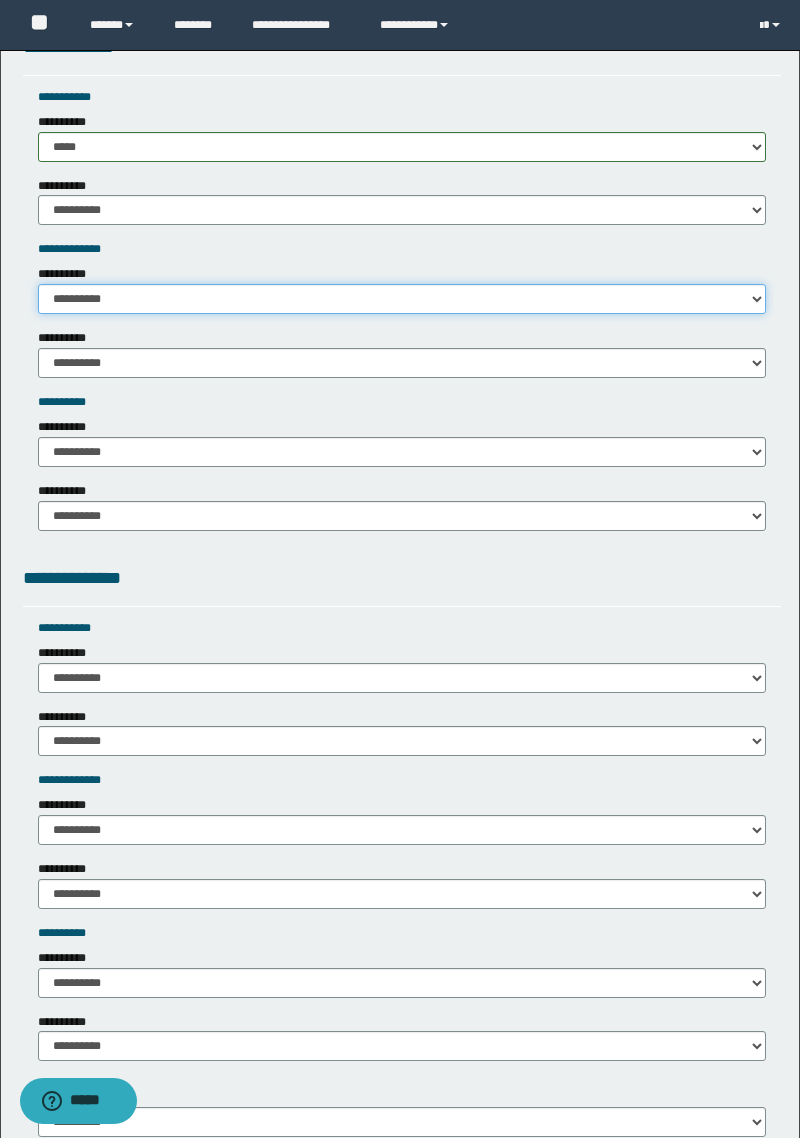 click on "**********" at bounding box center (402, 299) 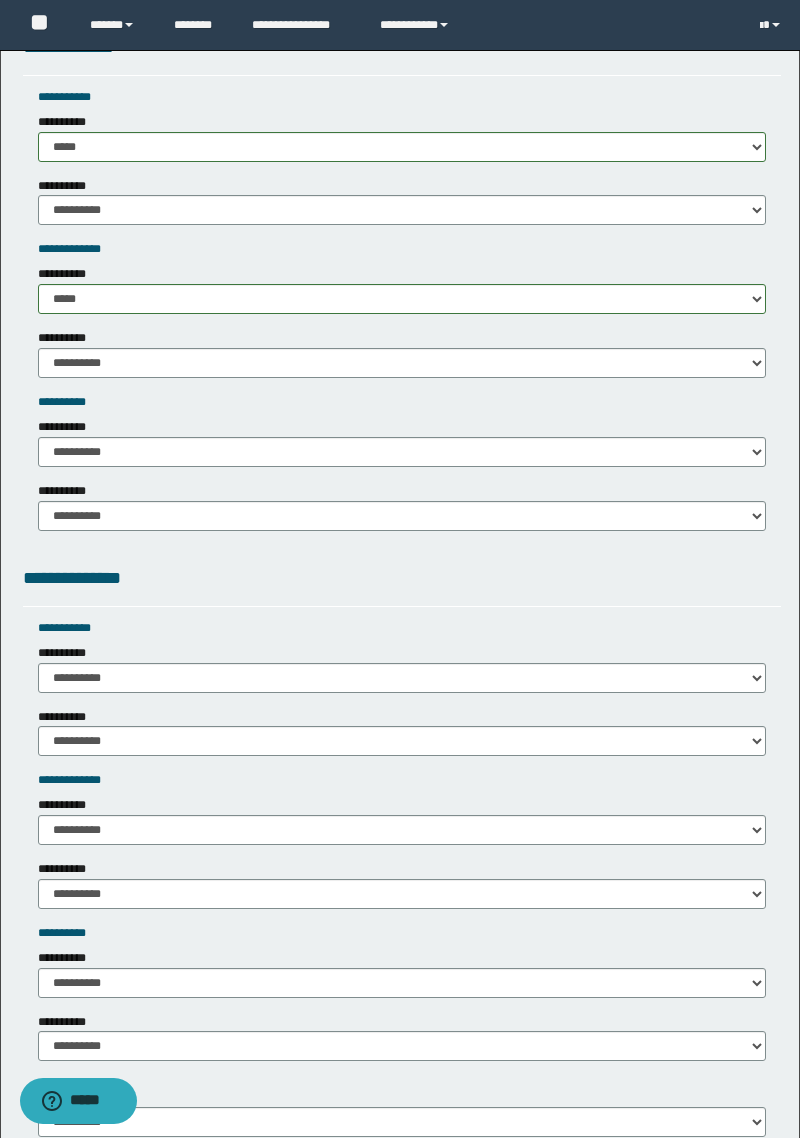 click on "**********" at bounding box center [66, 491] 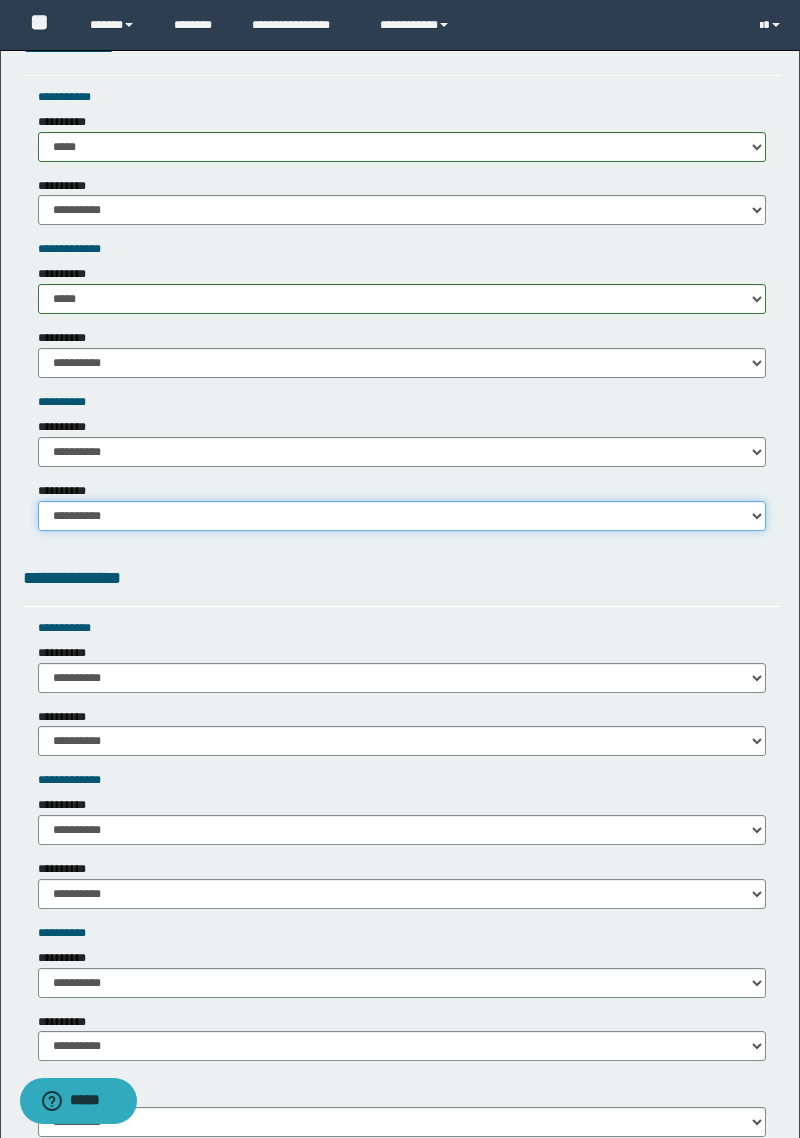 click on "**********" at bounding box center (402, 516) 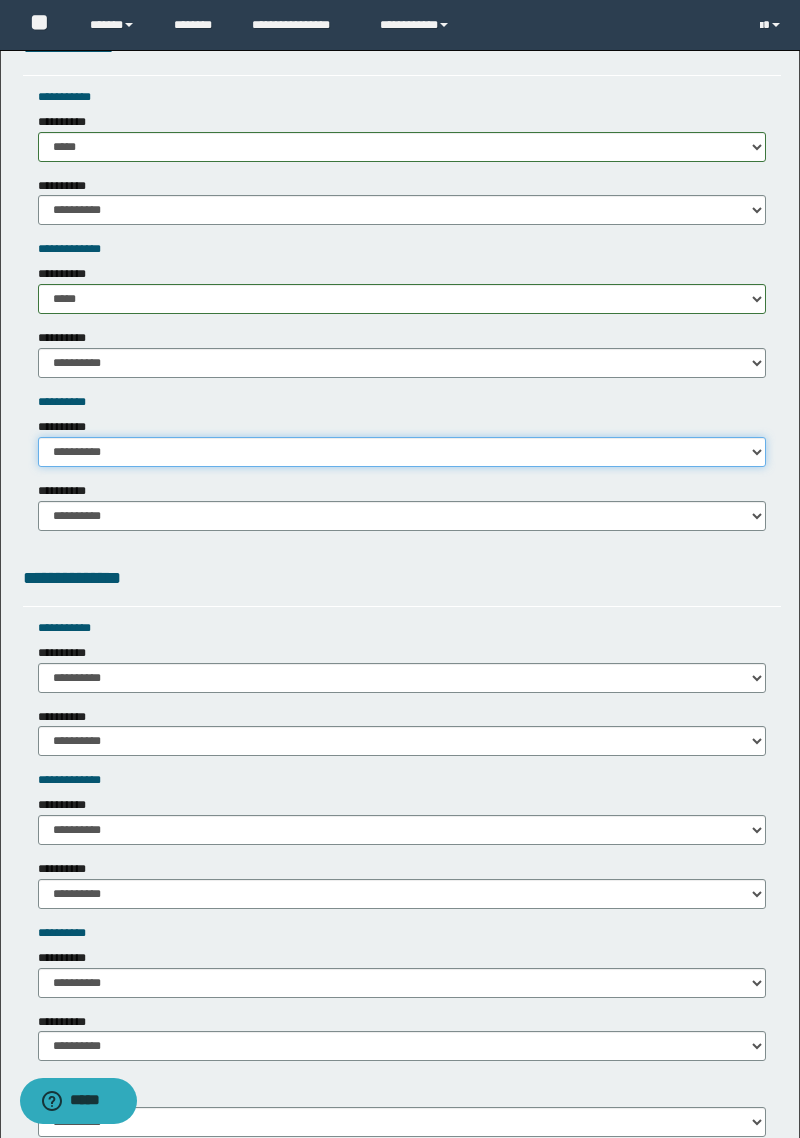 click on "**********" at bounding box center [402, 452] 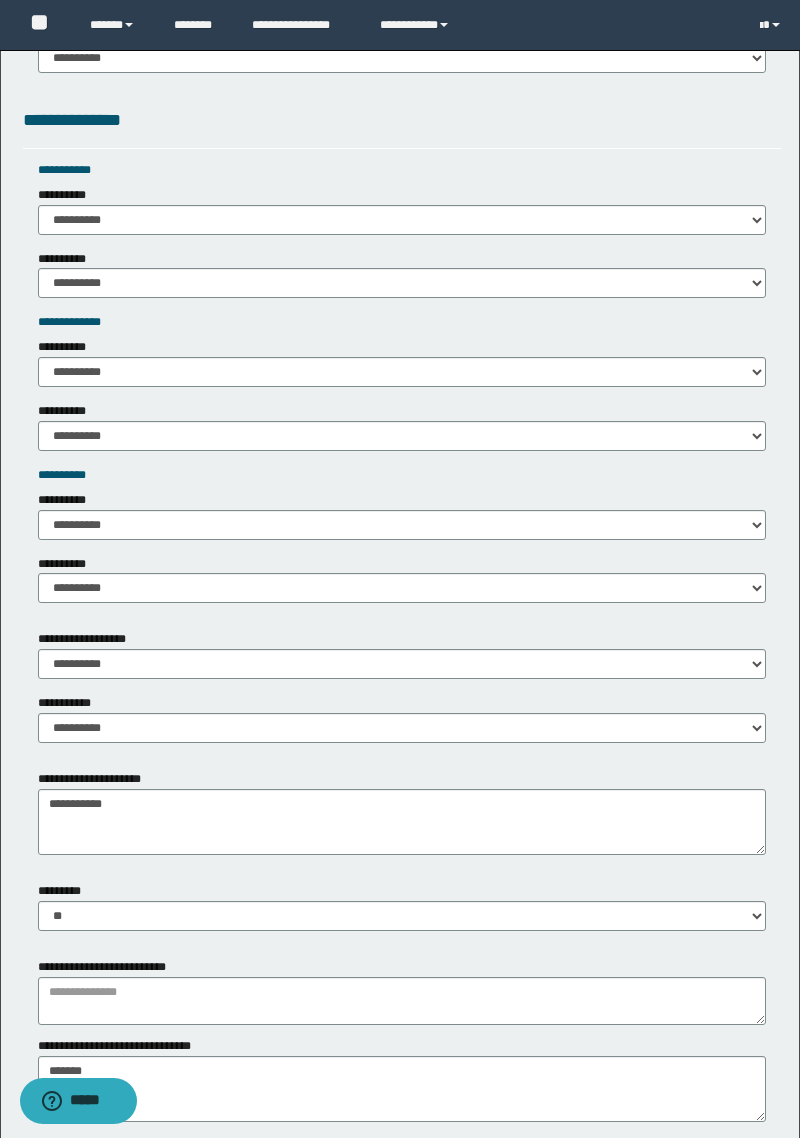 scroll, scrollTop: 1830, scrollLeft: 0, axis: vertical 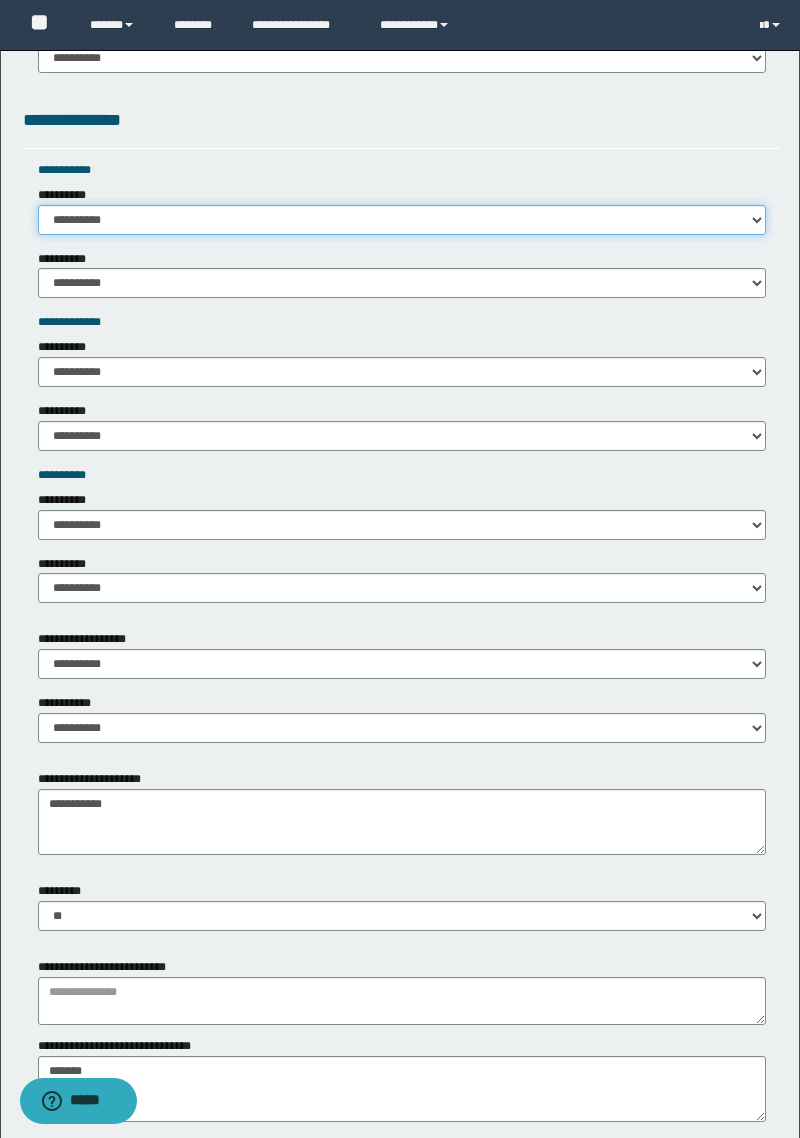 click on "**********" at bounding box center (402, 220) 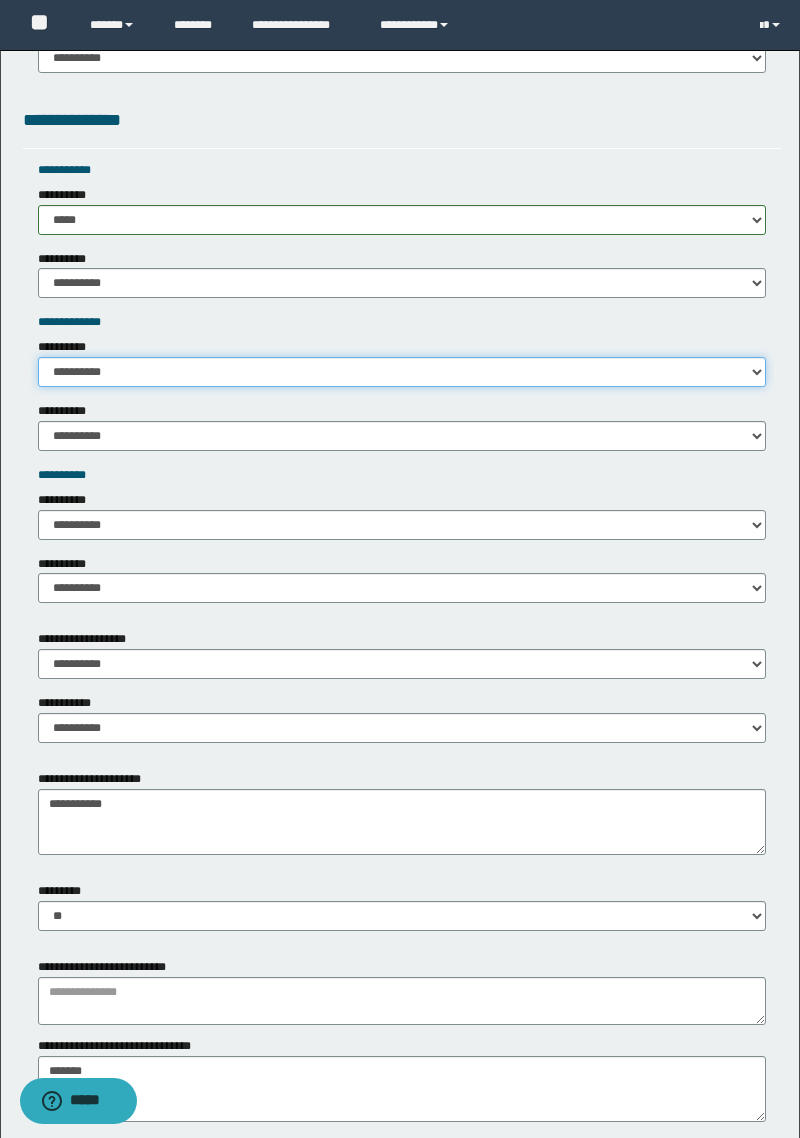 click on "**********" at bounding box center [402, 372] 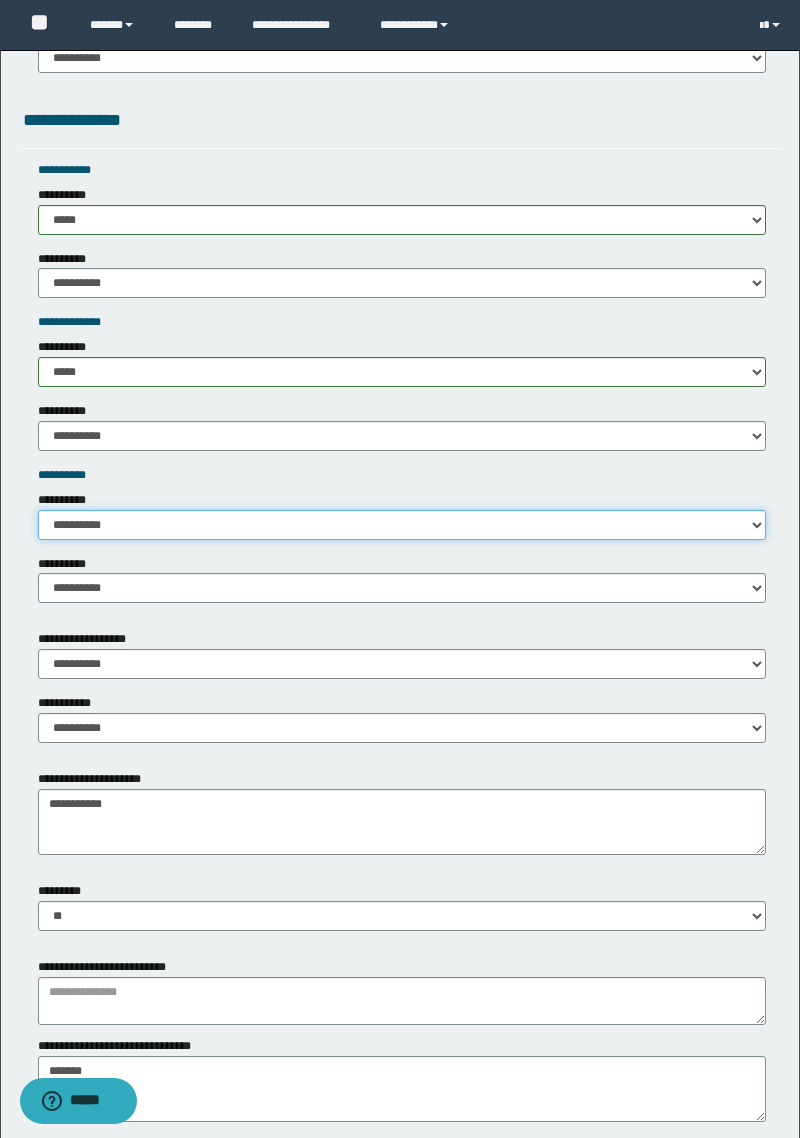 click on "**********" at bounding box center (402, 525) 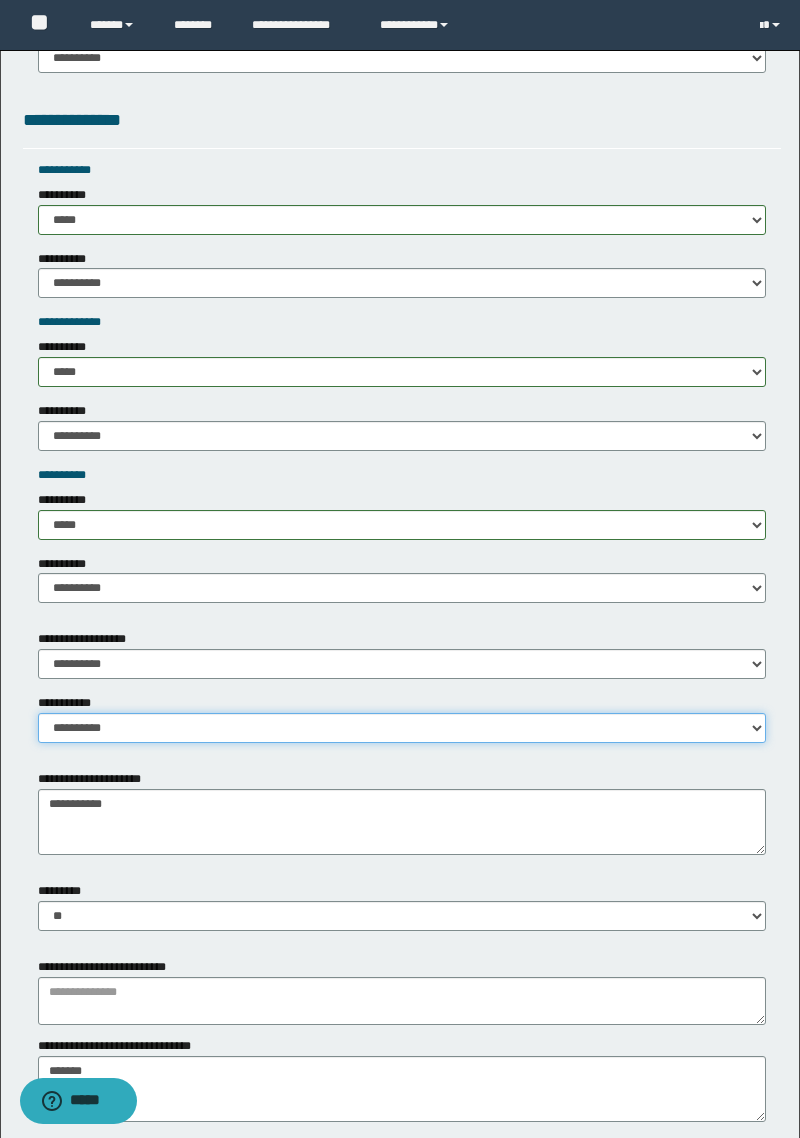 click on "**********" at bounding box center (402, 728) 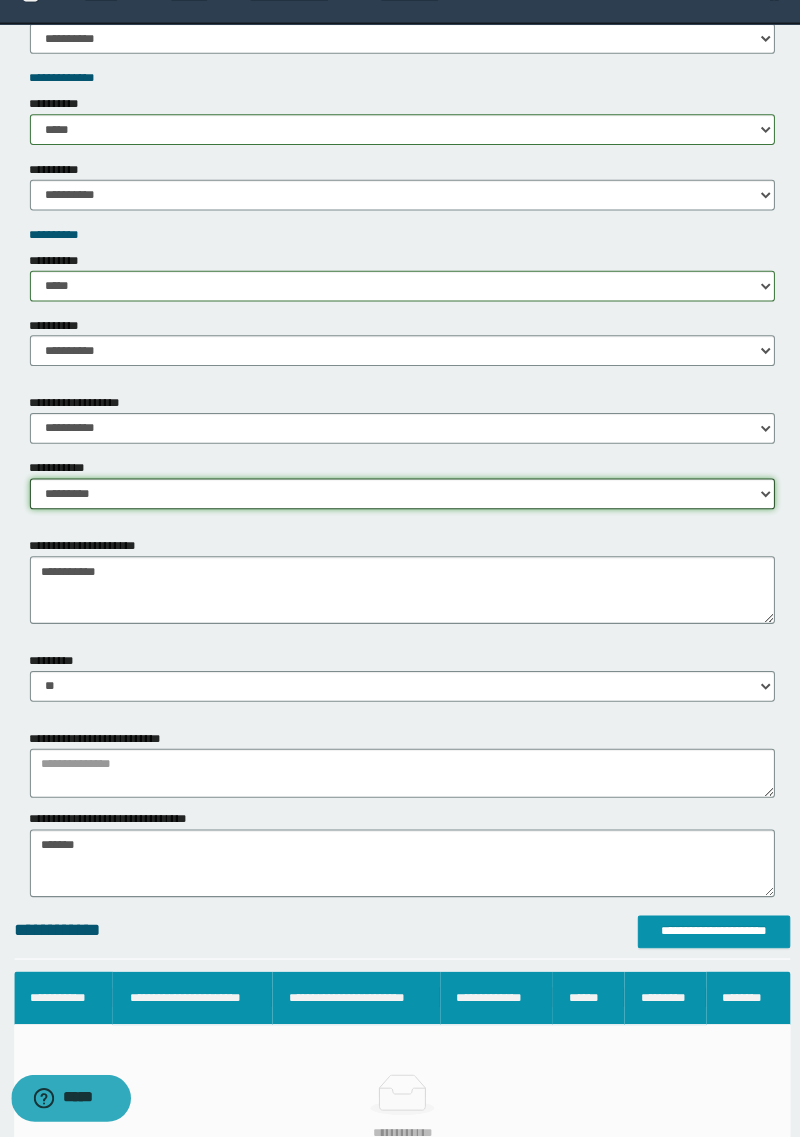 scroll, scrollTop: 2049, scrollLeft: 0, axis: vertical 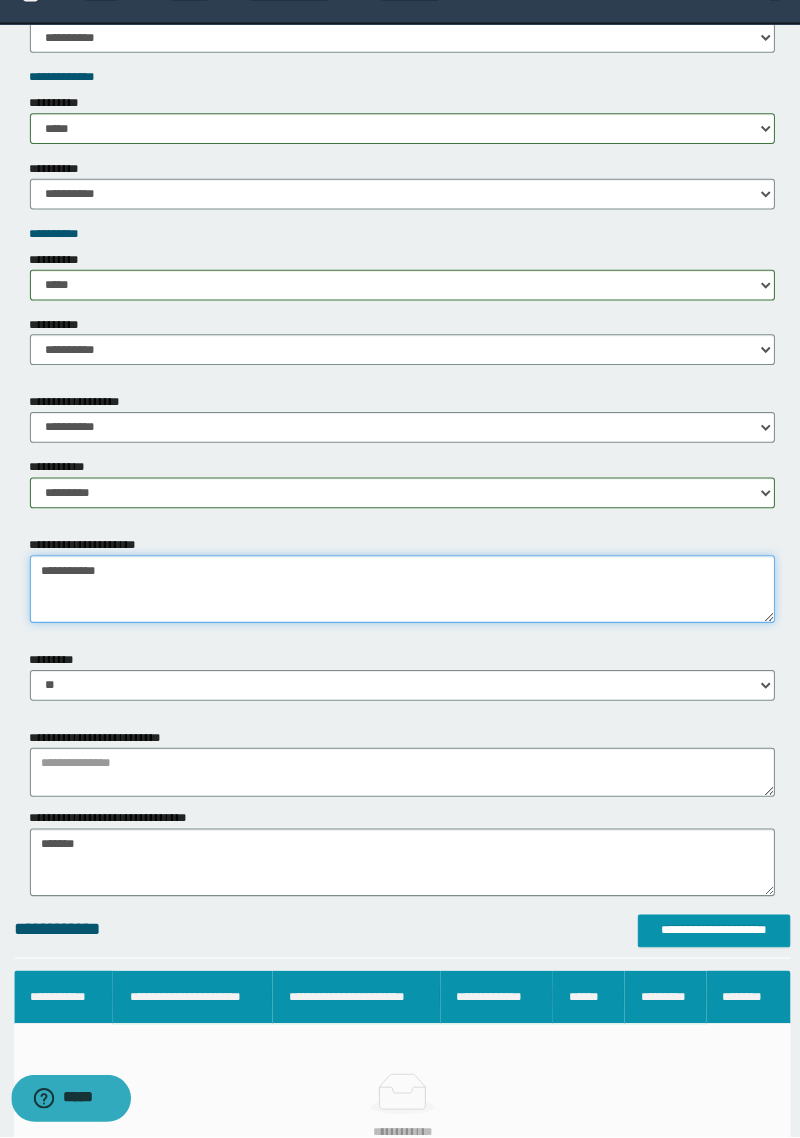 click on "**********" at bounding box center (402, 603) 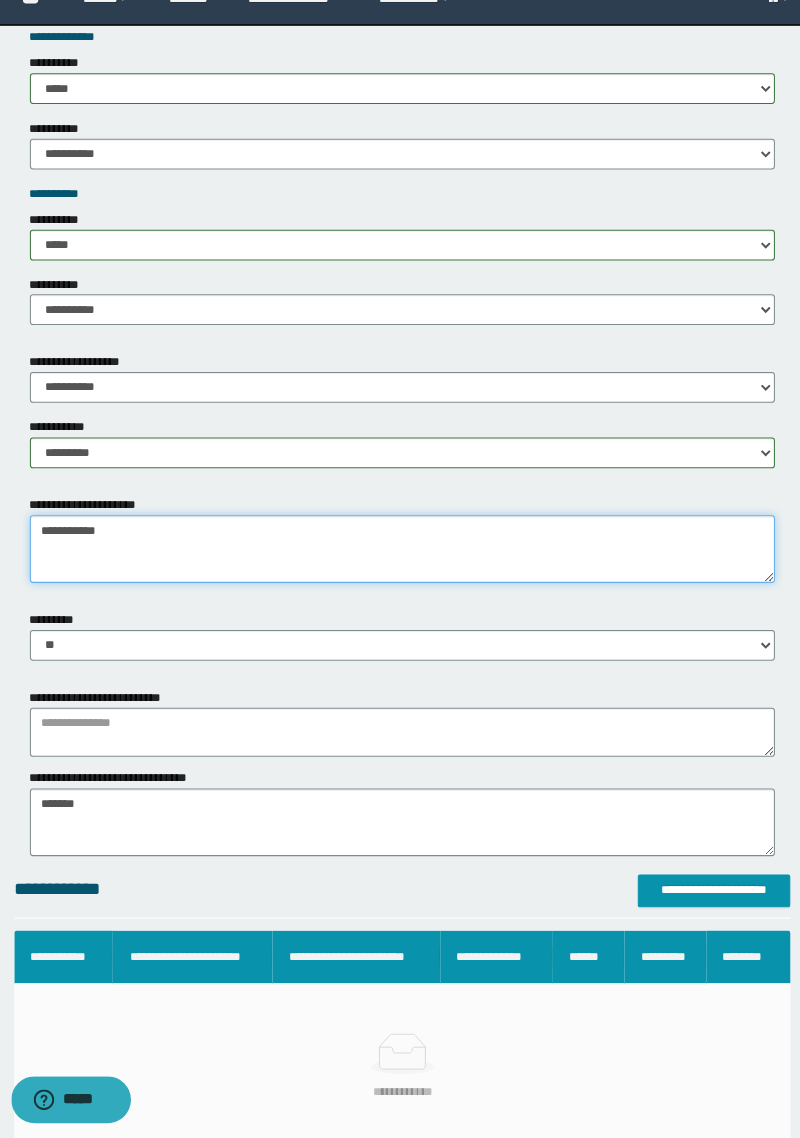 scroll, scrollTop: 2108, scrollLeft: 0, axis: vertical 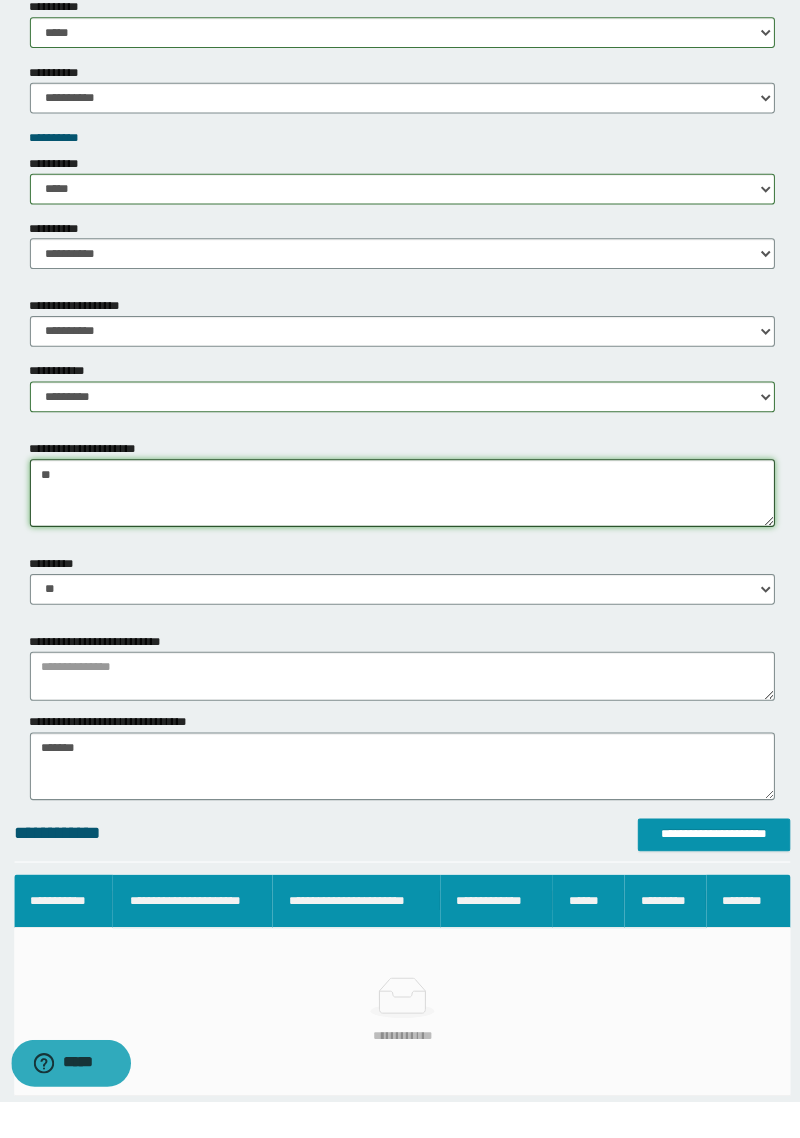 type on "*" 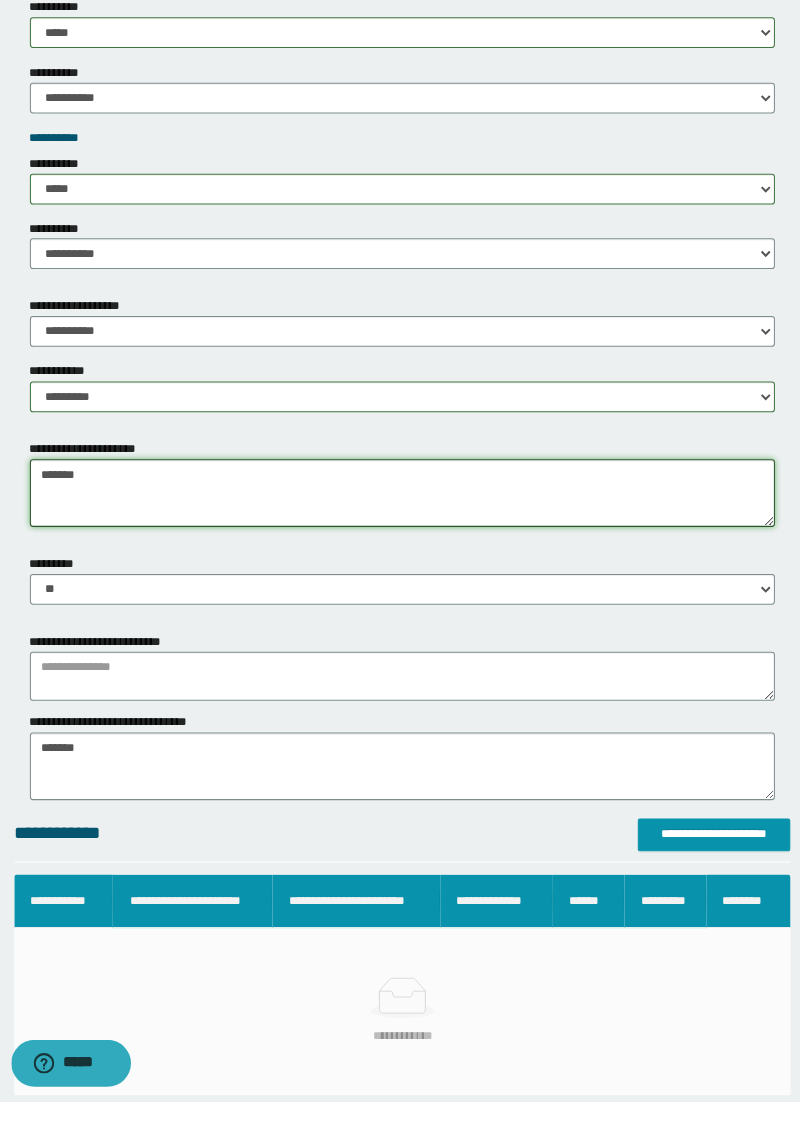 type on "******" 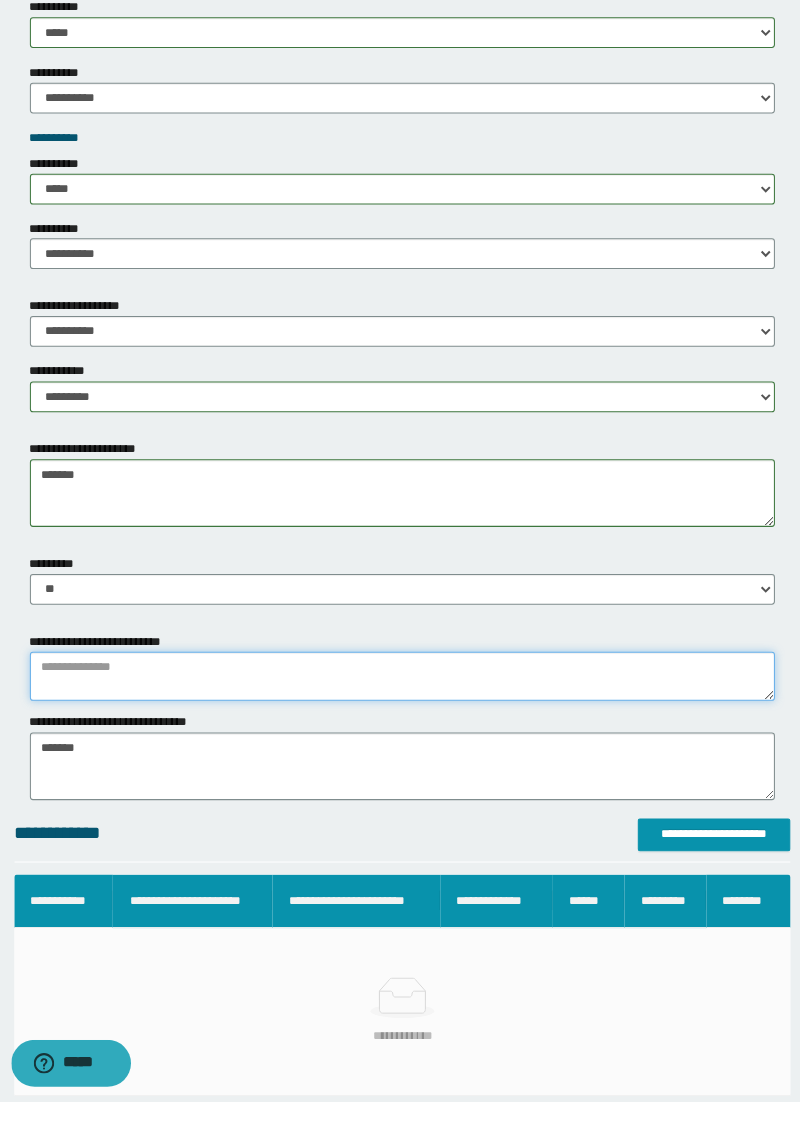 click at bounding box center (402, 723) 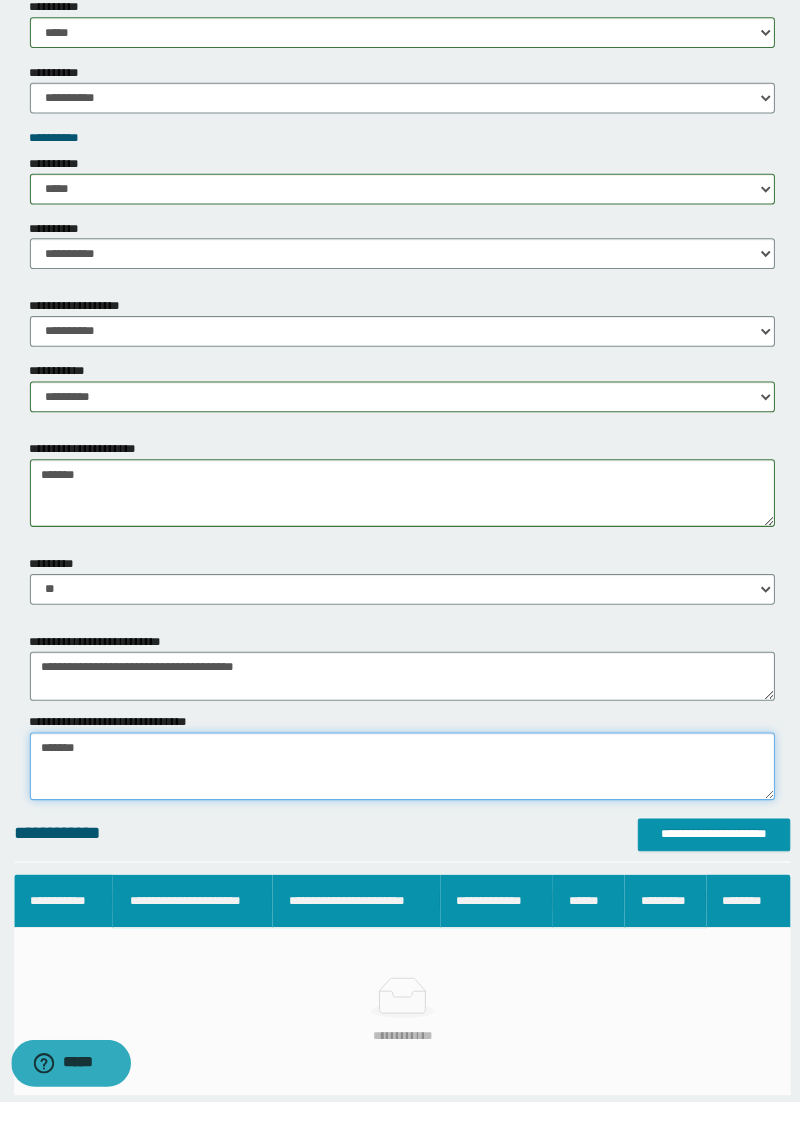 click on "*******" at bounding box center (402, 811) 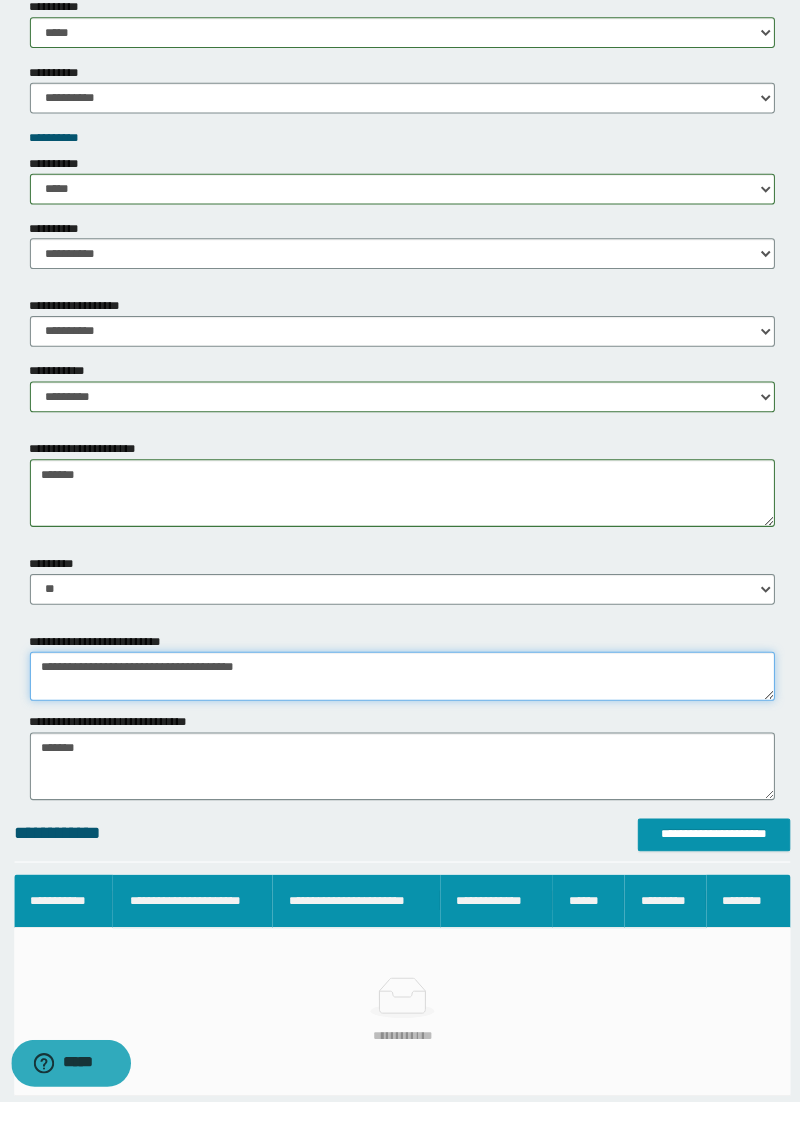 click on "**********" at bounding box center (402, 723) 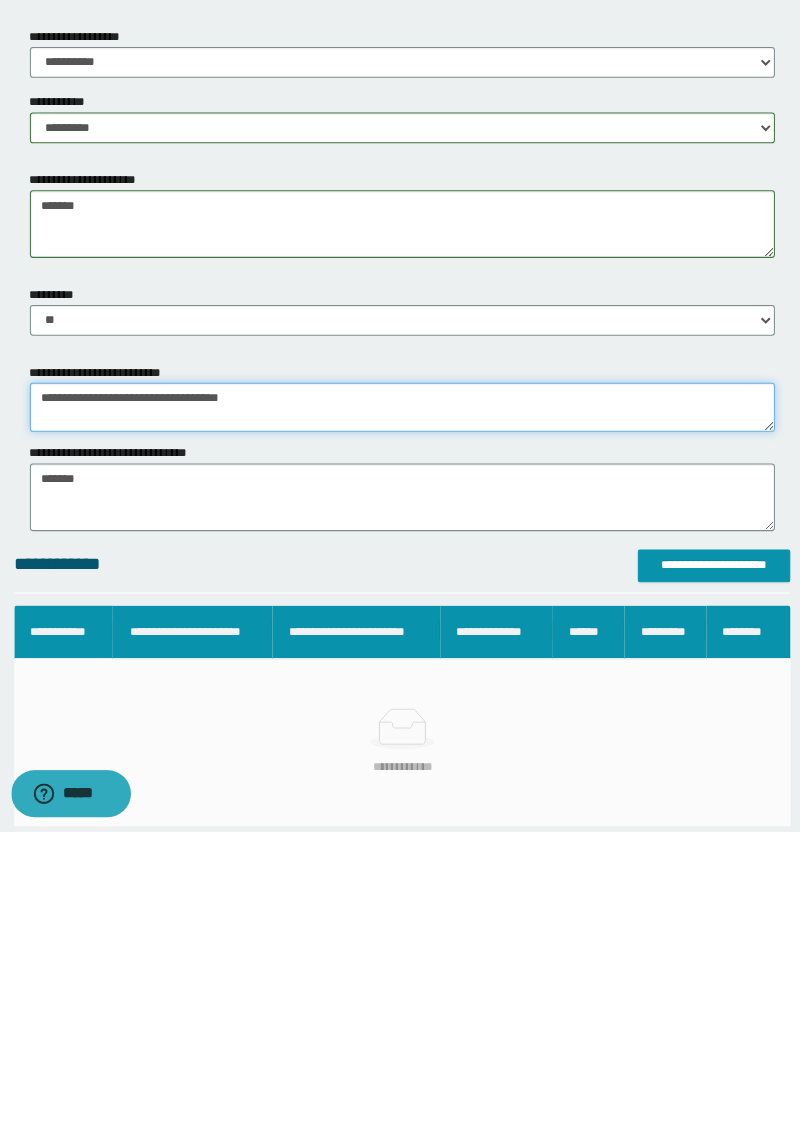 type on "**********" 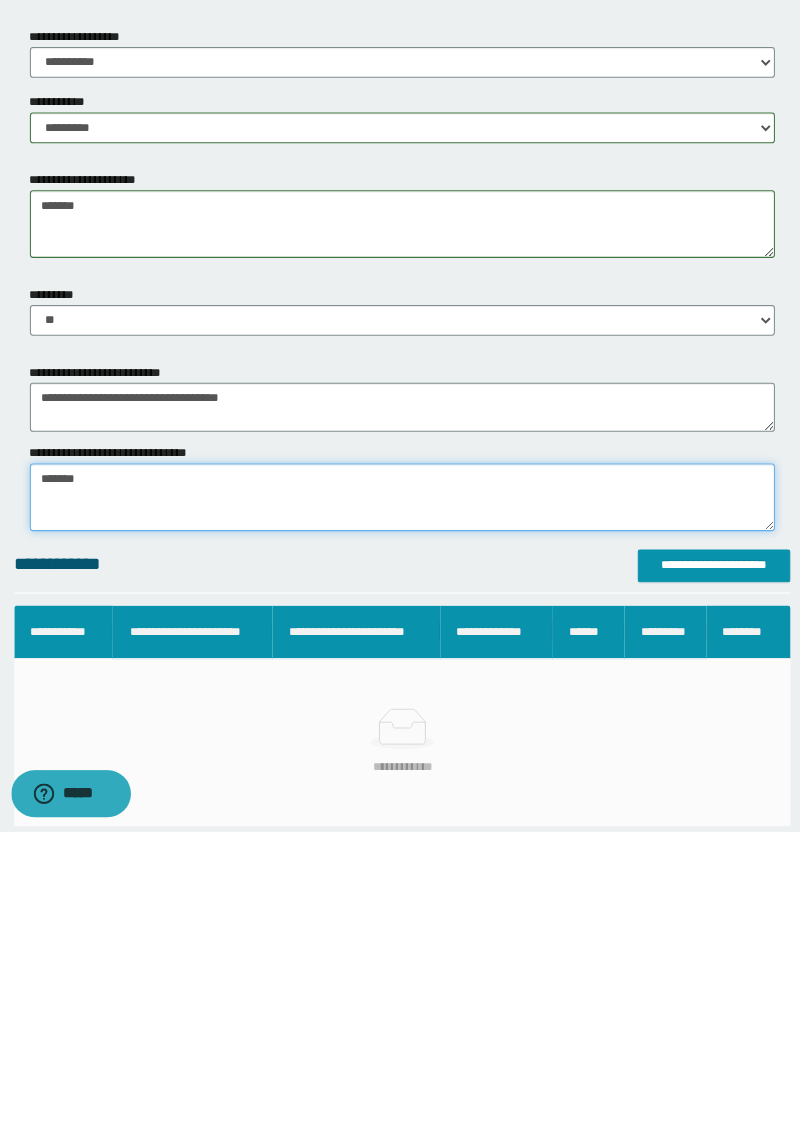 click on "*******" at bounding box center [402, 811] 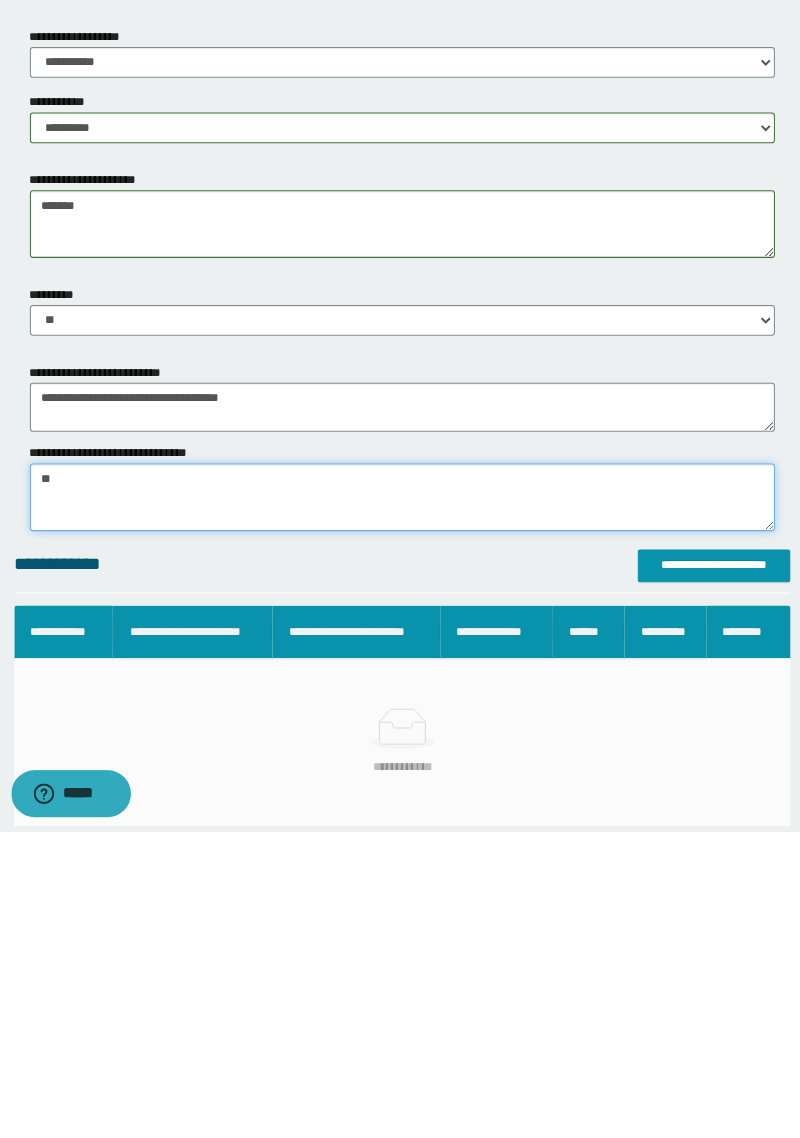type on "*" 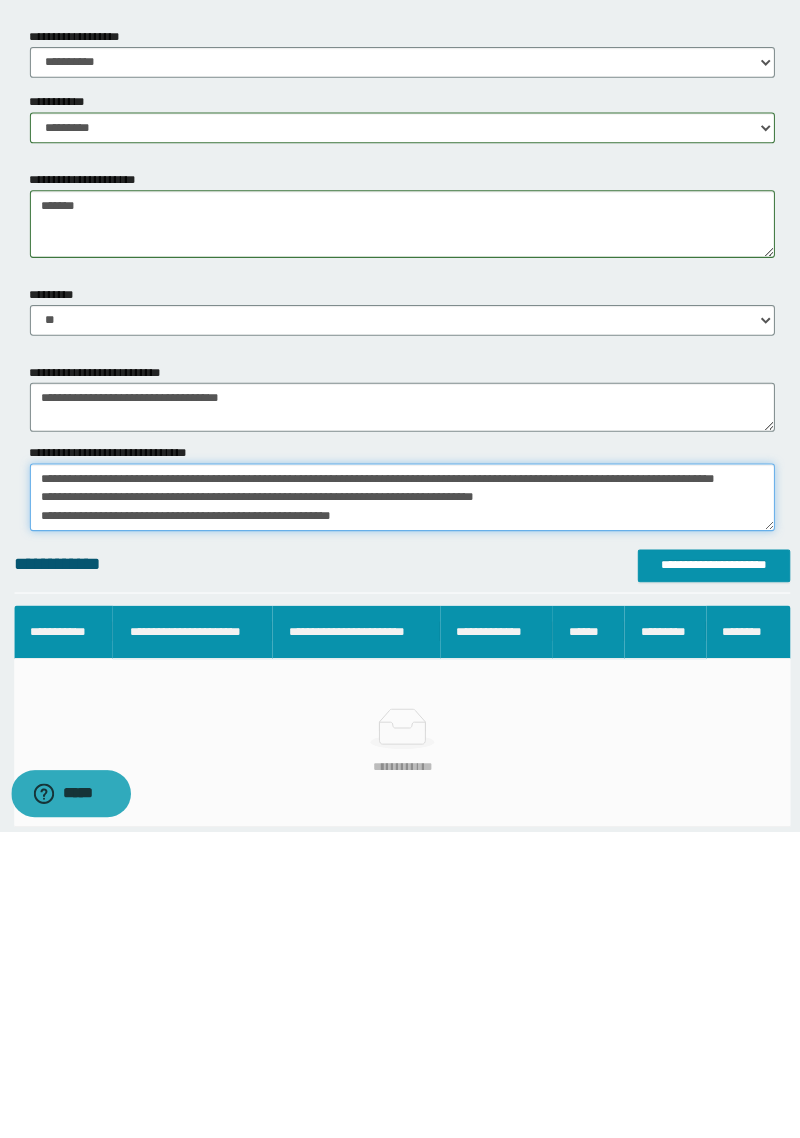 type on "**********" 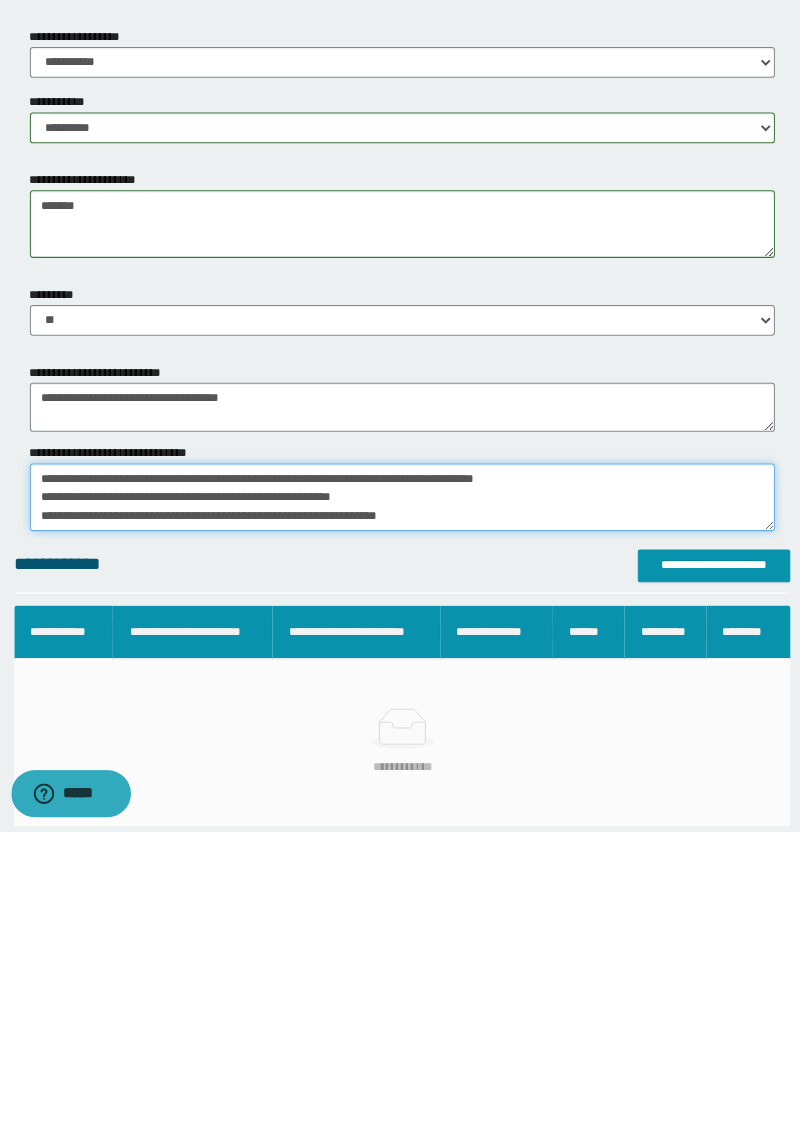 click on "*******" at bounding box center (402, 811) 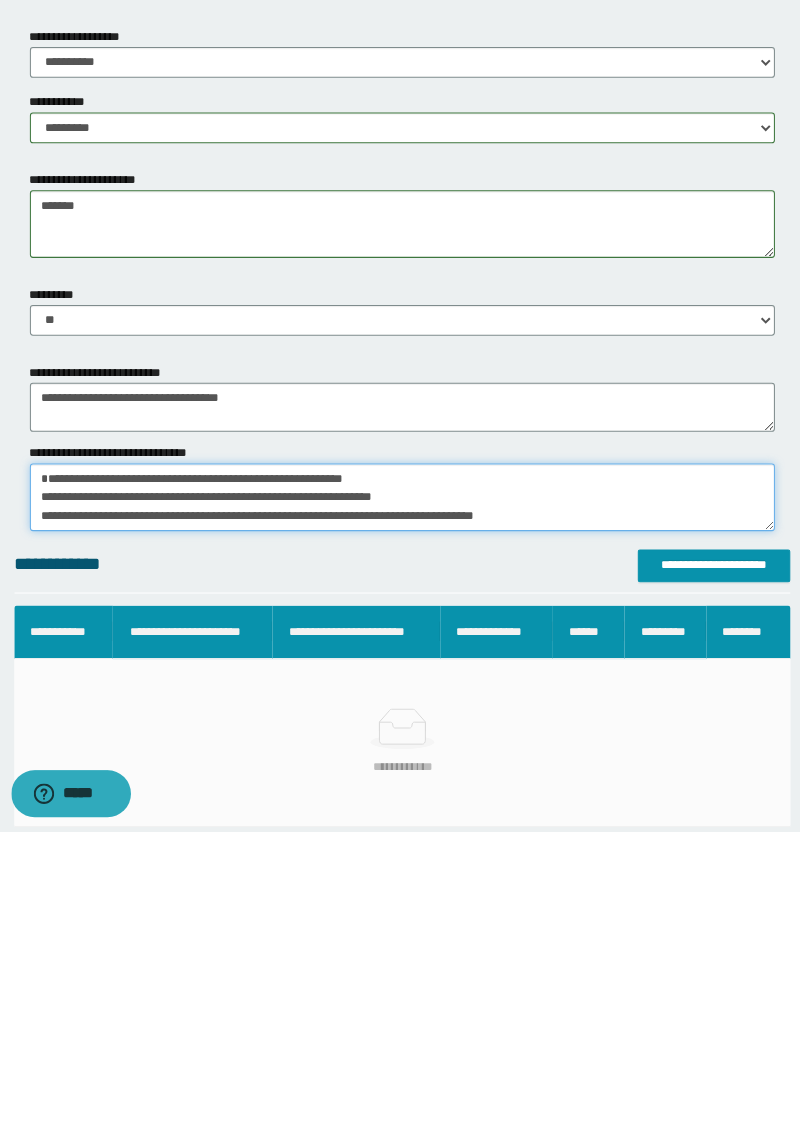 scroll, scrollTop: 47, scrollLeft: 0, axis: vertical 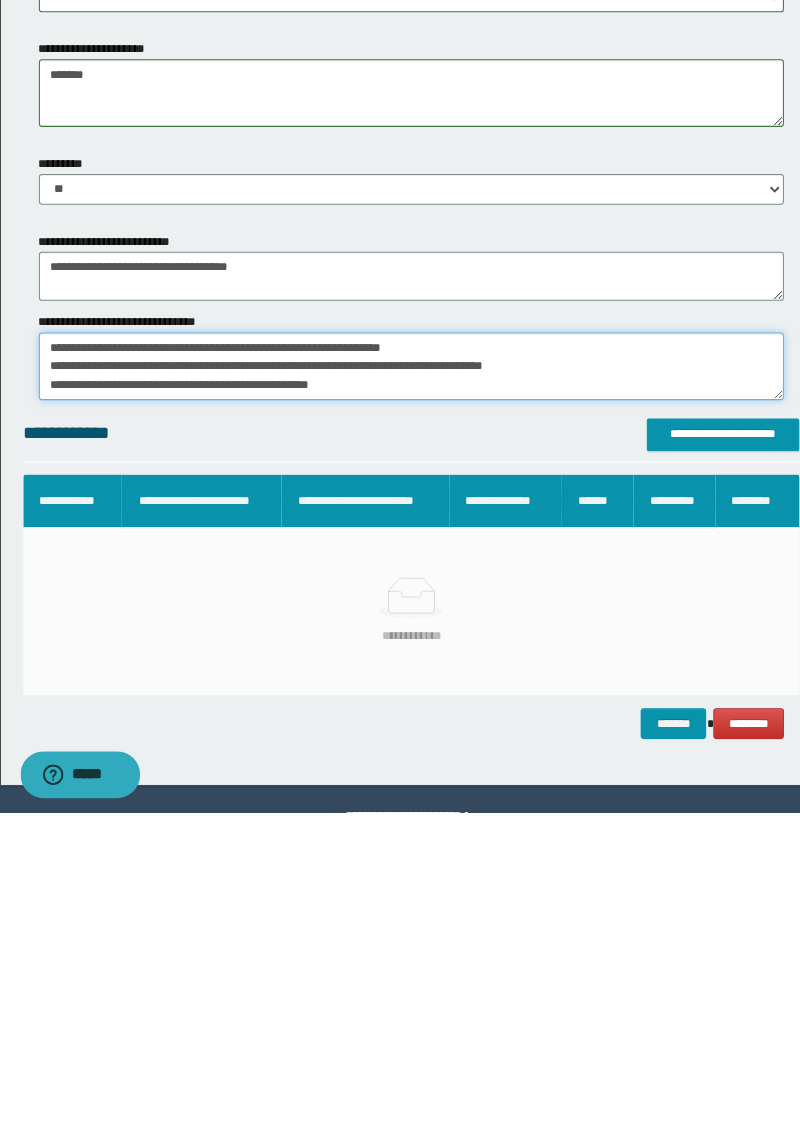 type on "**********" 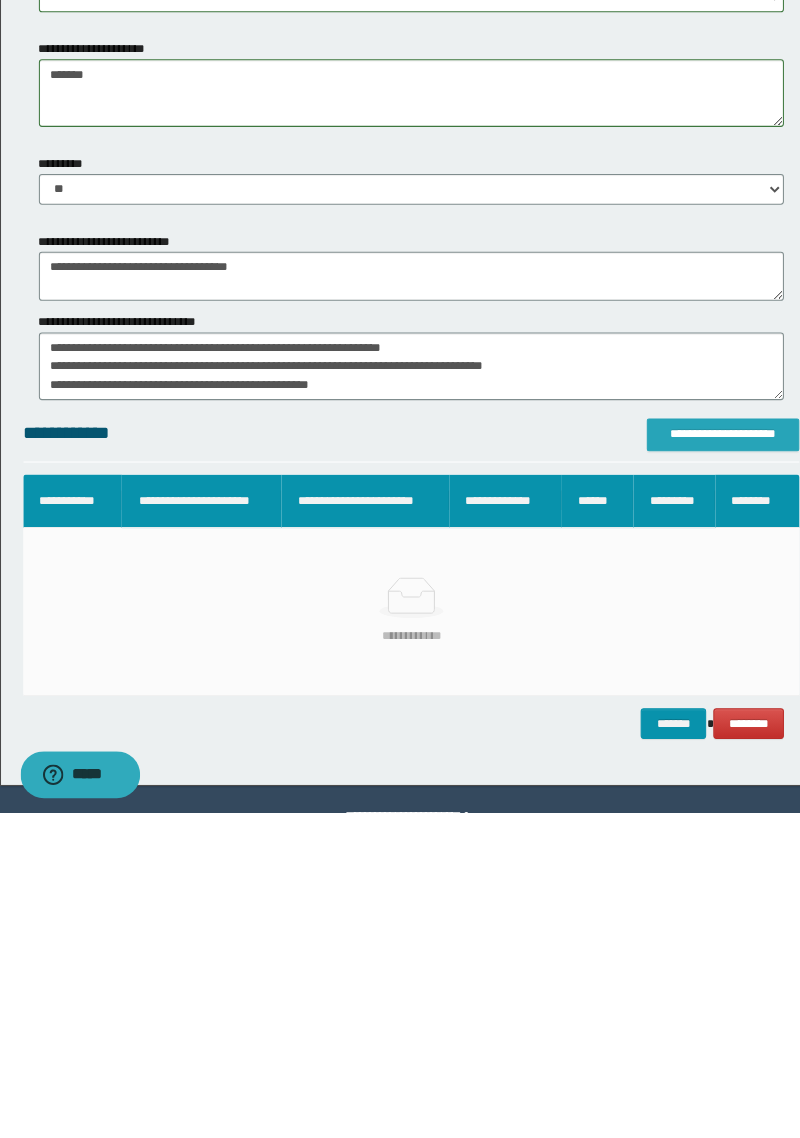 click on "**********" at bounding box center [706, 768] 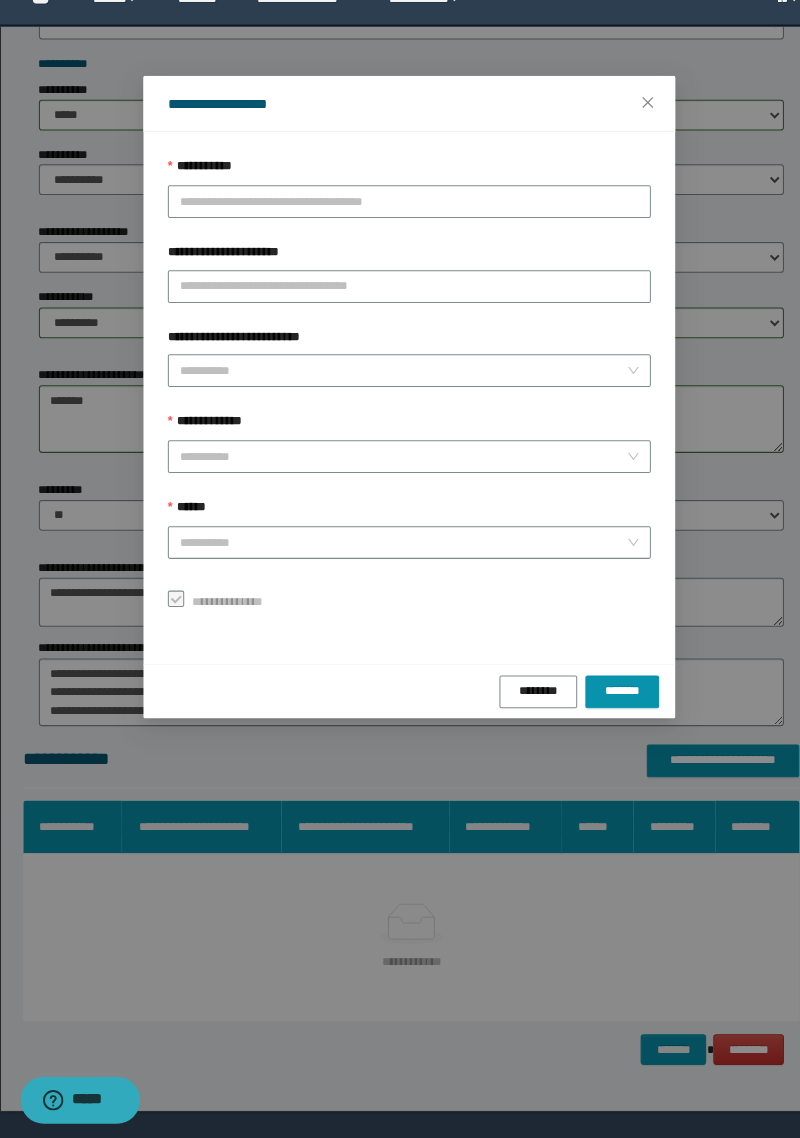 click on "**********" at bounding box center (400, 223) 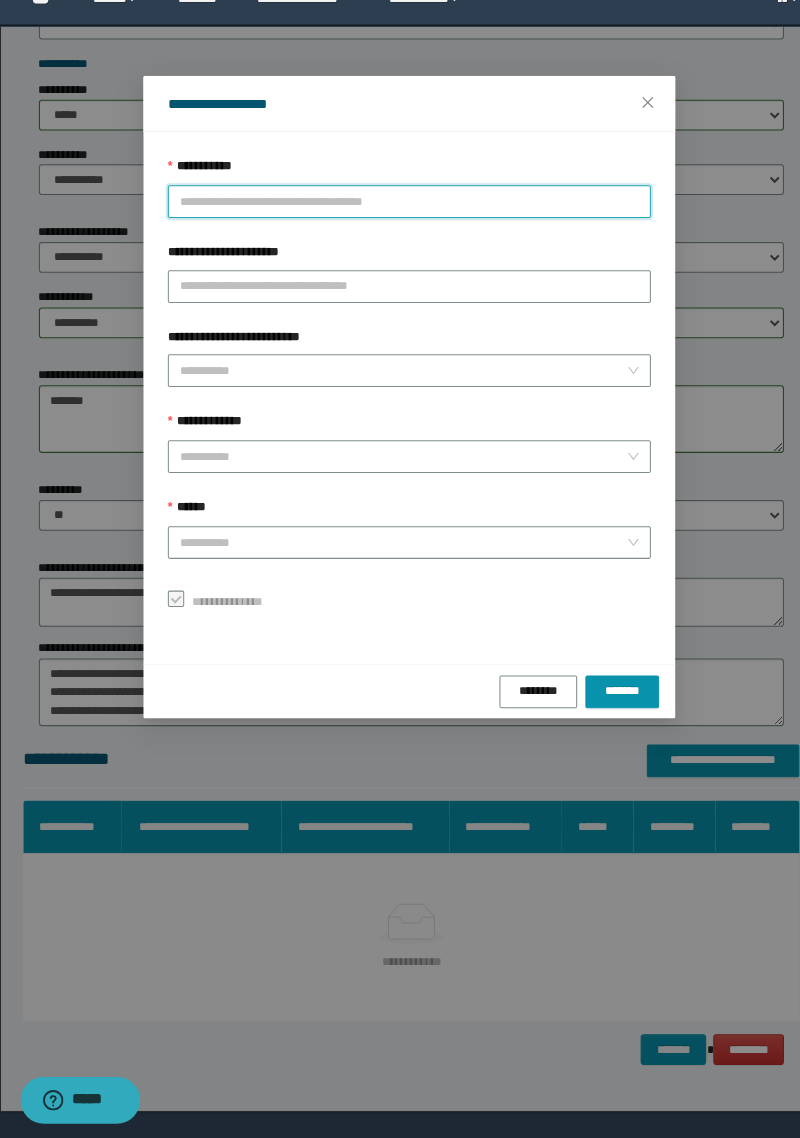 scroll, scrollTop: 2216, scrollLeft: 0, axis: vertical 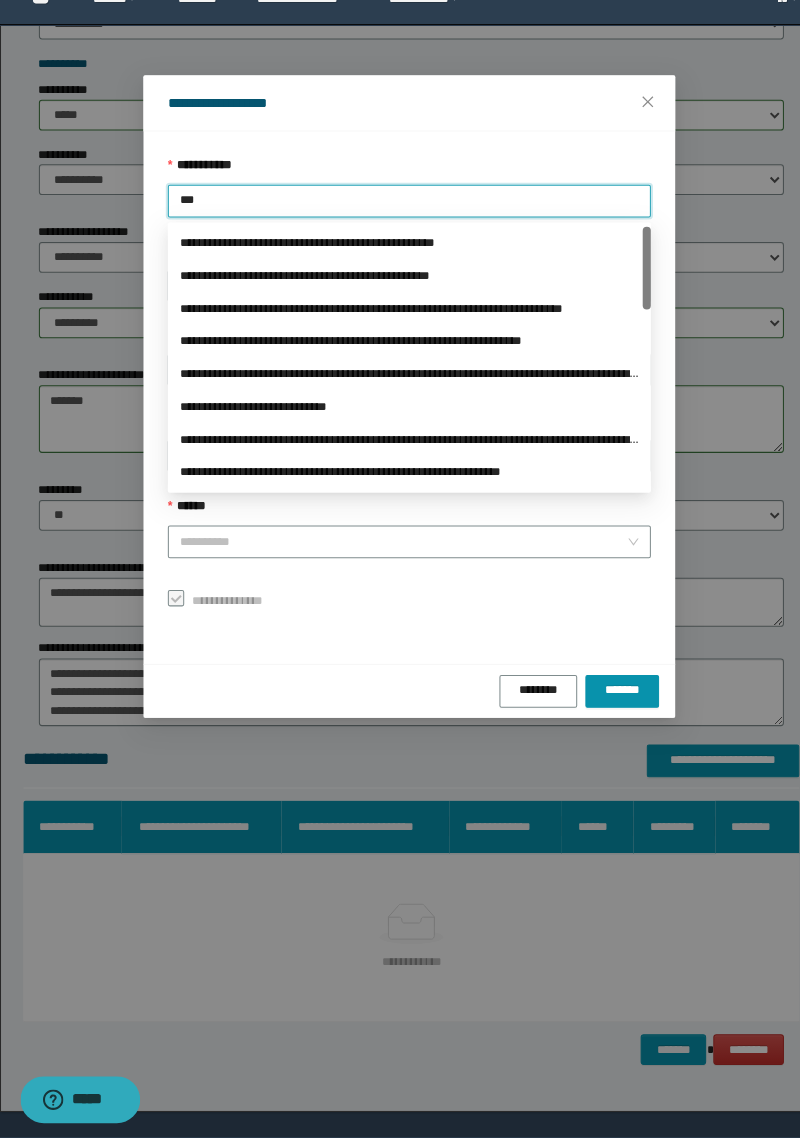 type on "****" 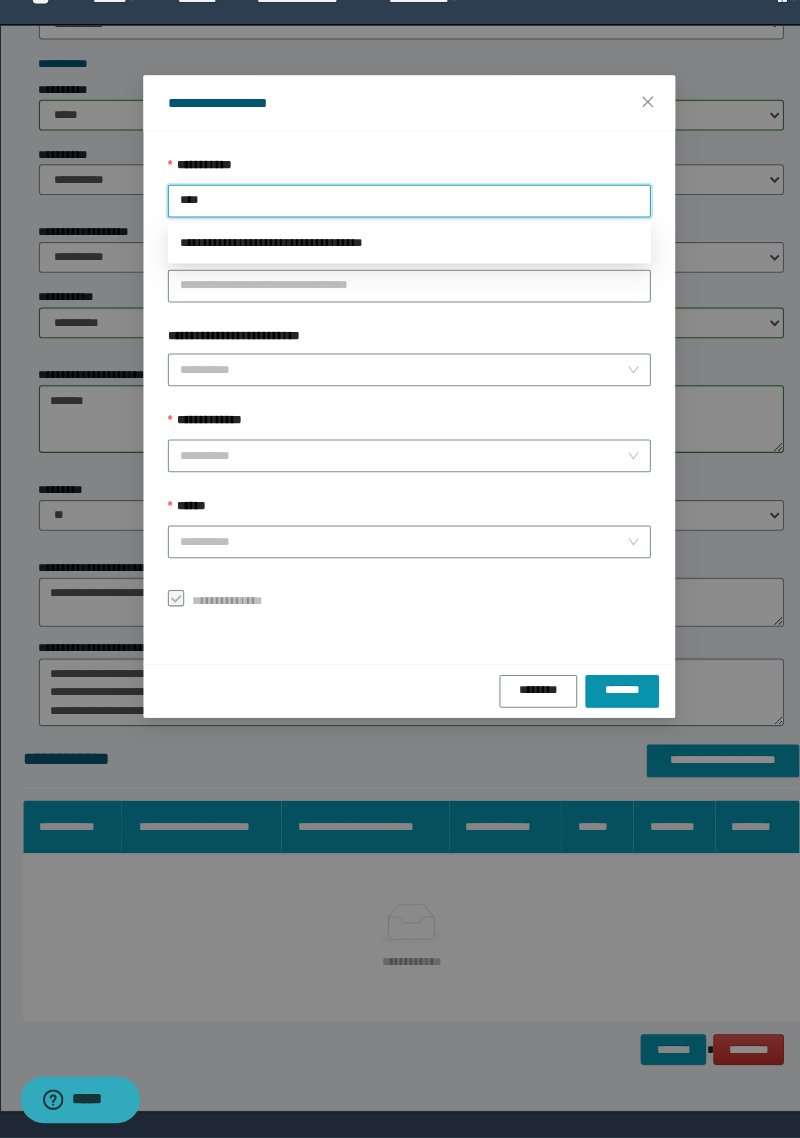 click on "**********" at bounding box center [400, 264] 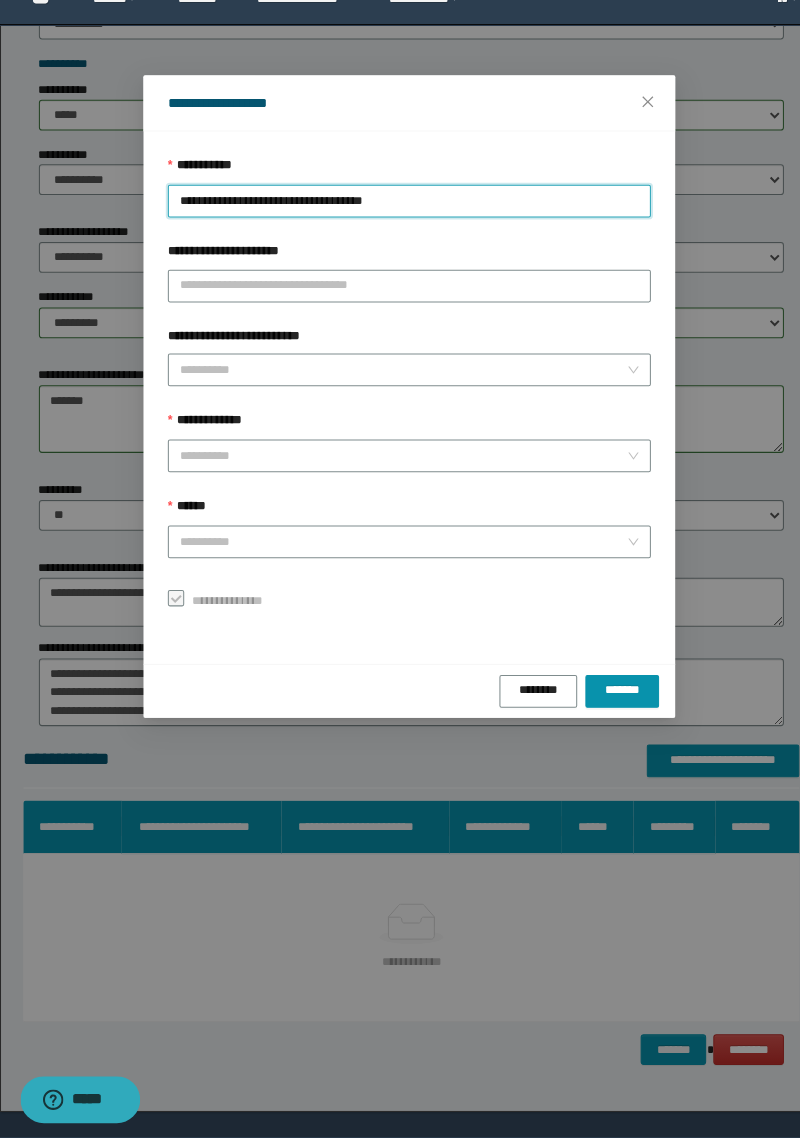 click on "**********" at bounding box center (400, 442) 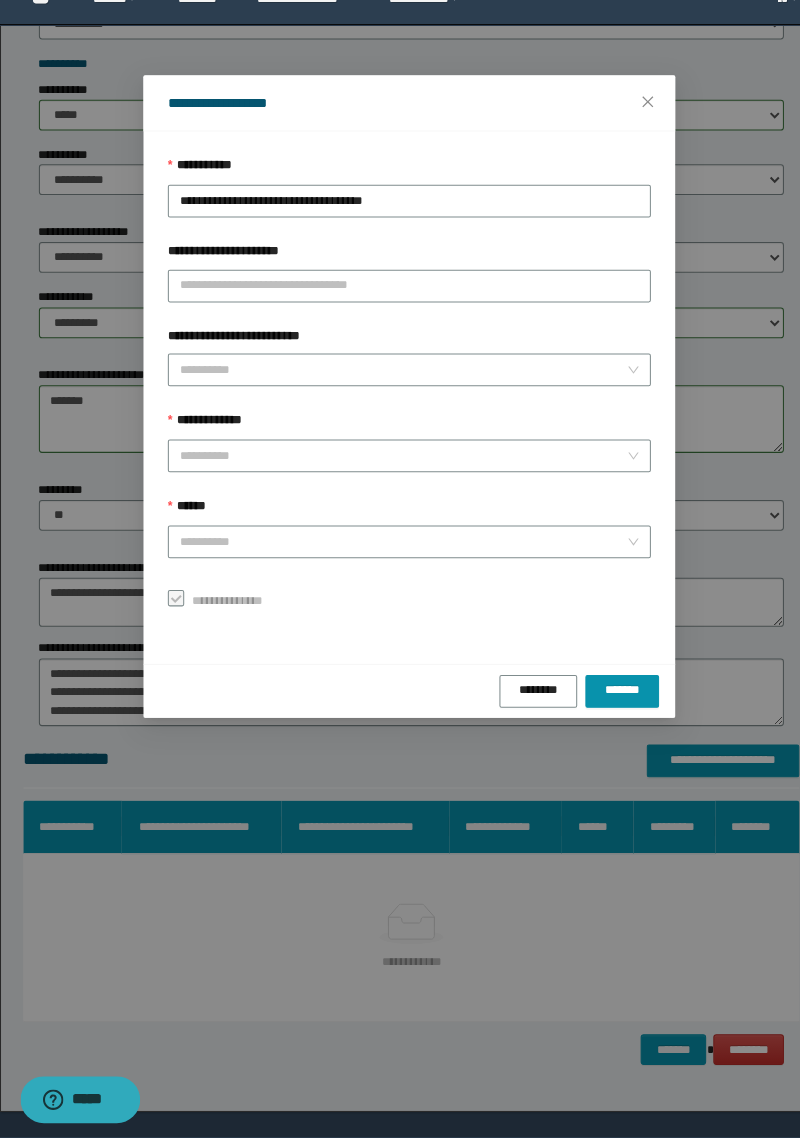 scroll, scrollTop: 2216, scrollLeft: 0, axis: vertical 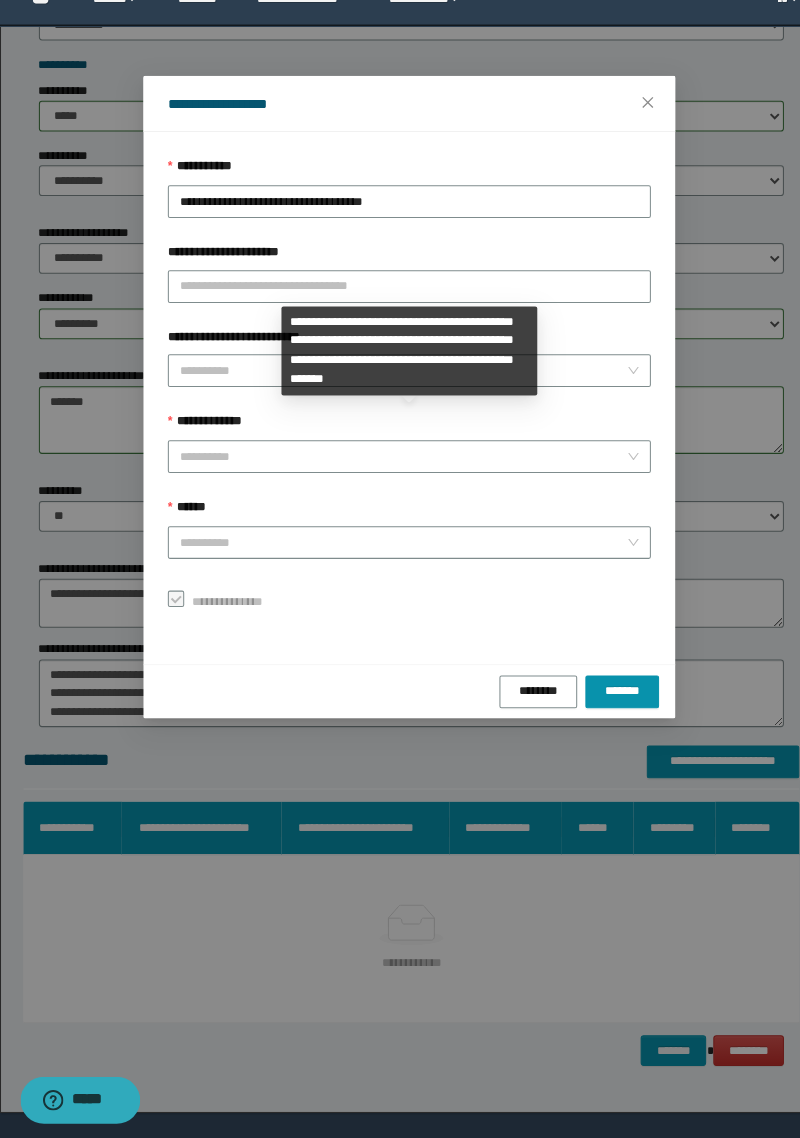 click on "**********" at bounding box center (400, 403) 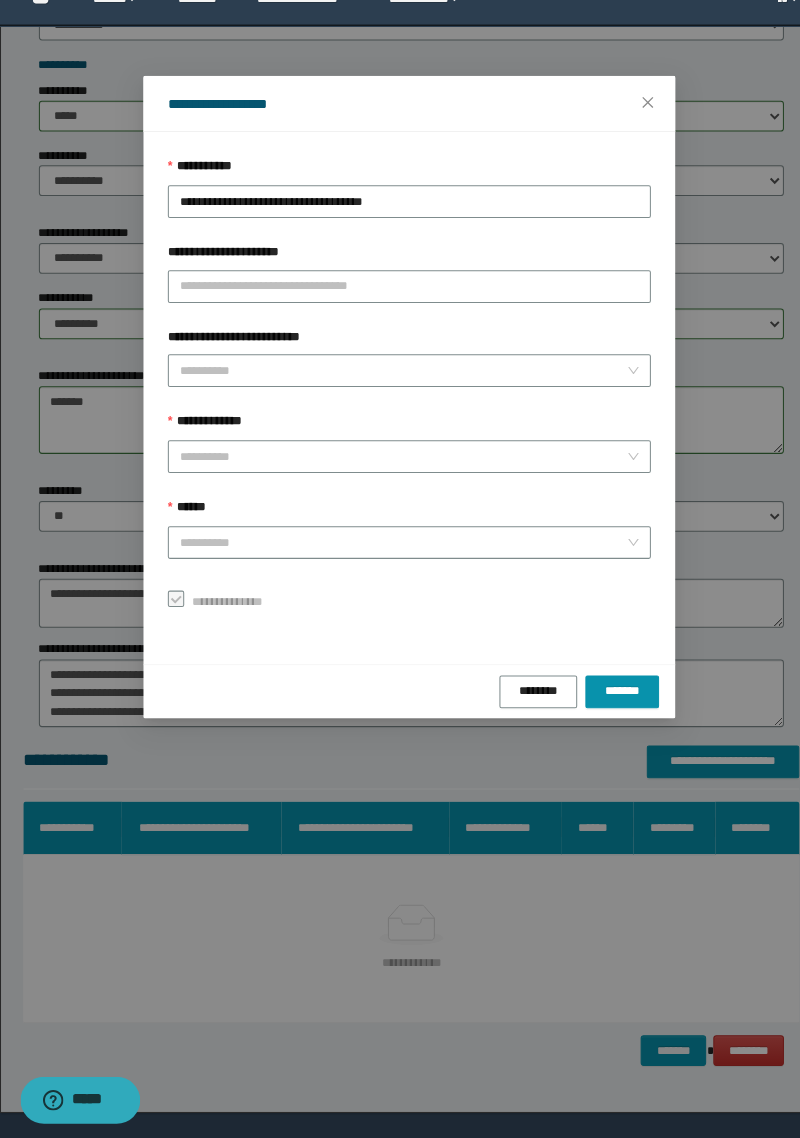 click on "**********" at bounding box center [394, 472] 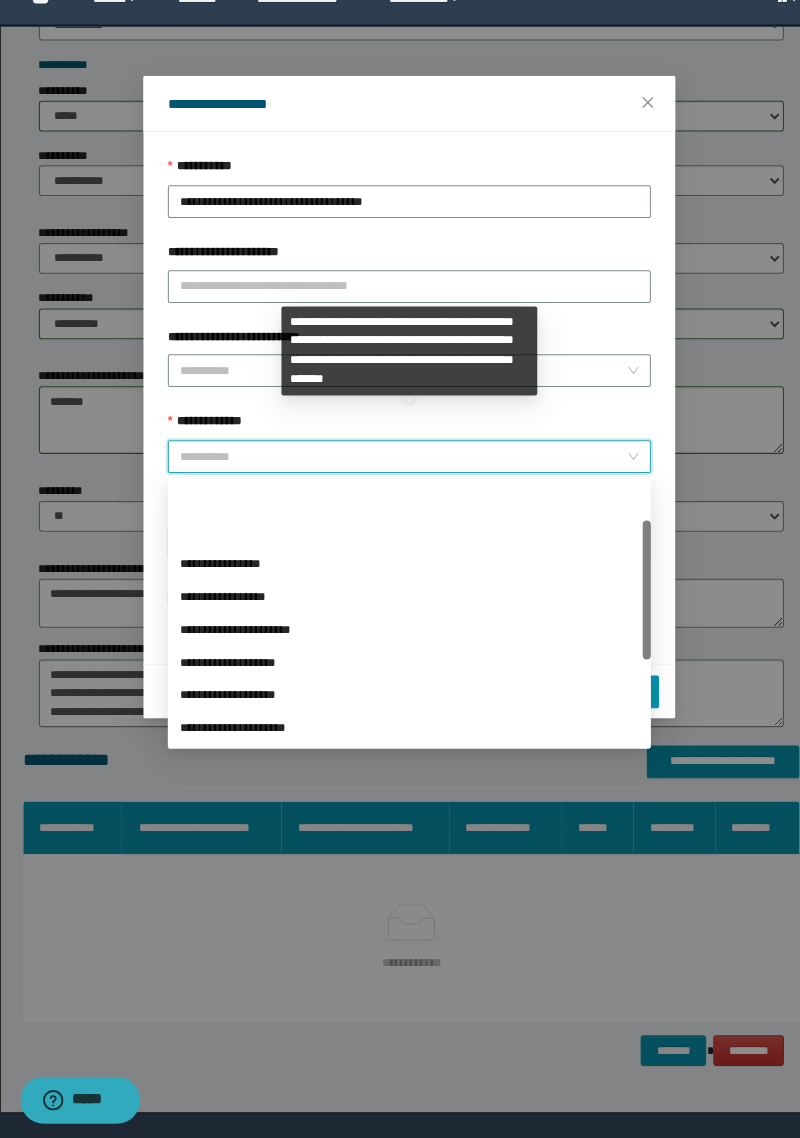 scroll, scrollTop: 2213, scrollLeft: 0, axis: vertical 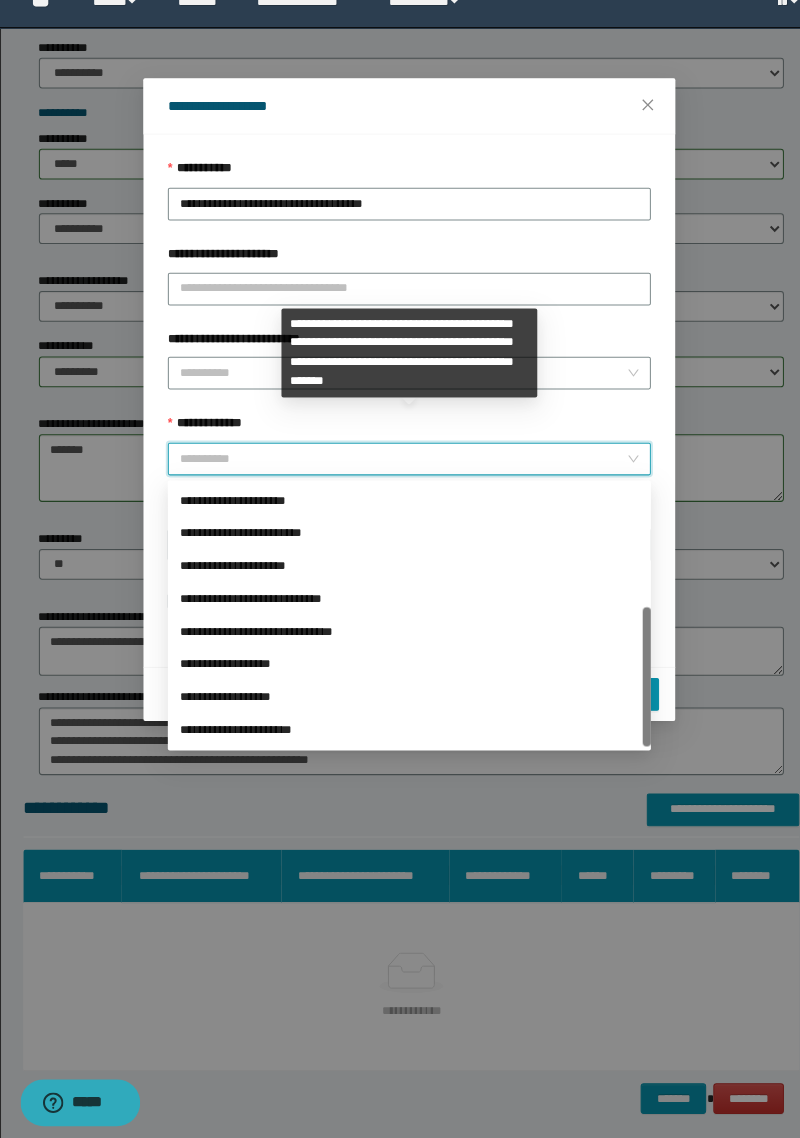 click on "**********" at bounding box center [400, 673] 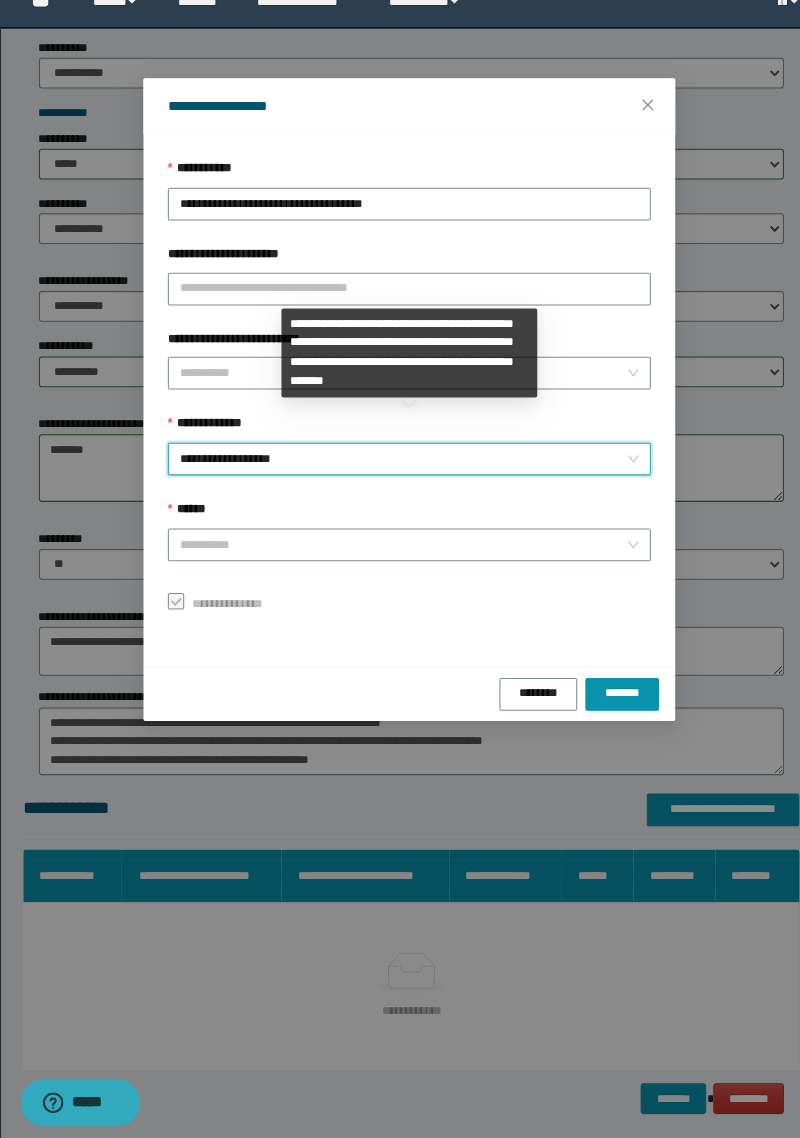 click on "******" at bounding box center [394, 556] 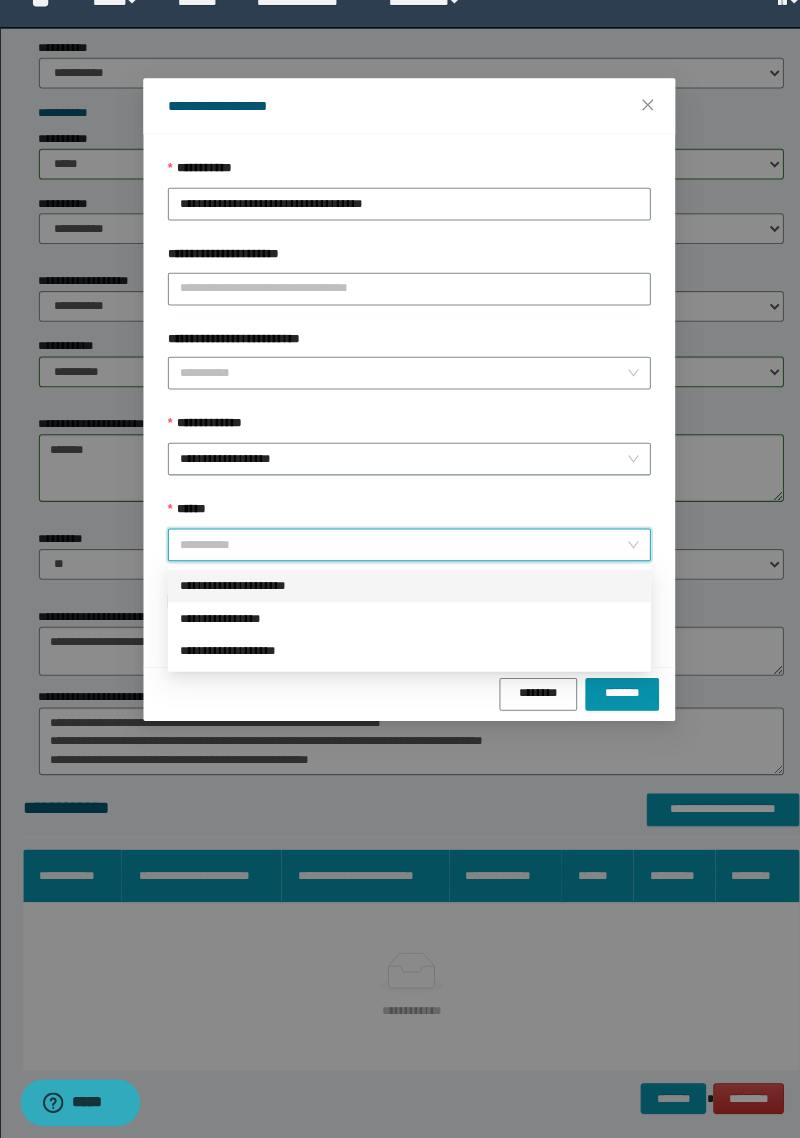 click on "**********" at bounding box center (400, 596) 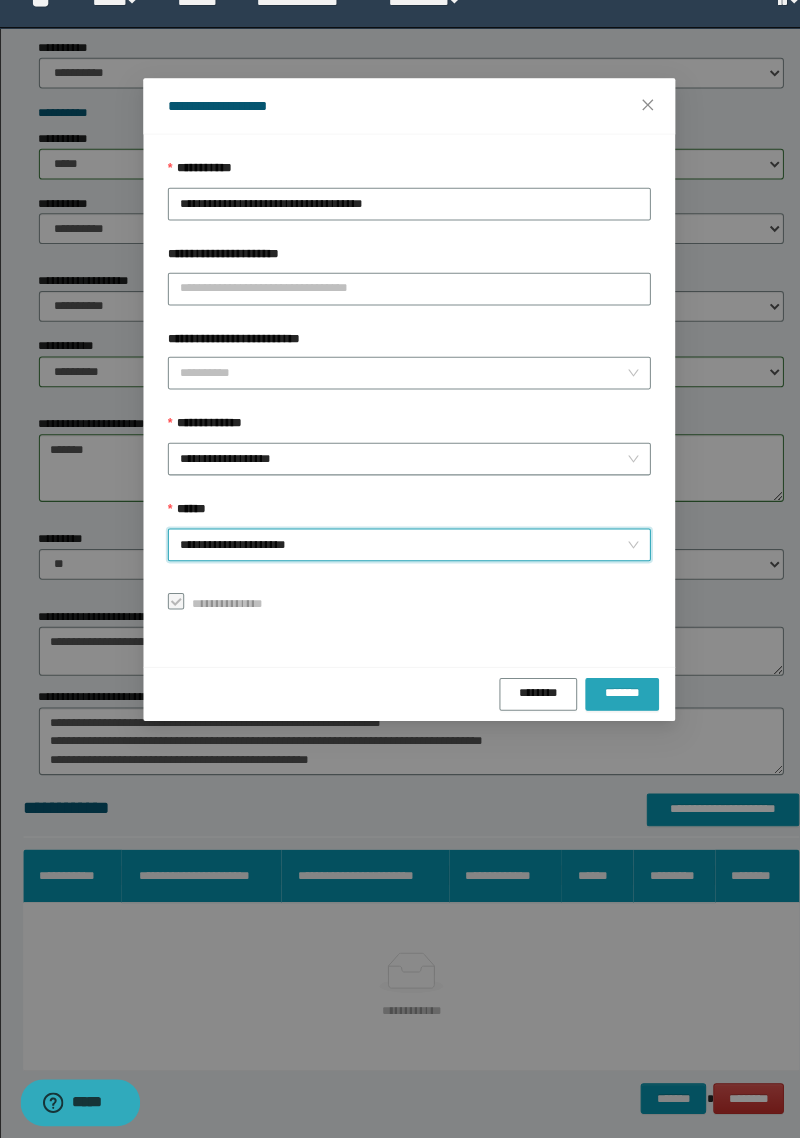click on "*******" at bounding box center [608, 701] 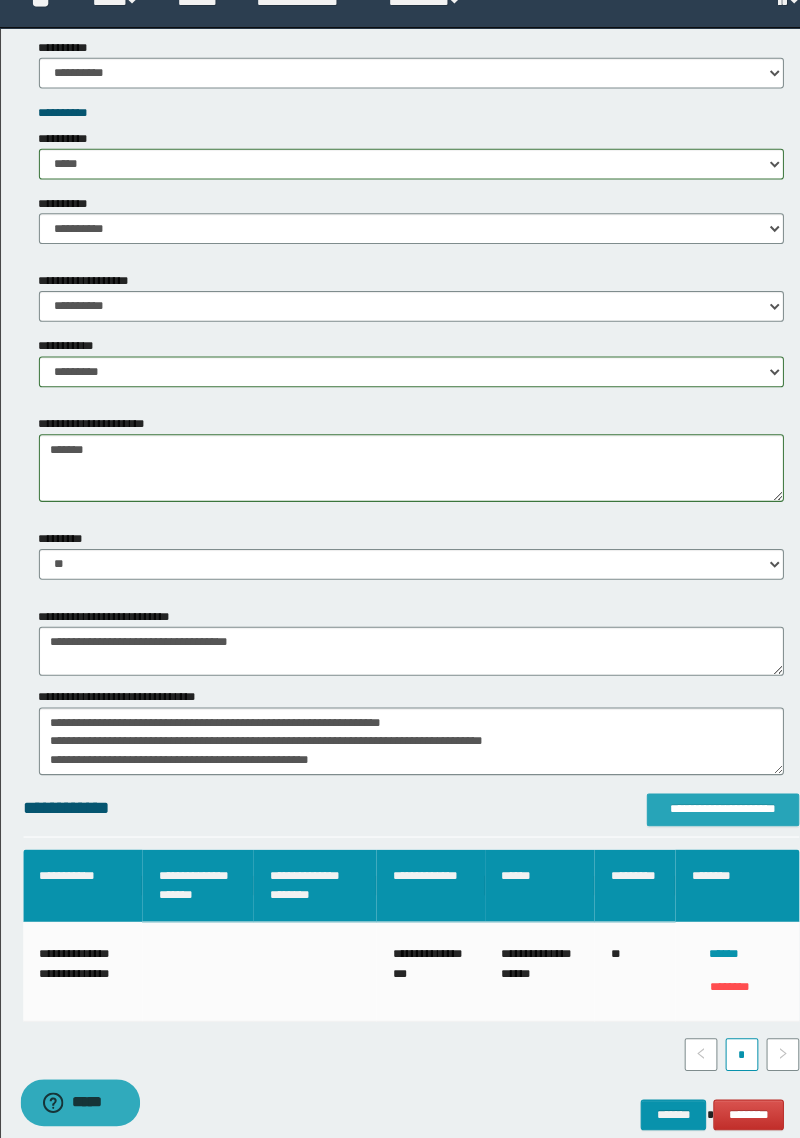 scroll, scrollTop: 2188, scrollLeft: 0, axis: vertical 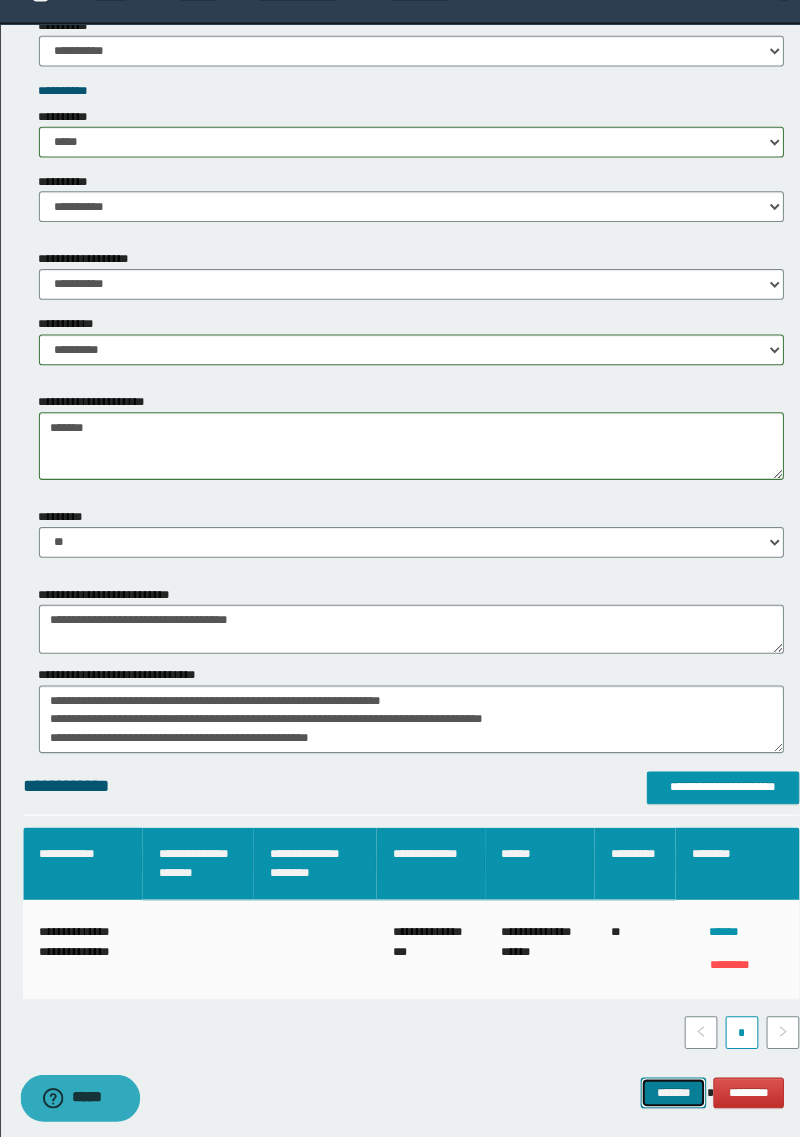 click on "*******" at bounding box center [658, 1096] 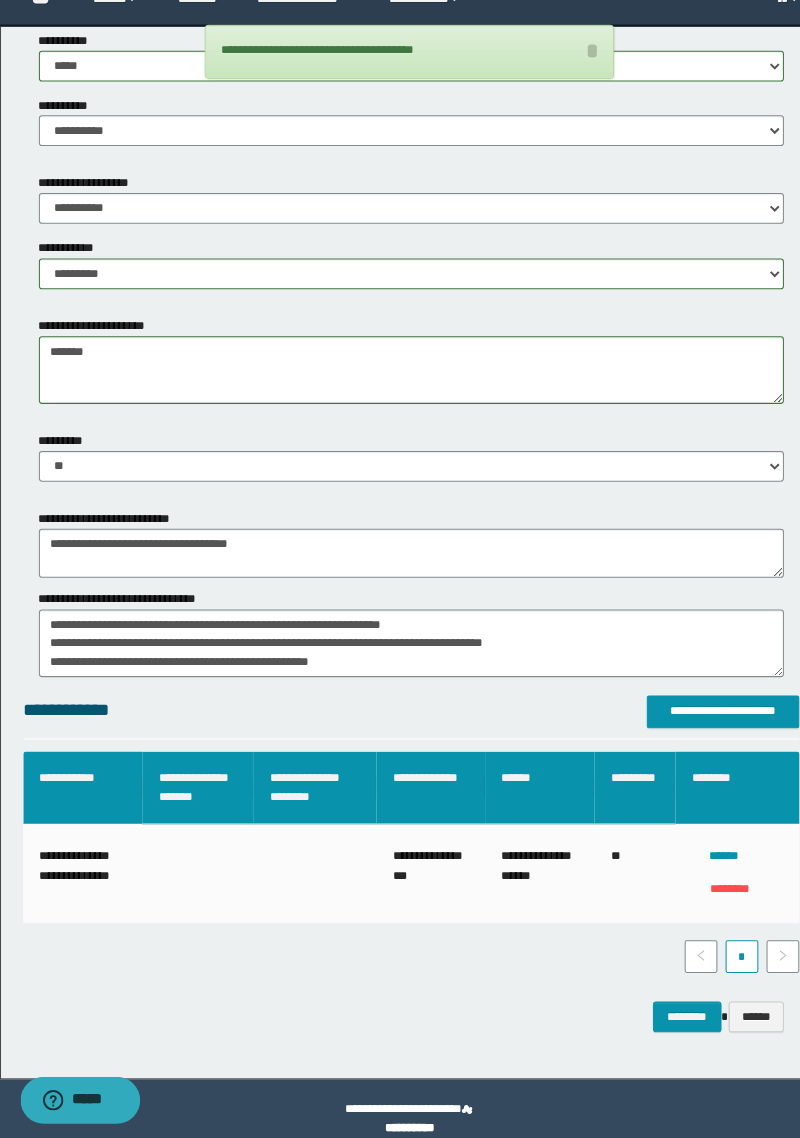 scroll, scrollTop: 2280, scrollLeft: 0, axis: vertical 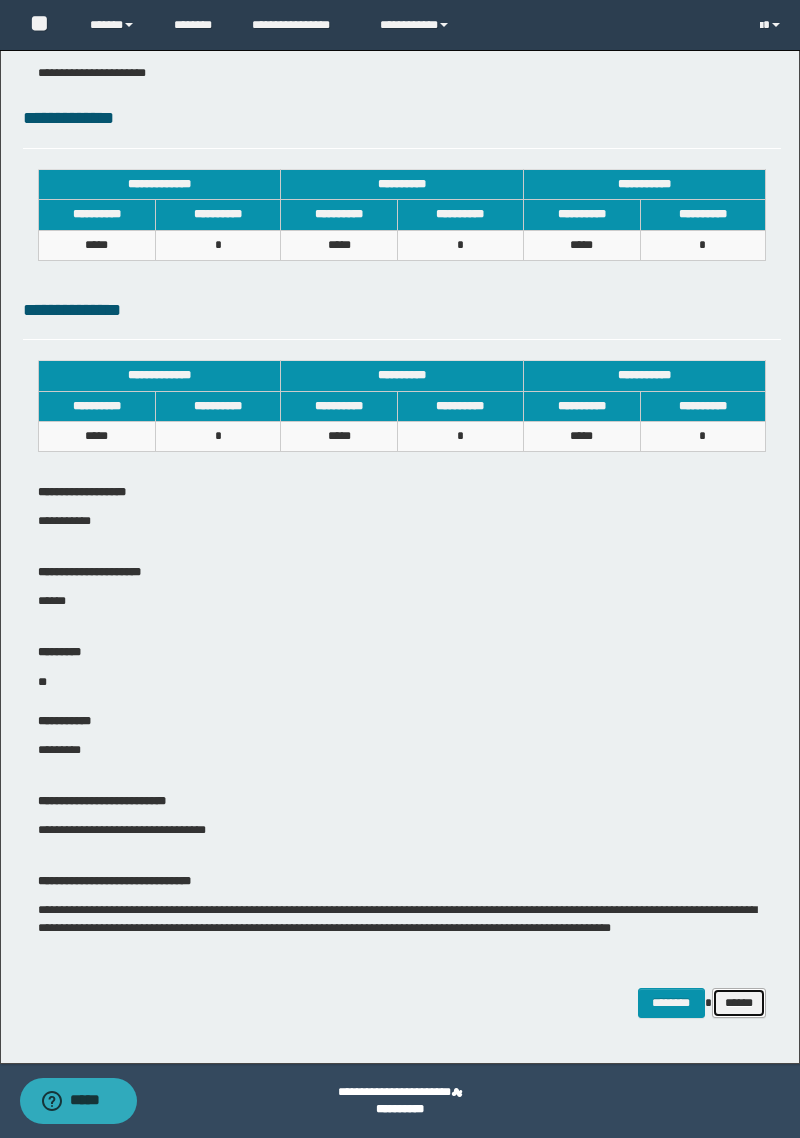 click on "******" at bounding box center [739, 1003] 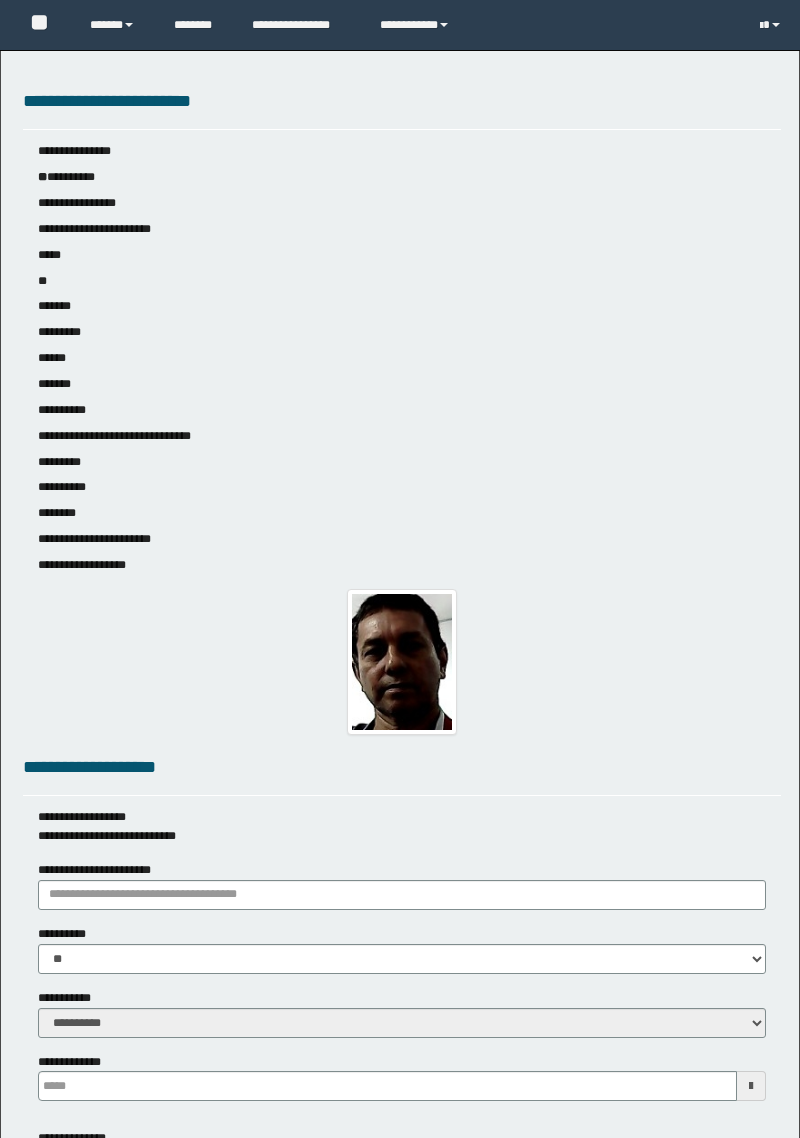 scroll, scrollTop: 0, scrollLeft: 0, axis: both 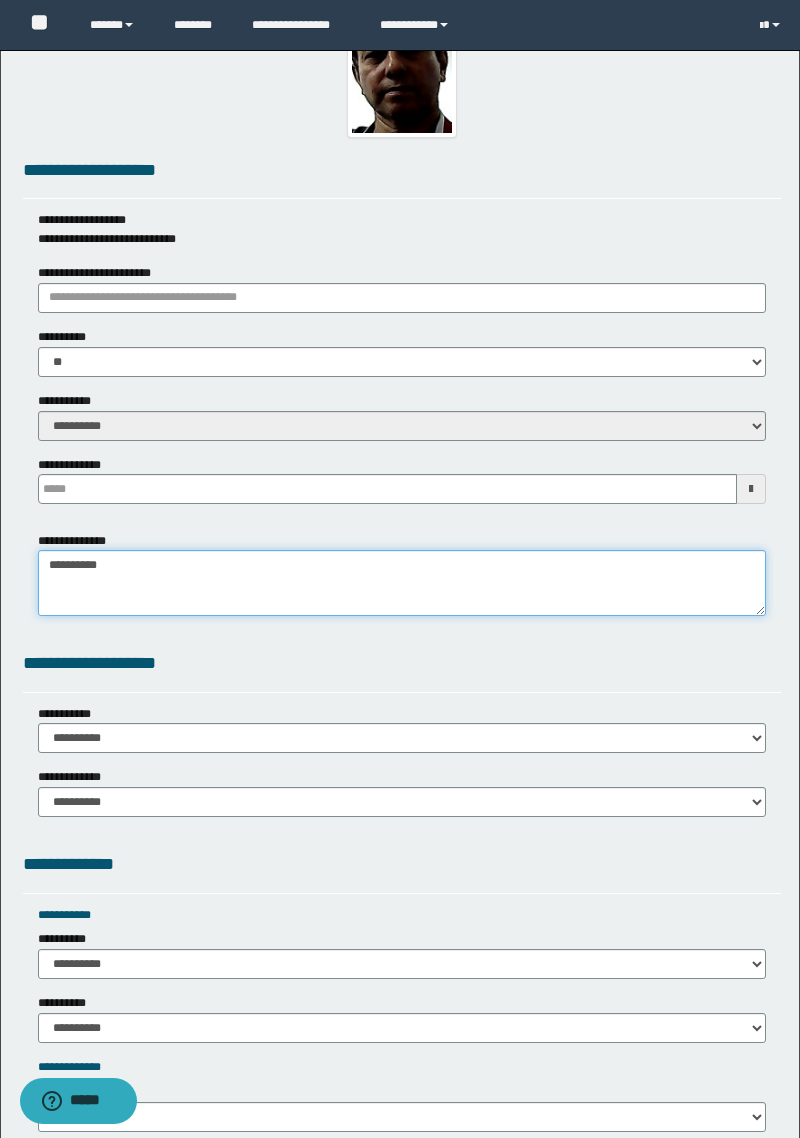 click on "**********" at bounding box center (402, 583) 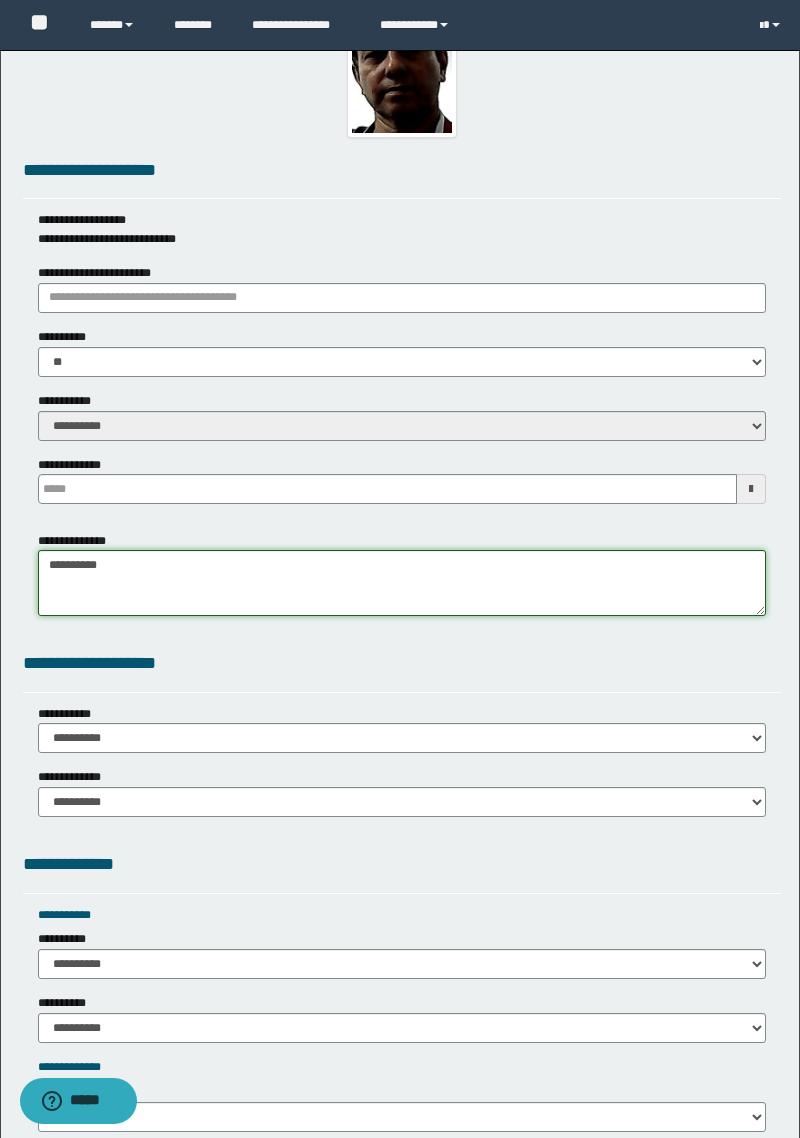 click on "**********" at bounding box center (402, 583) 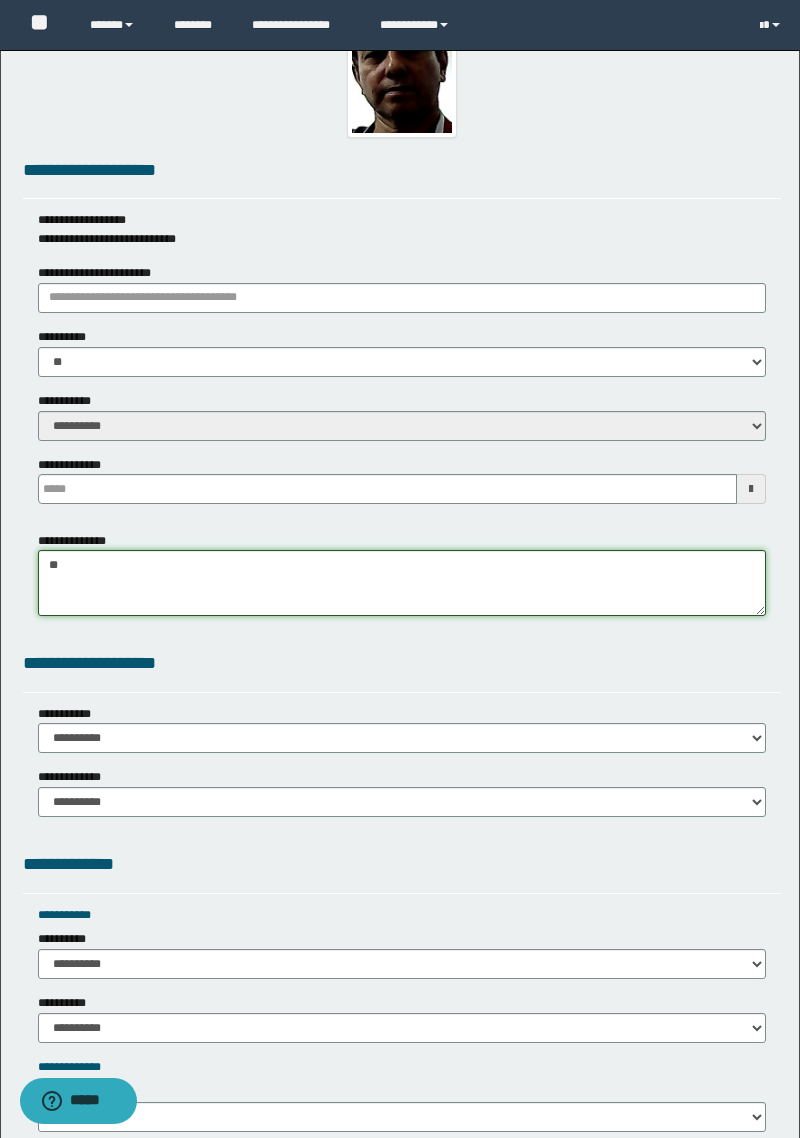 type on "*" 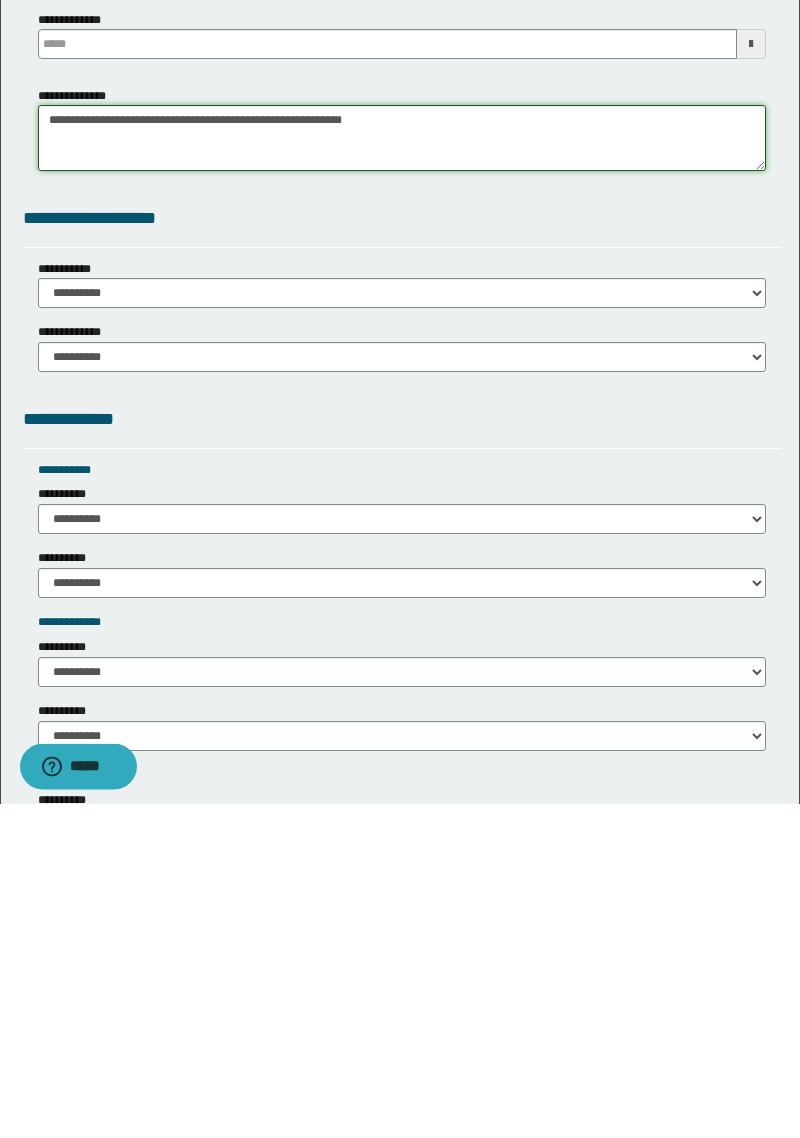 scroll, scrollTop: 709, scrollLeft: 0, axis: vertical 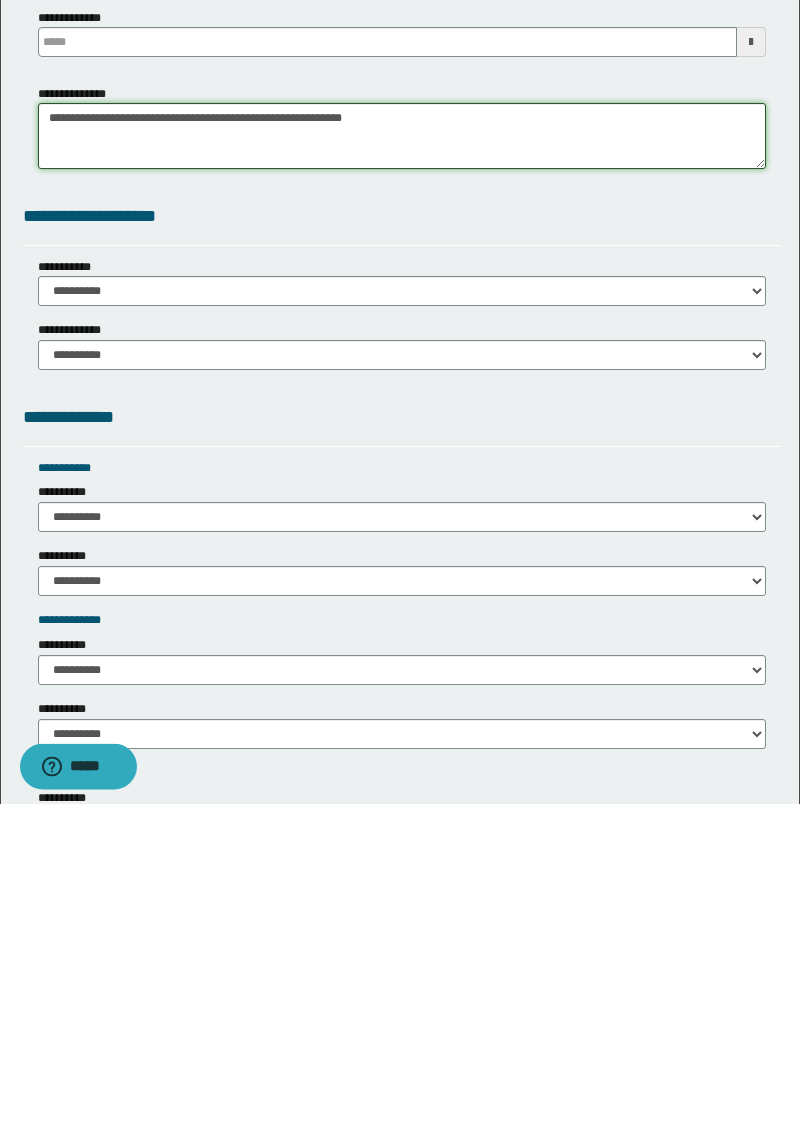 type on "**********" 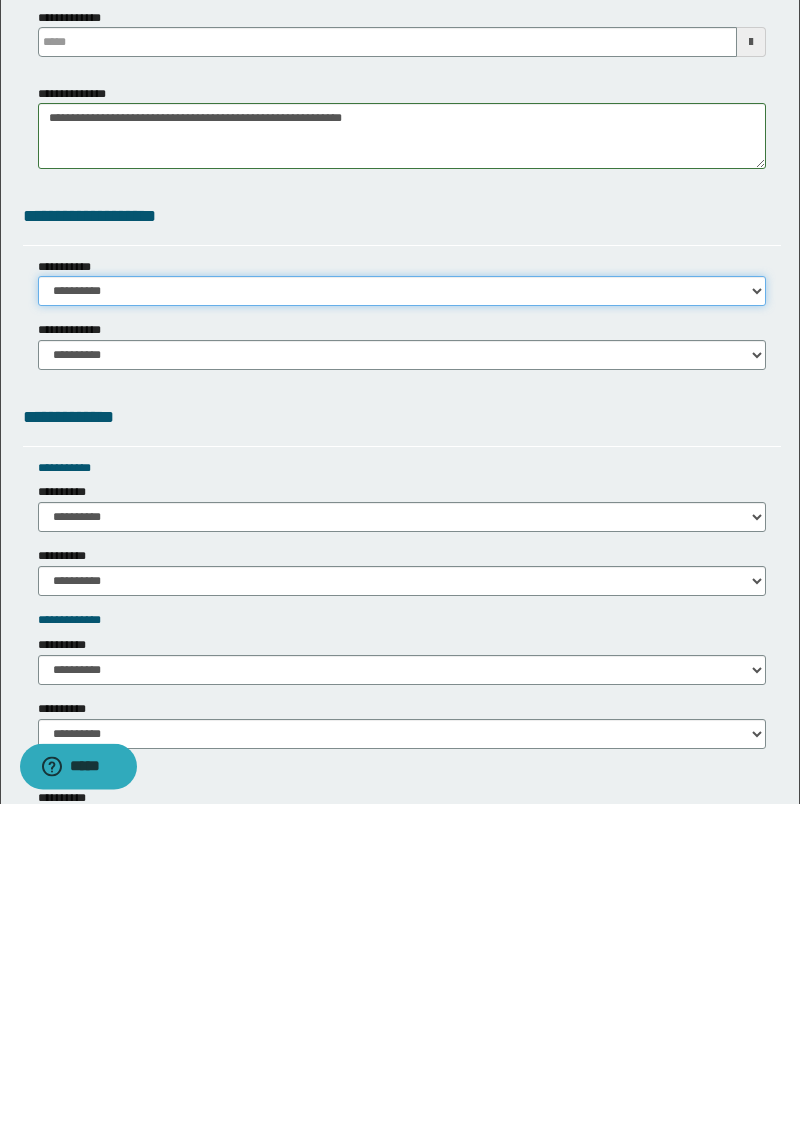 click on "**********" at bounding box center [402, 626] 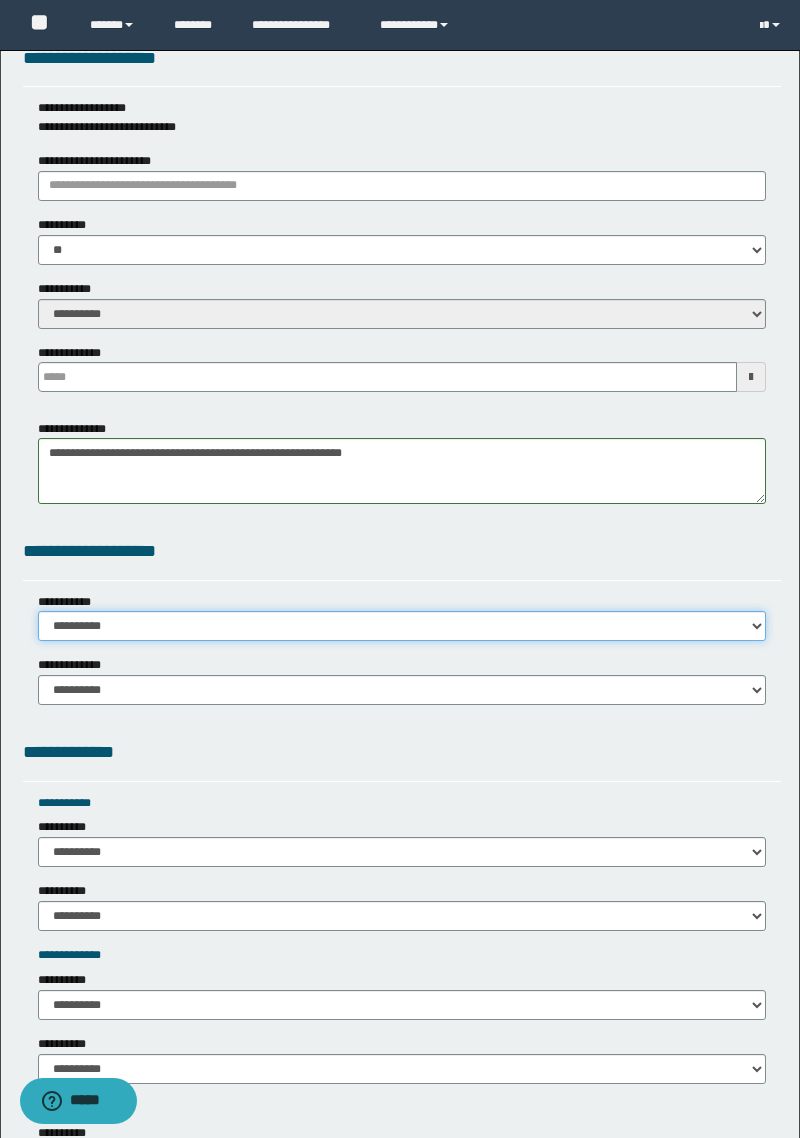 select on "*" 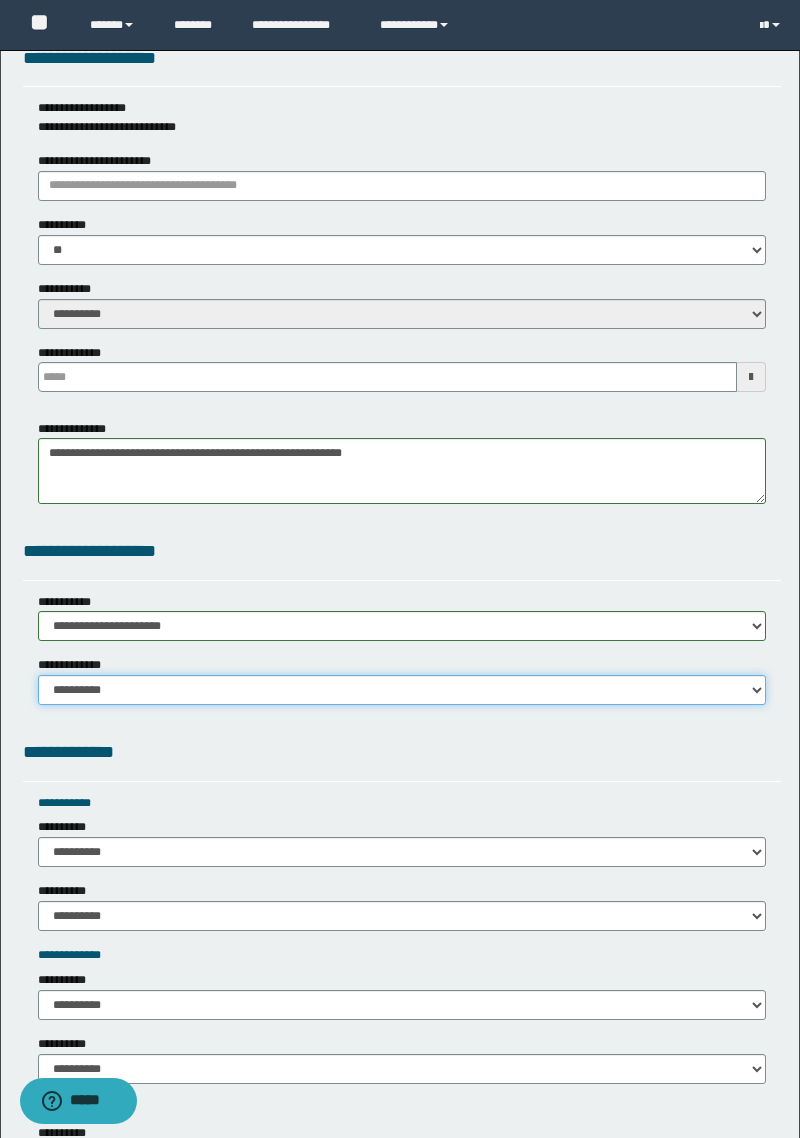 click on "**********" at bounding box center (402, 690) 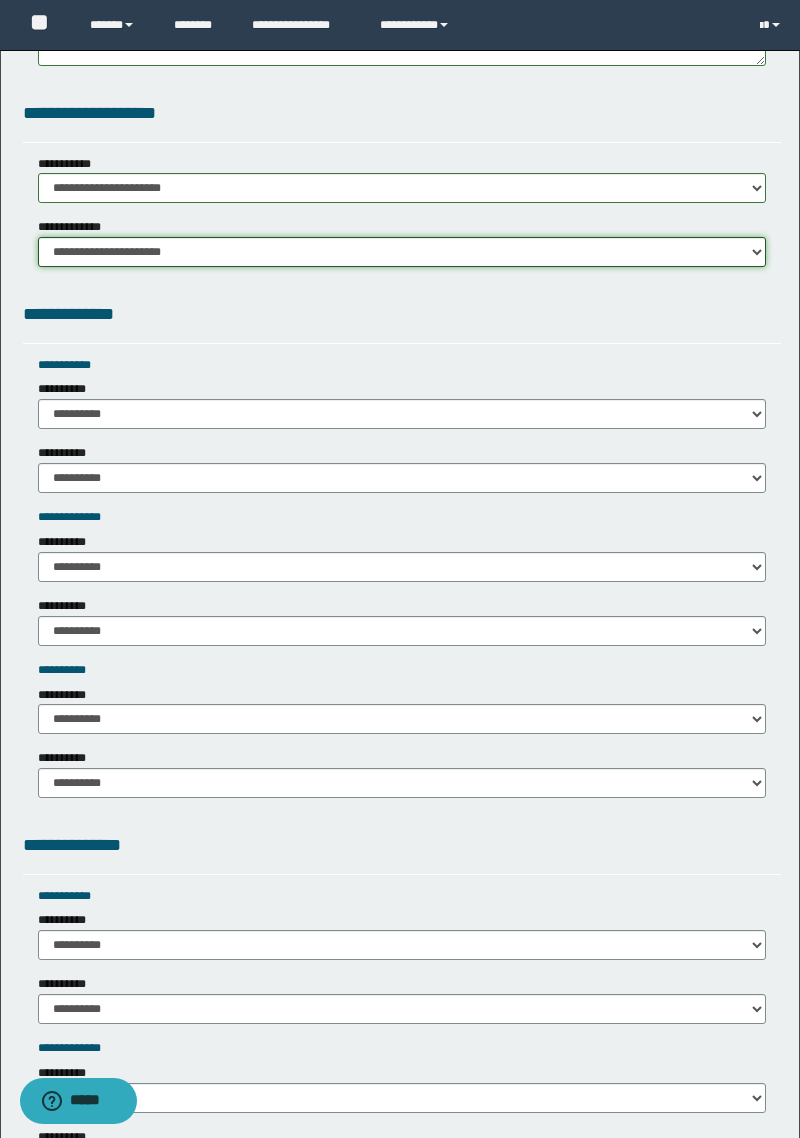scroll, scrollTop: 1148, scrollLeft: 0, axis: vertical 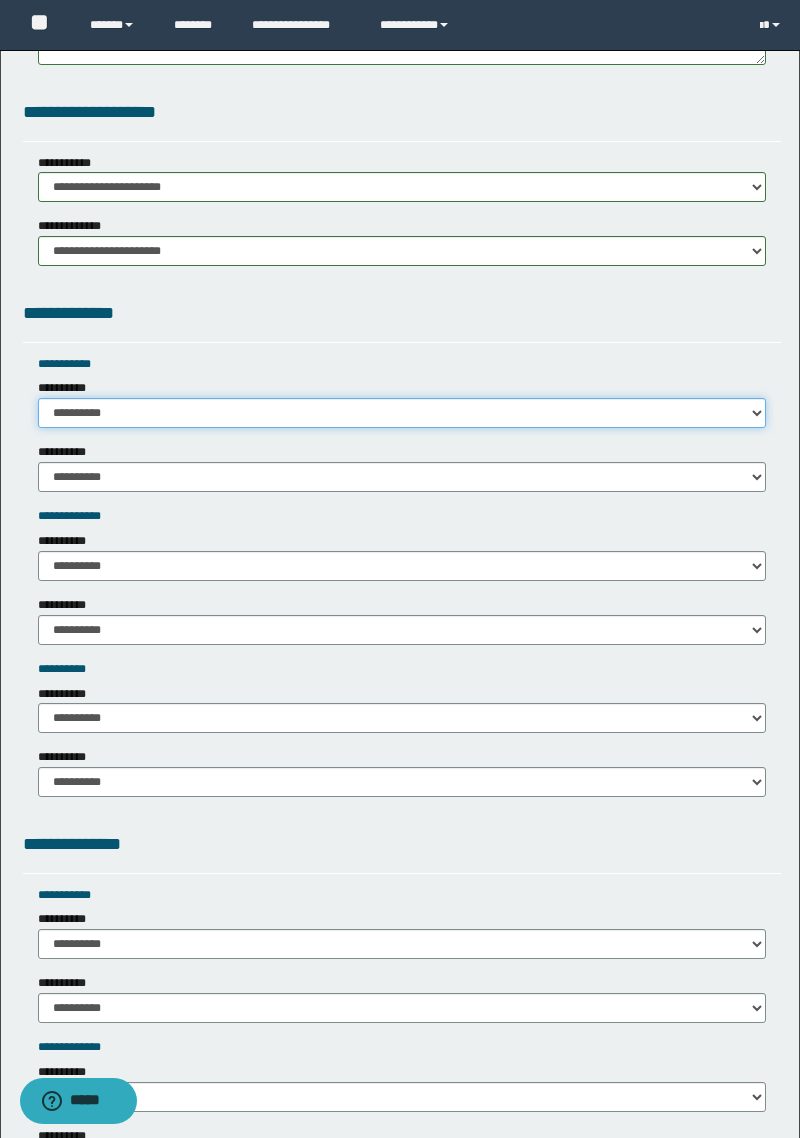 click on "**********" at bounding box center (402, 413) 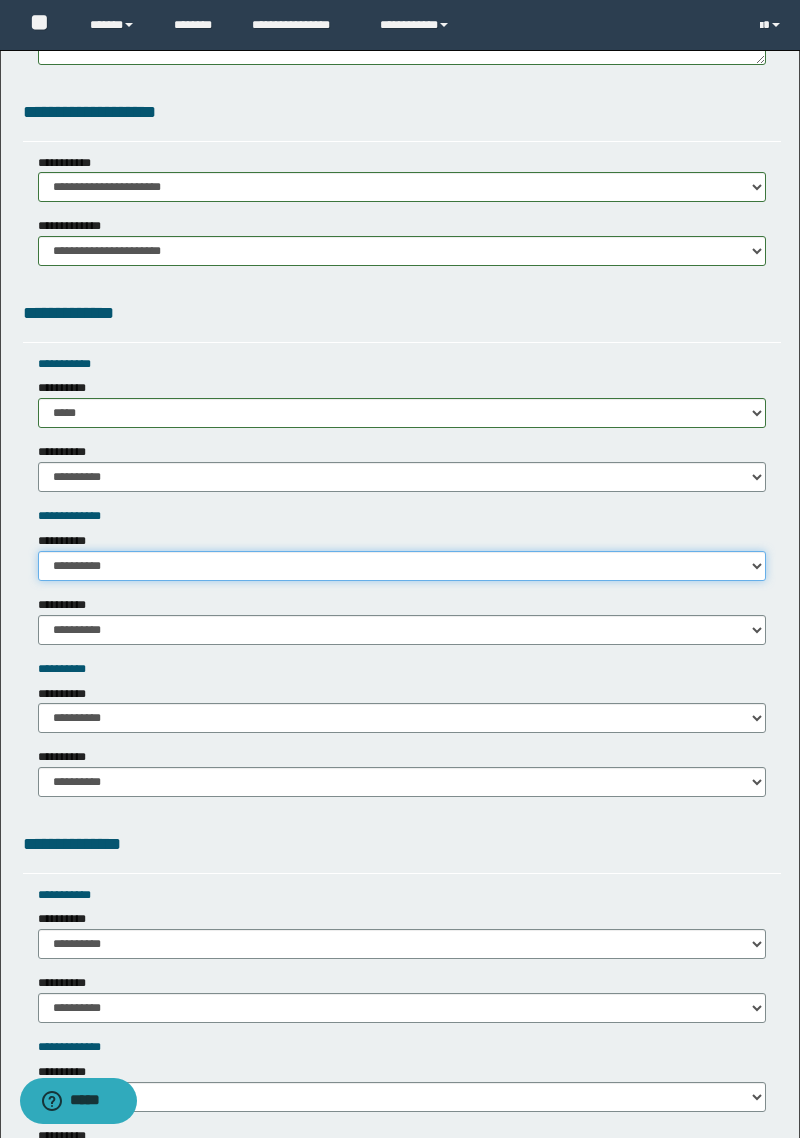 click on "**********" at bounding box center (402, 566) 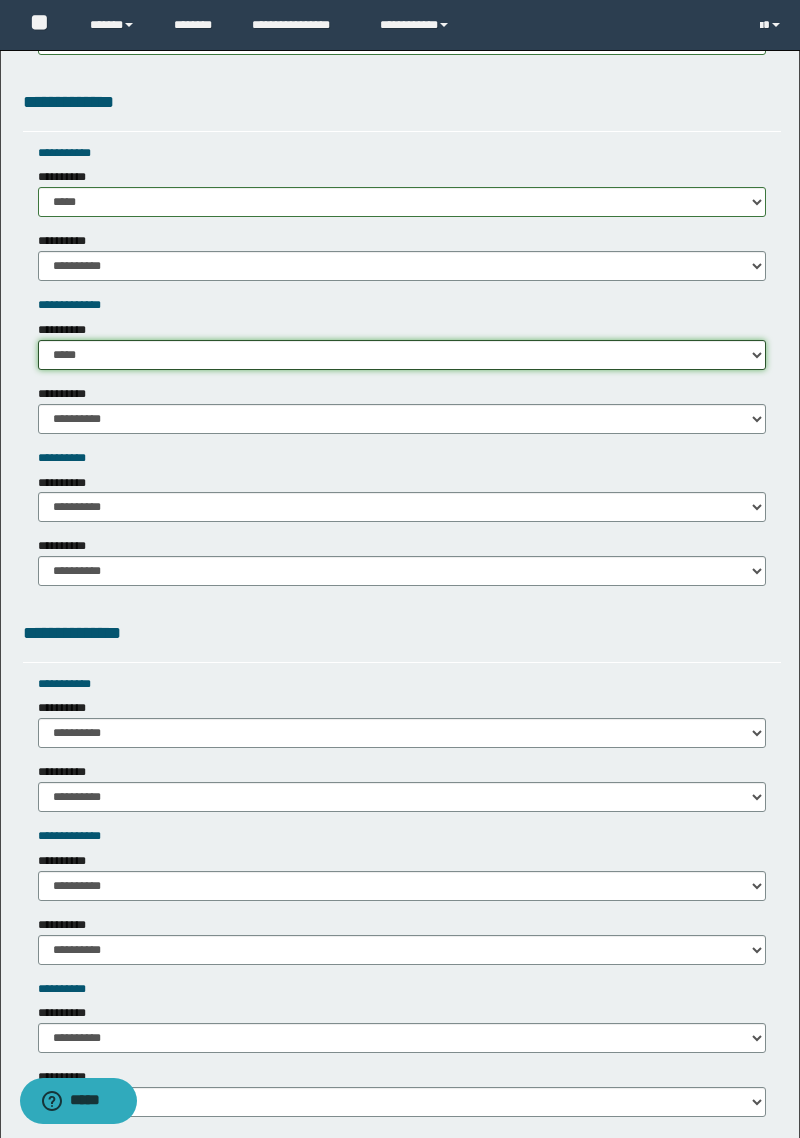 scroll, scrollTop: 1363, scrollLeft: 0, axis: vertical 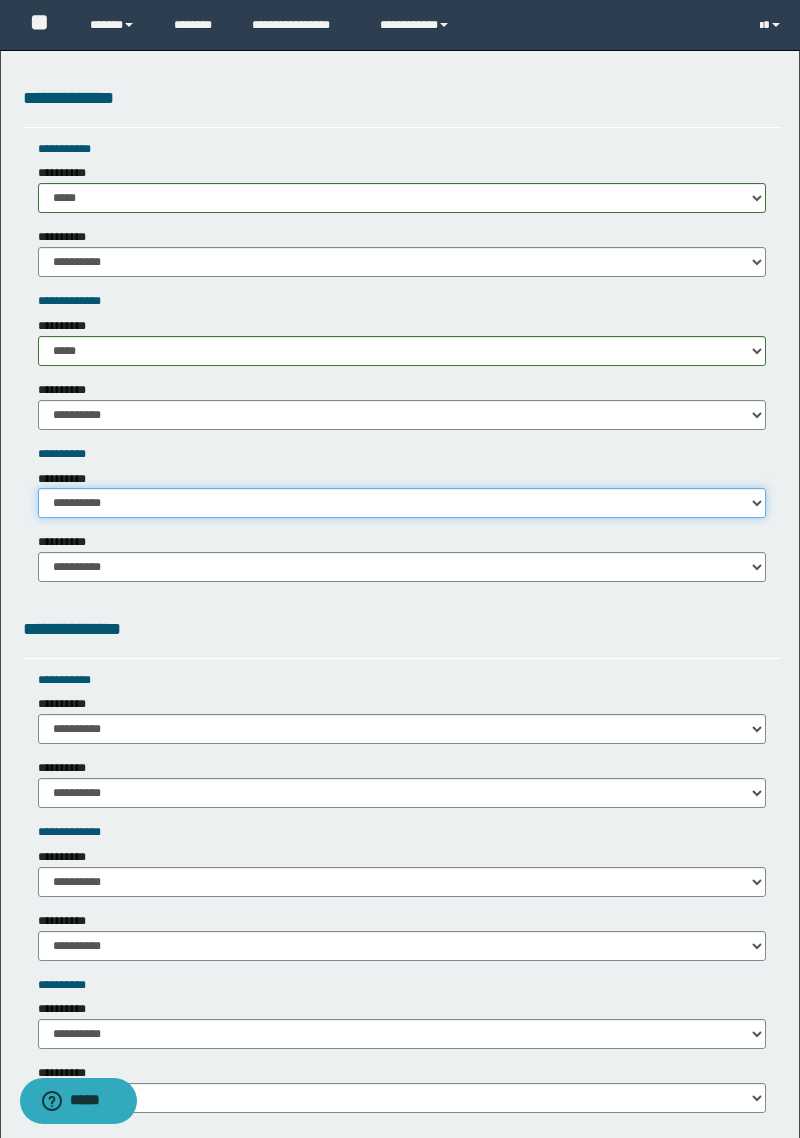 click on "**********" at bounding box center (402, 503) 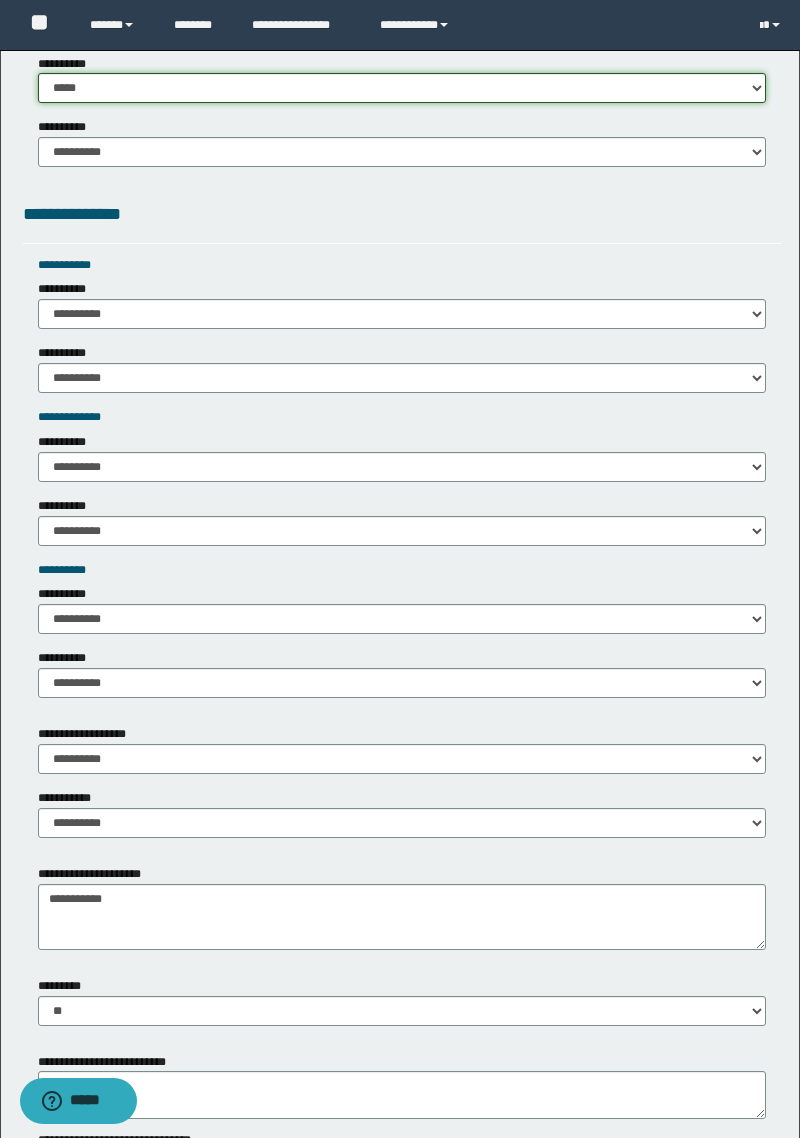 scroll, scrollTop: 1780, scrollLeft: 0, axis: vertical 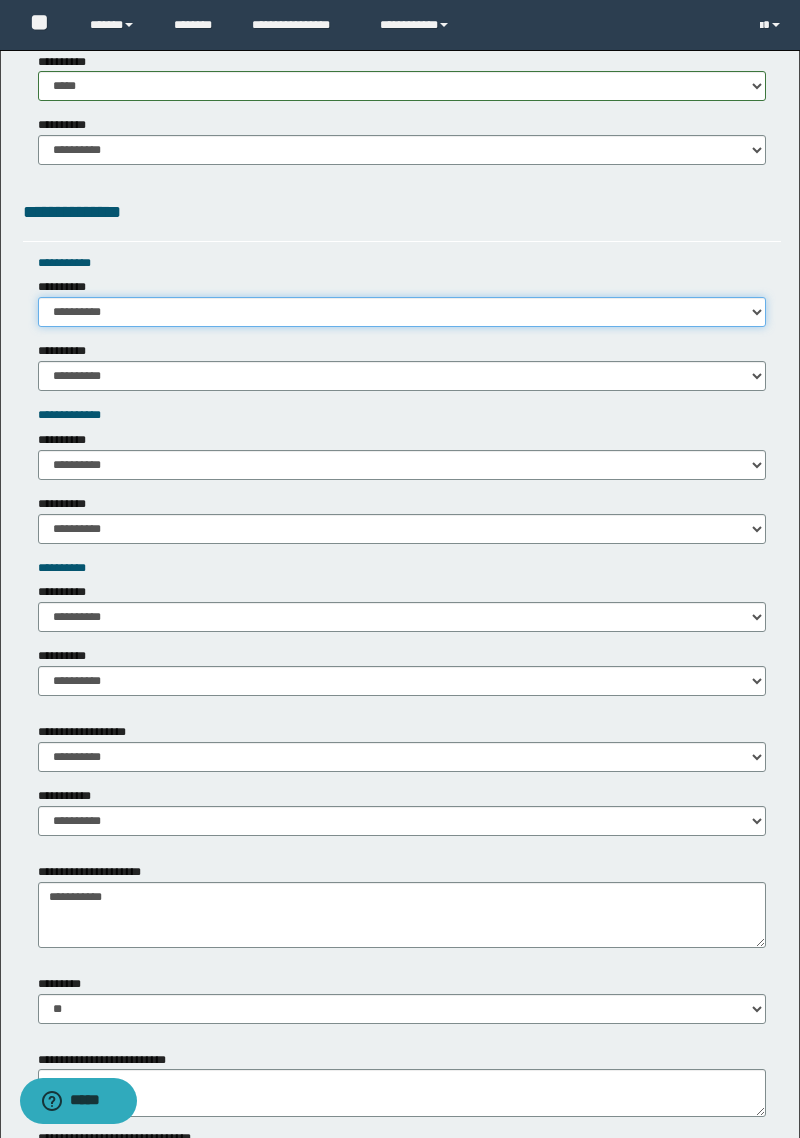 click on "**********" at bounding box center (402, 312) 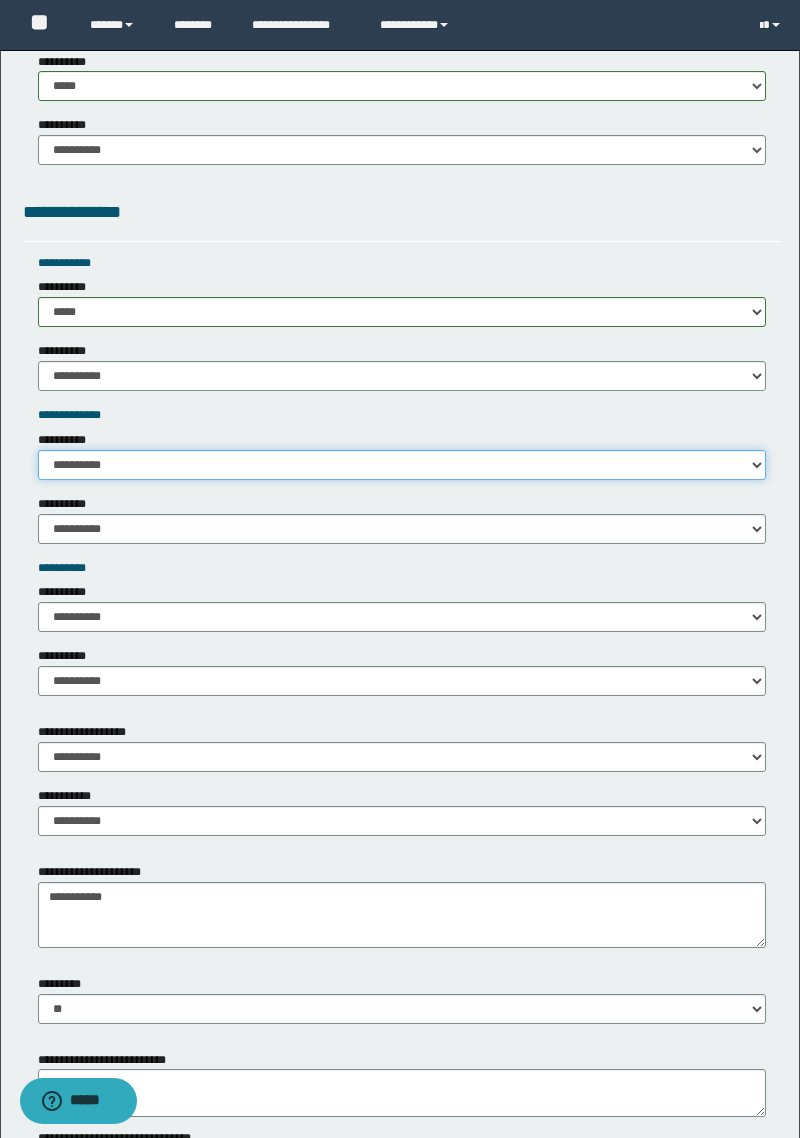 click on "**********" at bounding box center [402, 465] 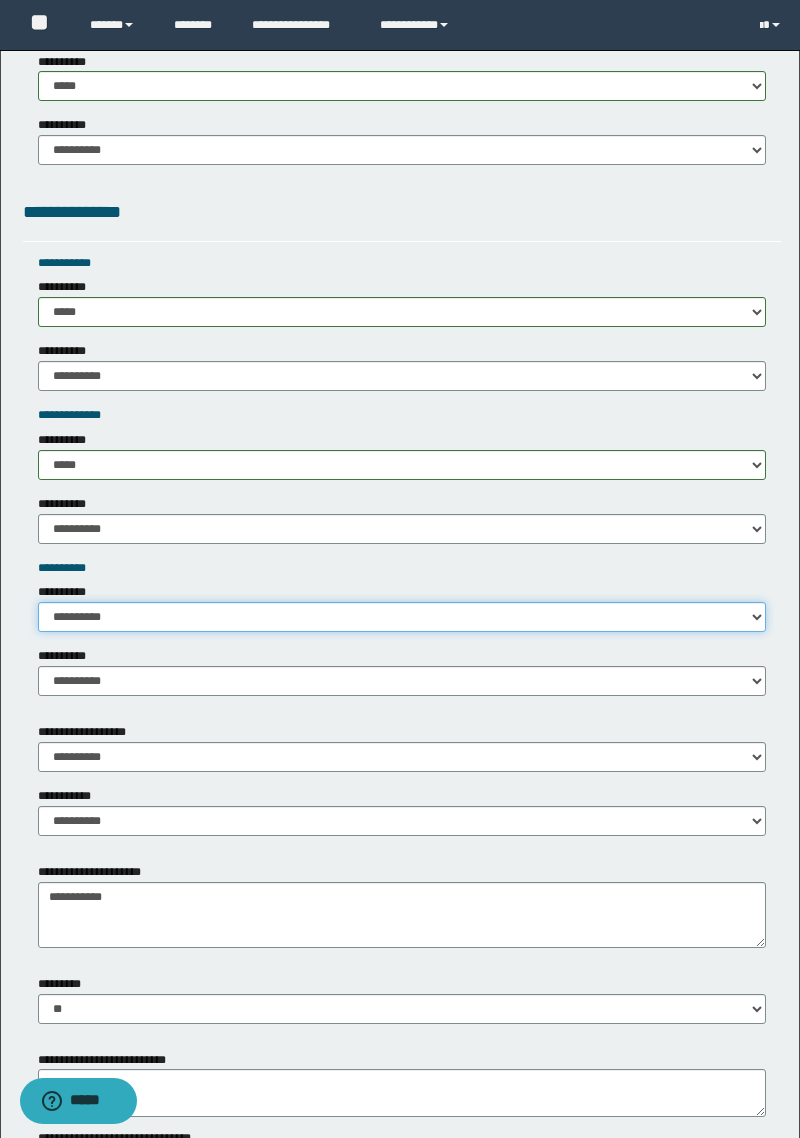 click on "**********" at bounding box center [402, 617] 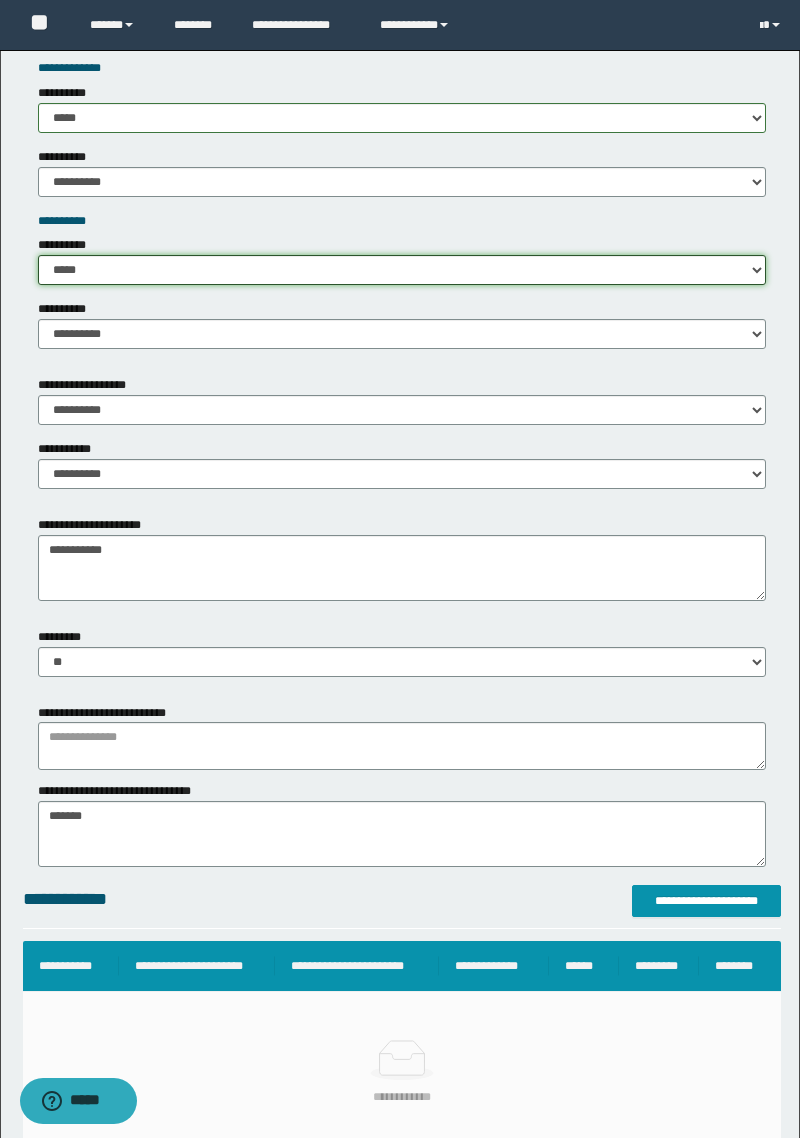 scroll, scrollTop: 2128, scrollLeft: 0, axis: vertical 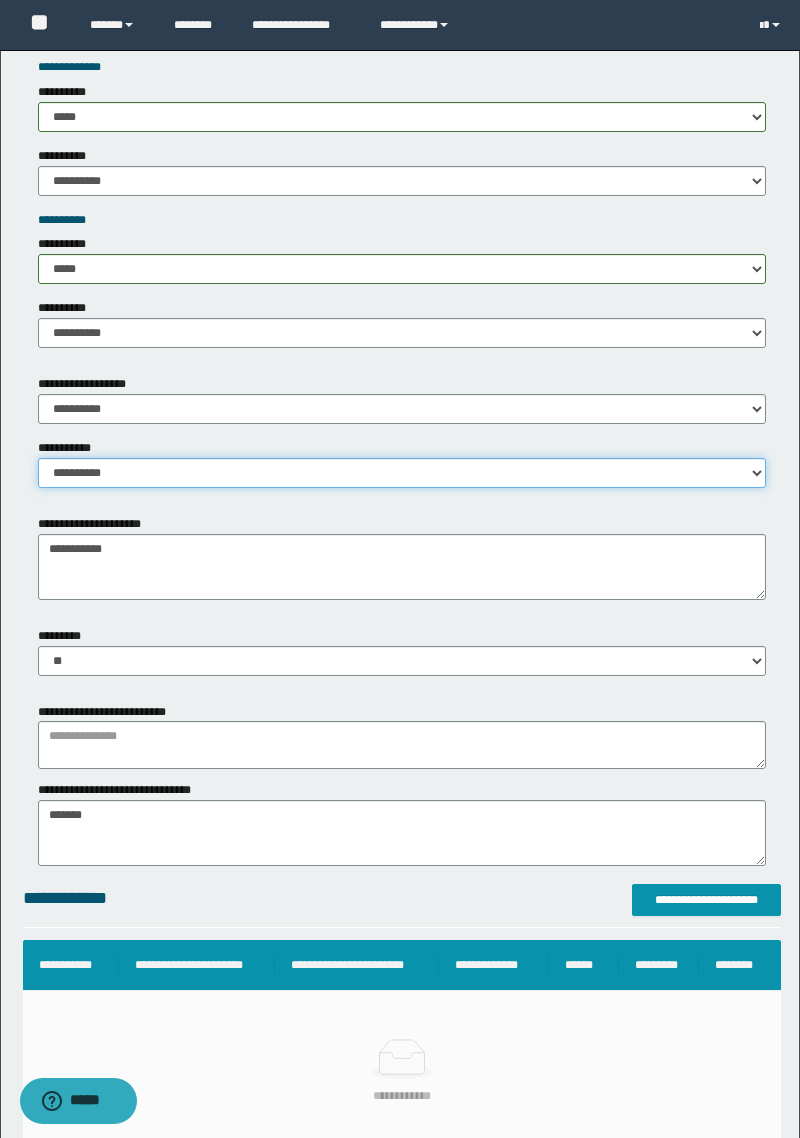 click on "**********" at bounding box center (402, 473) 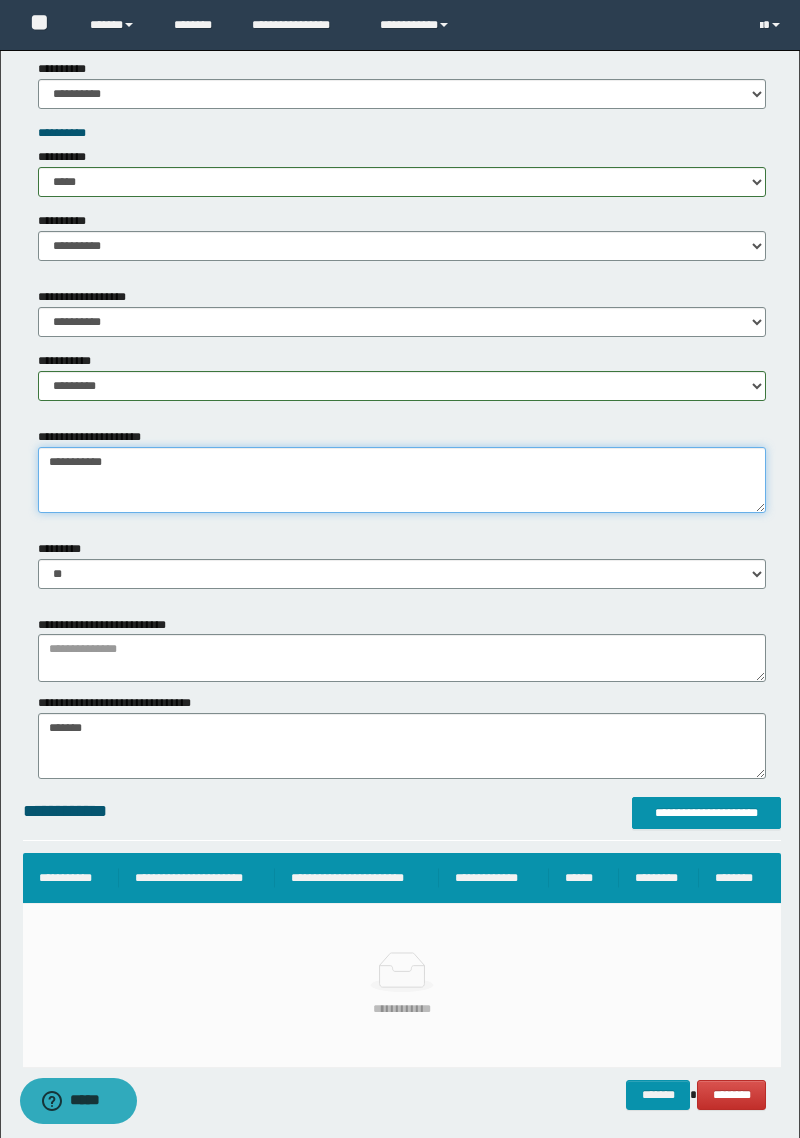 click on "**********" at bounding box center [402, 480] 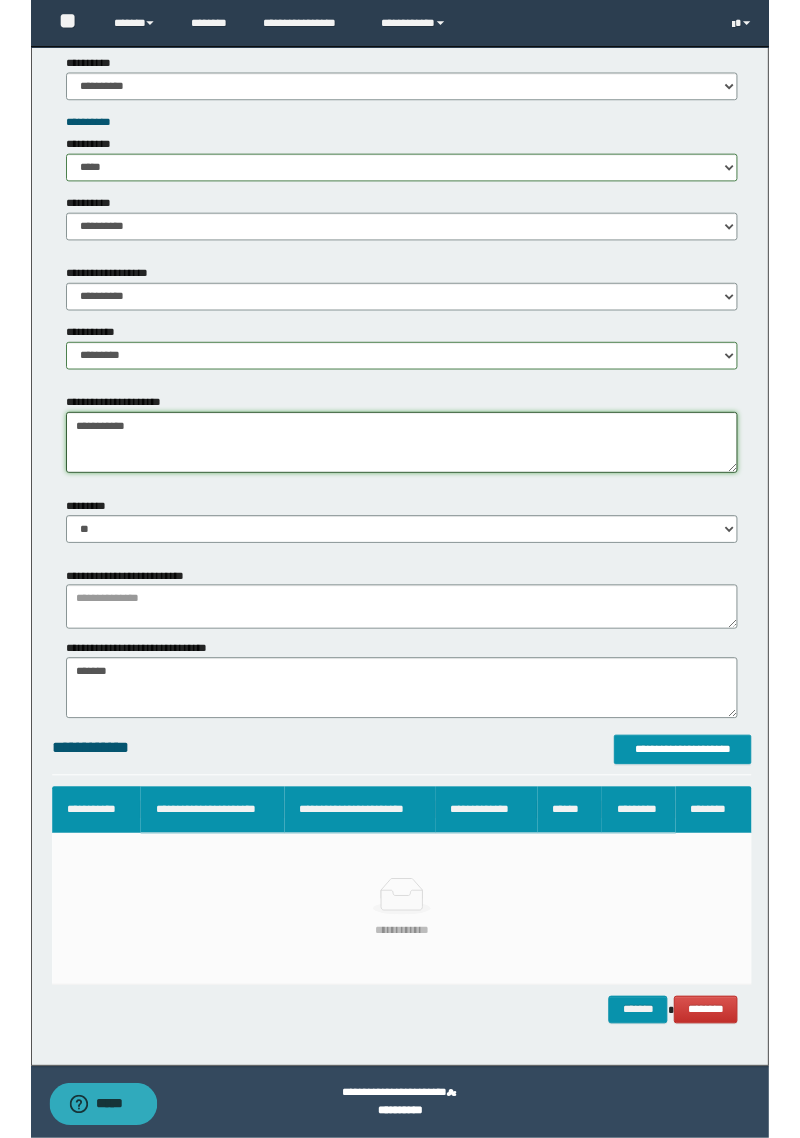 scroll, scrollTop: 2262, scrollLeft: 0, axis: vertical 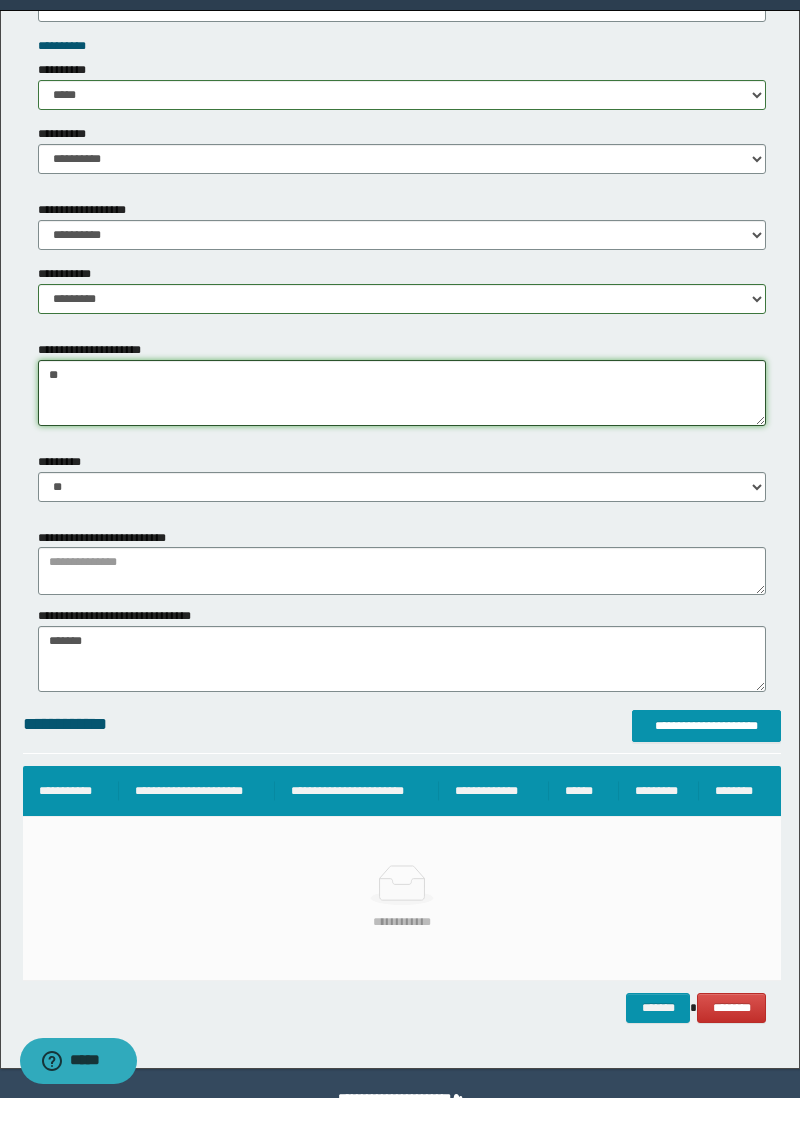 type on "*" 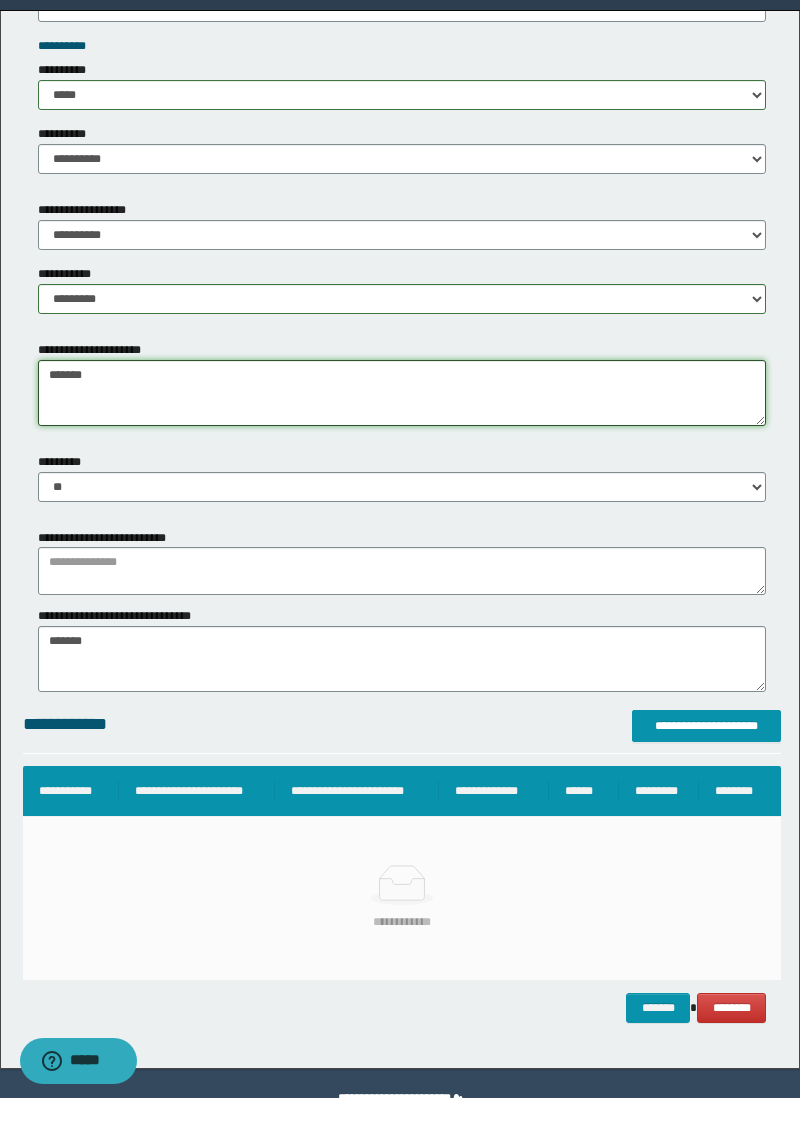 type on "******" 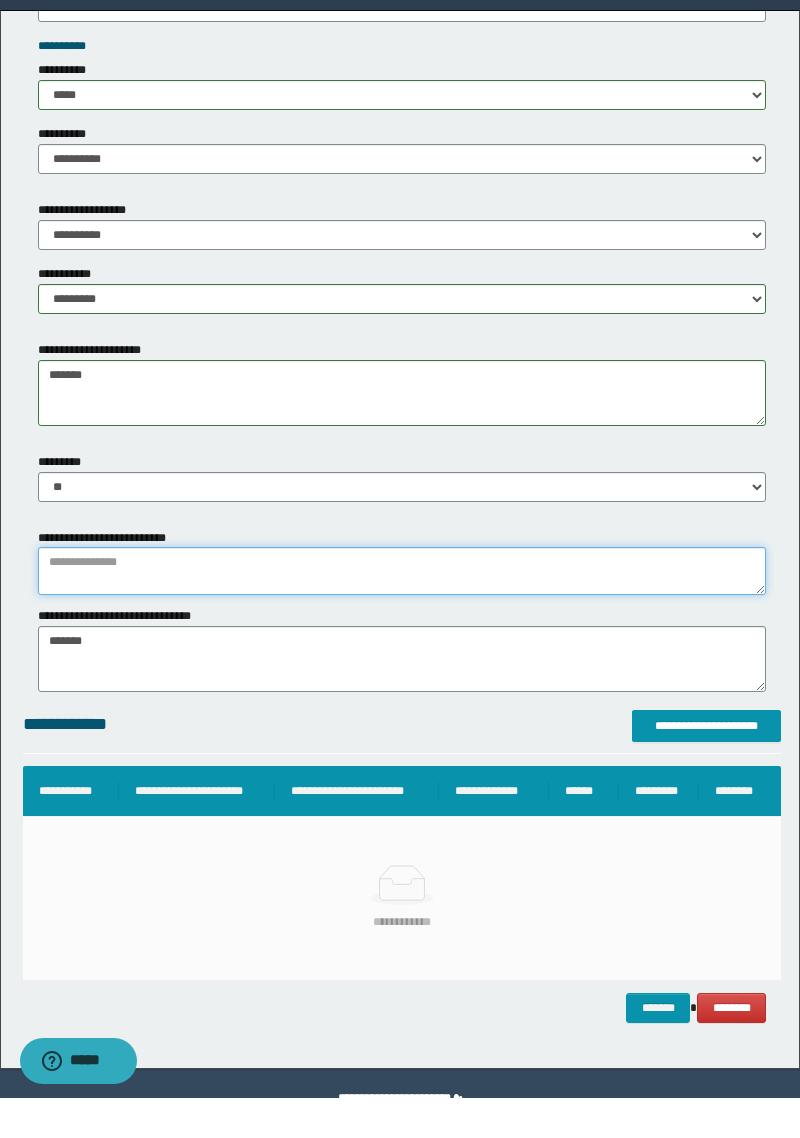click at bounding box center [402, 611] 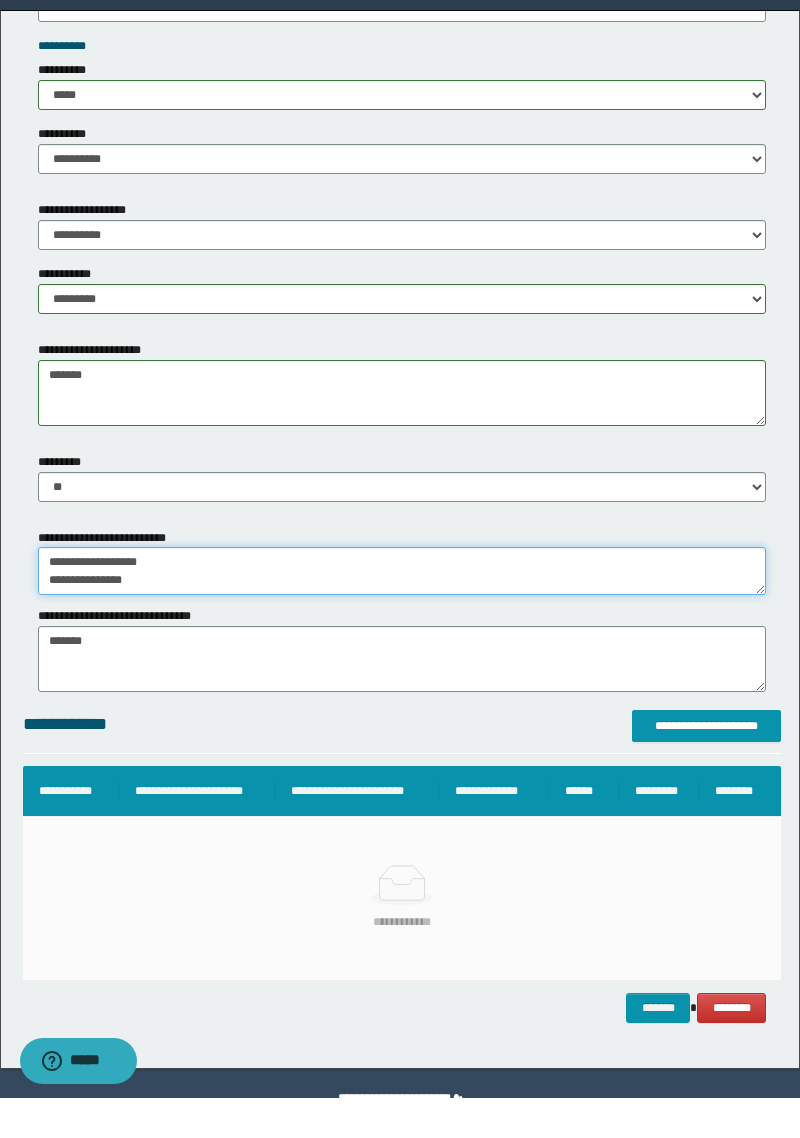 type on "**********" 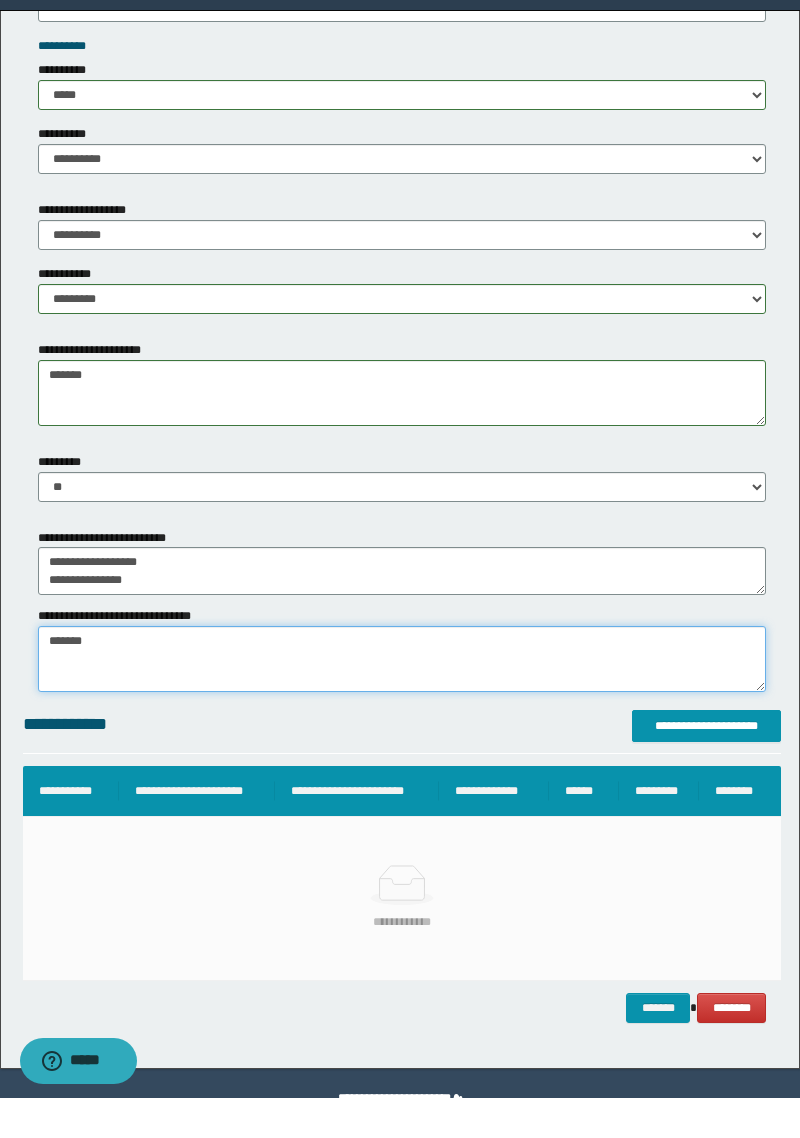 click on "*******" at bounding box center [402, 699] 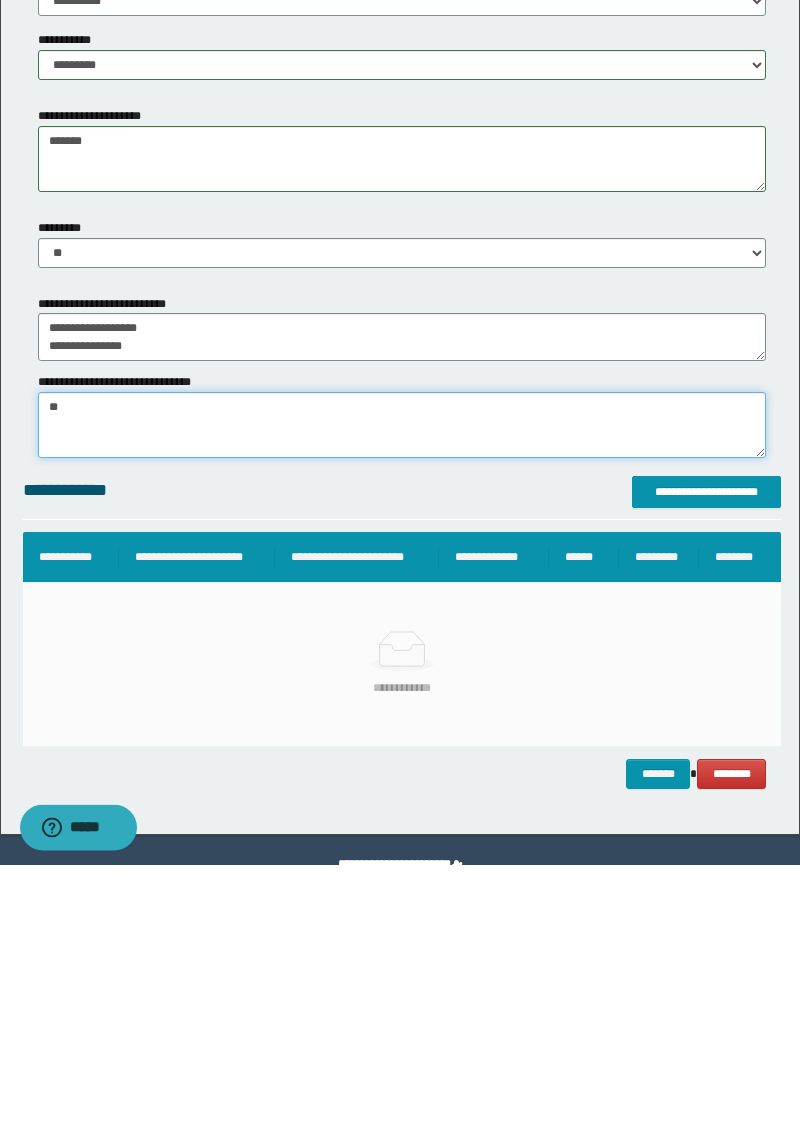 type on "*" 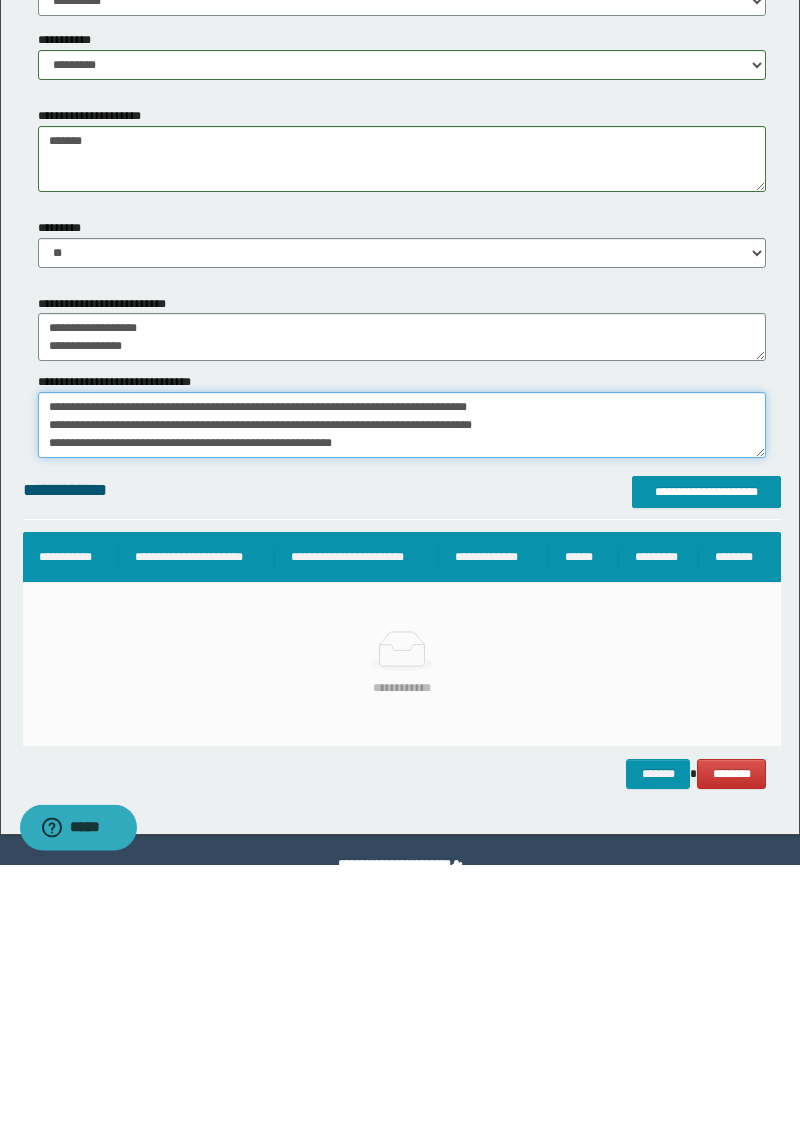 scroll, scrollTop: 29, scrollLeft: 0, axis: vertical 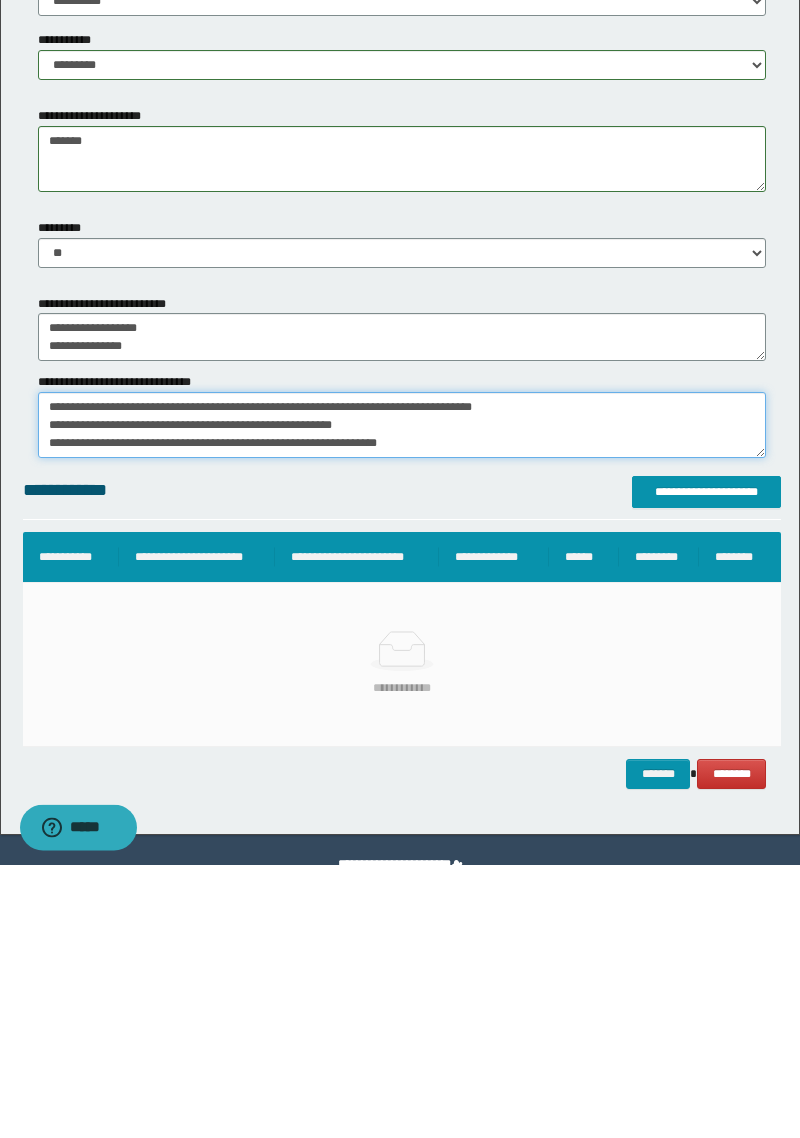 click on "*******" at bounding box center (402, 699) 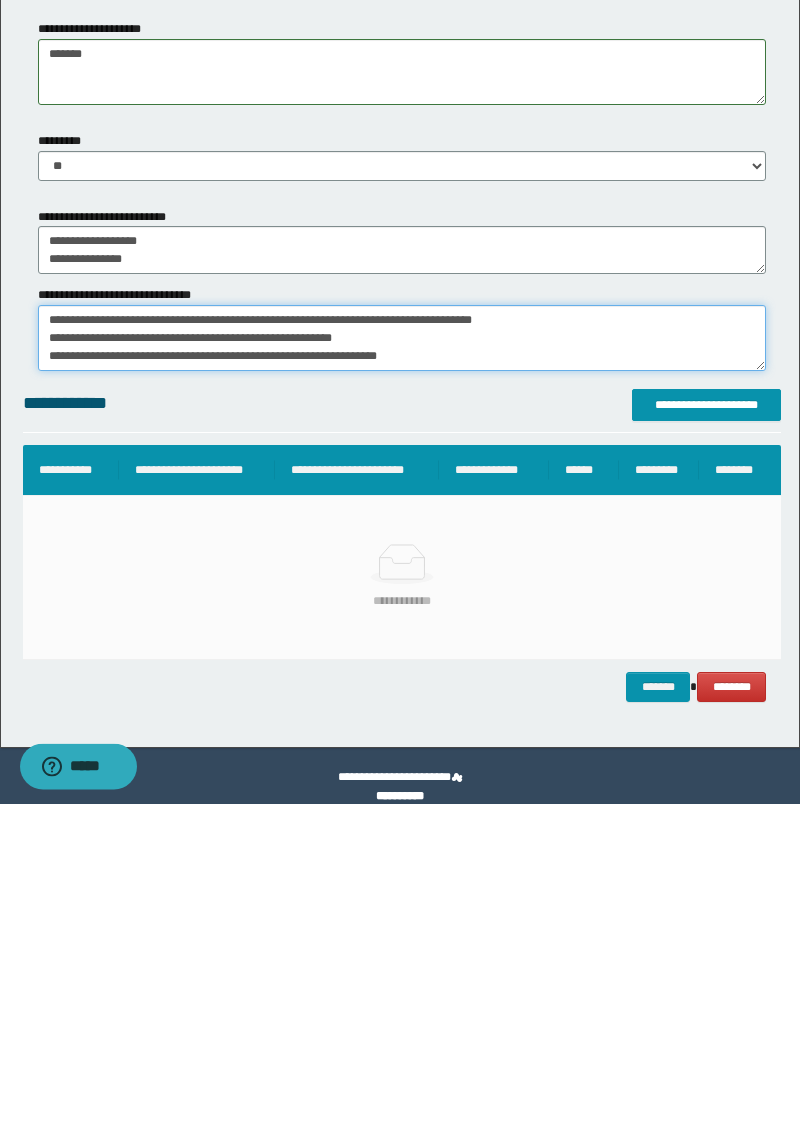 scroll, scrollTop: 2311, scrollLeft: 0, axis: vertical 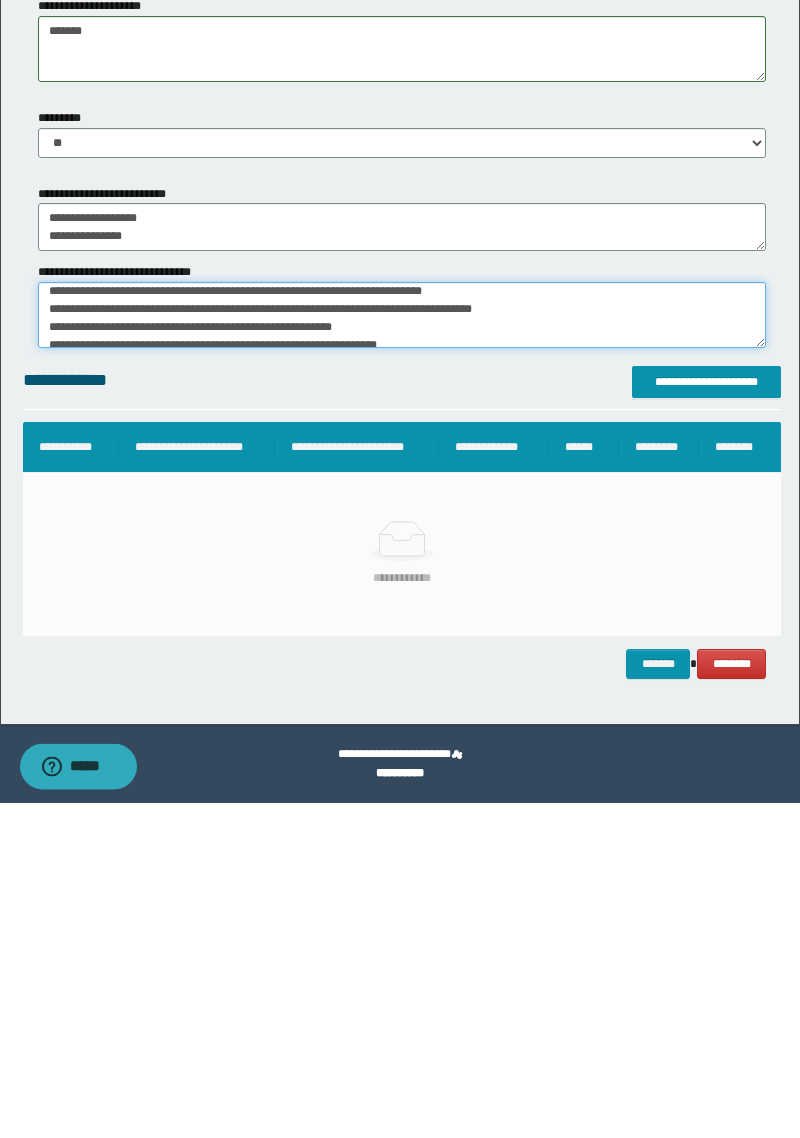 type on "**********" 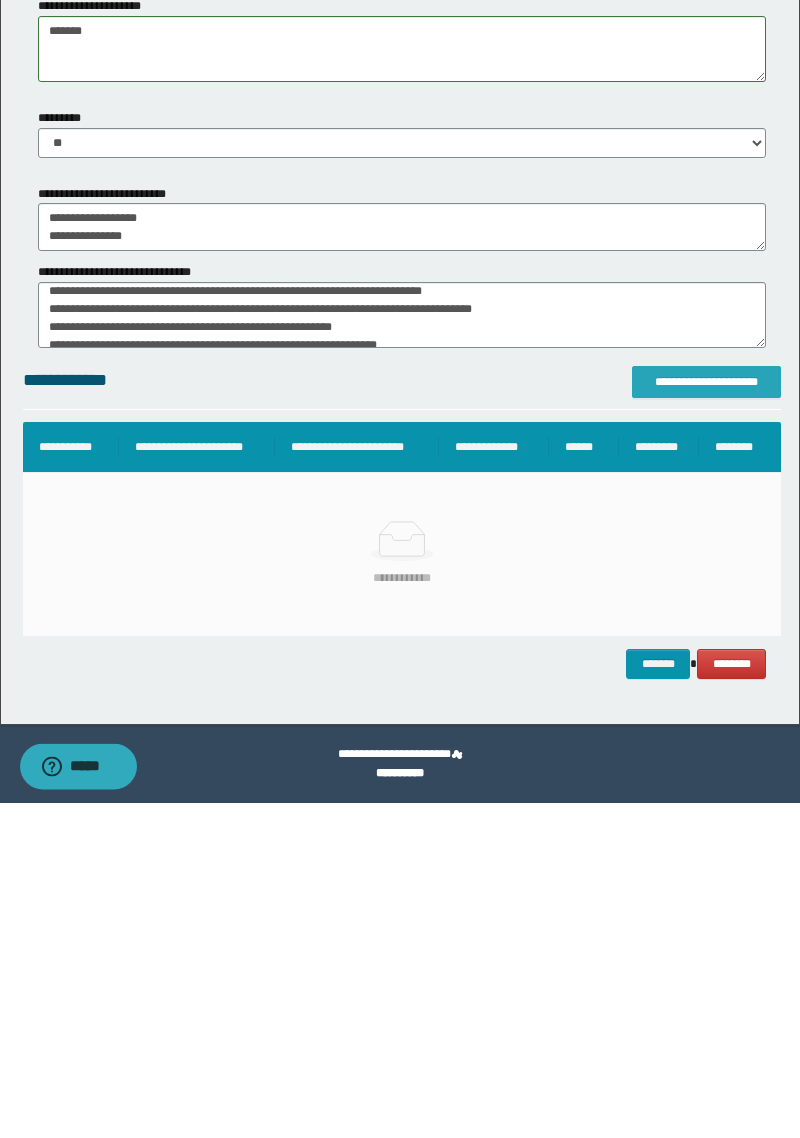 click on "**********" at bounding box center (706, 717) 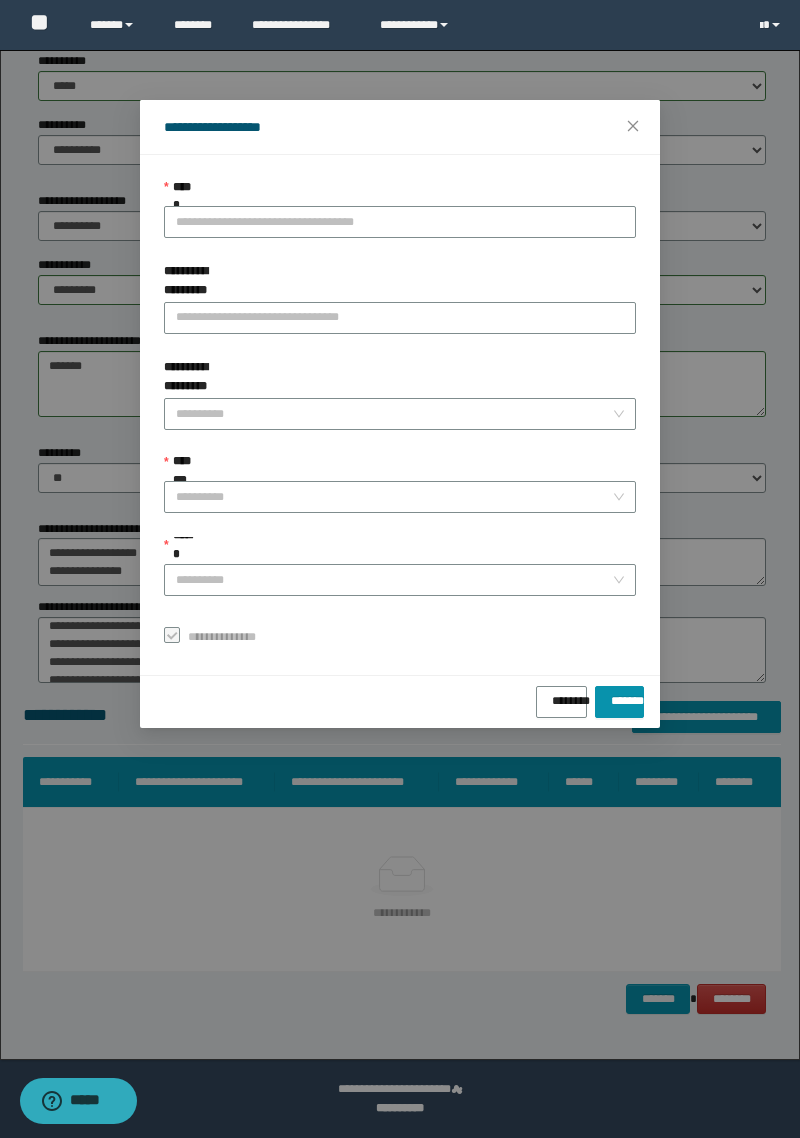 click on "**********" at bounding box center (400, 222) 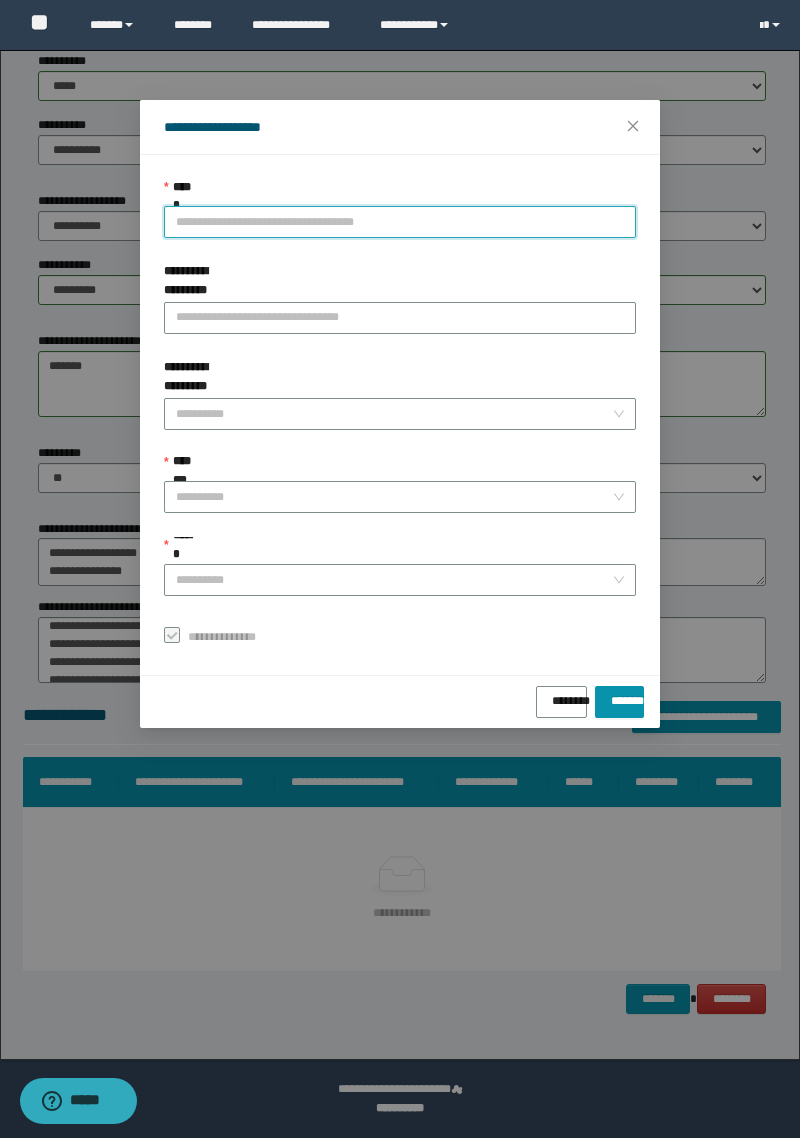 type on "*" 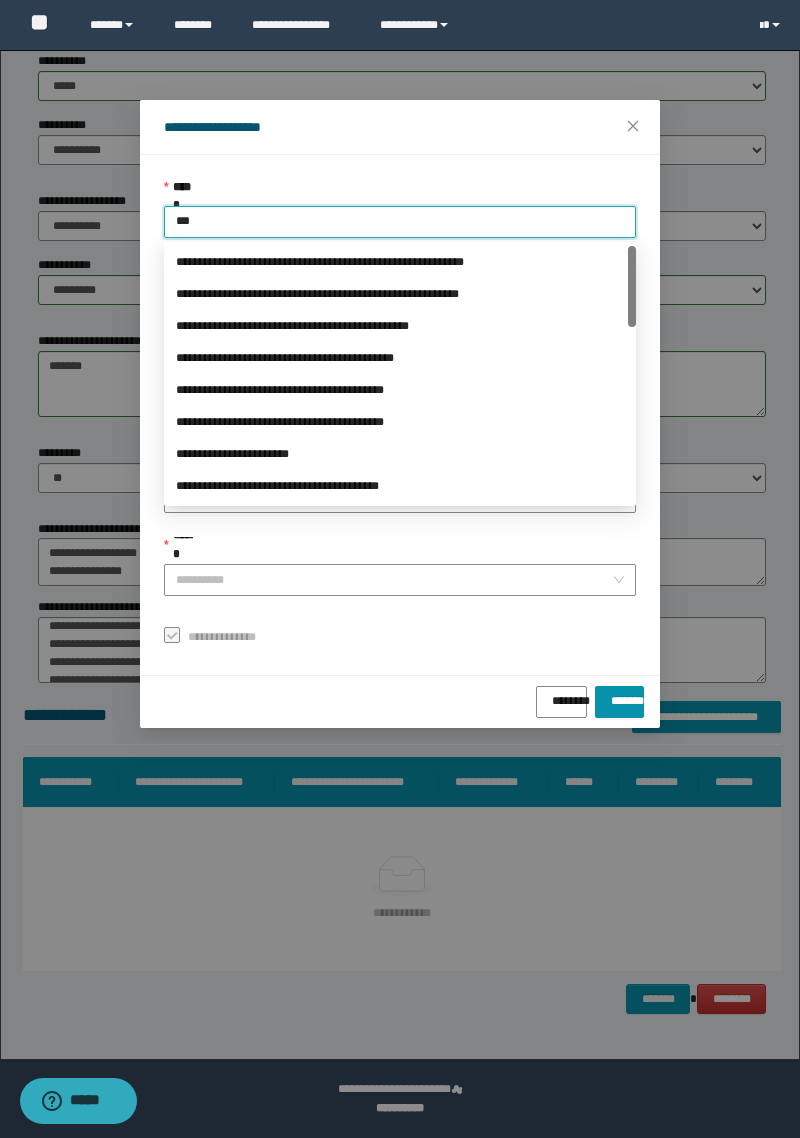type on "****" 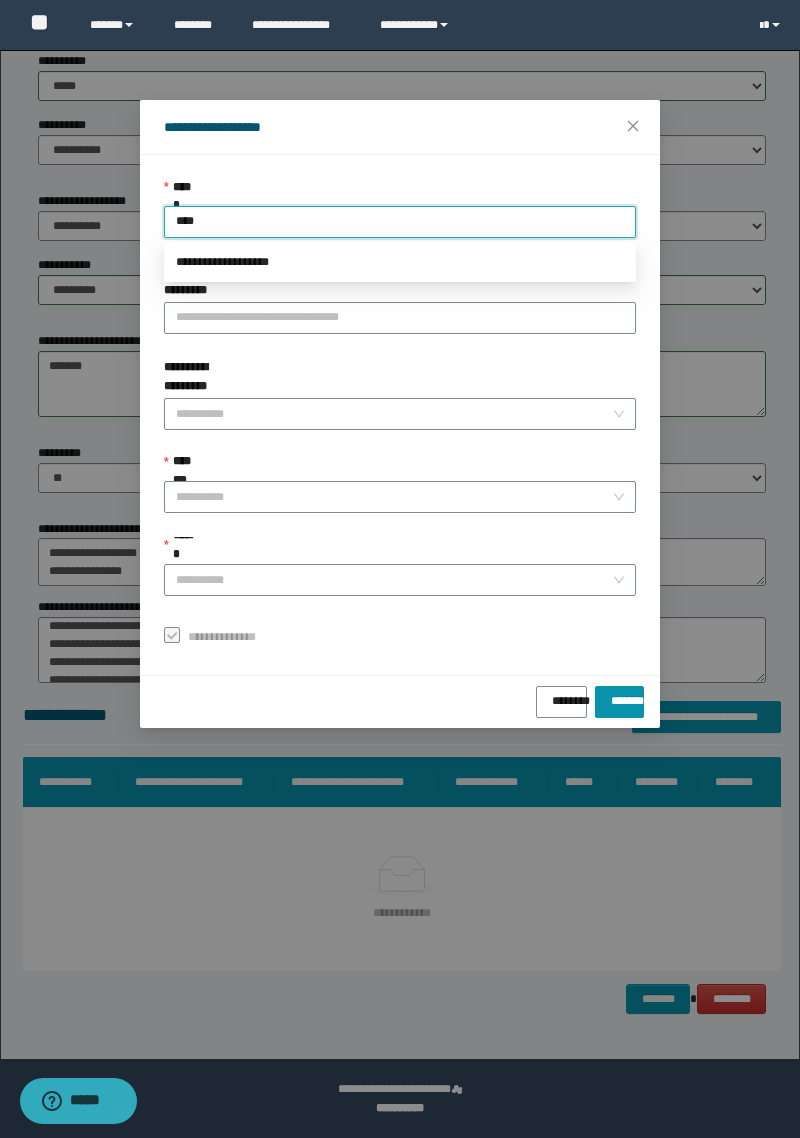 click on "**********" at bounding box center [400, 262] 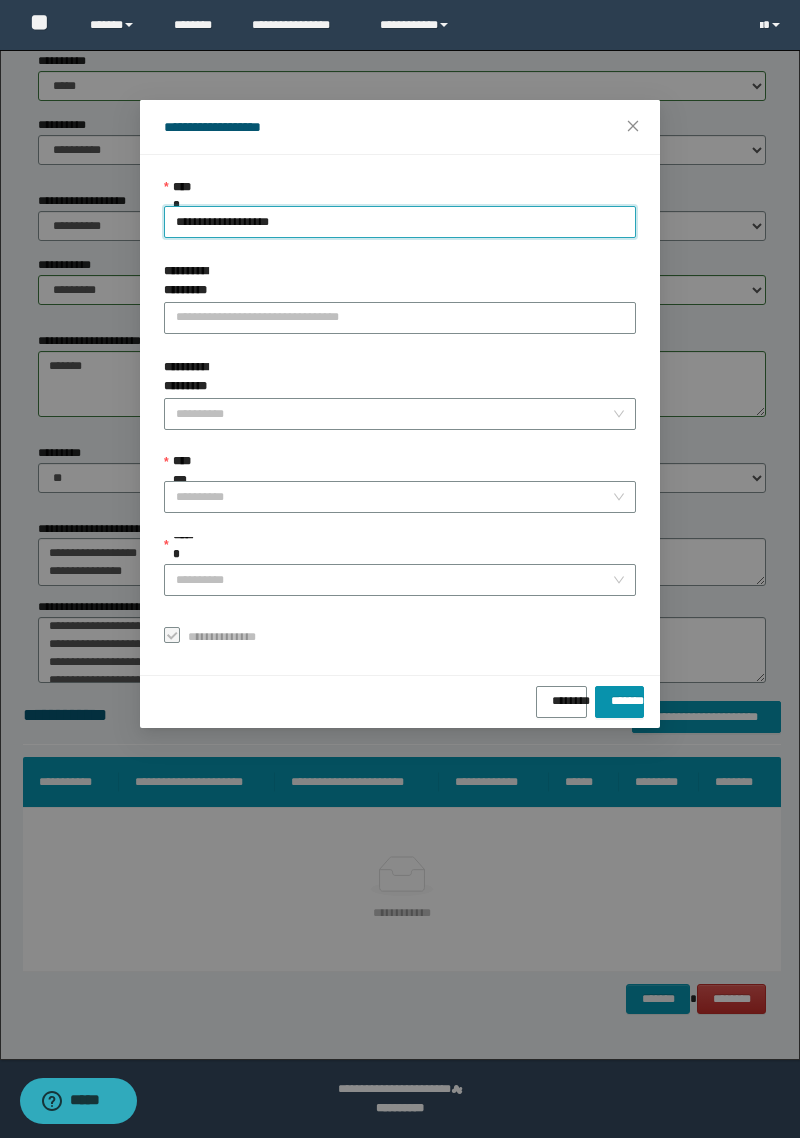 click on "**********" at bounding box center [394, 497] 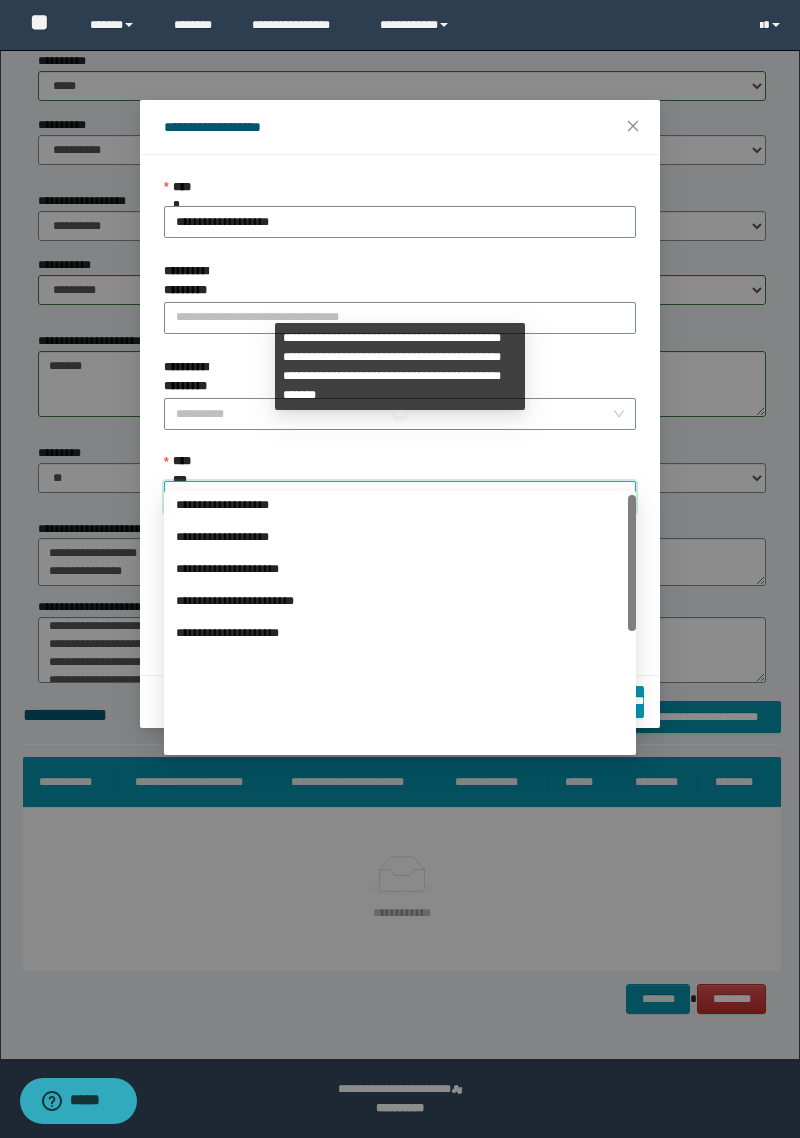 scroll, scrollTop: 224, scrollLeft: 0, axis: vertical 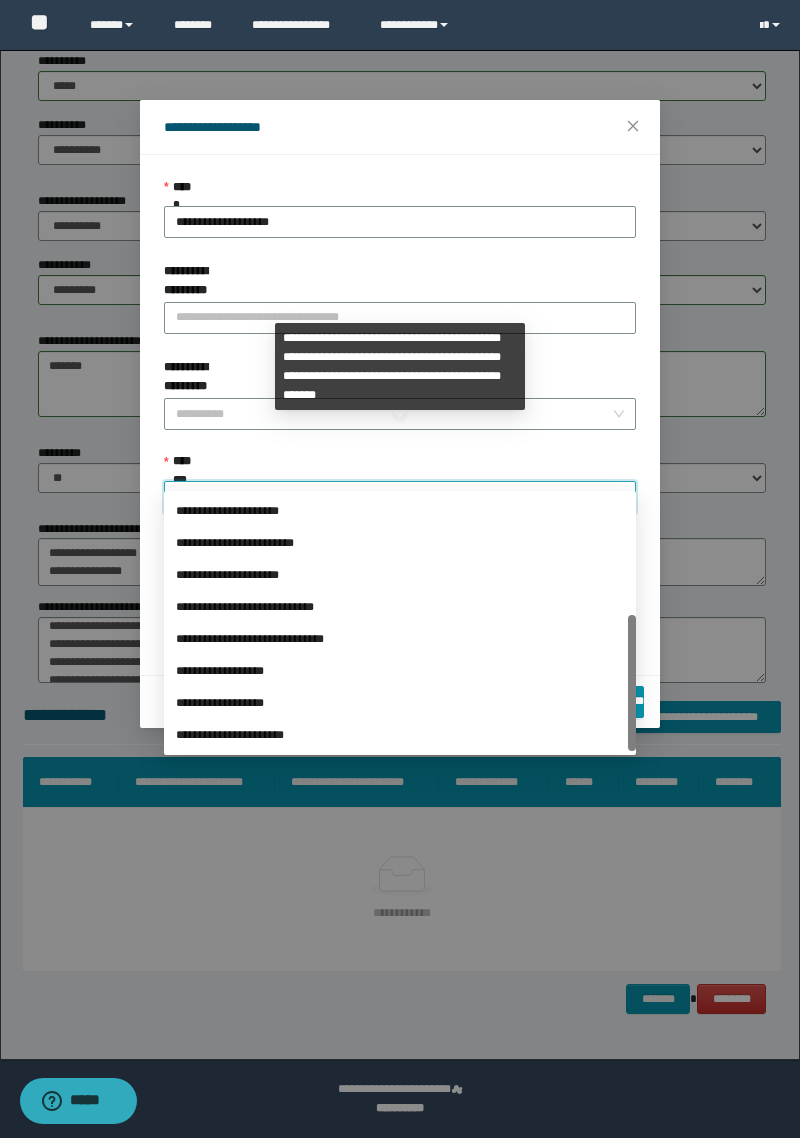 click on "**********" at bounding box center [400, 671] 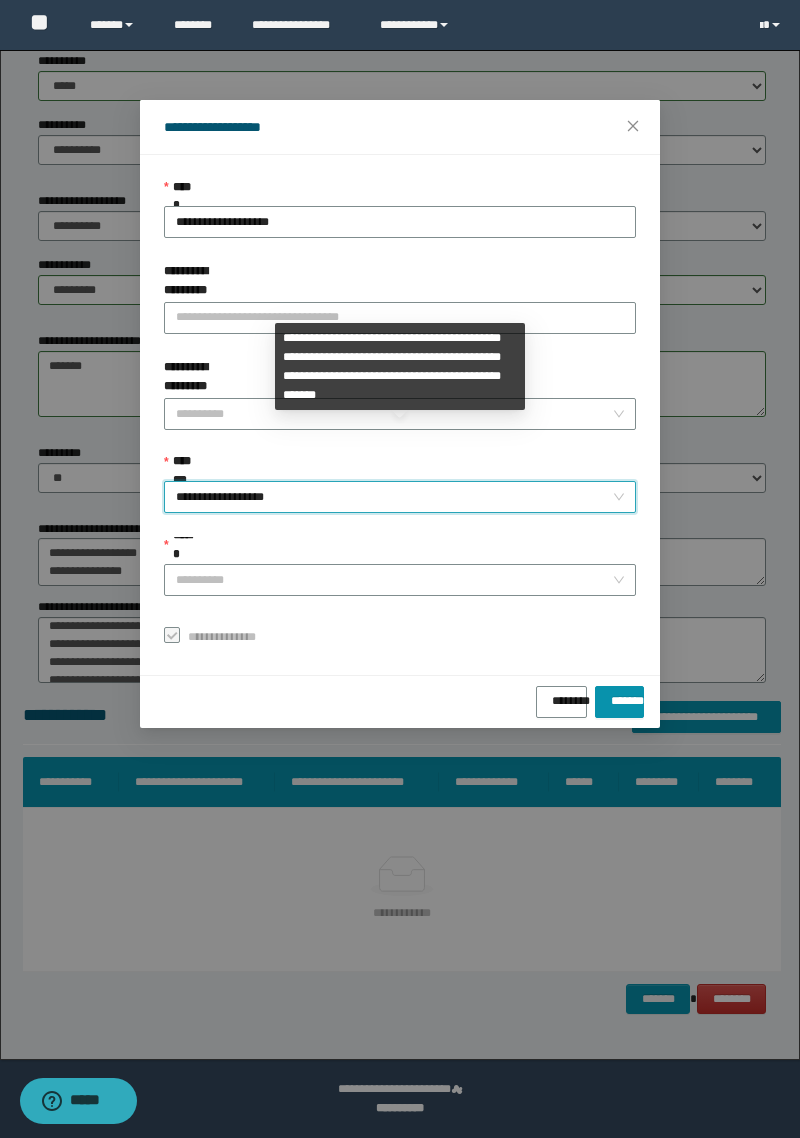 click on "******" at bounding box center (394, 580) 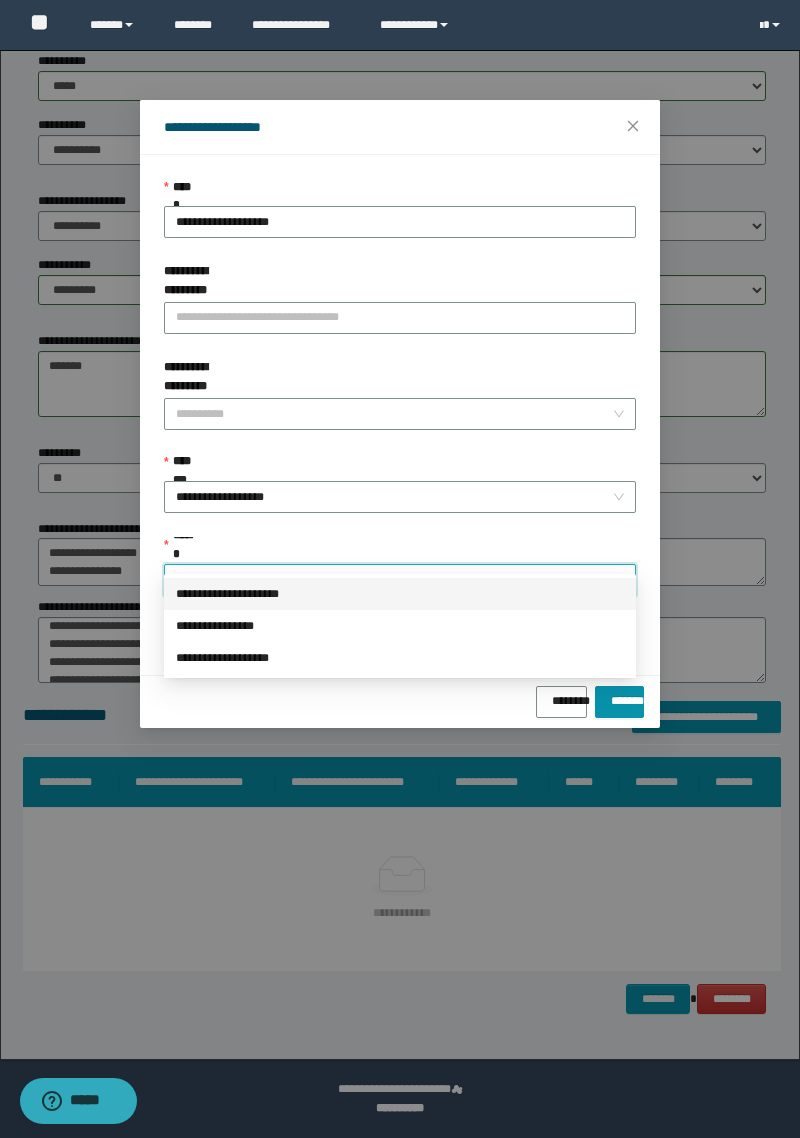 click on "**********" at bounding box center [400, 594] 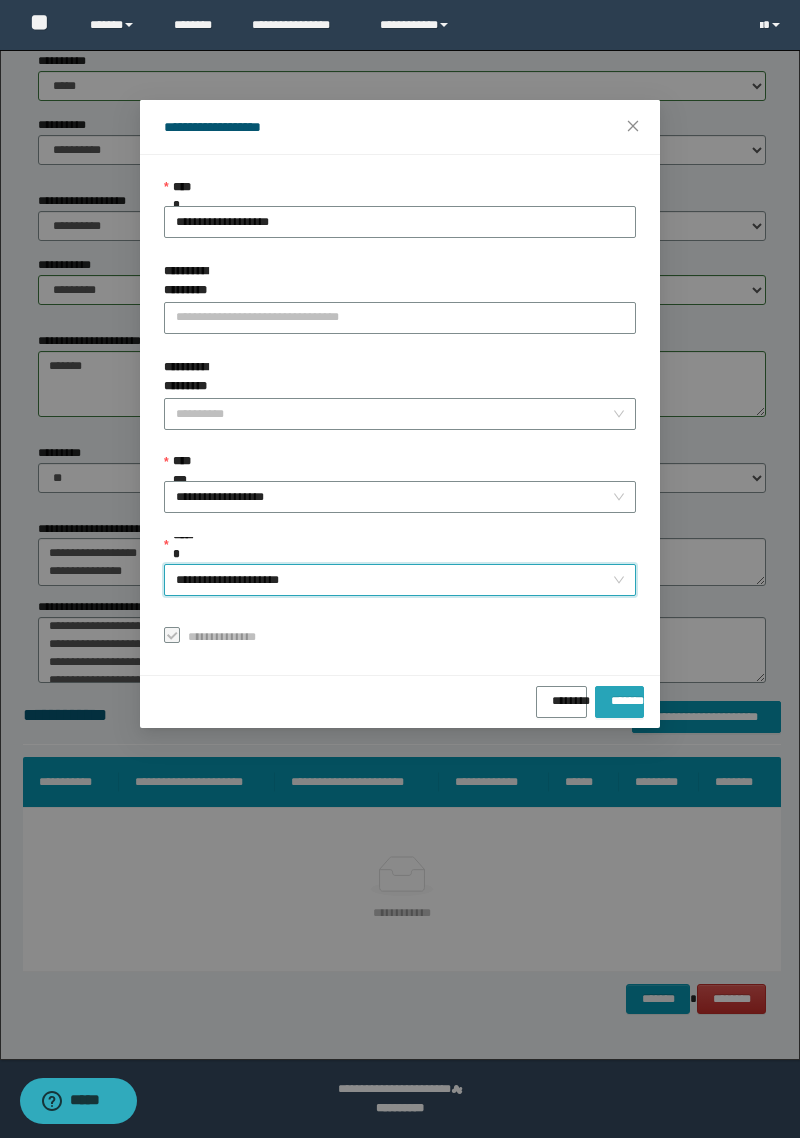 click on "*******" at bounding box center (619, 696) 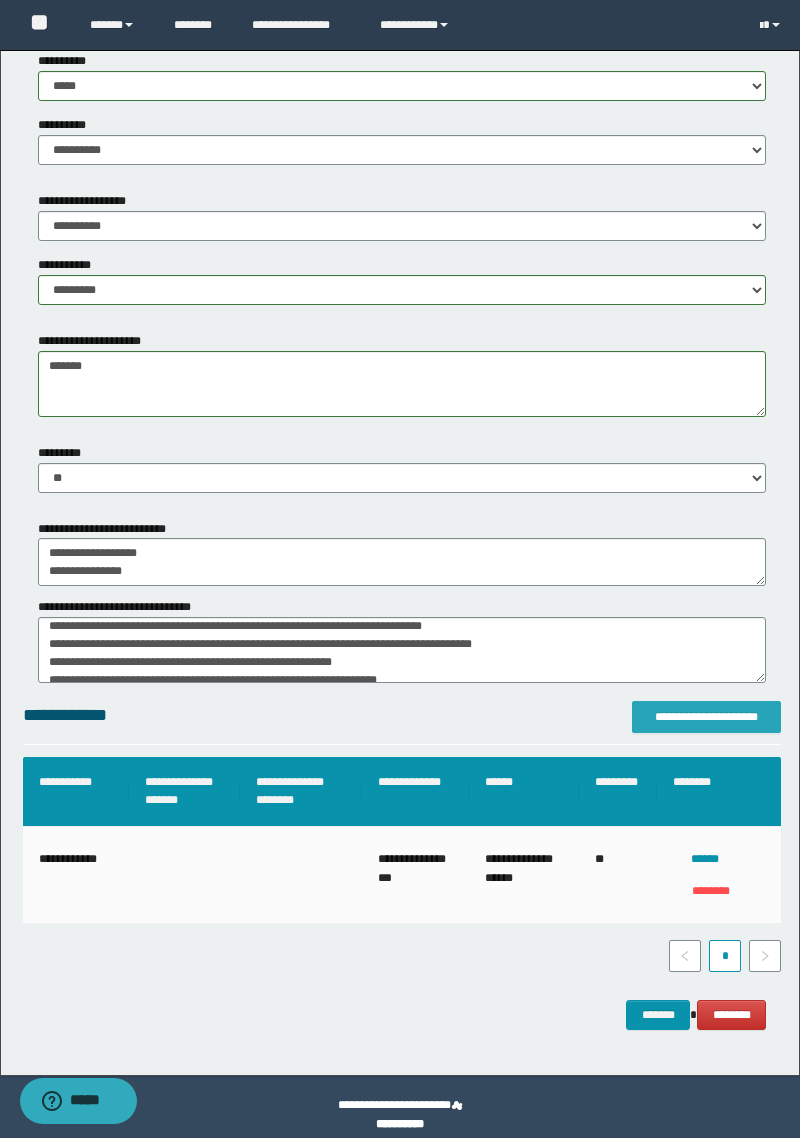 click on "**********" at bounding box center (706, 717) 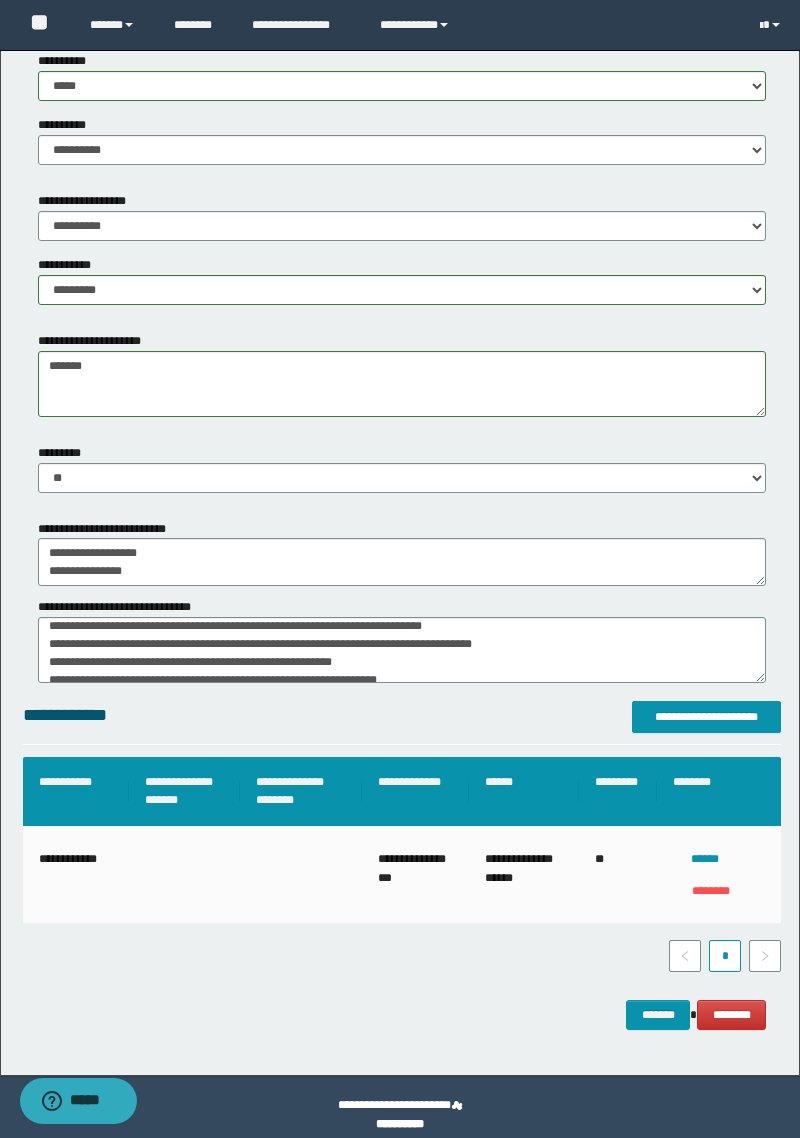 click on "**********" at bounding box center [402, 256] 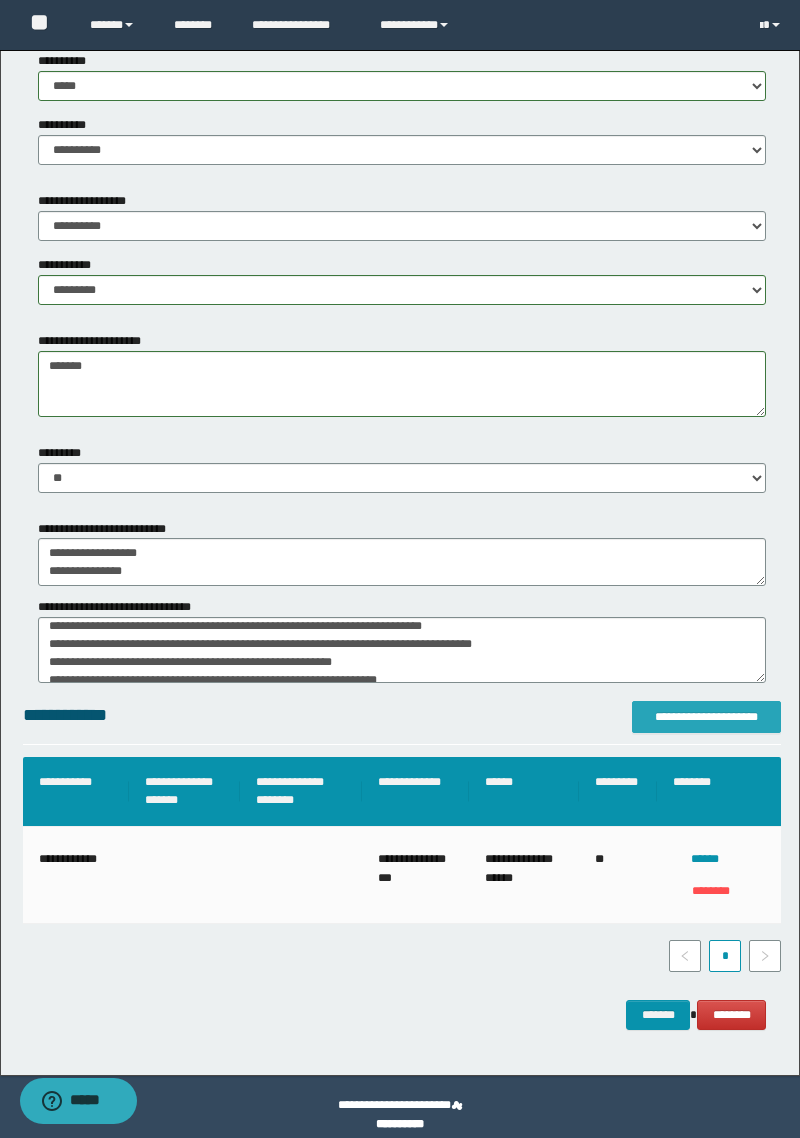 click on "**********" at bounding box center (706, 717) 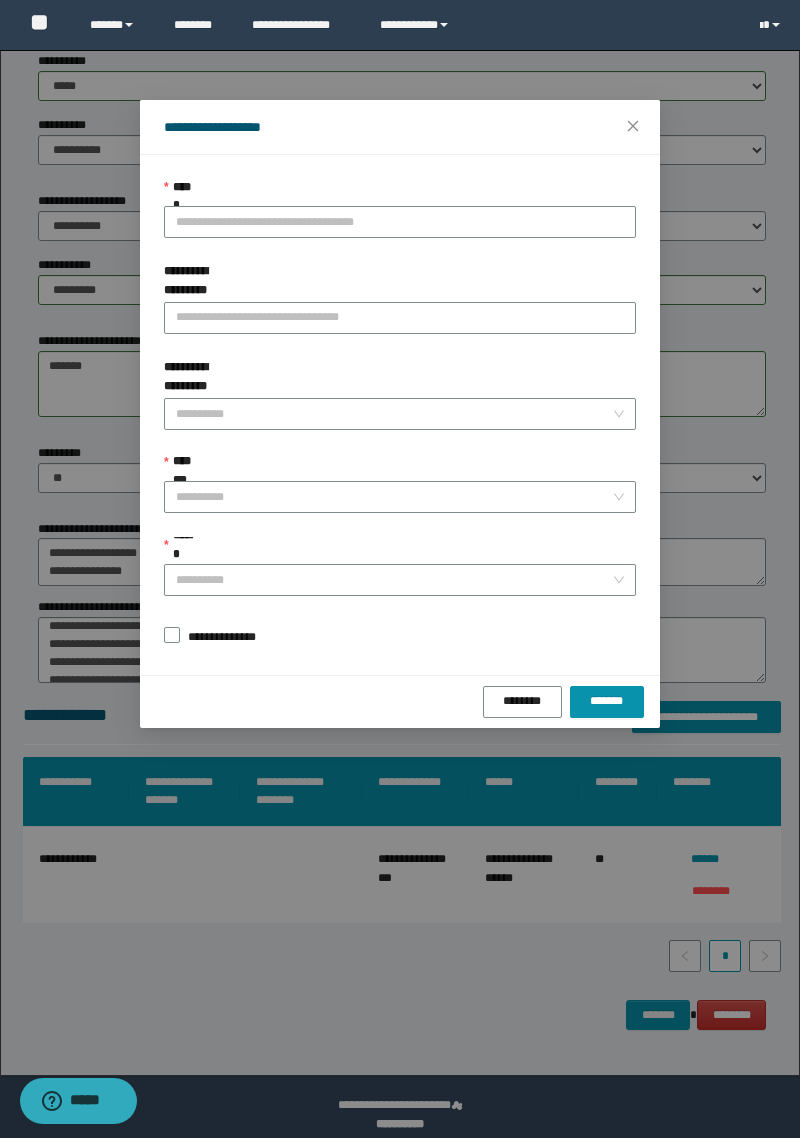 click on "**********" at bounding box center [400, 222] 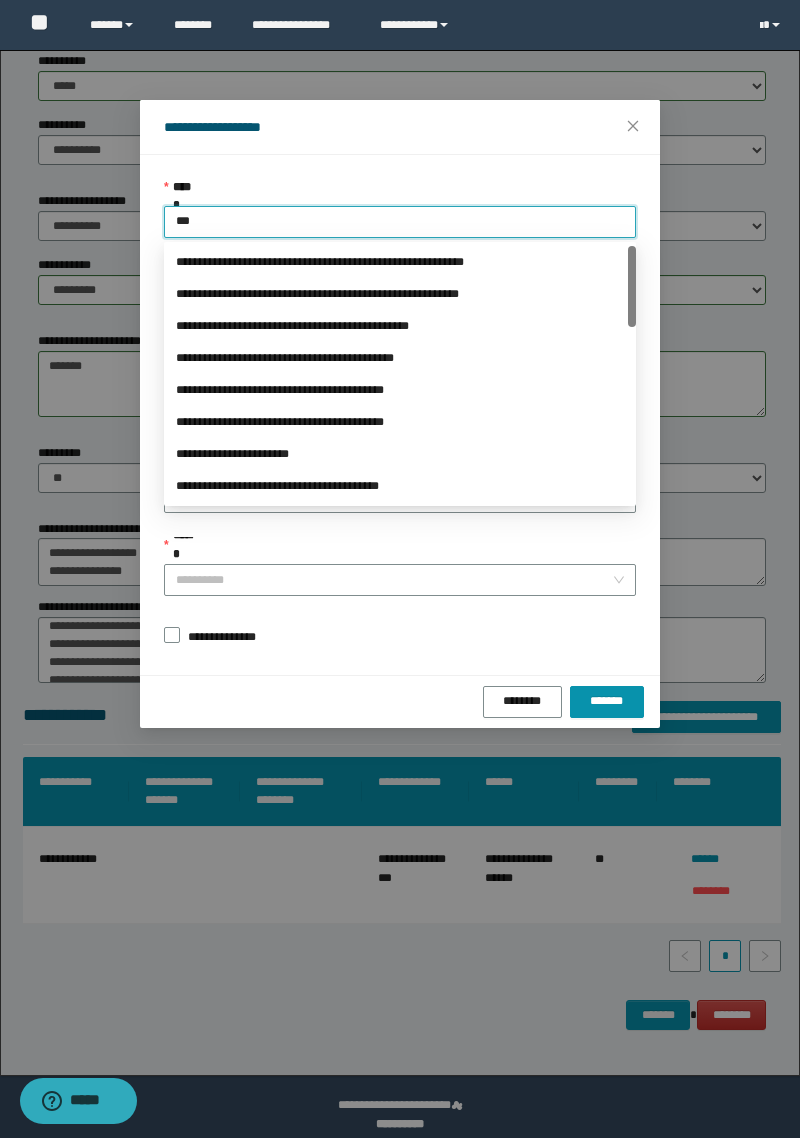 type on "****" 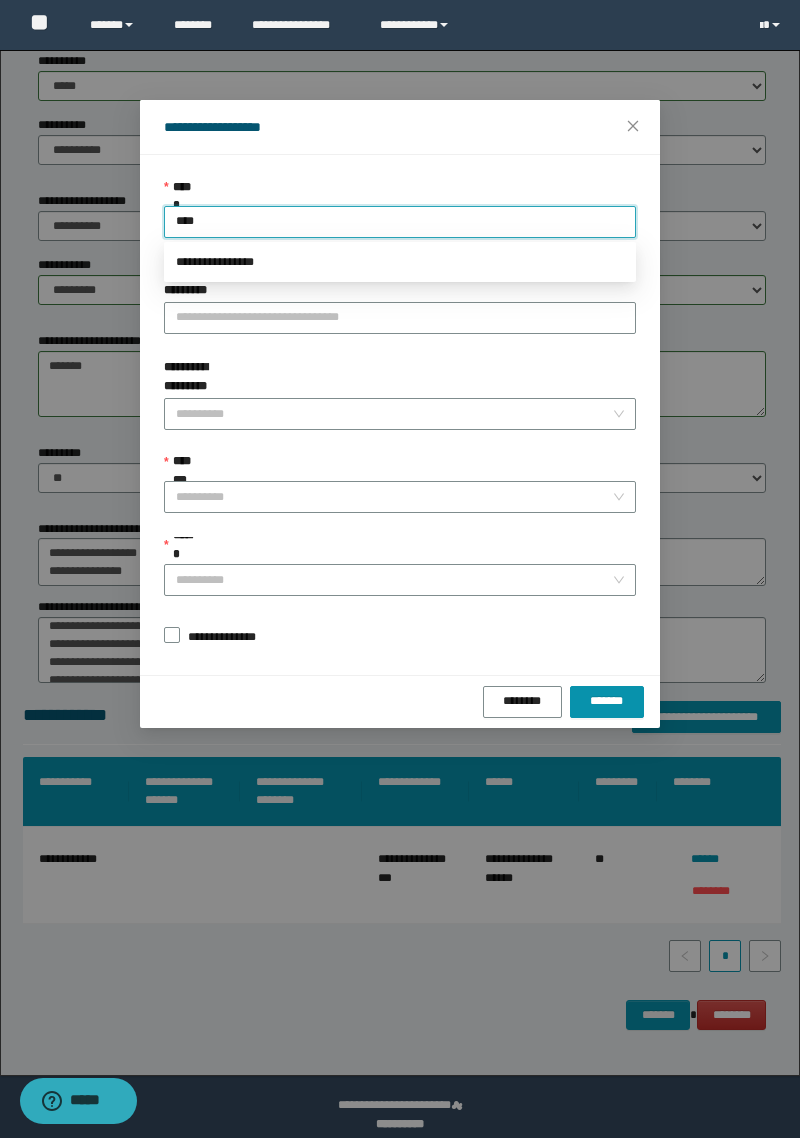 click on "**********" at bounding box center [400, 262] 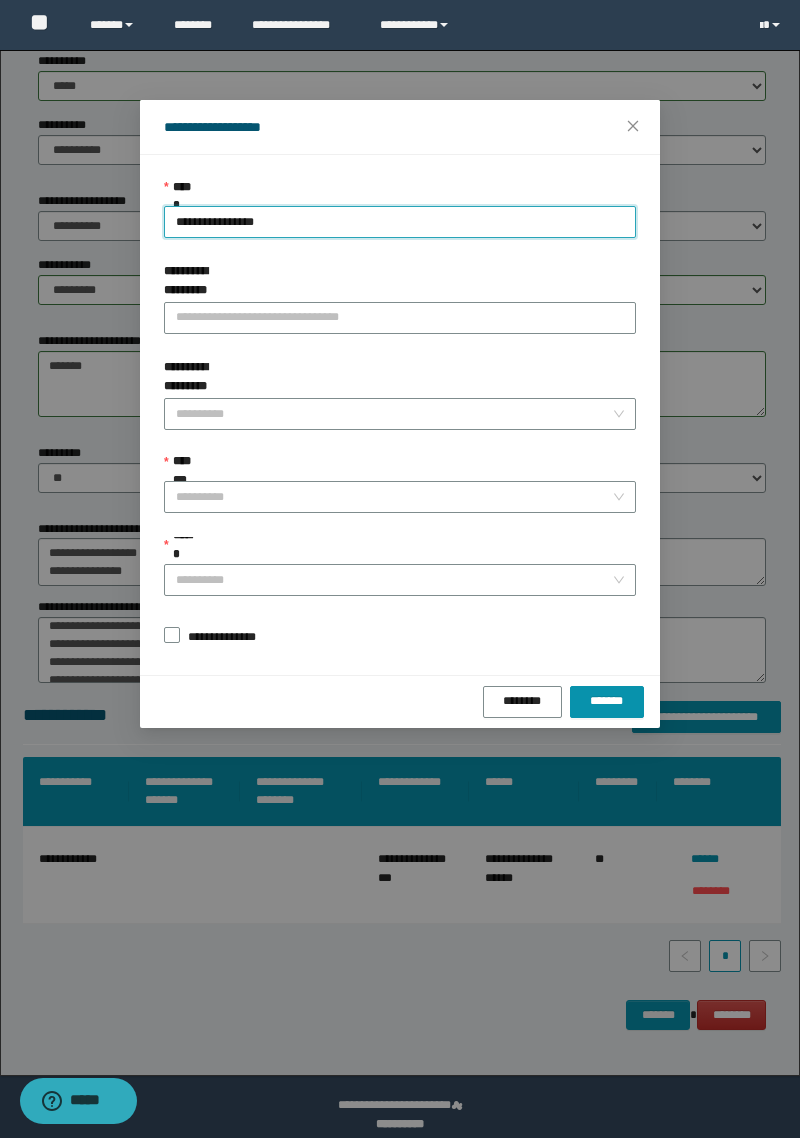 click on "**********" at bounding box center (394, 497) 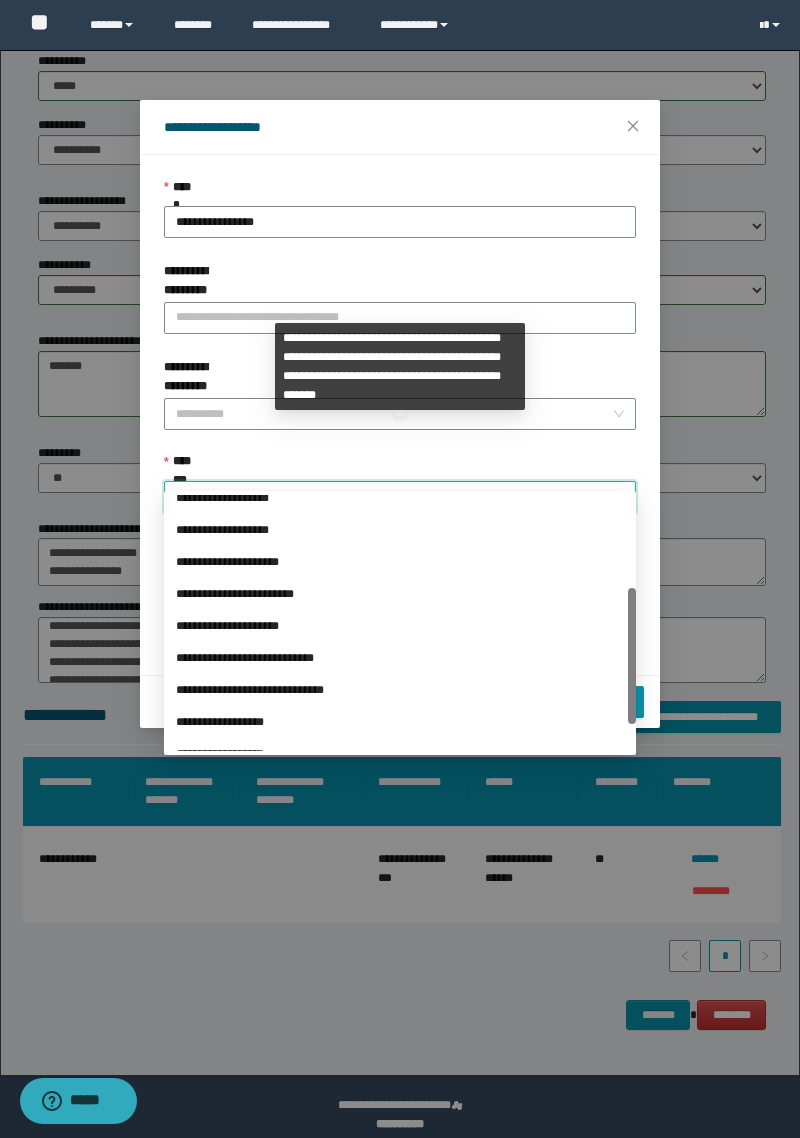 scroll, scrollTop: 224, scrollLeft: 0, axis: vertical 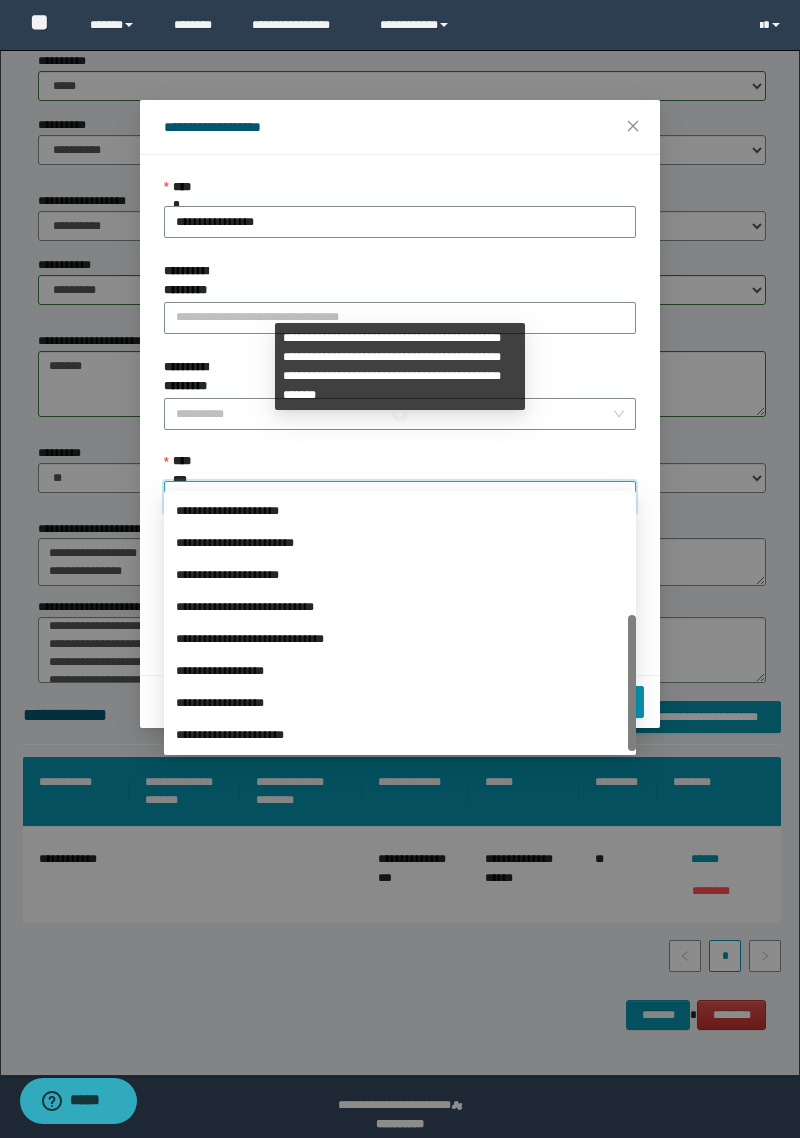 click on "**********" at bounding box center [400, 671] 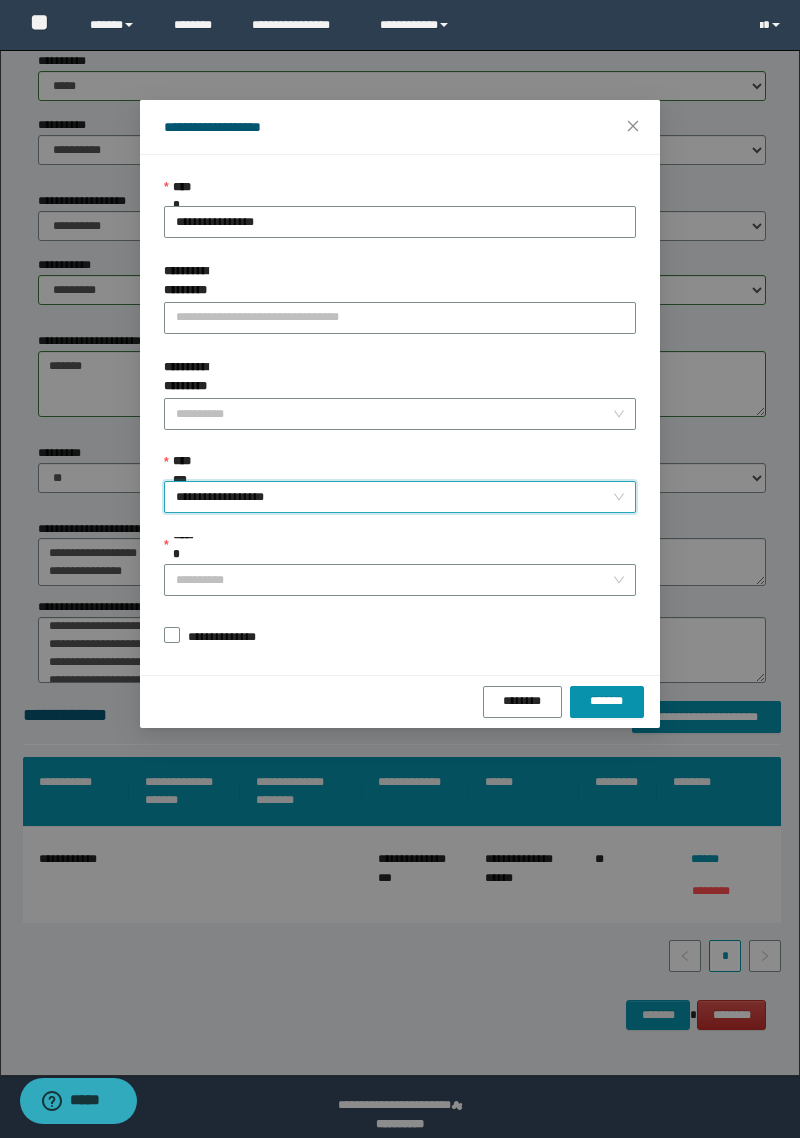 click on "******" at bounding box center (394, 580) 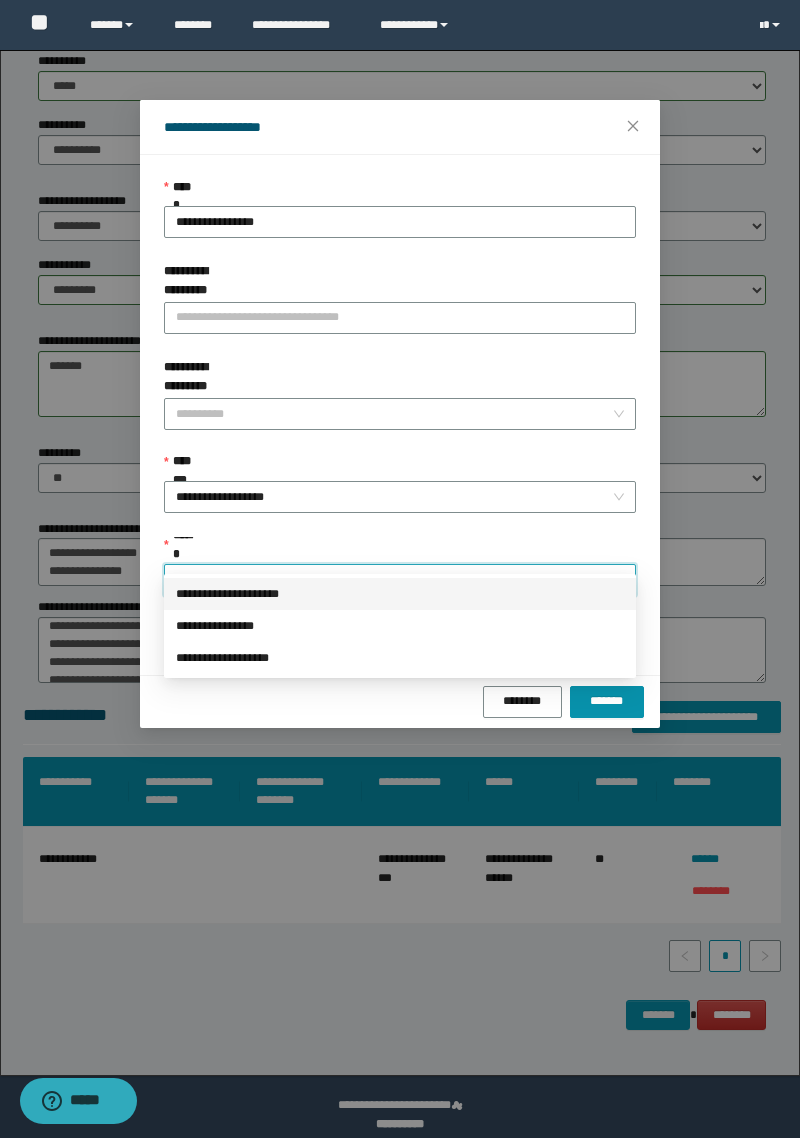 click on "**********" at bounding box center [400, 594] 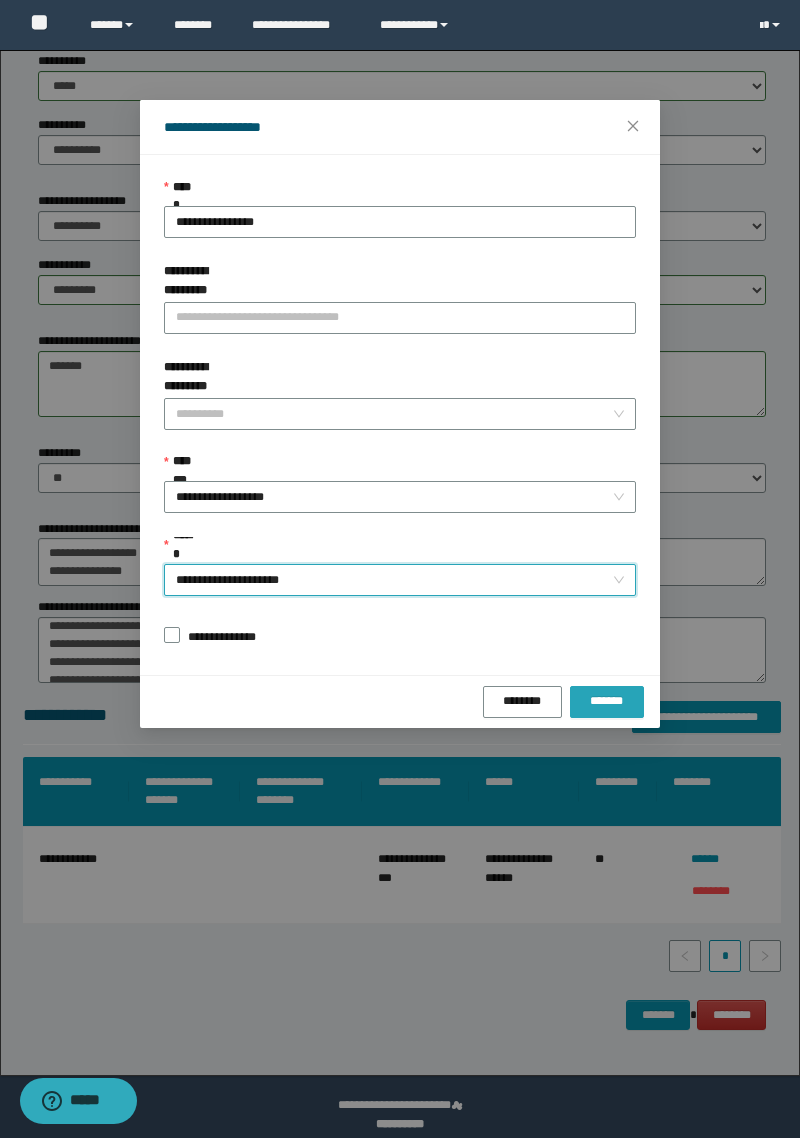 click on "*******" at bounding box center [607, 701] 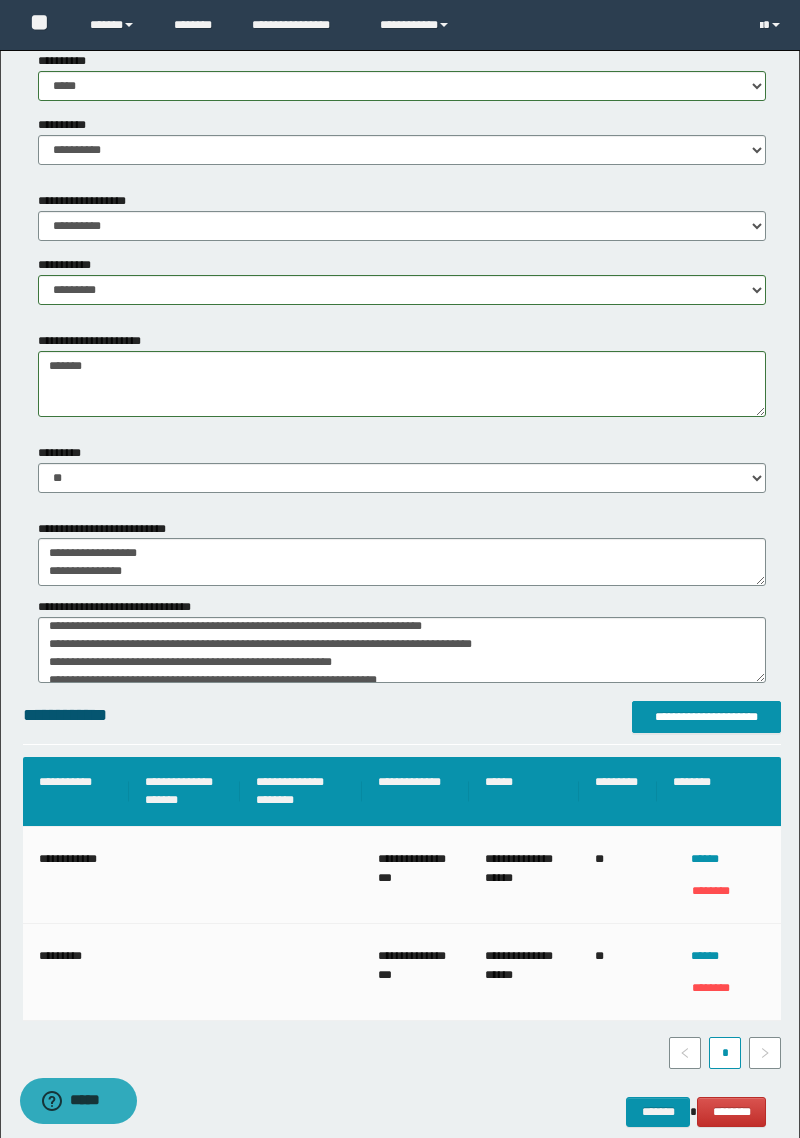 click on "*" at bounding box center (402, 1053) 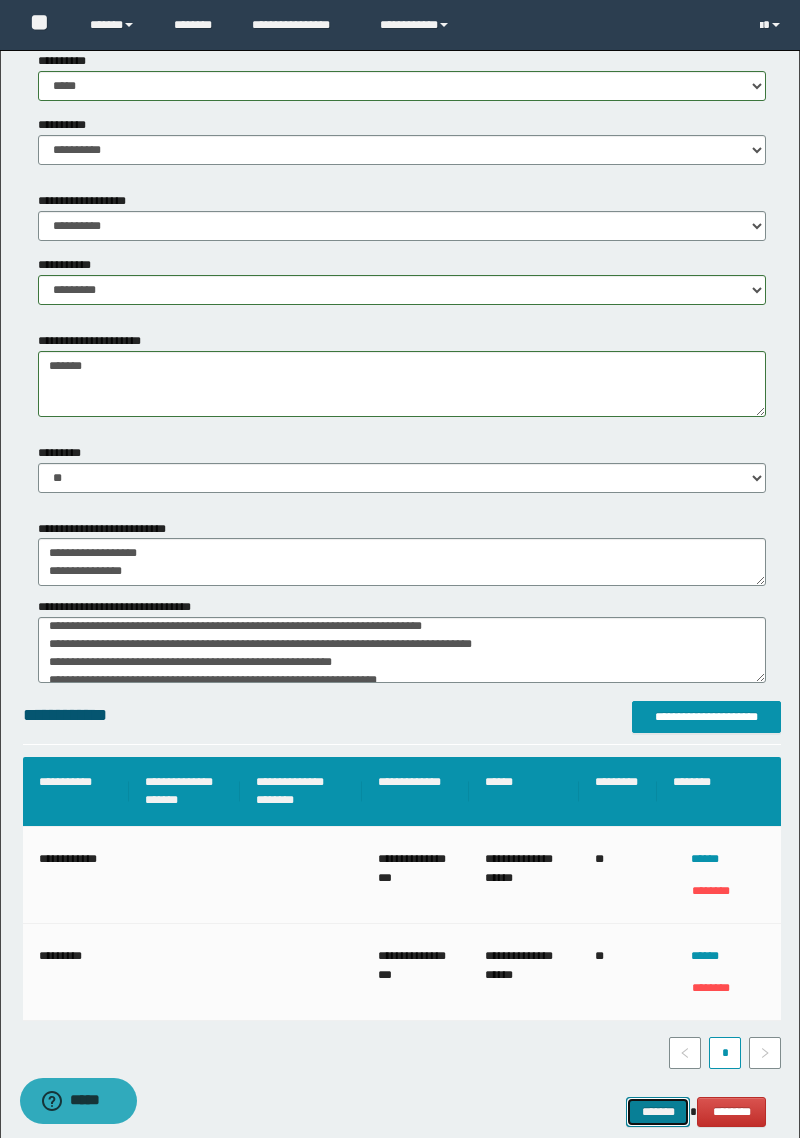 click on "*******" at bounding box center [658, 1112] 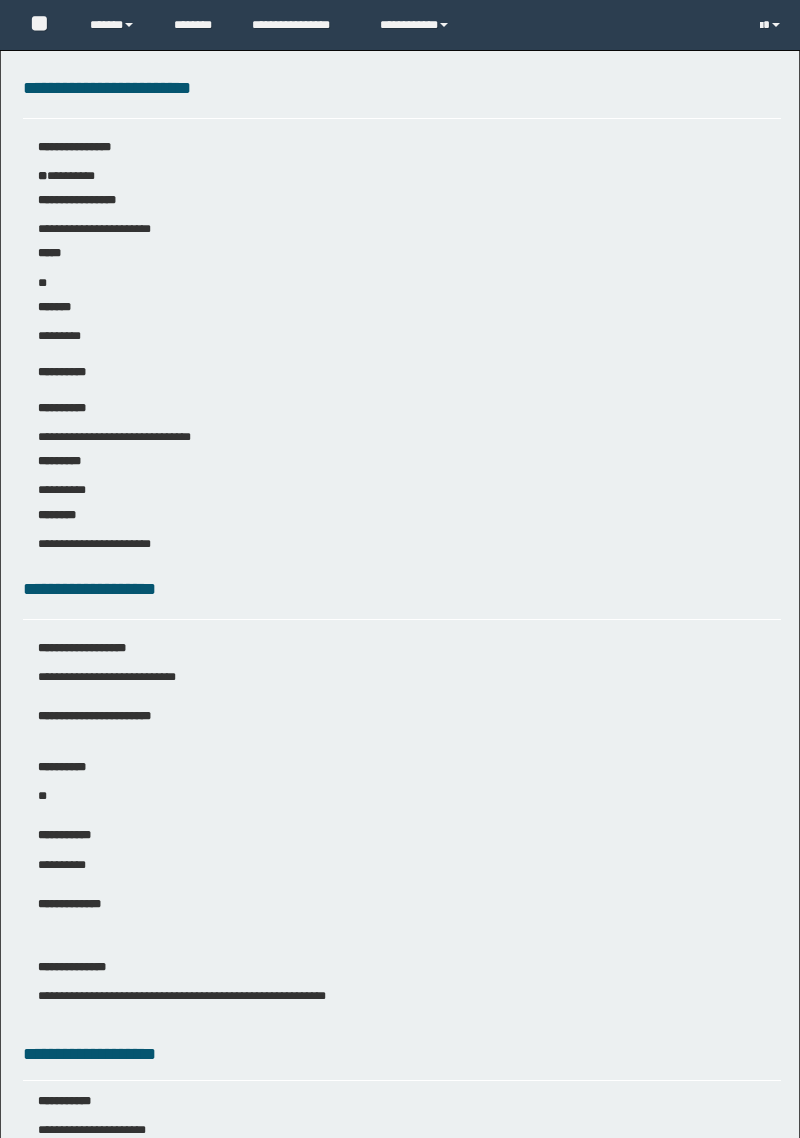 scroll, scrollTop: 0, scrollLeft: 0, axis: both 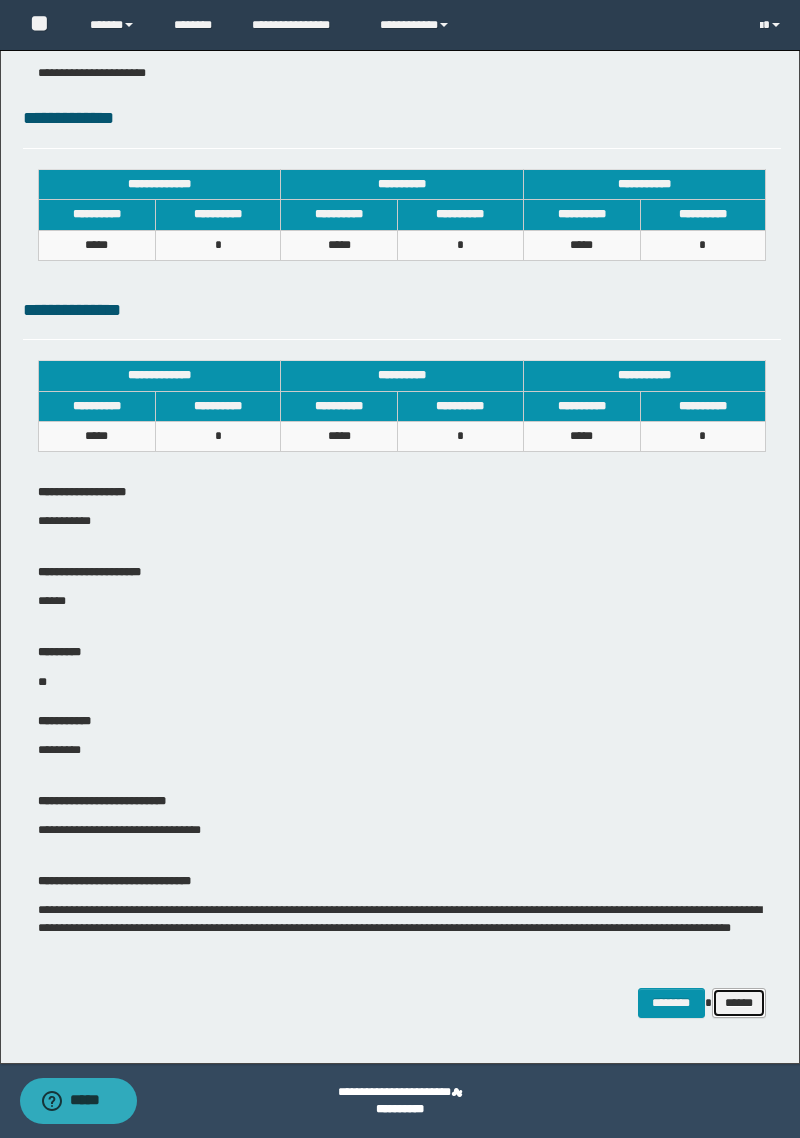 click on "******" at bounding box center (739, 1003) 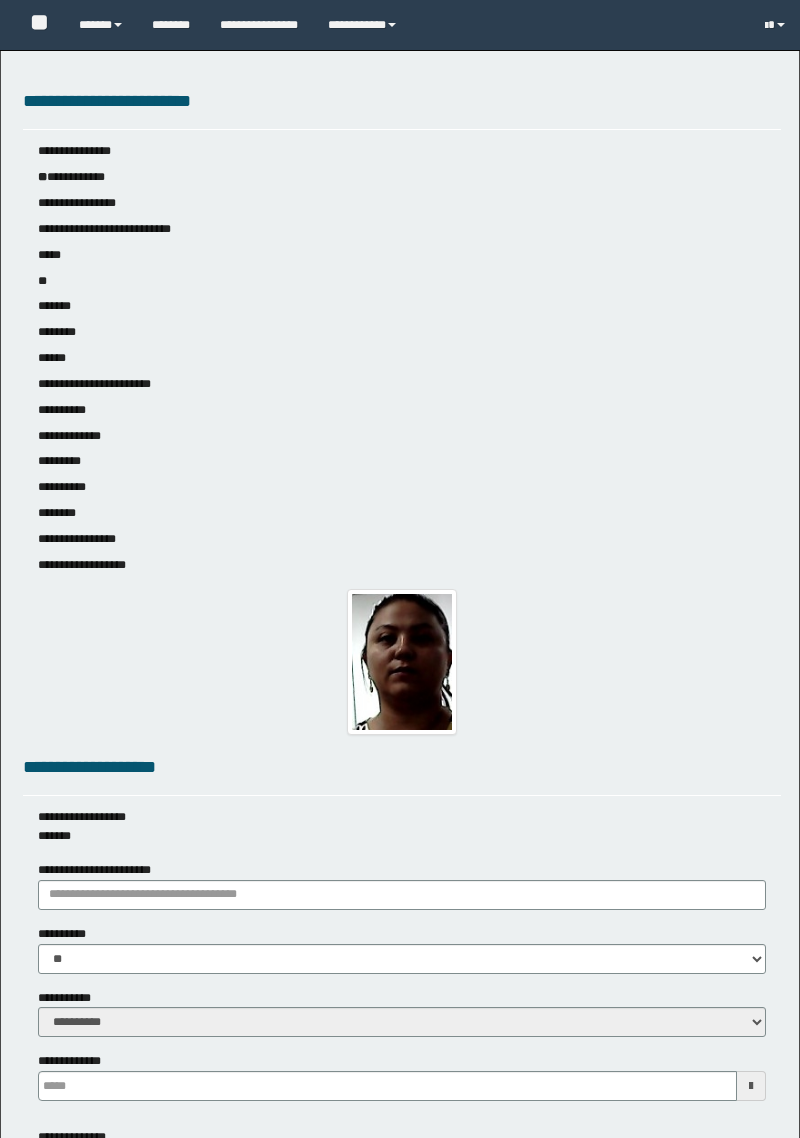 scroll, scrollTop: 0, scrollLeft: 0, axis: both 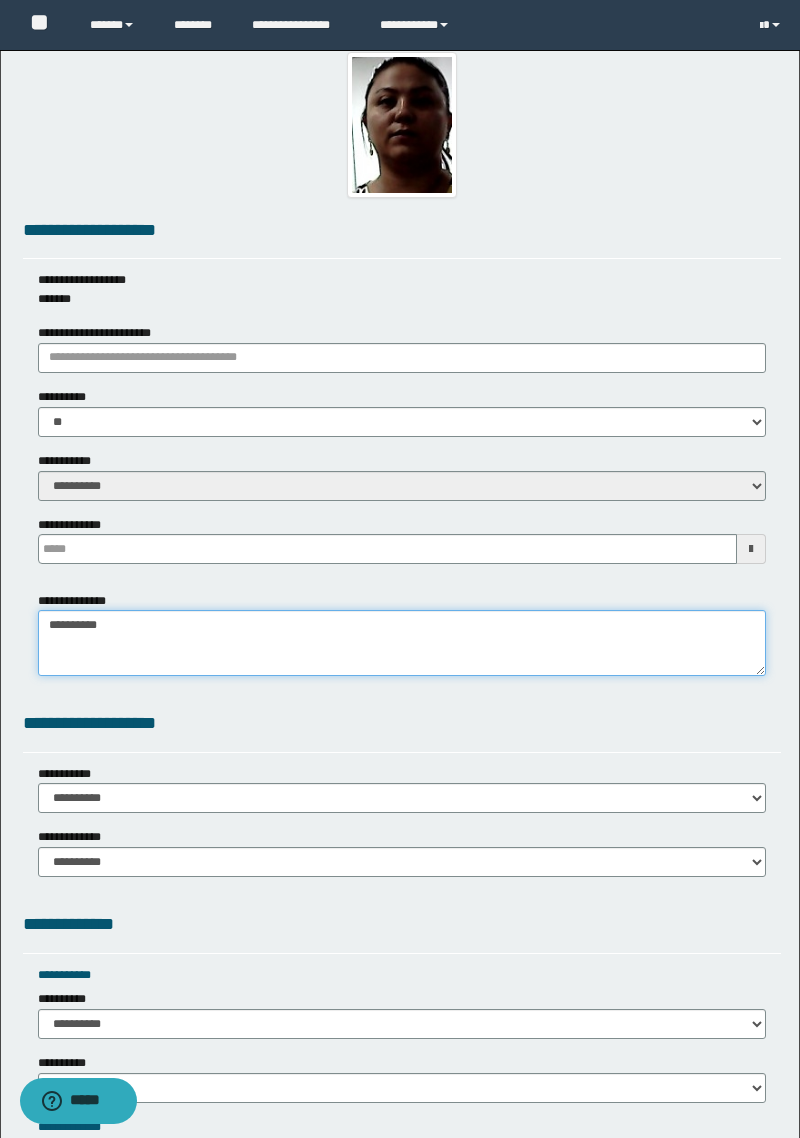 click on "**********" at bounding box center (402, 643) 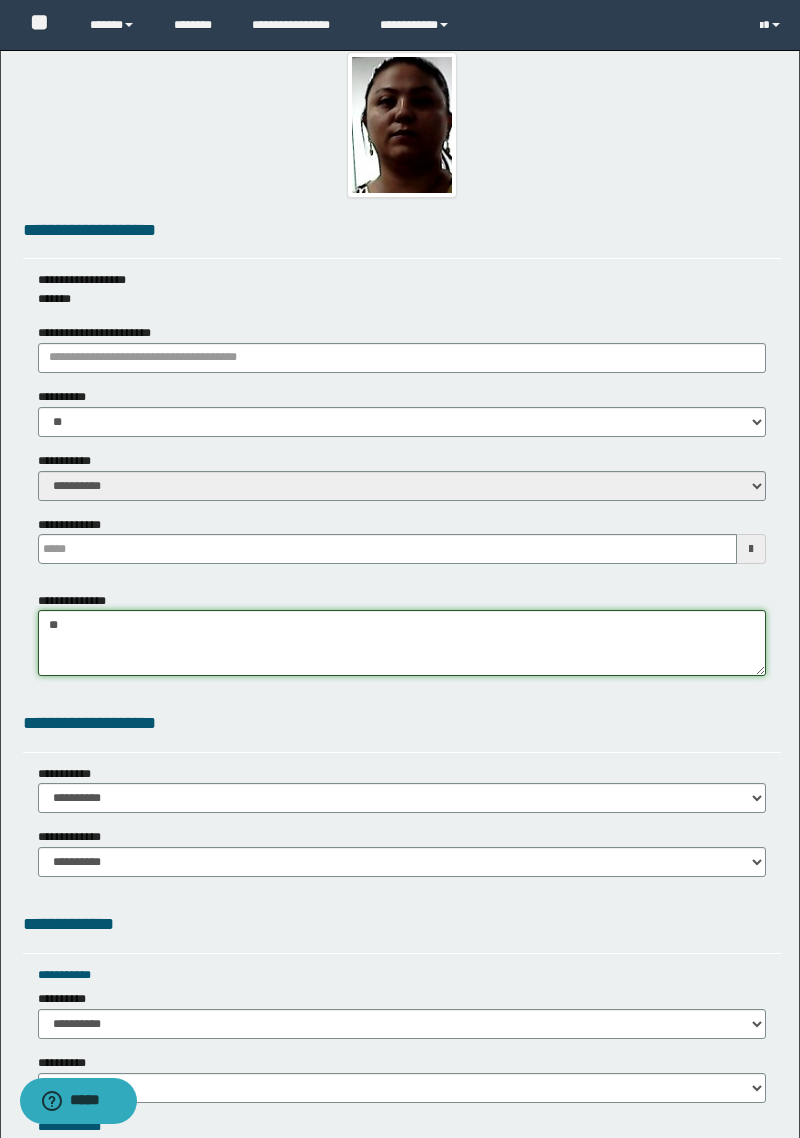 type on "*" 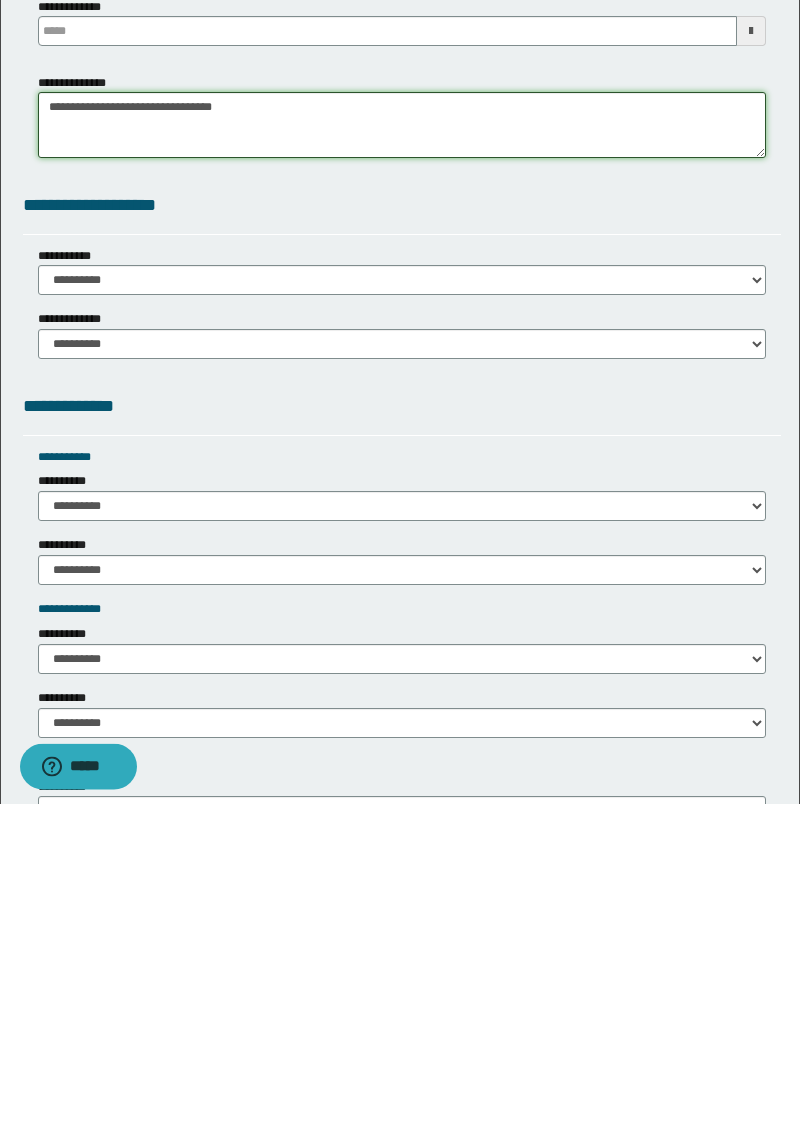 scroll, scrollTop: 723, scrollLeft: 0, axis: vertical 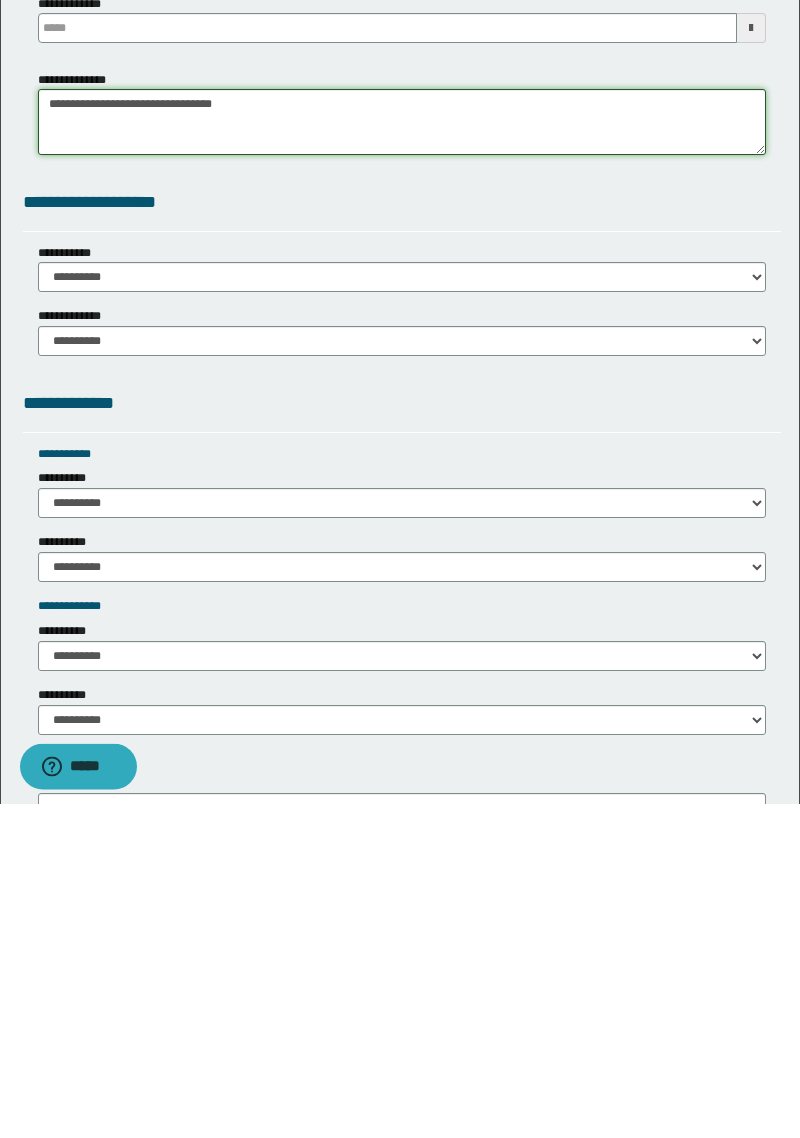 type on "**********" 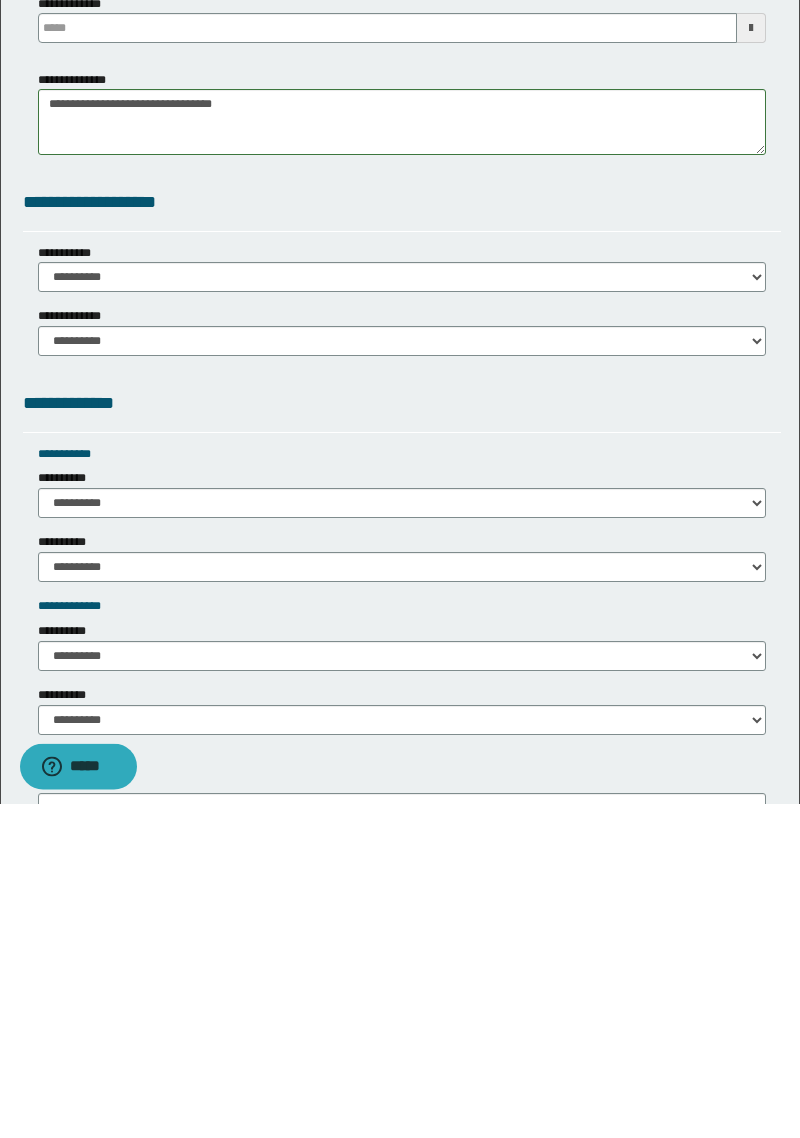 click on "**********" at bounding box center [72, 651] 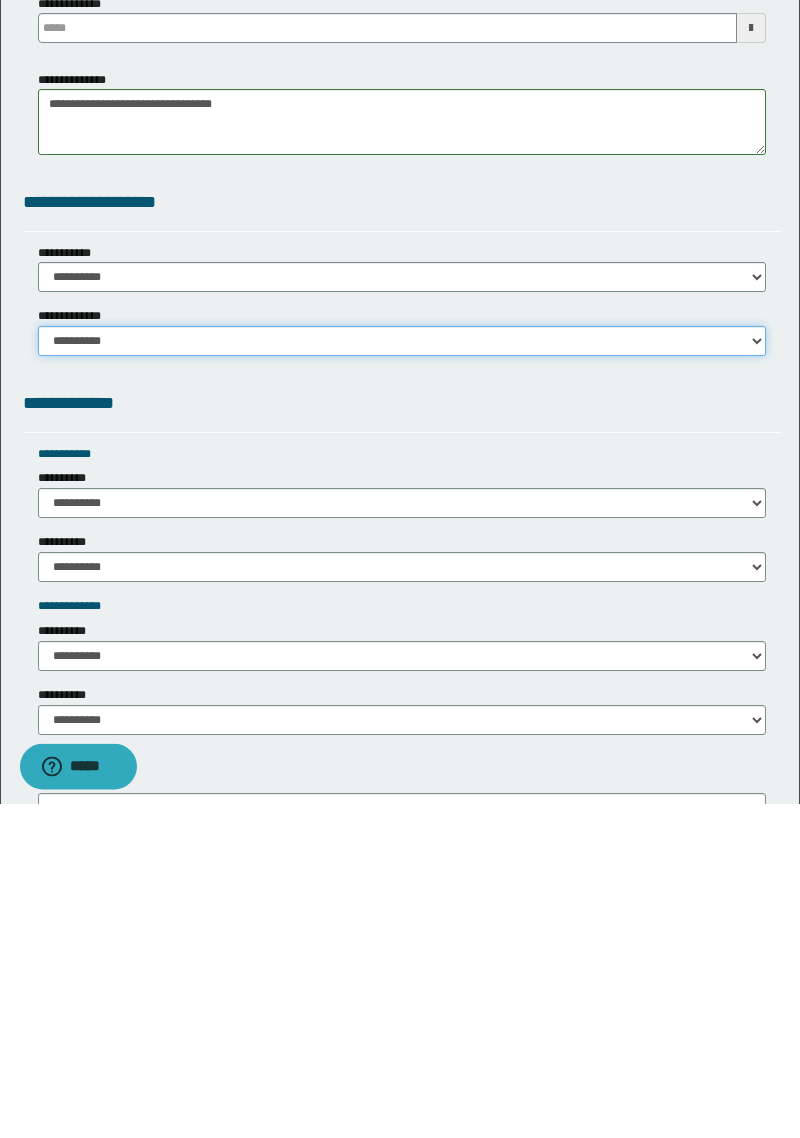 click on "**********" at bounding box center (402, 676) 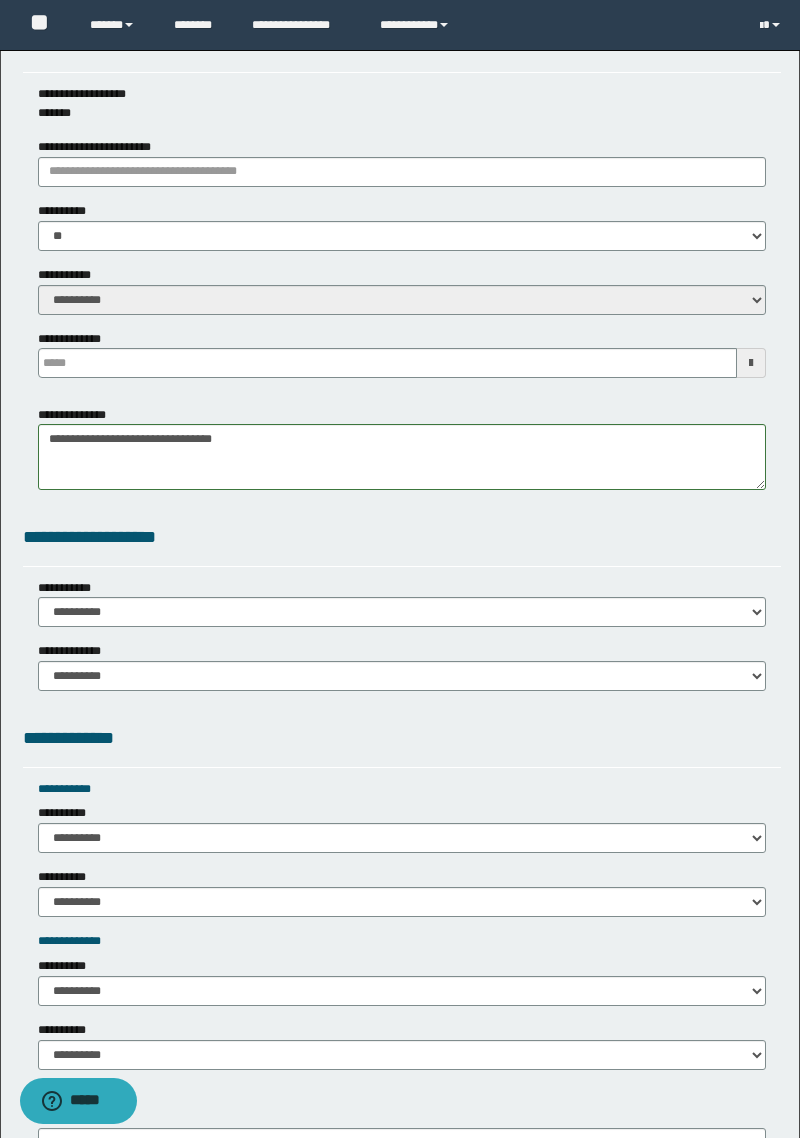 click on "**********" at bounding box center [72, 651] 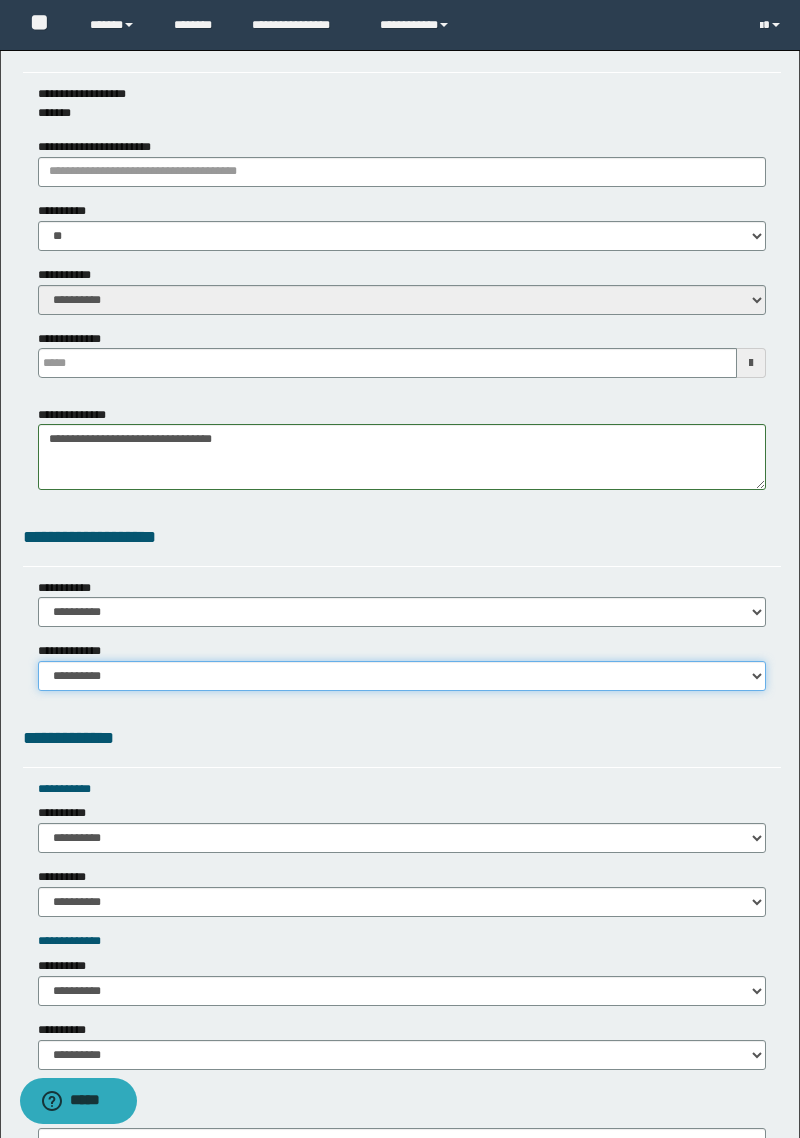click on "**********" at bounding box center (402, 676) 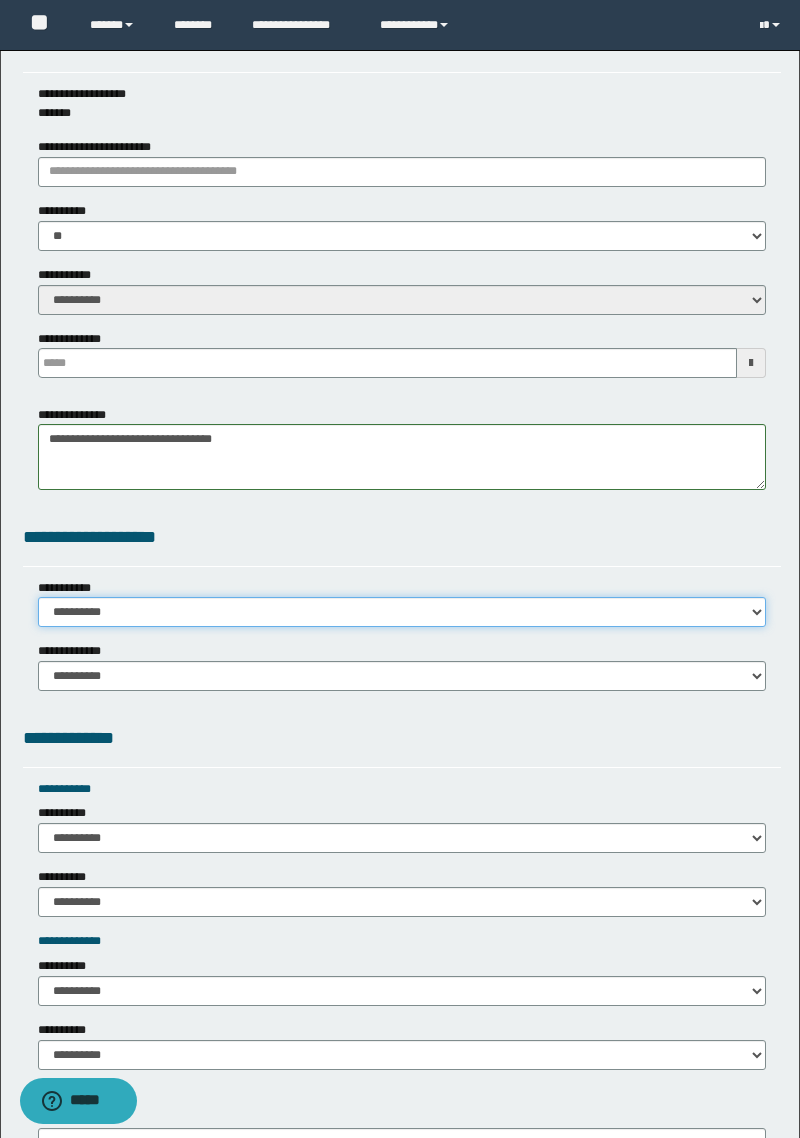 click on "**********" at bounding box center [402, 612] 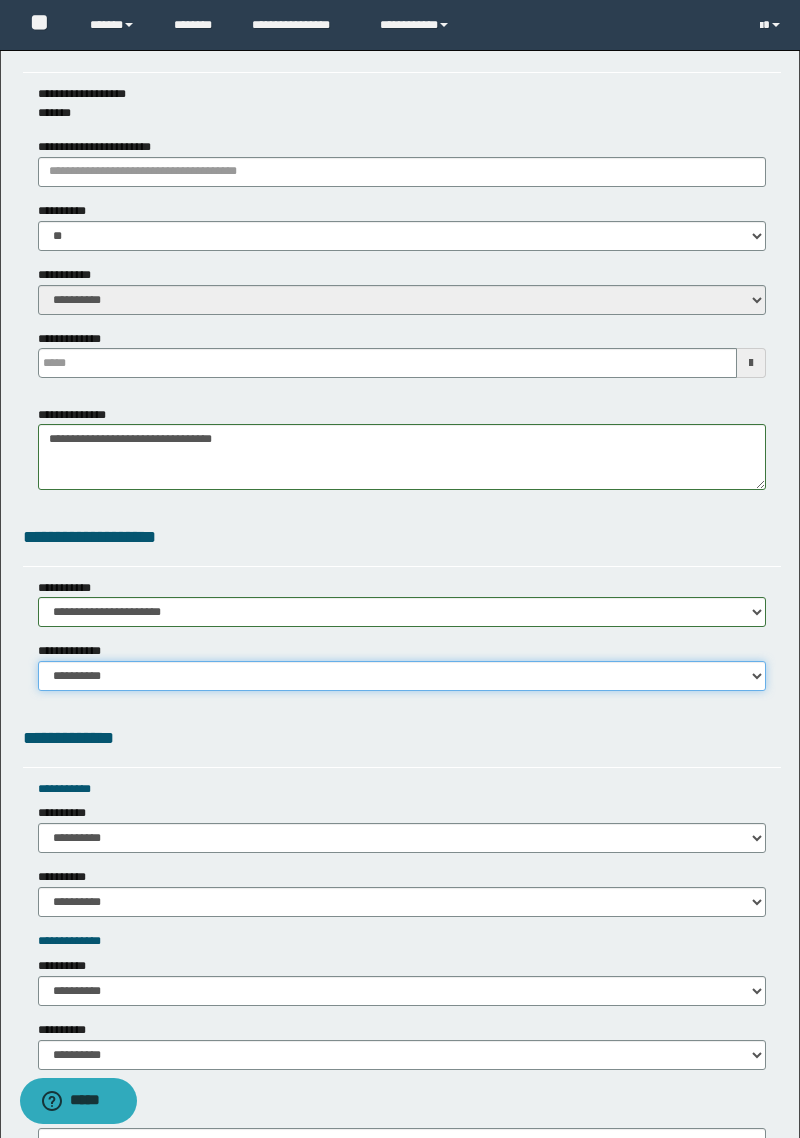 click on "**********" at bounding box center [402, 676] 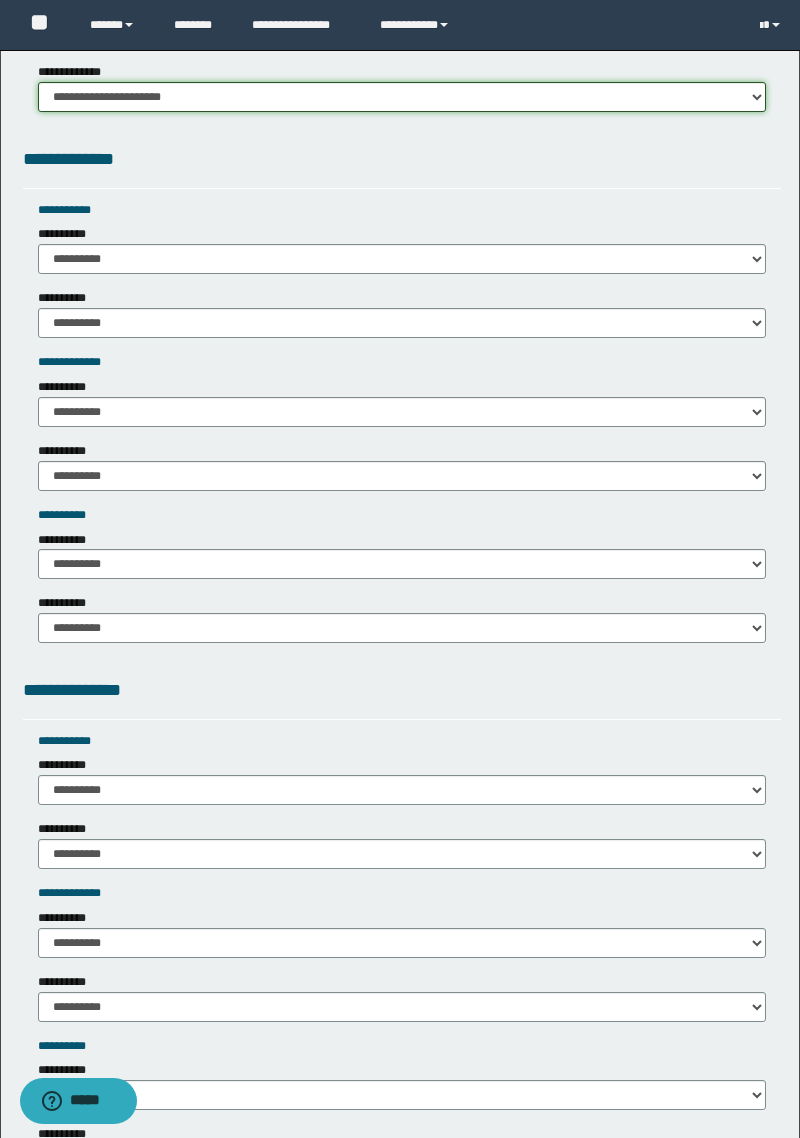 scroll, scrollTop: 1306, scrollLeft: 0, axis: vertical 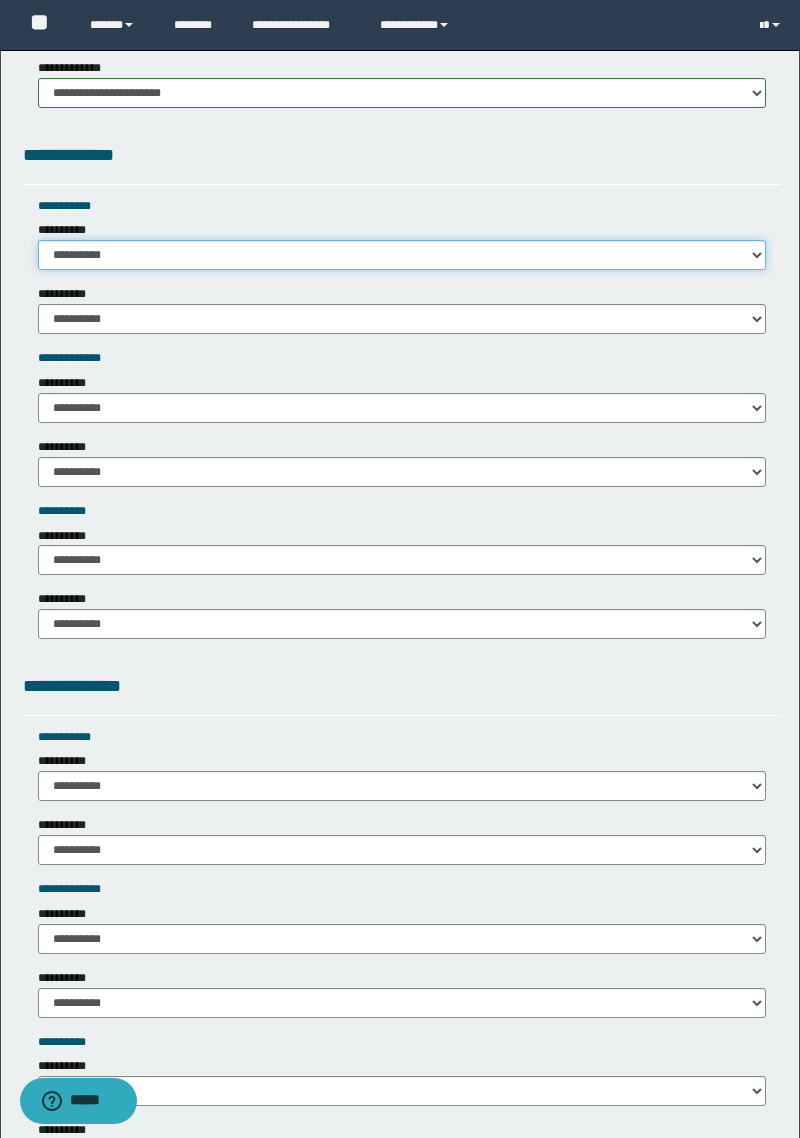 click on "**********" at bounding box center [402, 255] 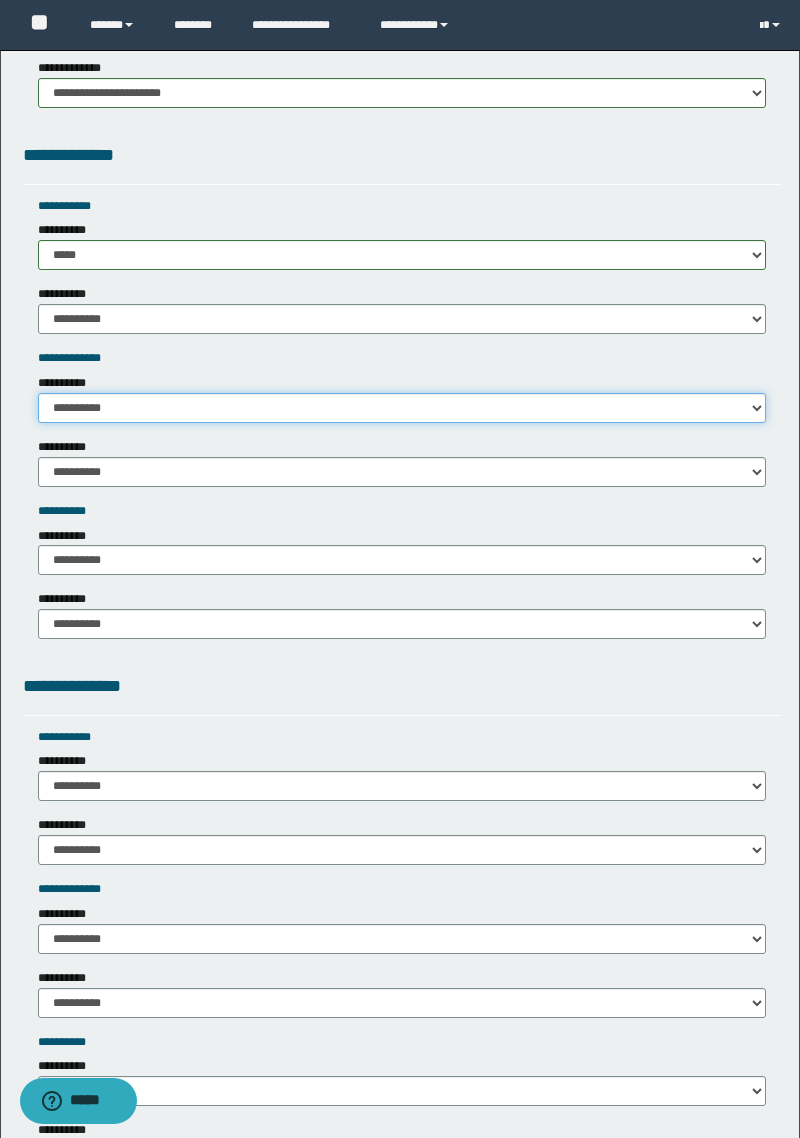 click on "**********" at bounding box center [402, 408] 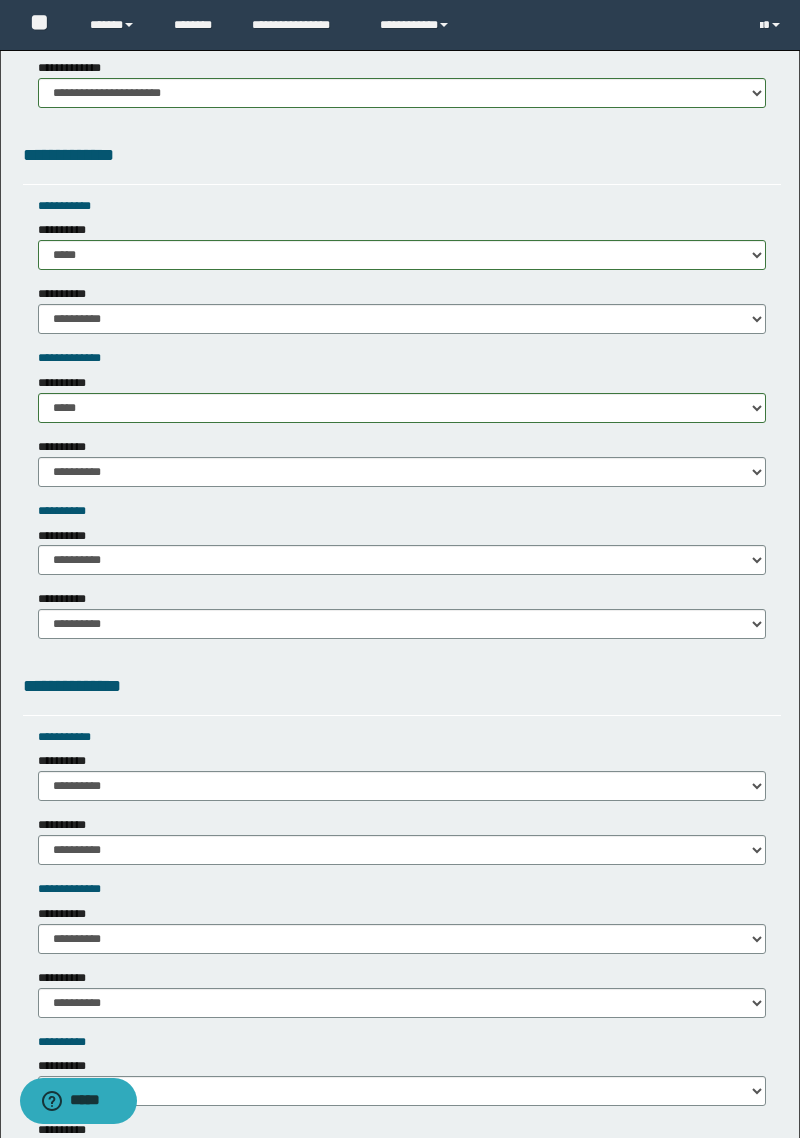click on "**********" at bounding box center [63, 536] 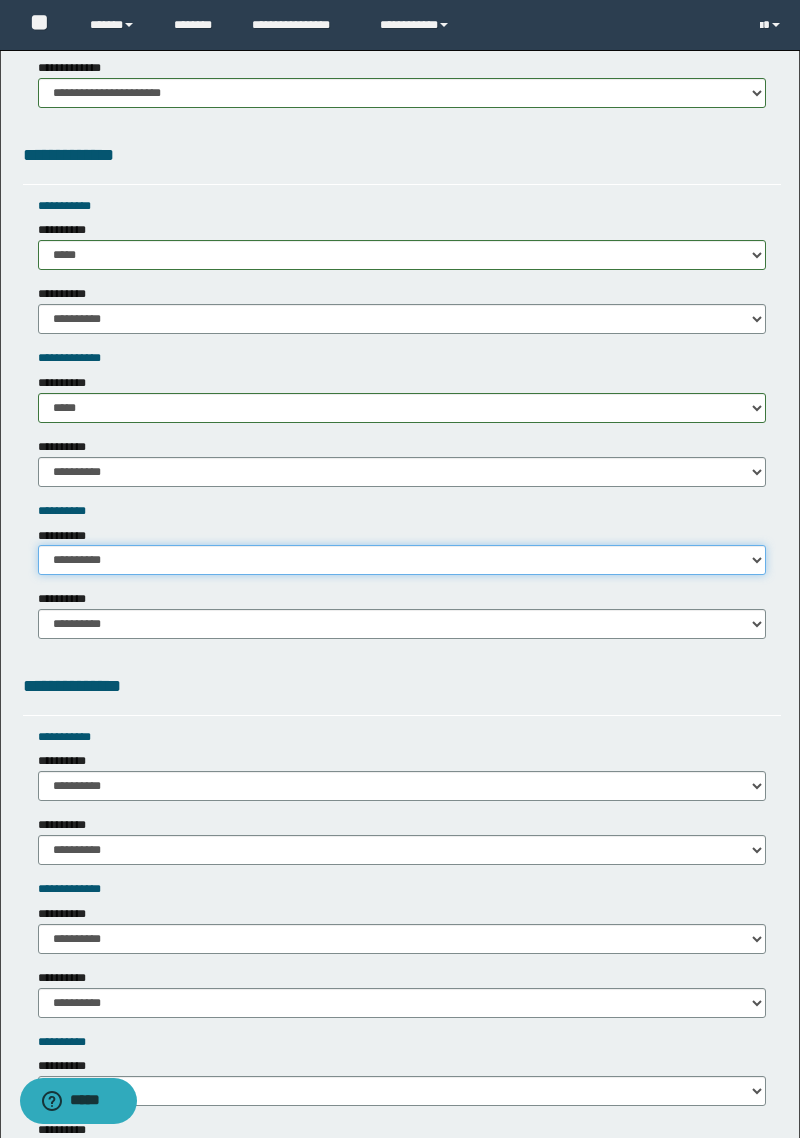 click on "**********" at bounding box center (402, 560) 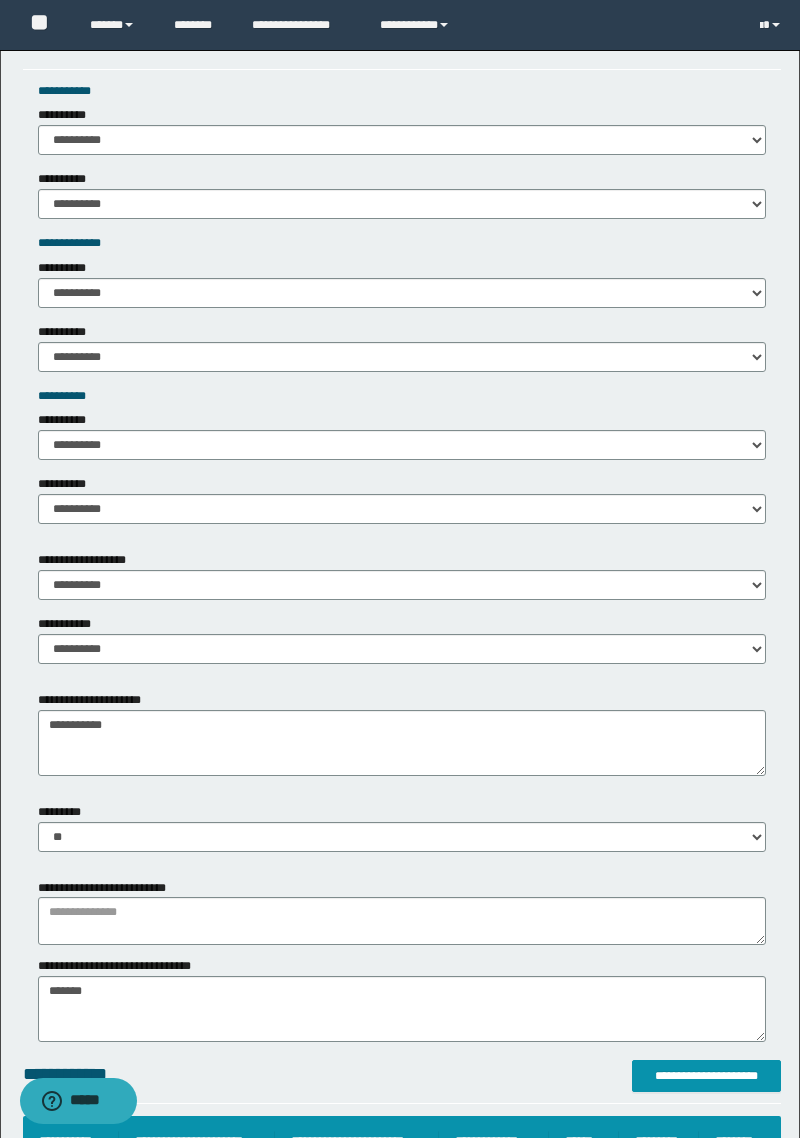 scroll, scrollTop: 1969, scrollLeft: 0, axis: vertical 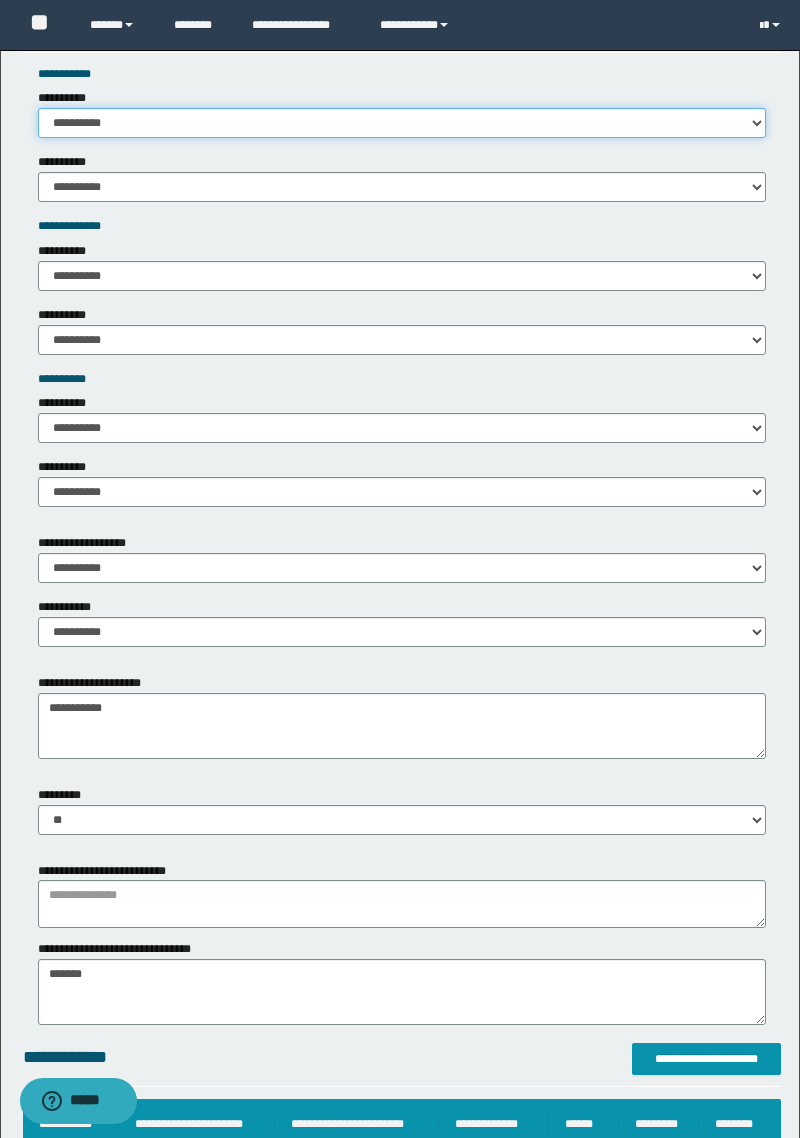 click on "**********" at bounding box center (402, 123) 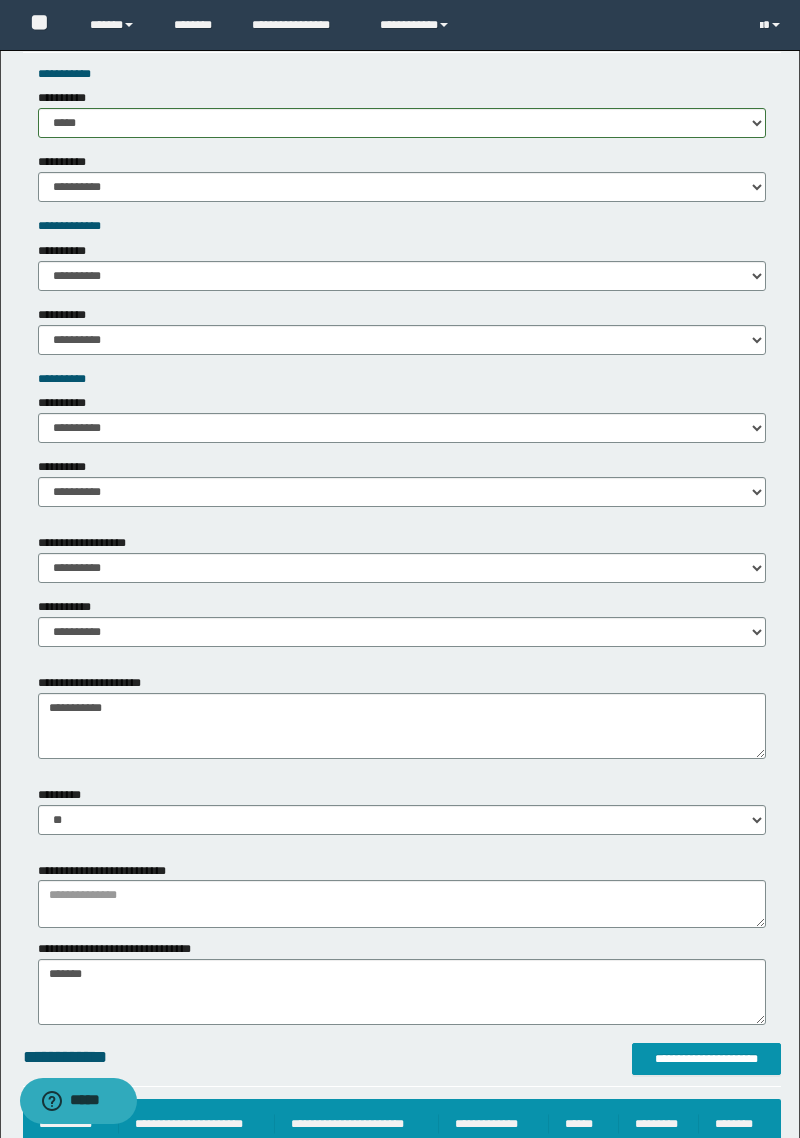 click on "**********" at bounding box center [402, 1178] 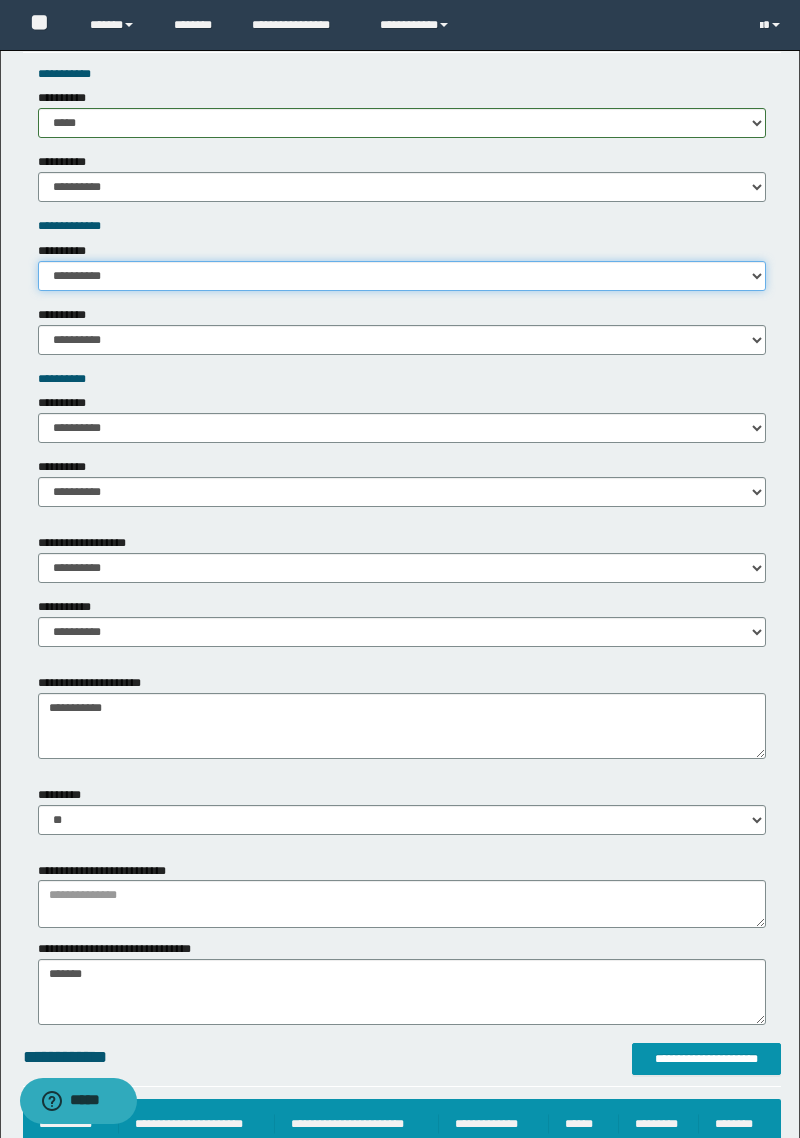 click on "**********" at bounding box center (402, 276) 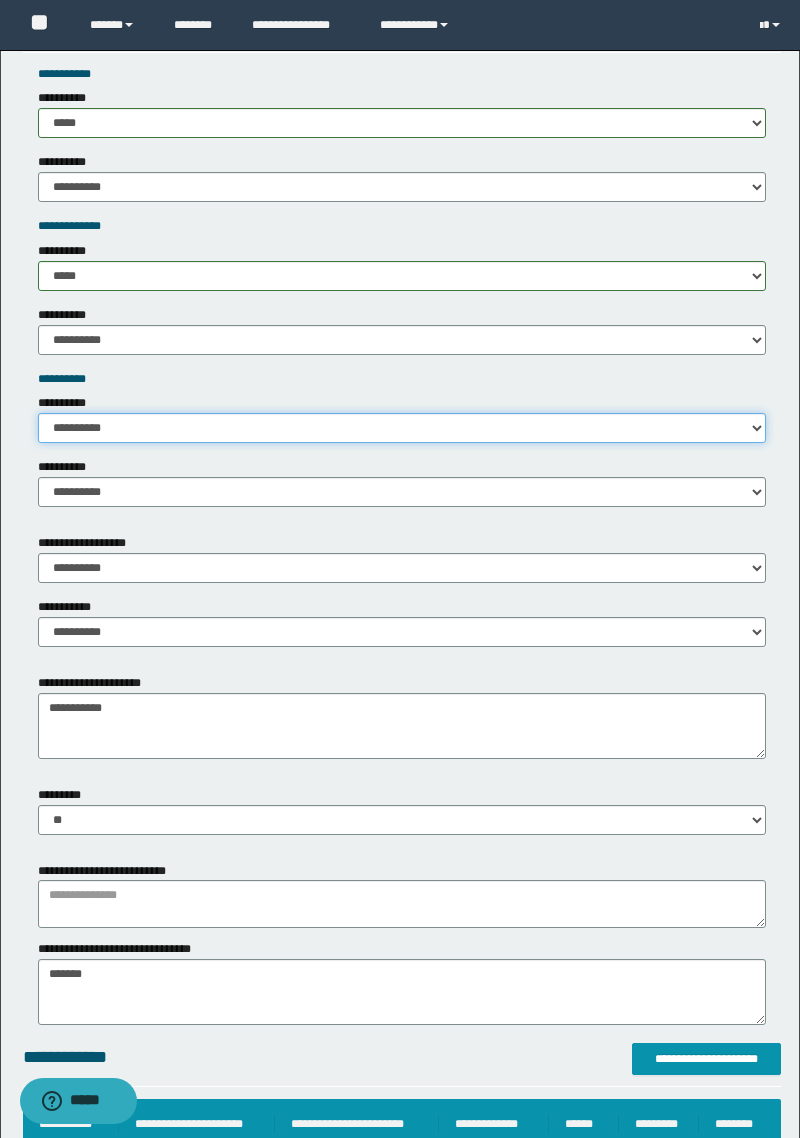 click on "**********" at bounding box center (402, 428) 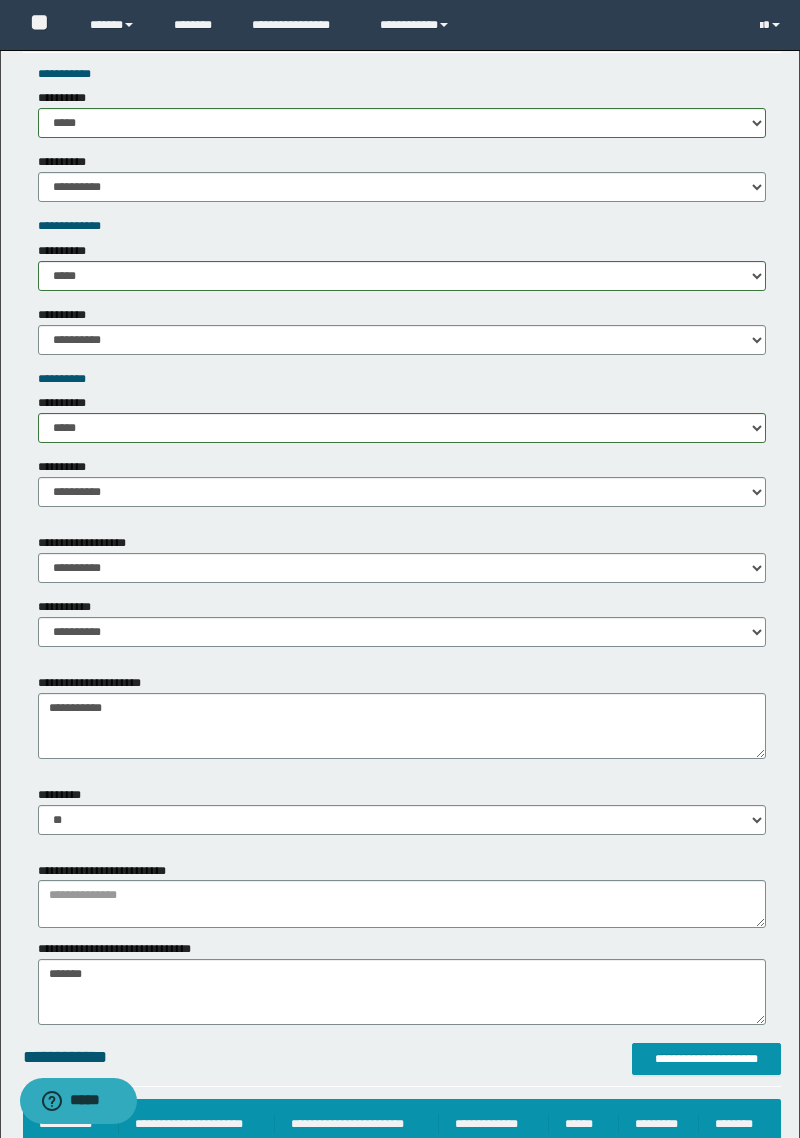 click on "**********" at bounding box center [402, 598] 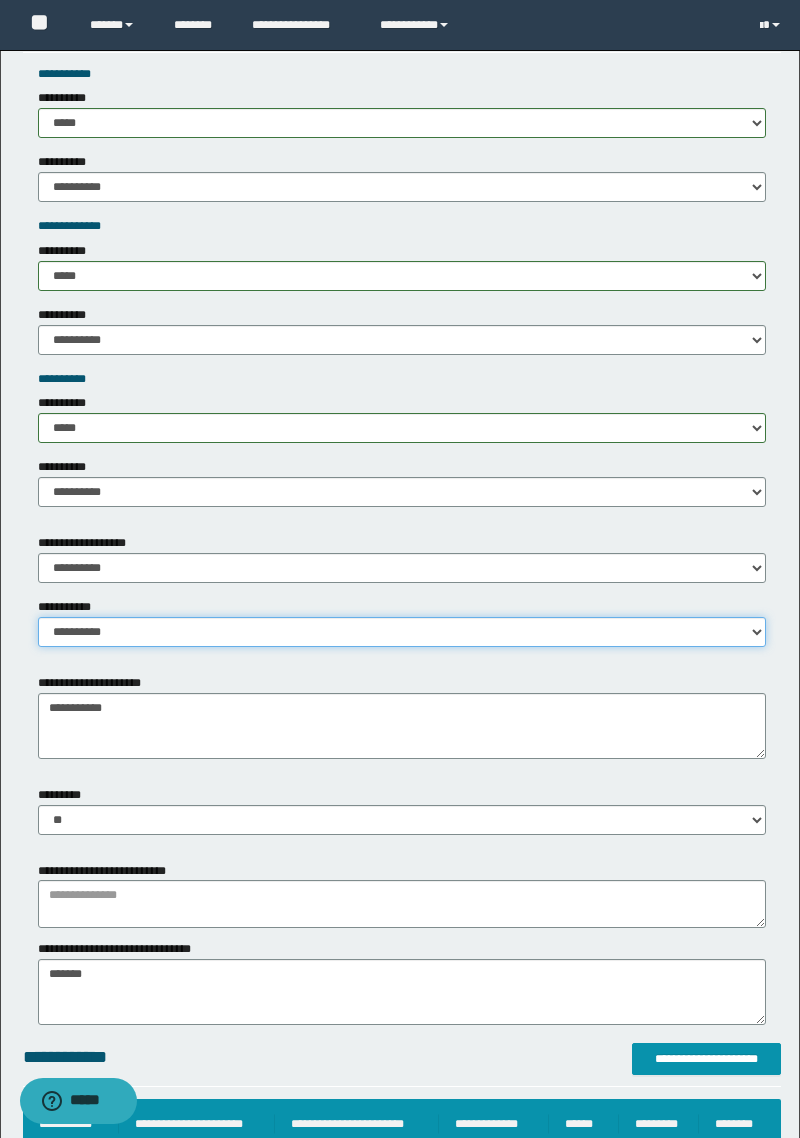 click on "**********" at bounding box center [402, 632] 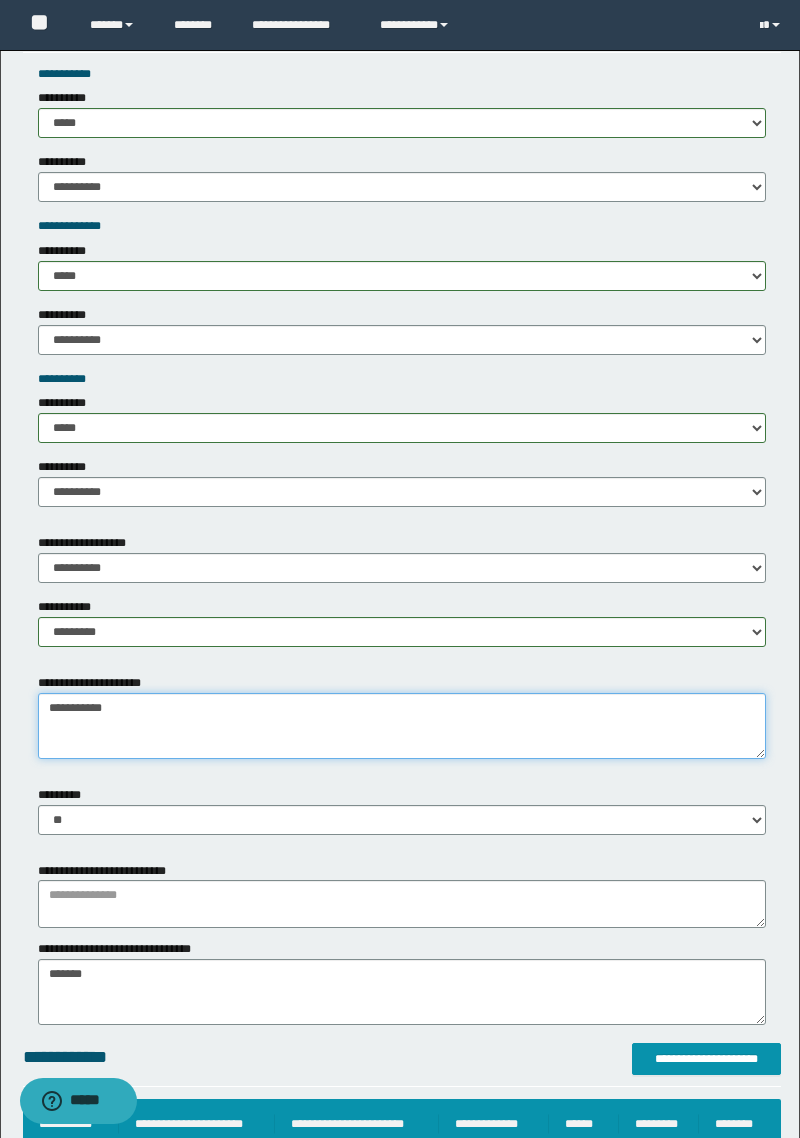click on "**********" at bounding box center (402, 726) 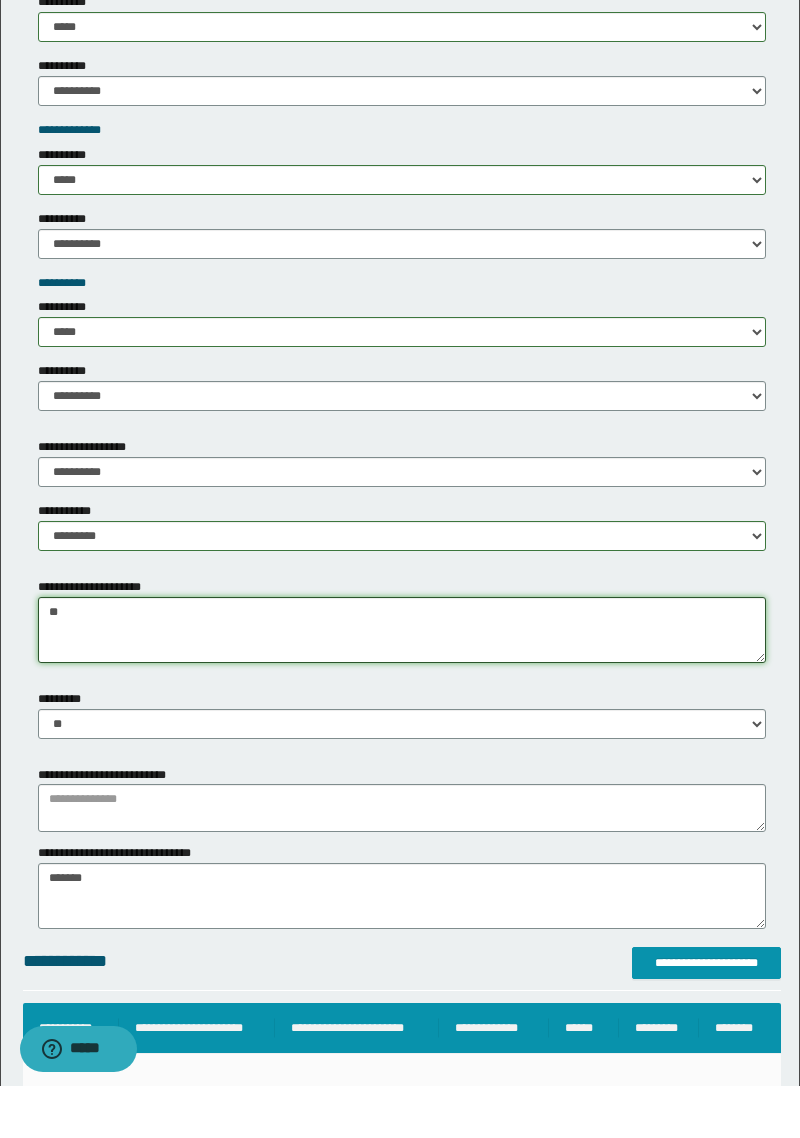 type on "*" 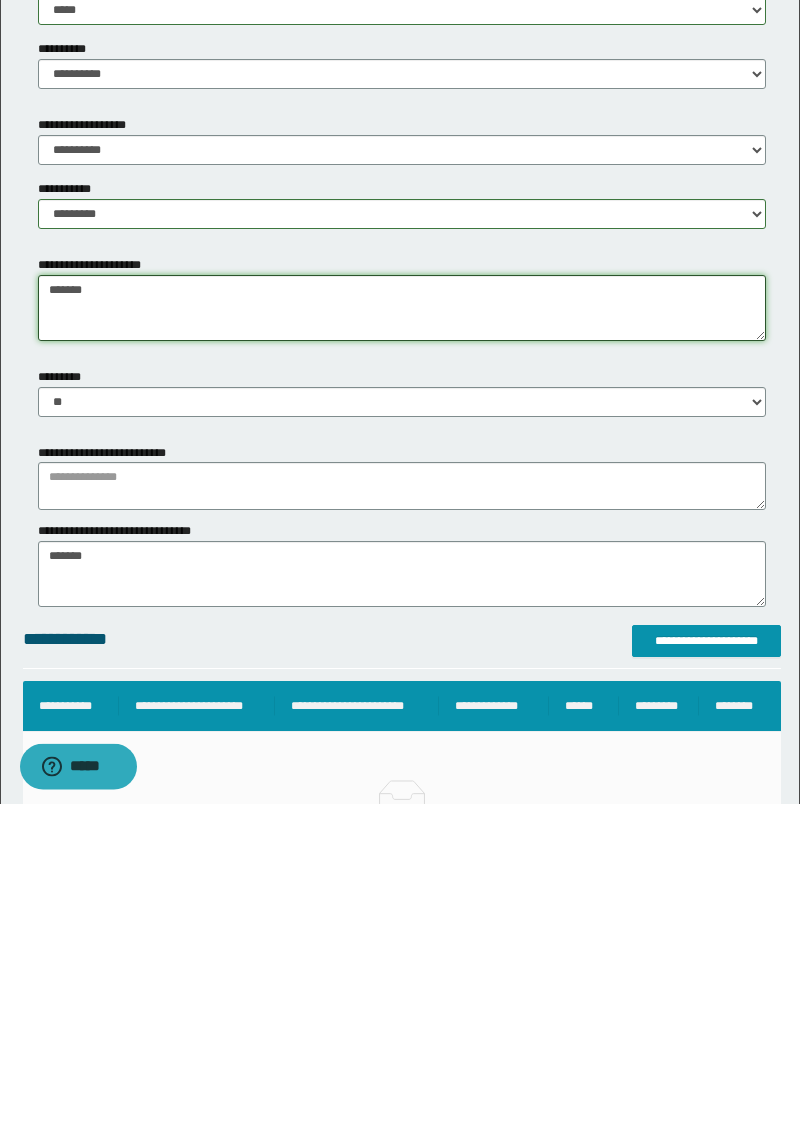 scroll, scrollTop: 2090, scrollLeft: 0, axis: vertical 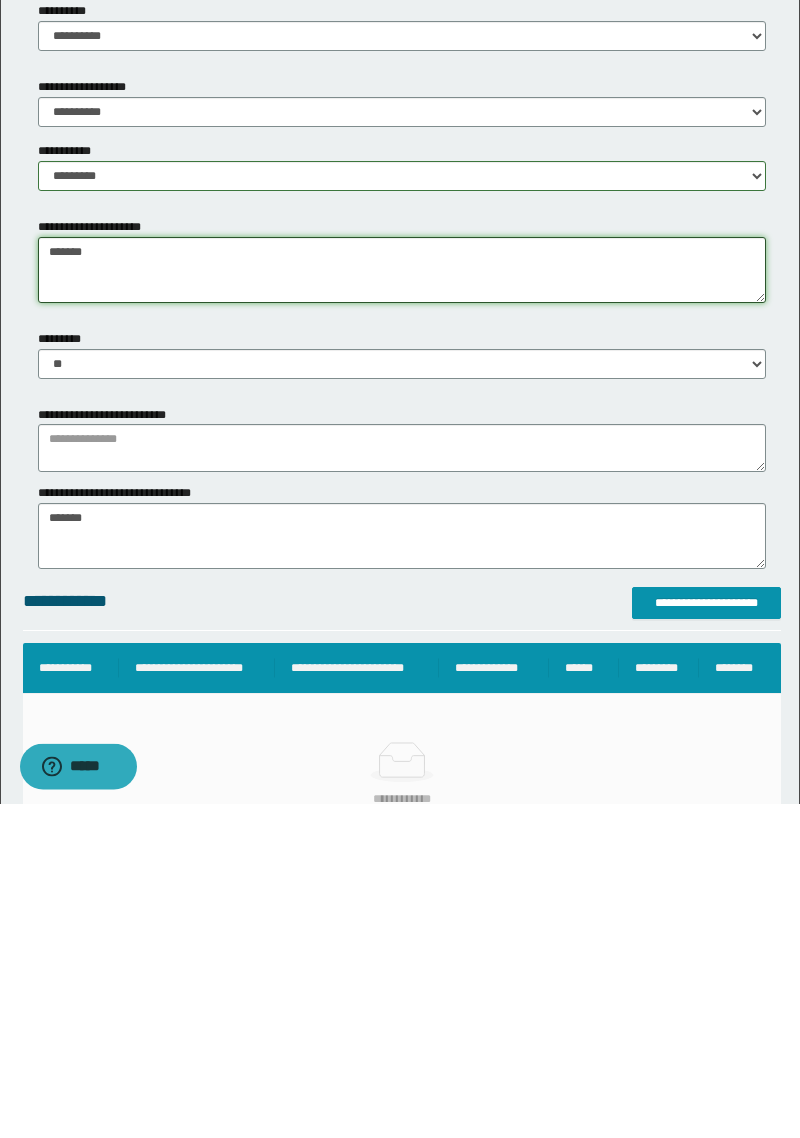 type on "******" 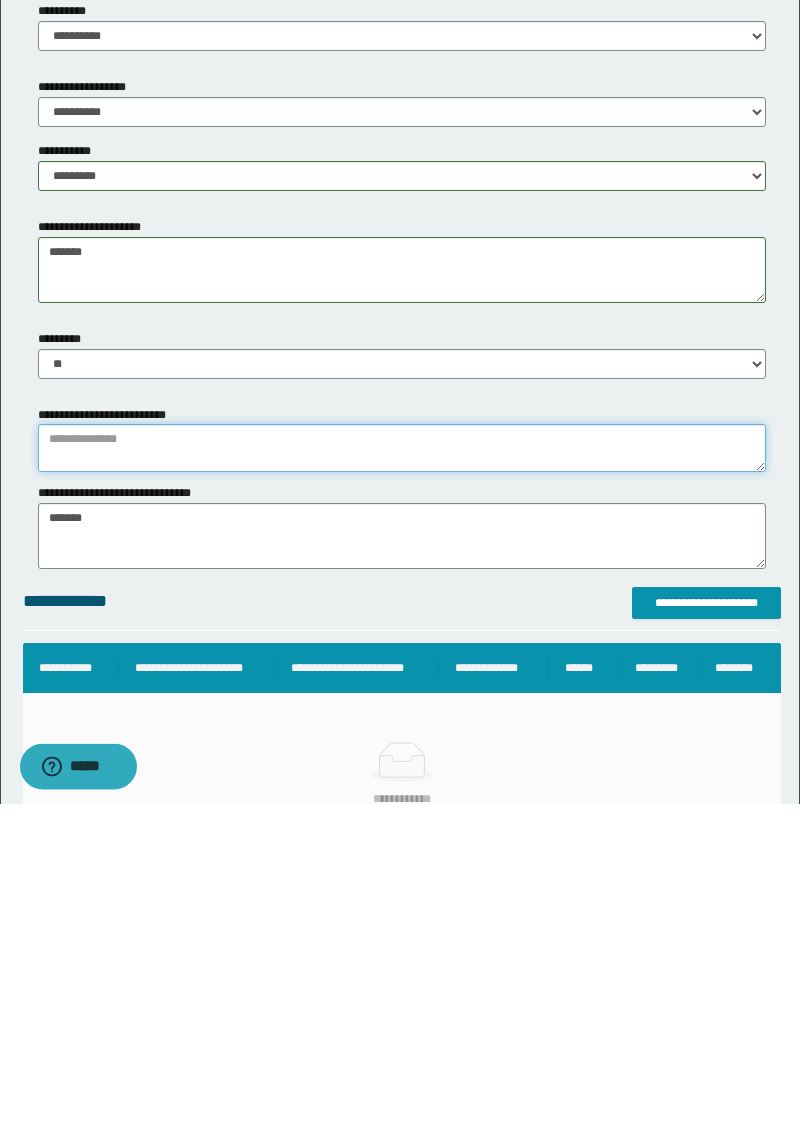click at bounding box center [402, 783] 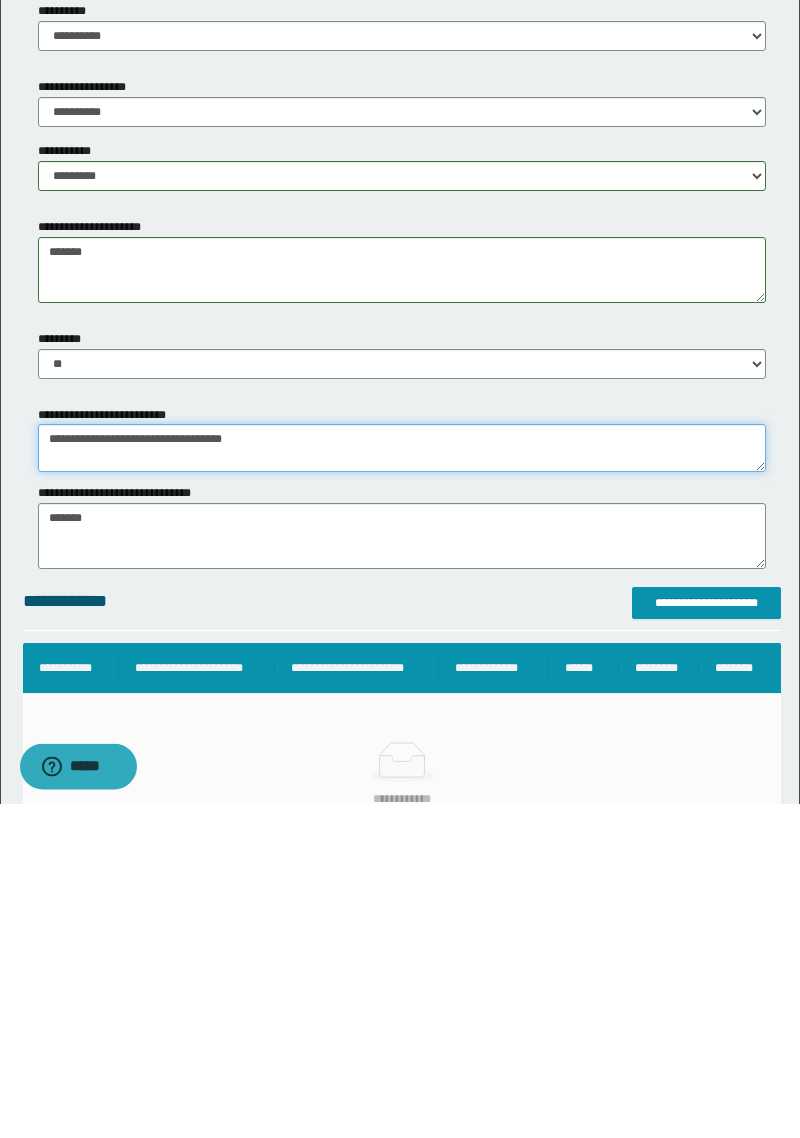 type on "**********" 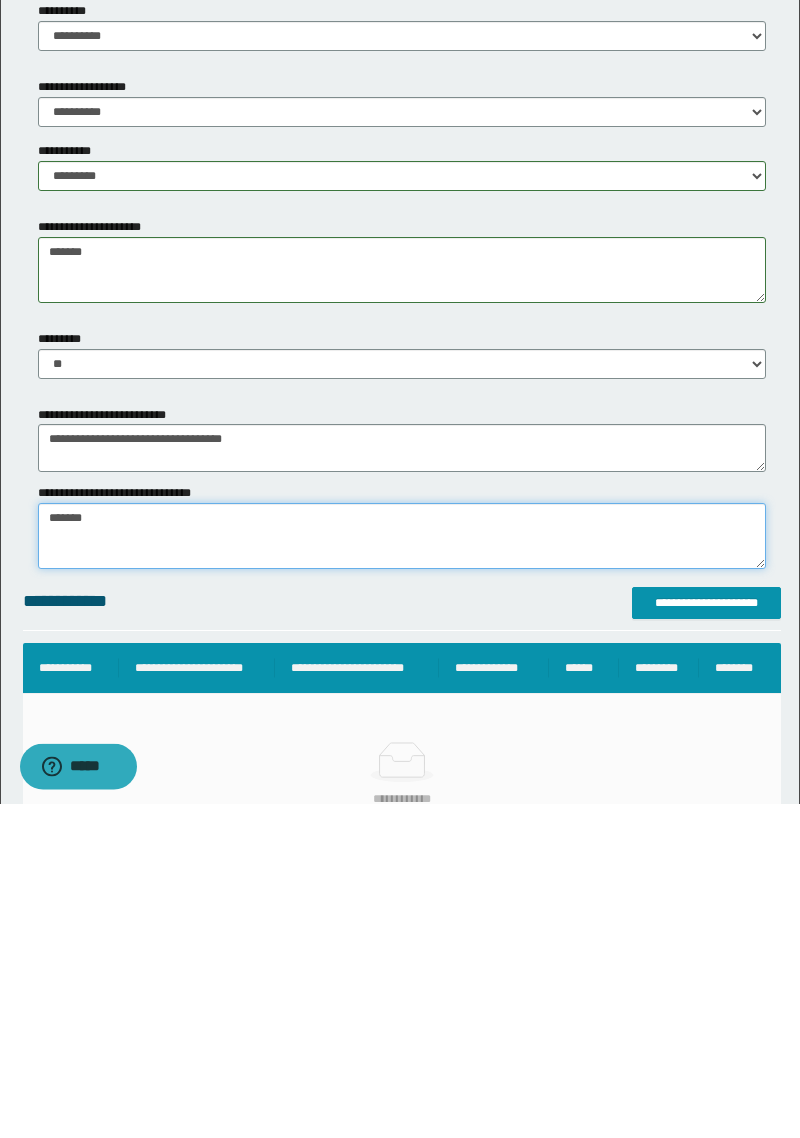 click on "*******" at bounding box center [402, 871] 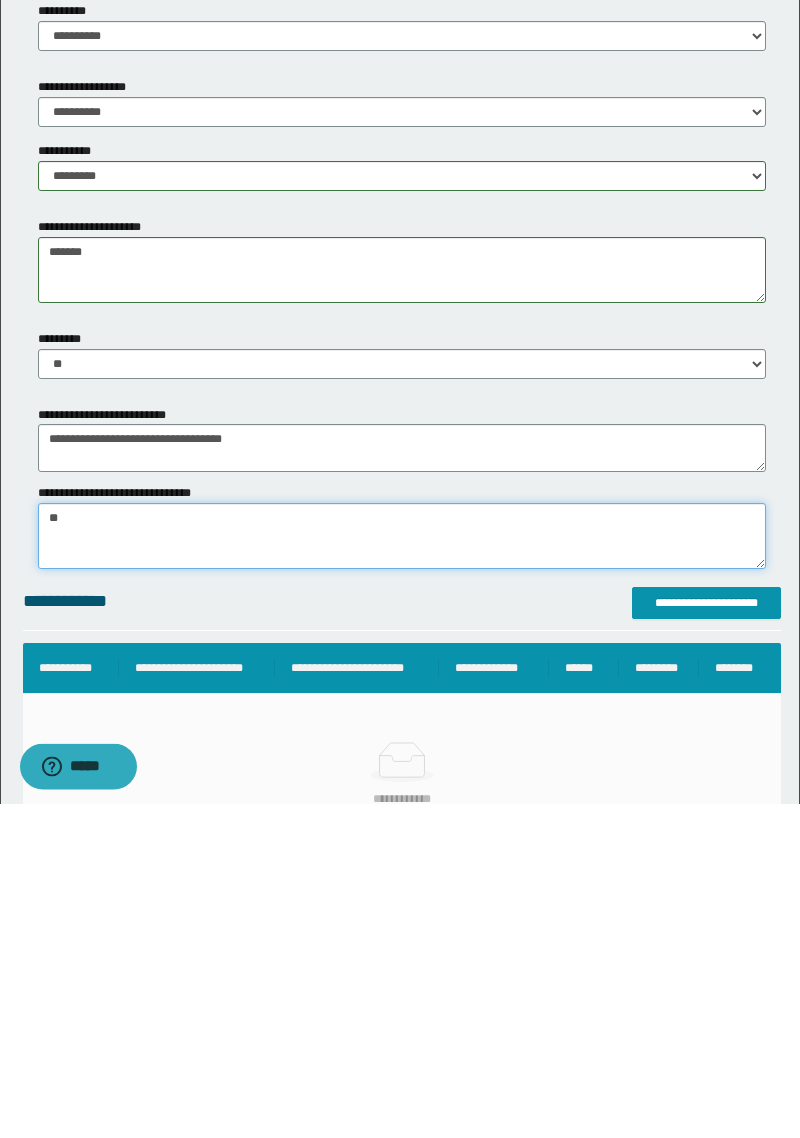 type on "*" 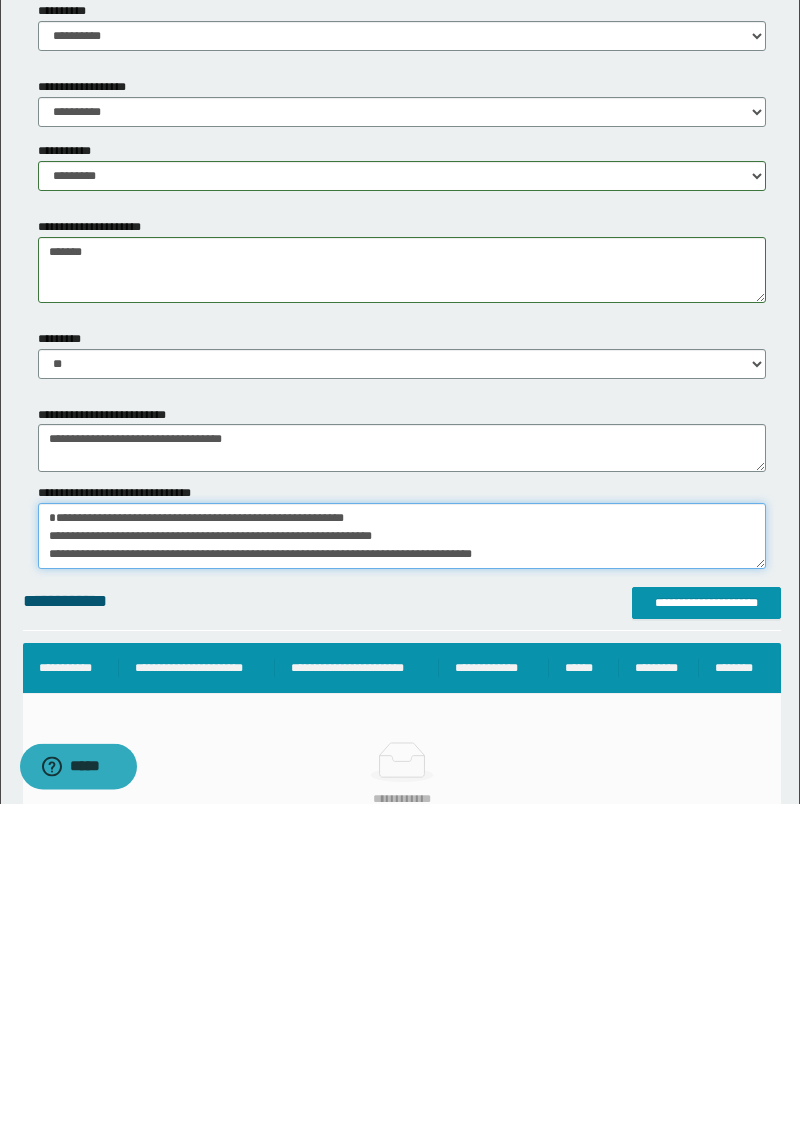 scroll, scrollTop: 47, scrollLeft: 0, axis: vertical 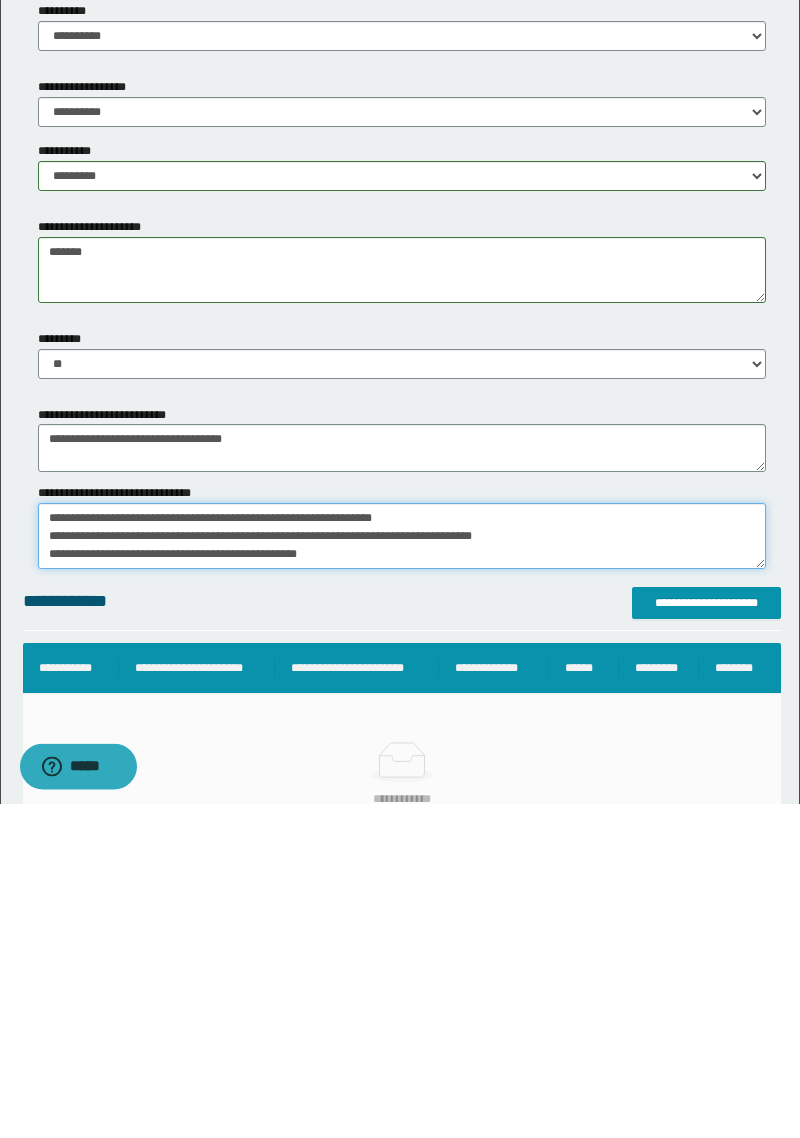 type on "**********" 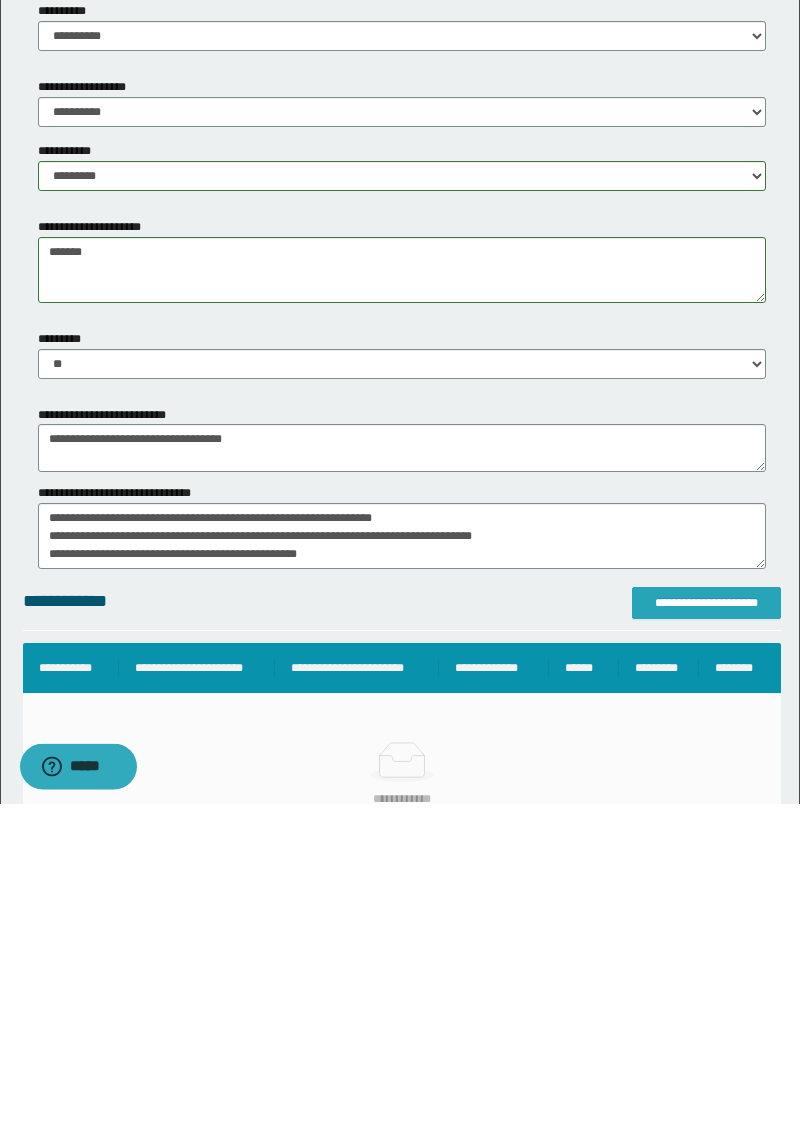 click on "**********" at bounding box center (706, 938) 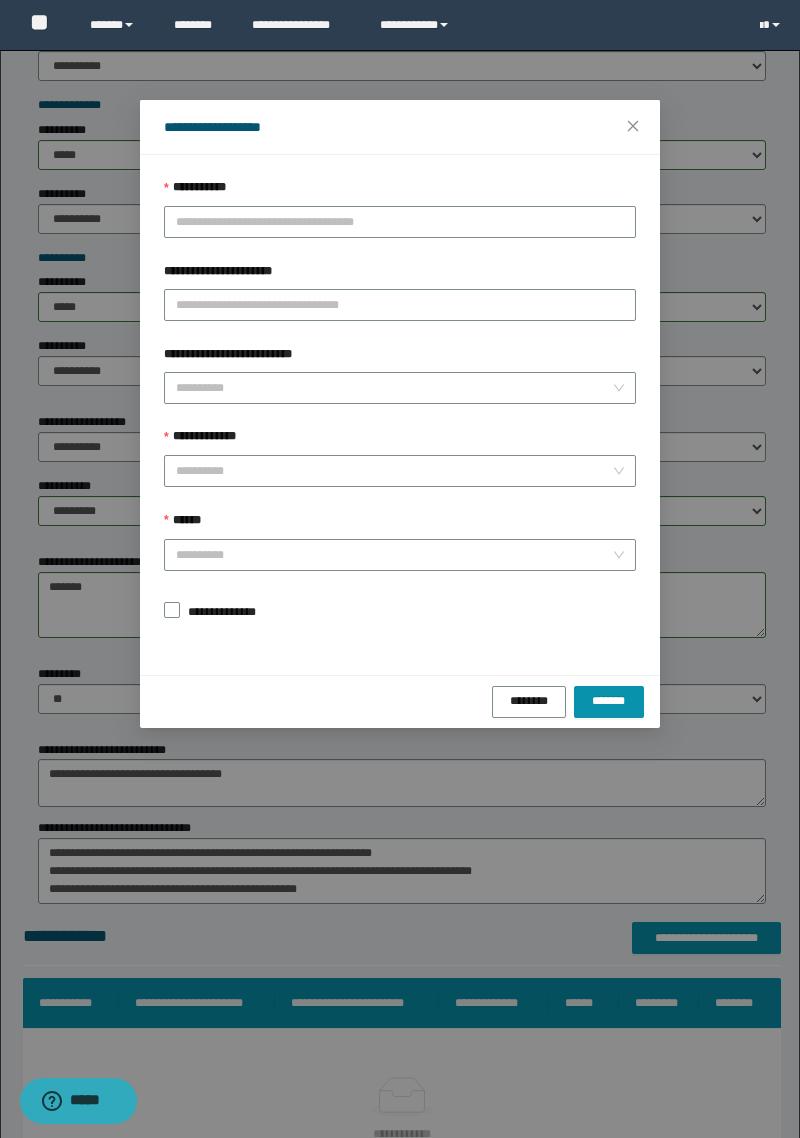 click on "**********" at bounding box center [400, 192] 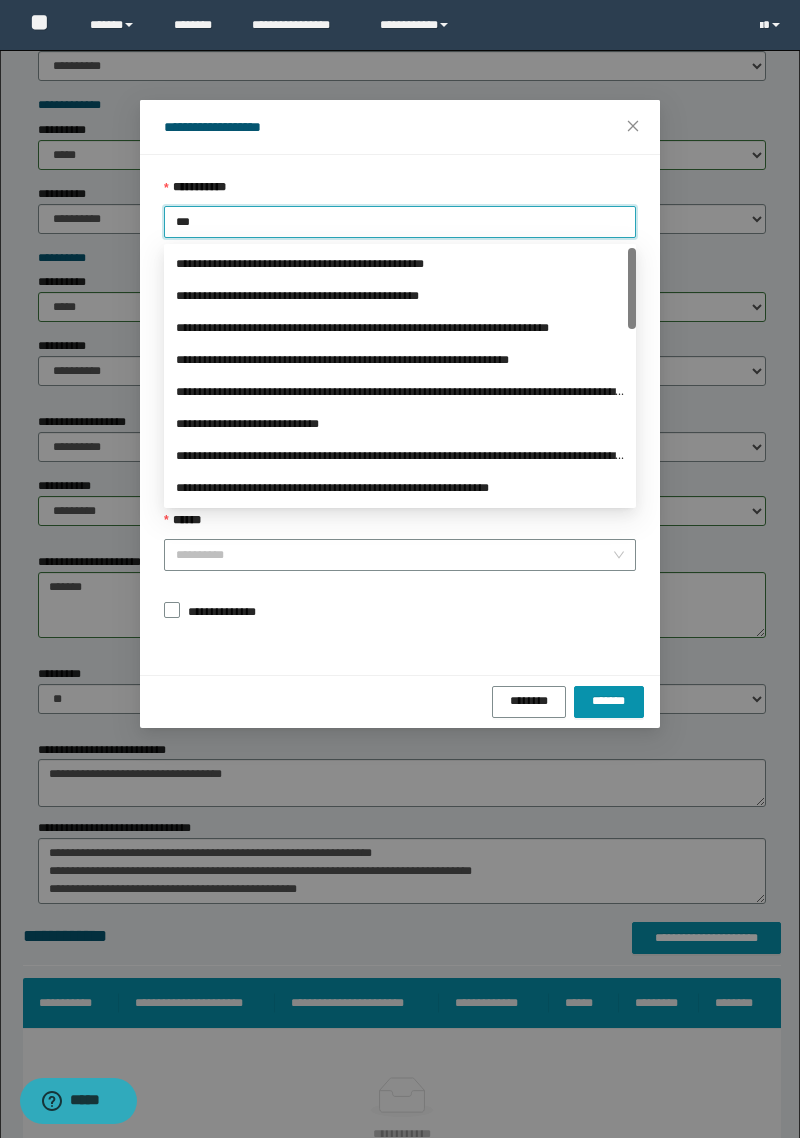 type on "****" 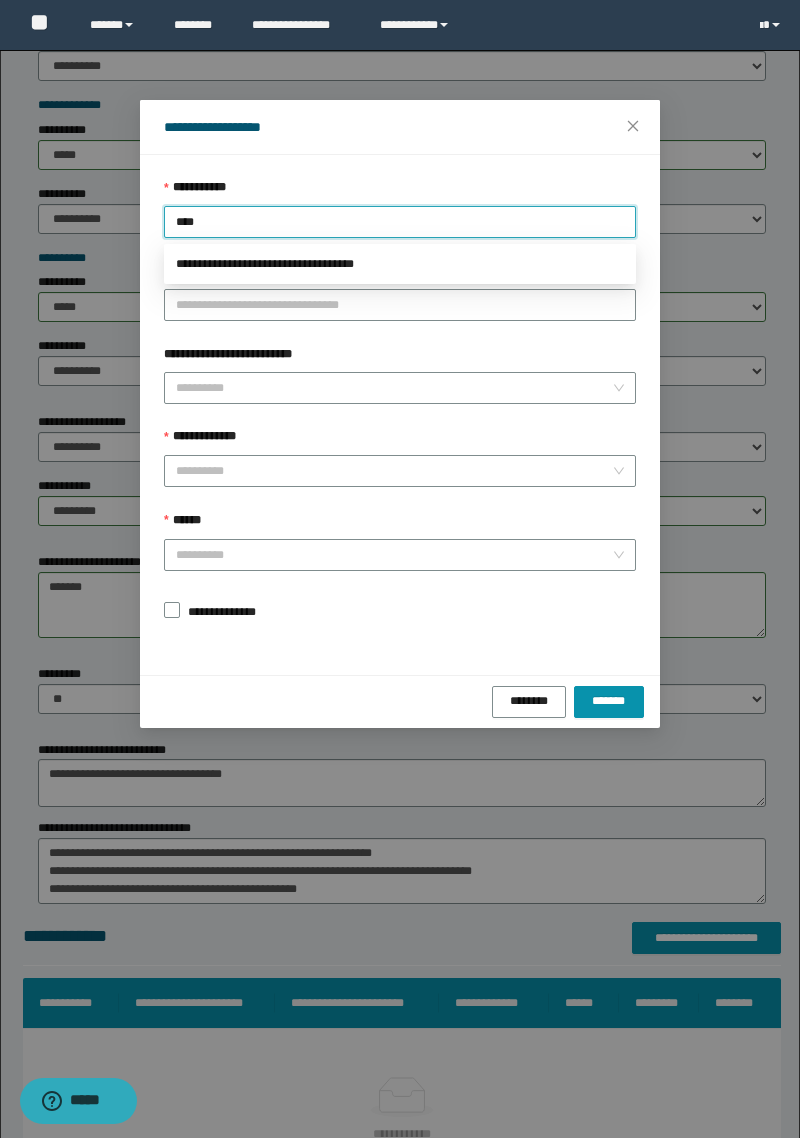 click on "**********" at bounding box center [400, 264] 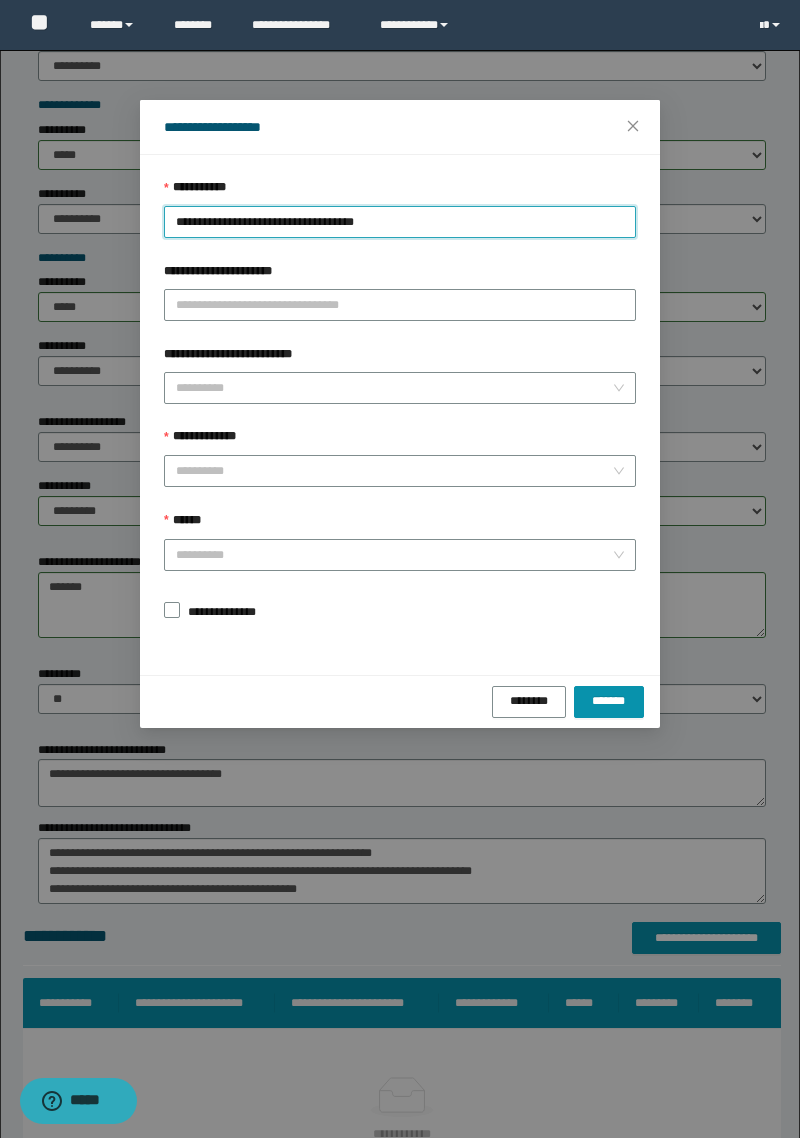 click on "**********" at bounding box center (394, 471) 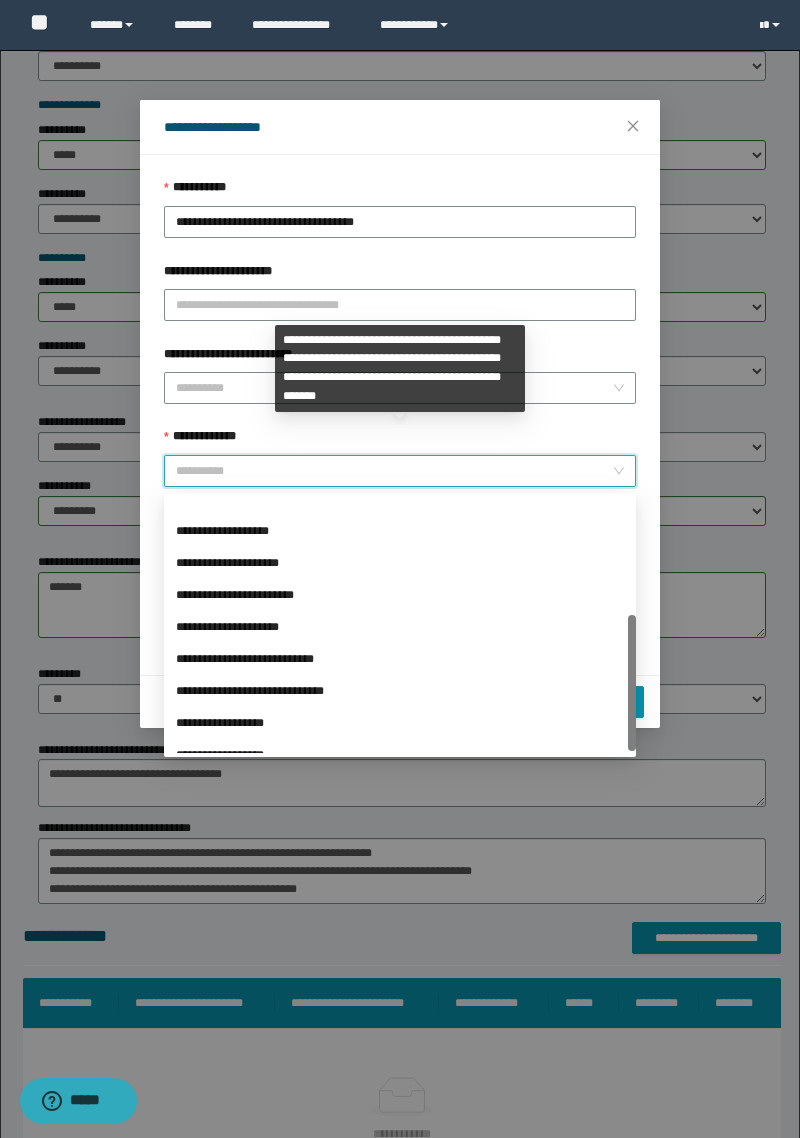 scroll, scrollTop: 224, scrollLeft: 0, axis: vertical 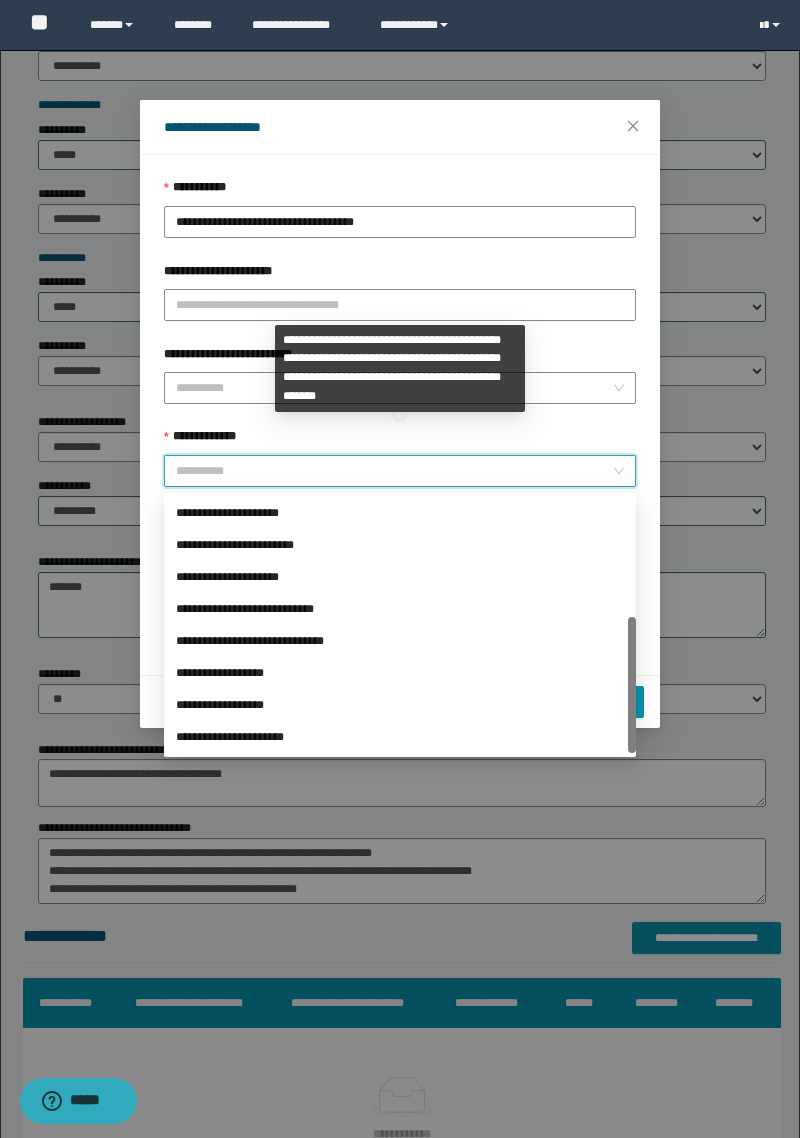 click on "**********" at bounding box center (400, 673) 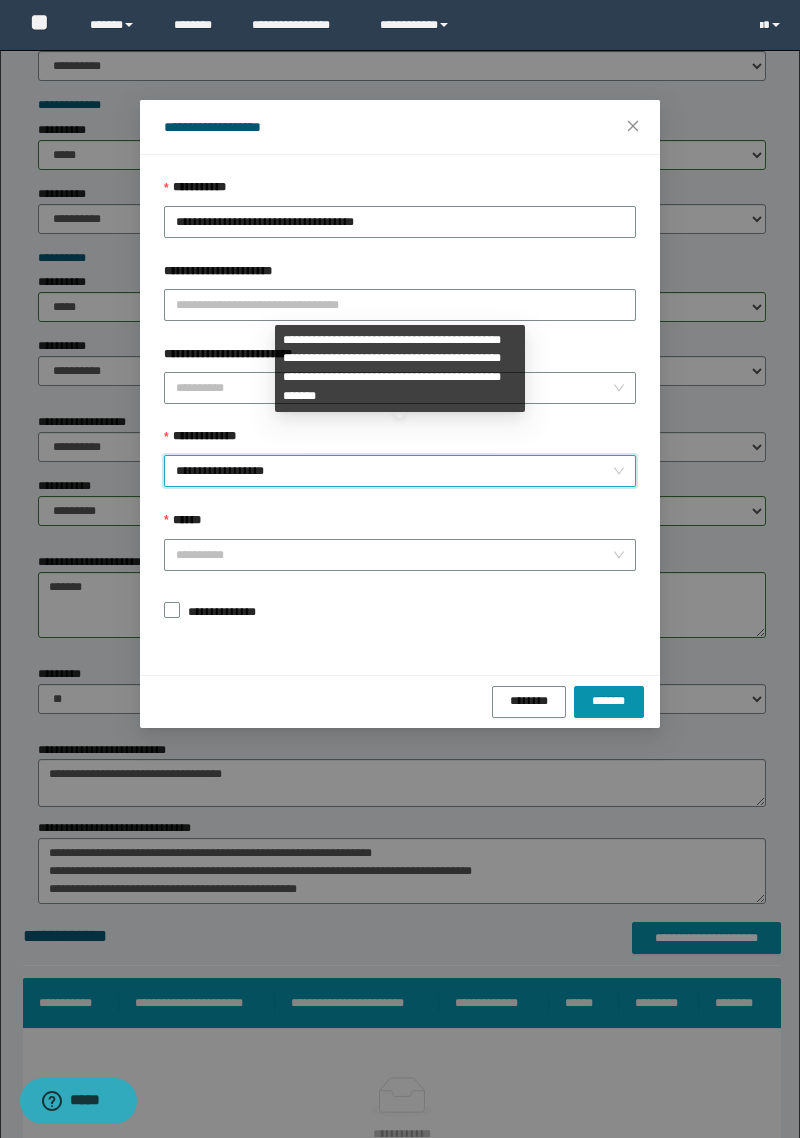 click on "******" at bounding box center [394, 555] 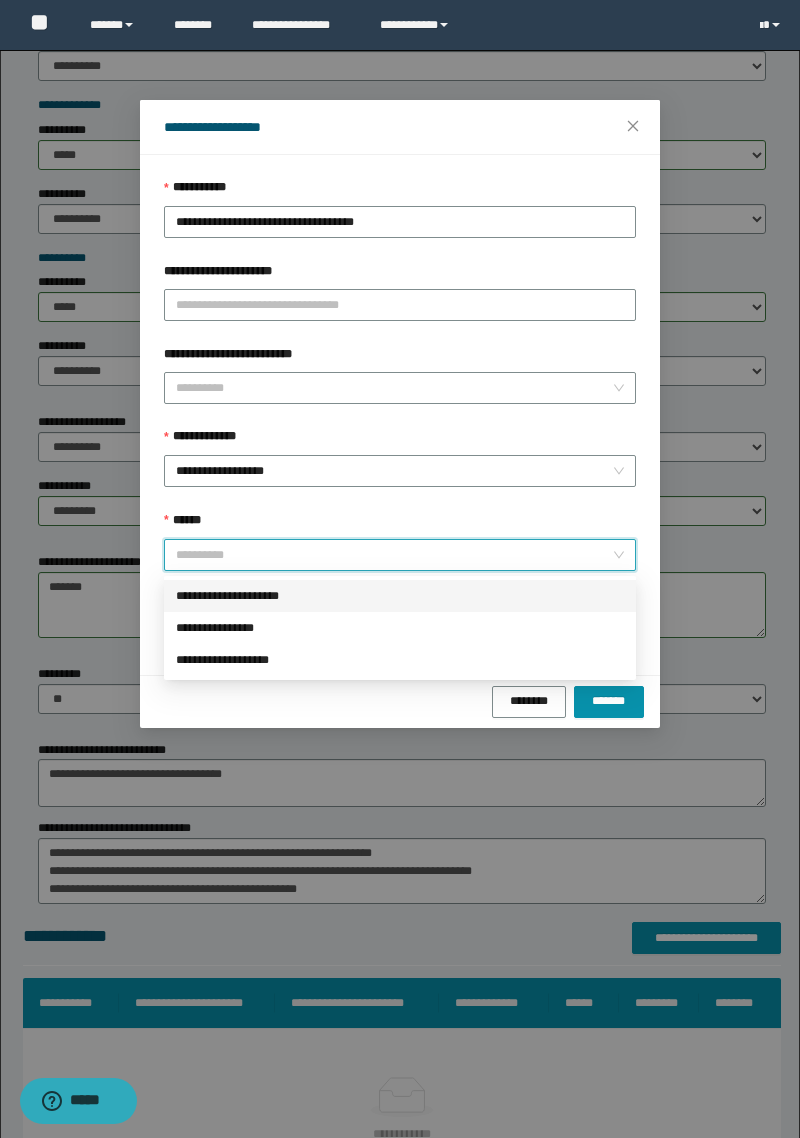 click on "**********" at bounding box center [400, 596] 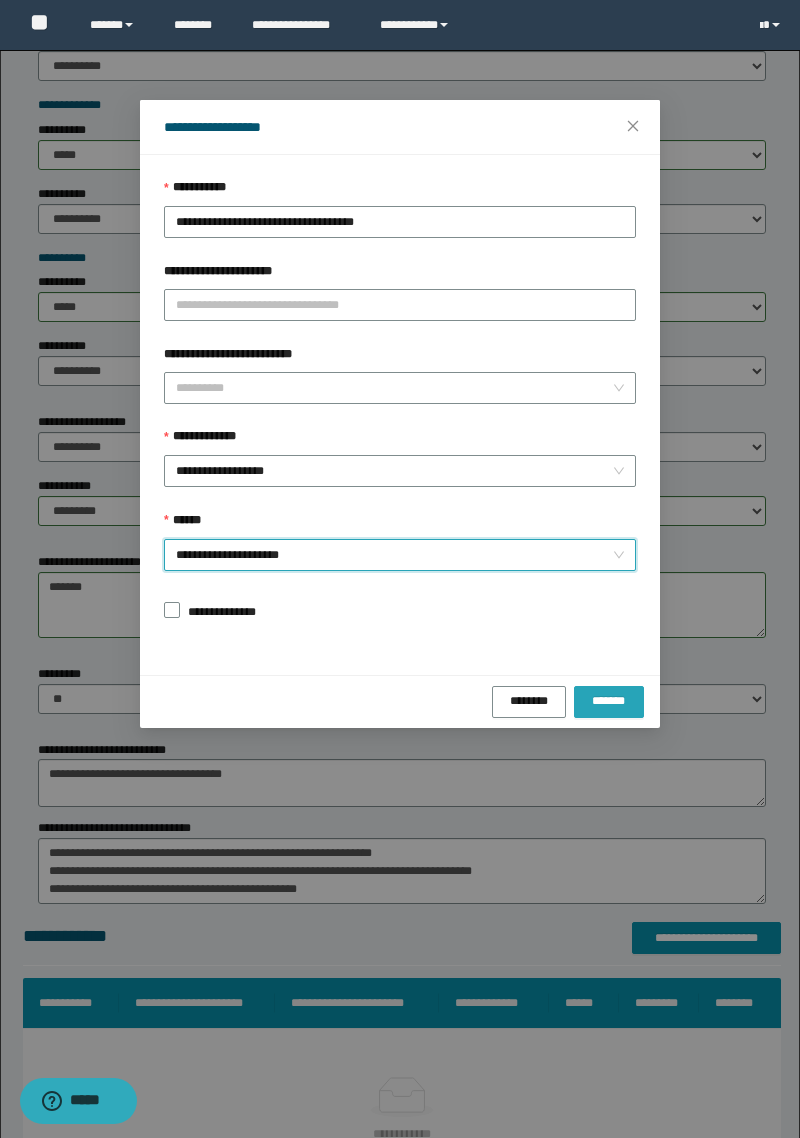 click on "*******" at bounding box center (609, 700) 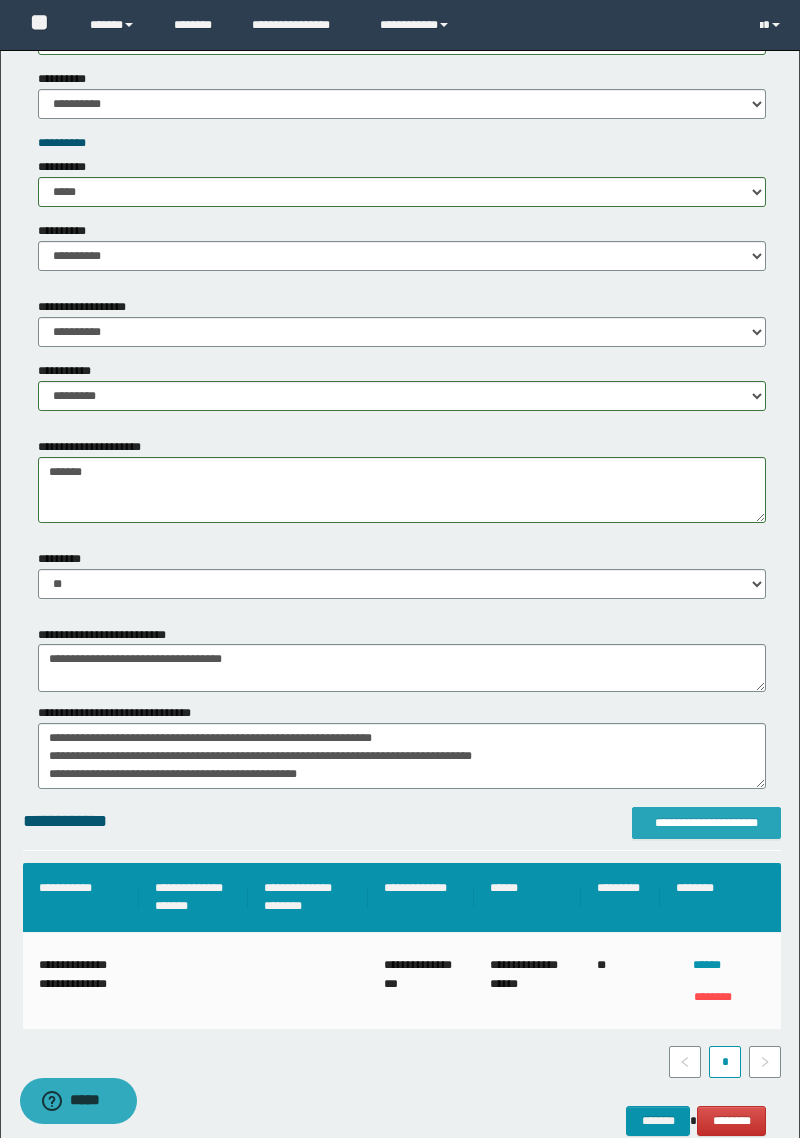 scroll, scrollTop: 2206, scrollLeft: 0, axis: vertical 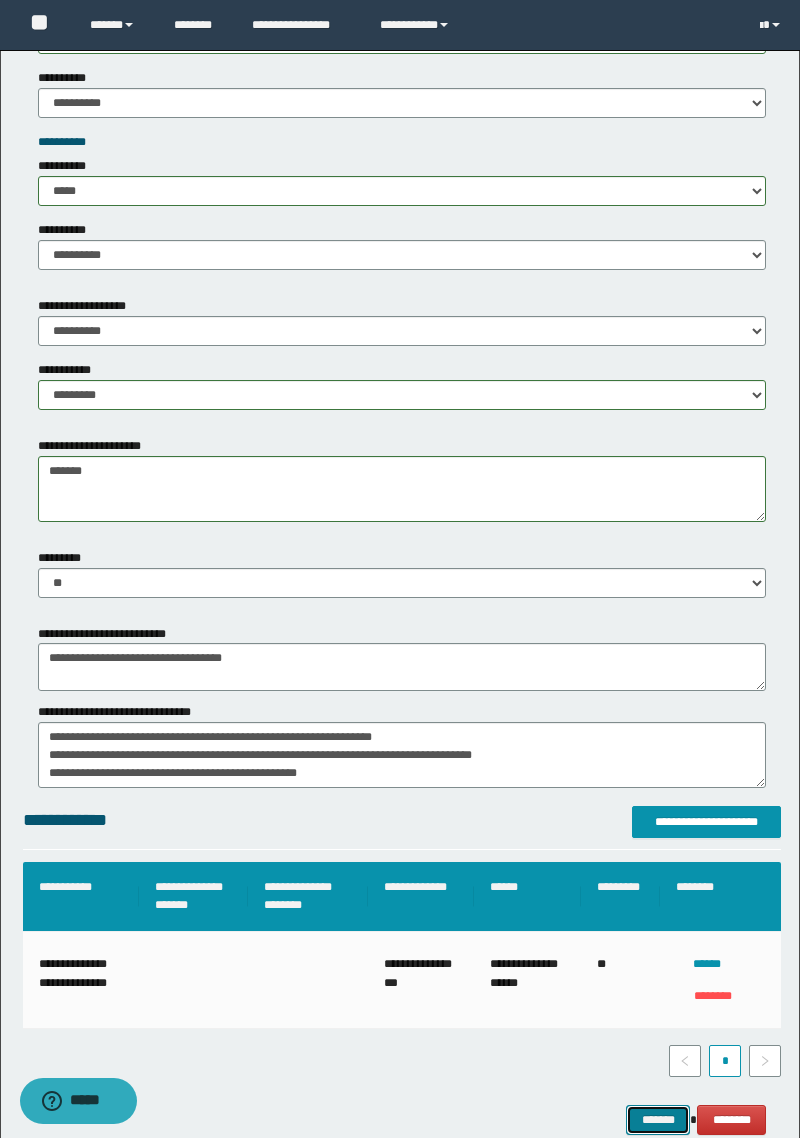 click on "*******" at bounding box center [658, 1120] 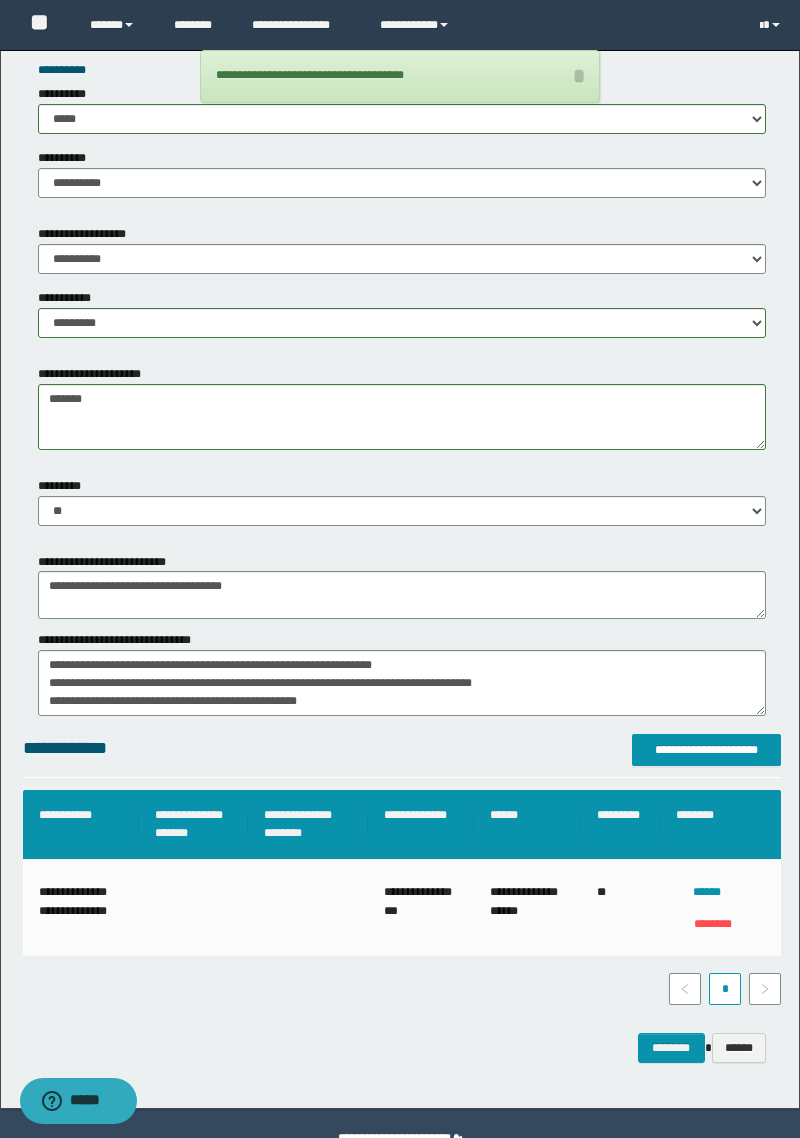 scroll, scrollTop: 2302, scrollLeft: 0, axis: vertical 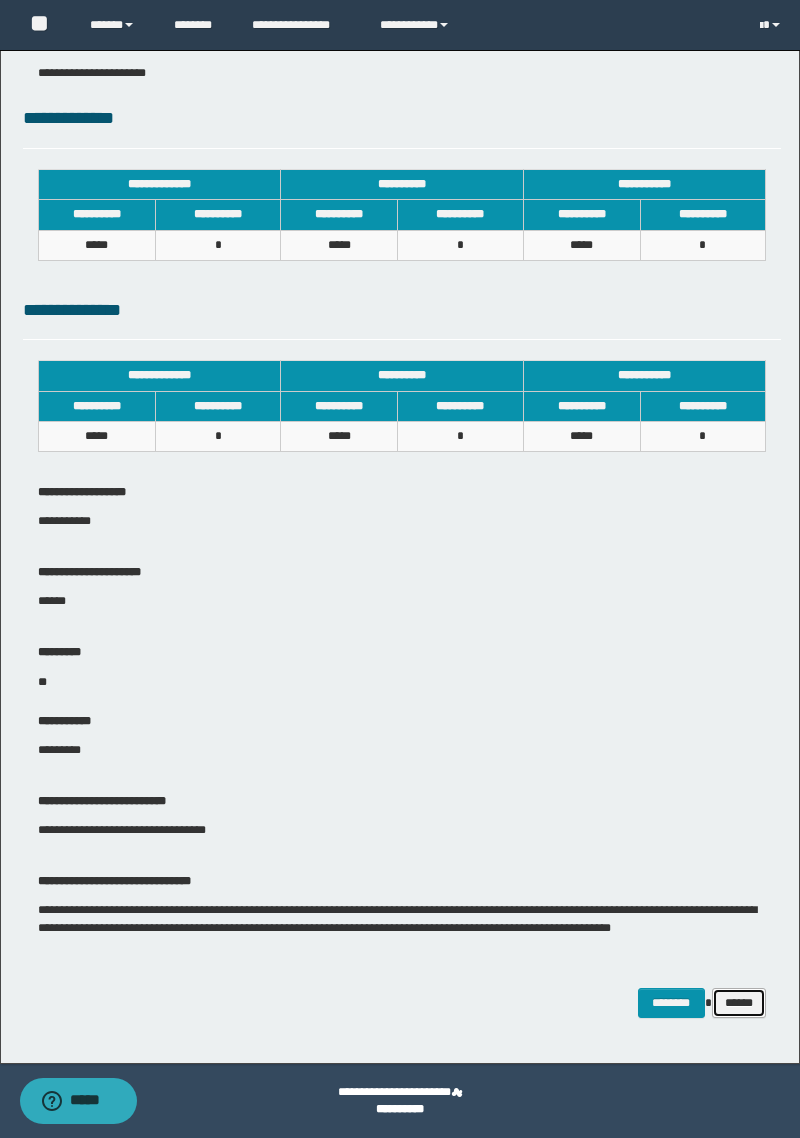 click on "******" at bounding box center (739, 1003) 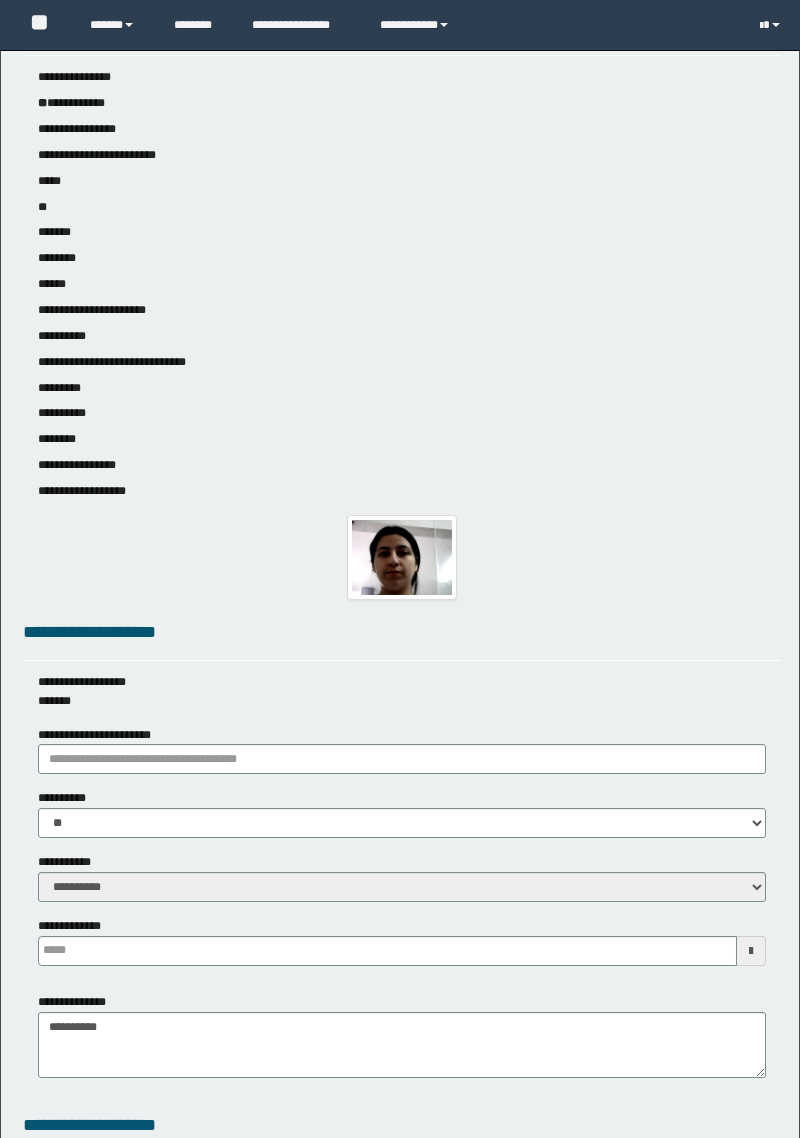 scroll, scrollTop: 0, scrollLeft: 0, axis: both 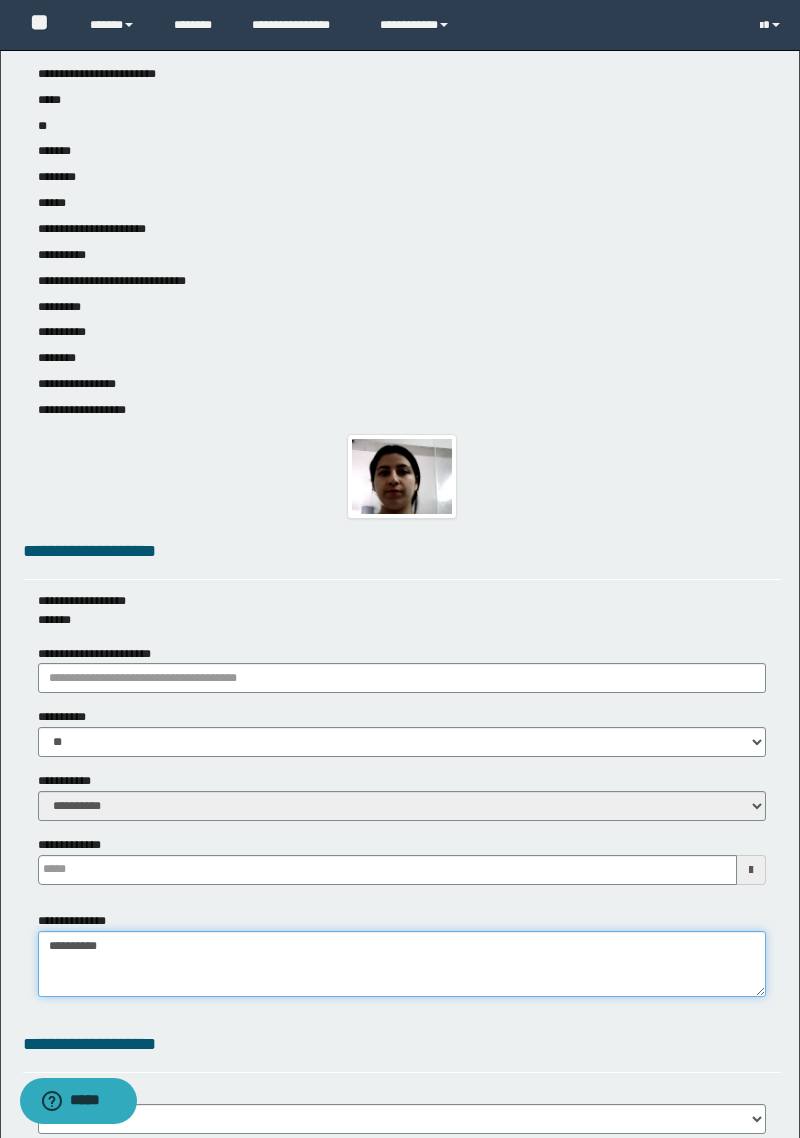 click on "**********" at bounding box center [402, 964] 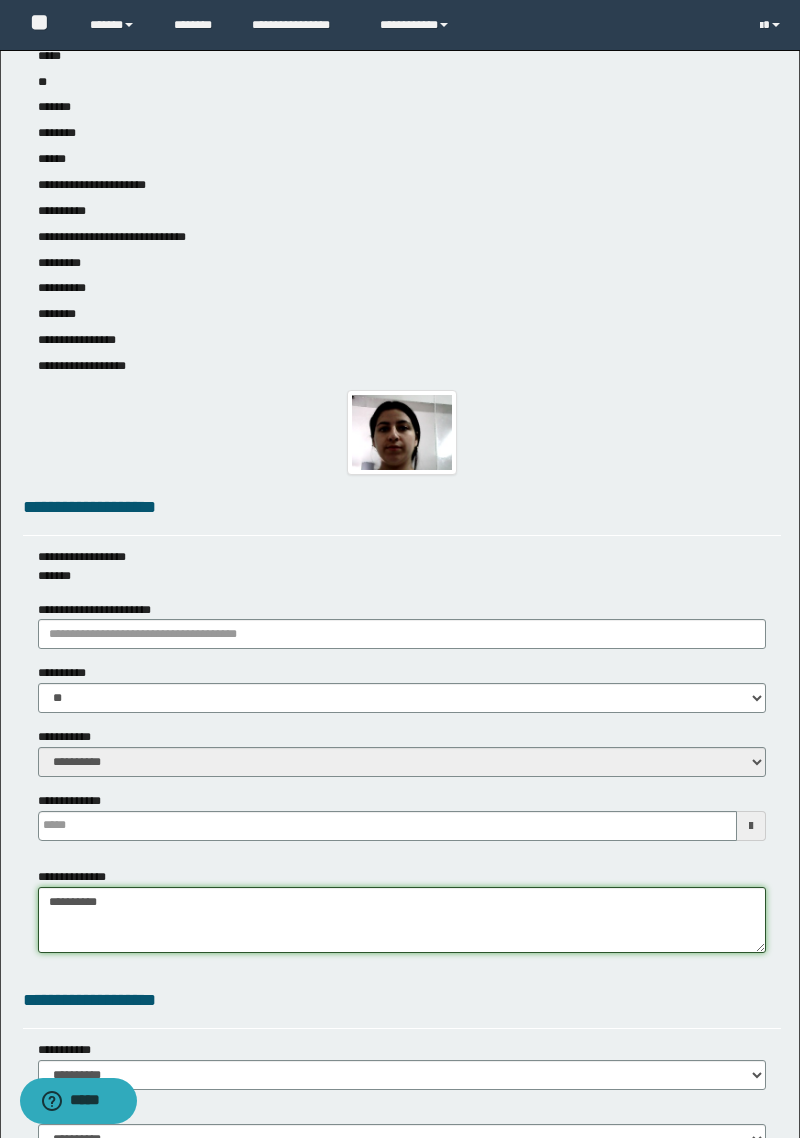 scroll, scrollTop: 215, scrollLeft: 0, axis: vertical 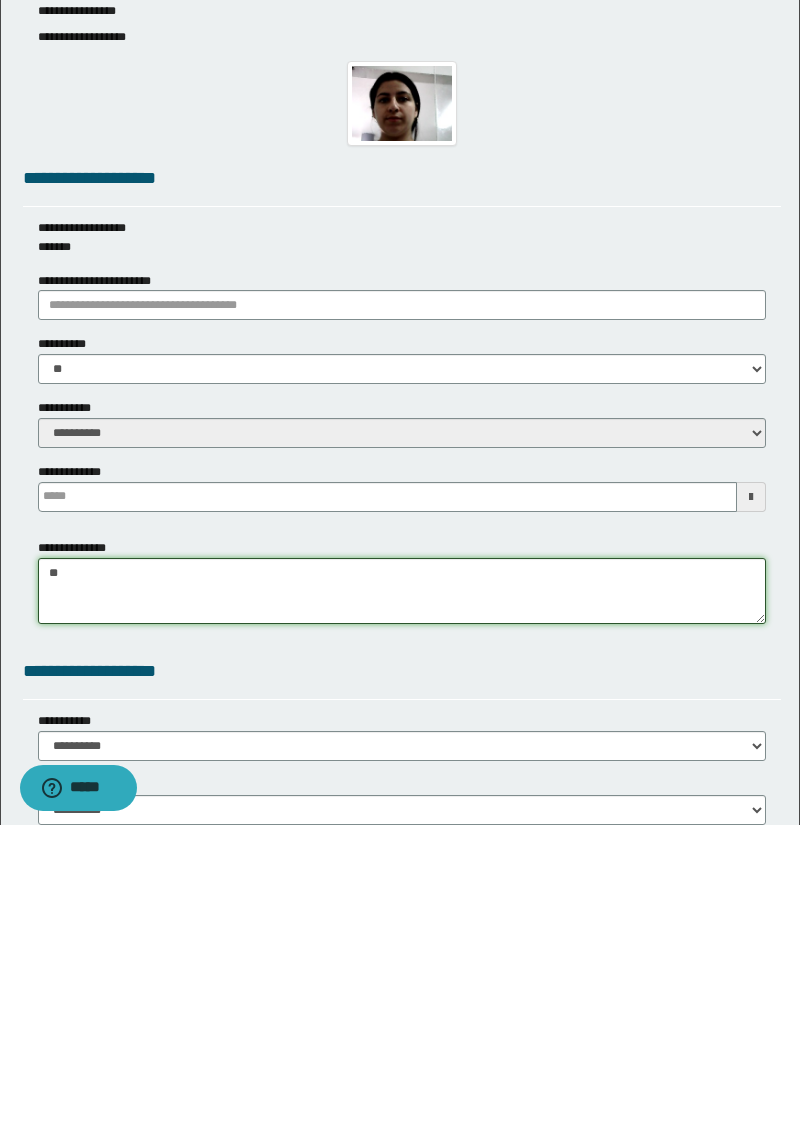 type on "*" 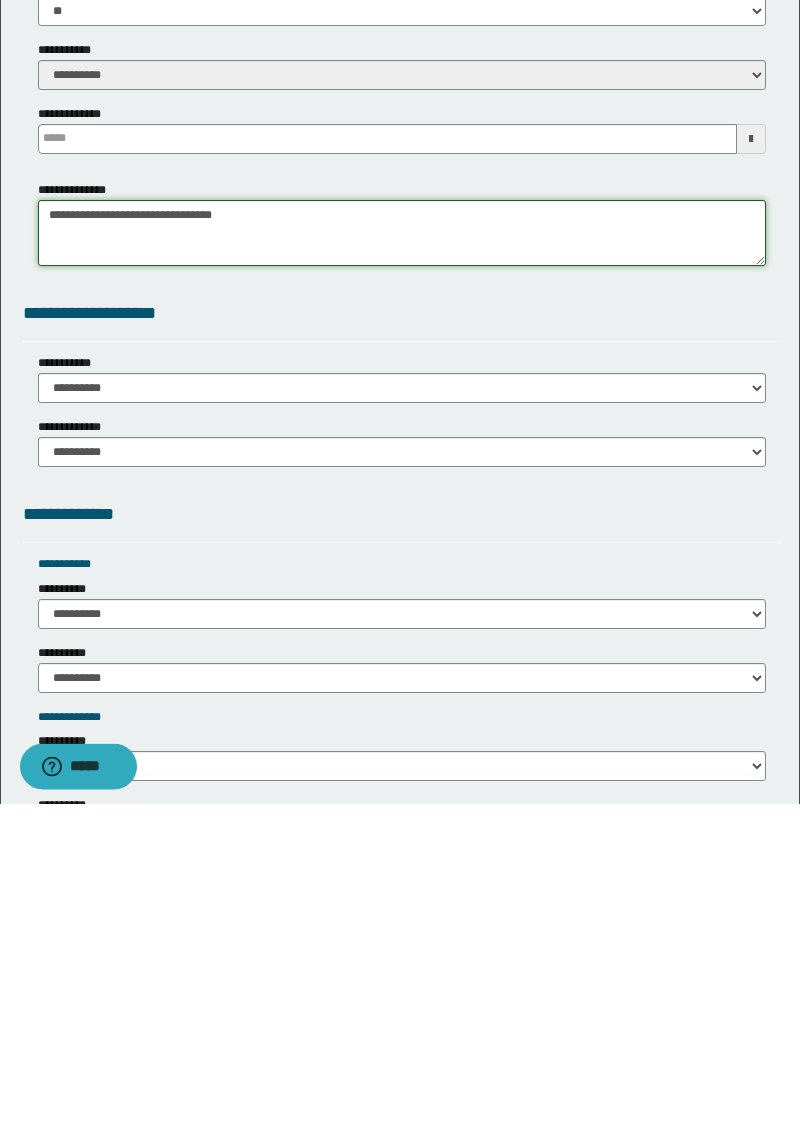 scroll, scrollTop: 576, scrollLeft: 0, axis: vertical 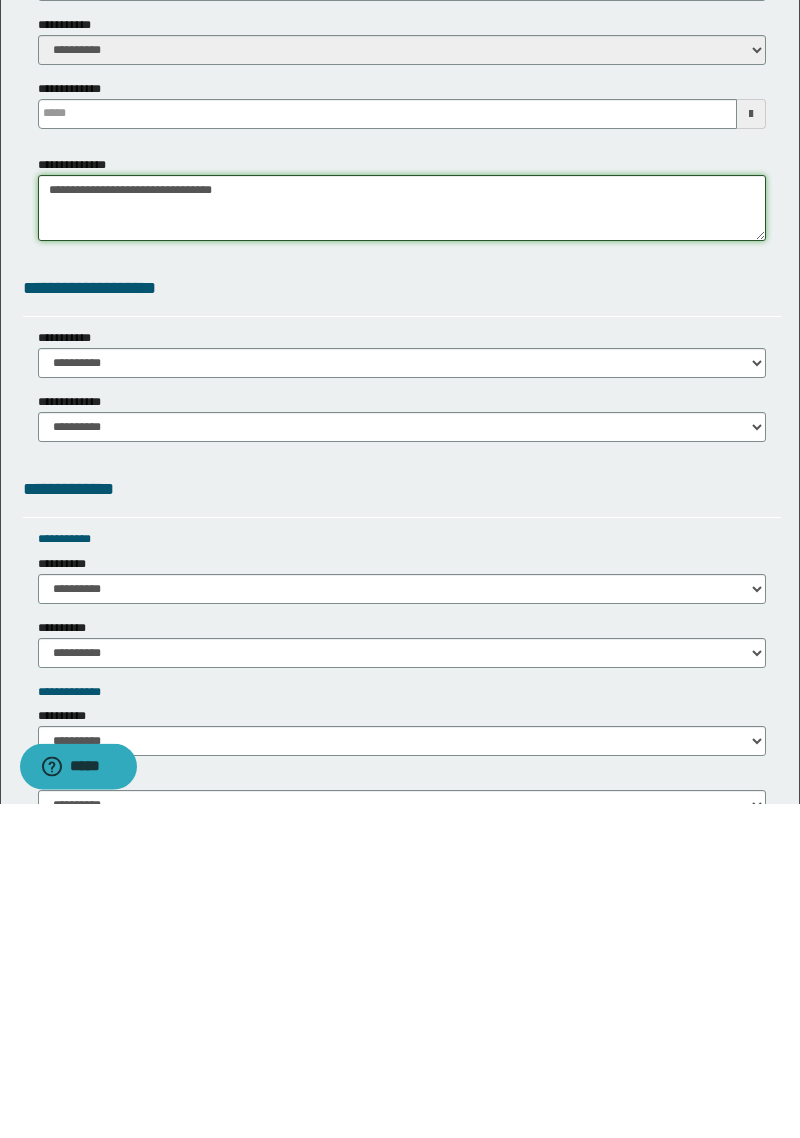 type on "**********" 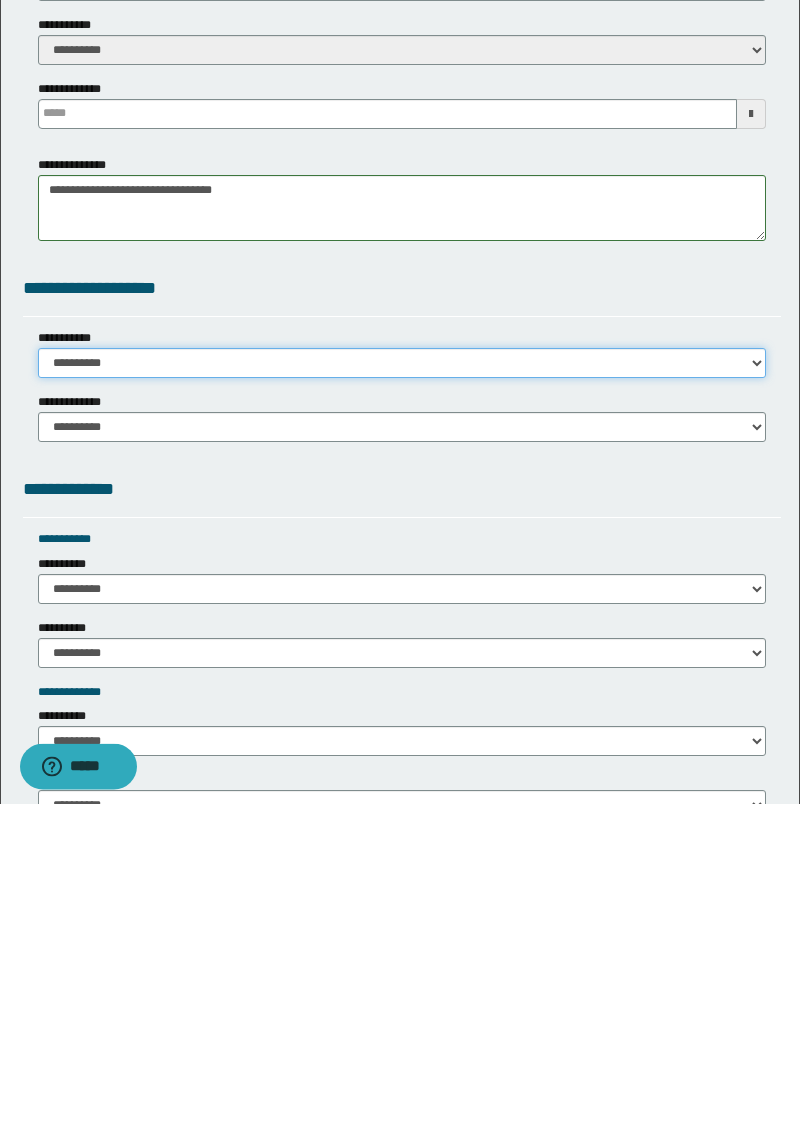 click on "**********" at bounding box center (402, 698) 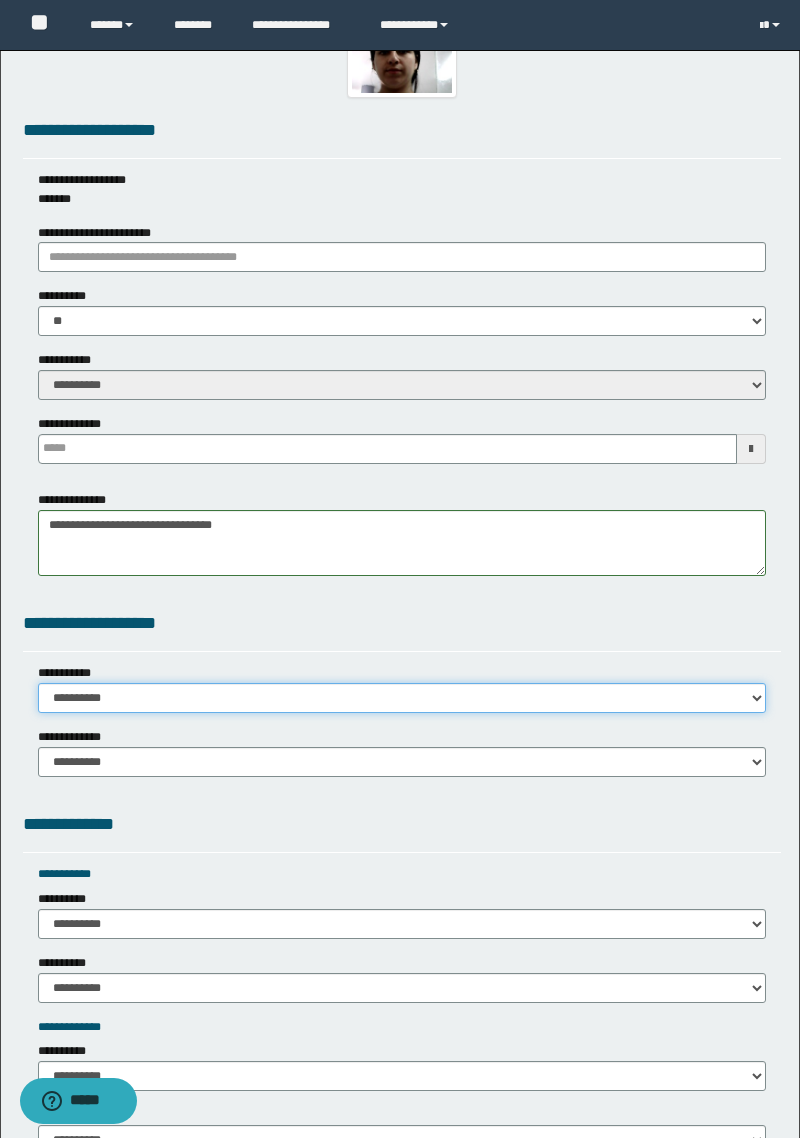 select on "*" 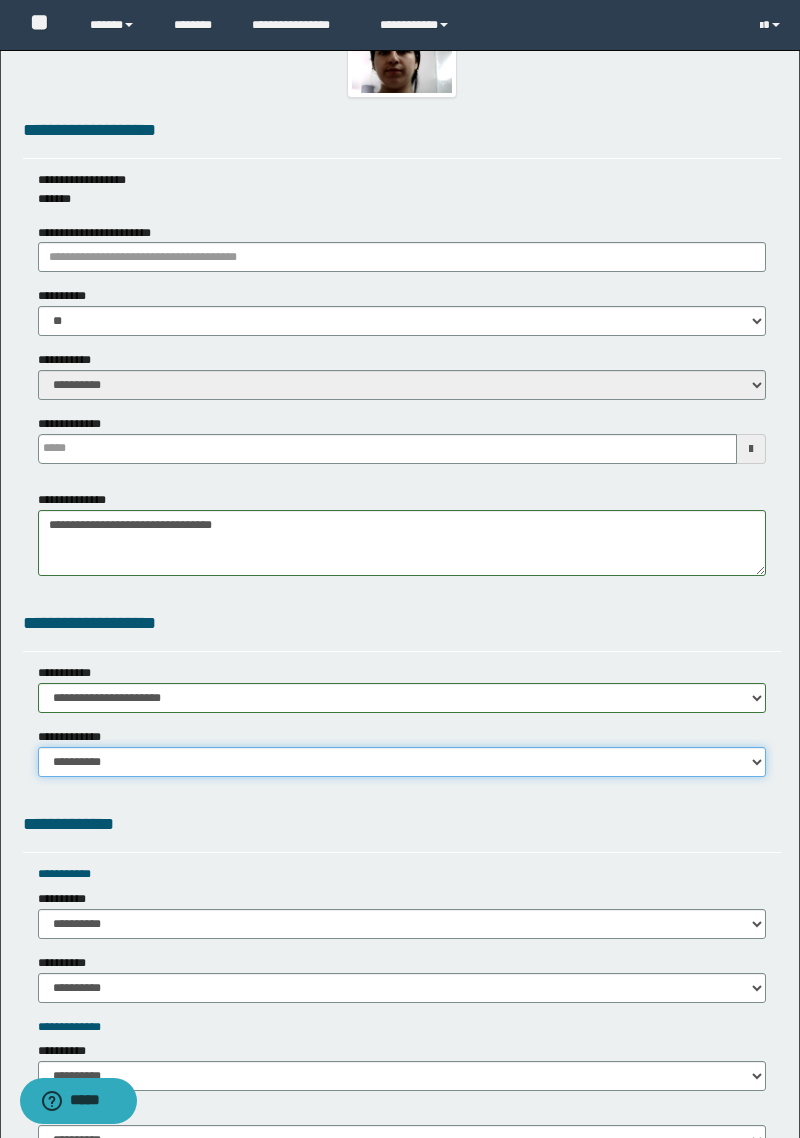 click on "**********" at bounding box center (402, 762) 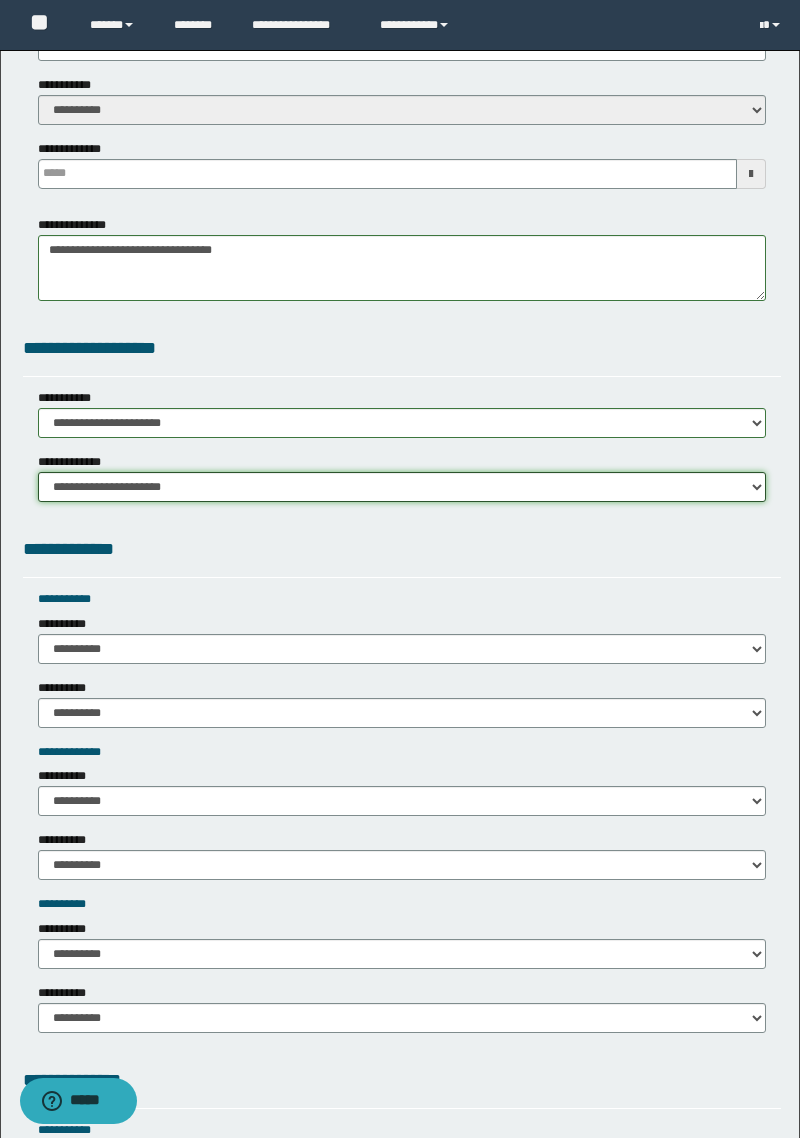 scroll, scrollTop: 784, scrollLeft: 0, axis: vertical 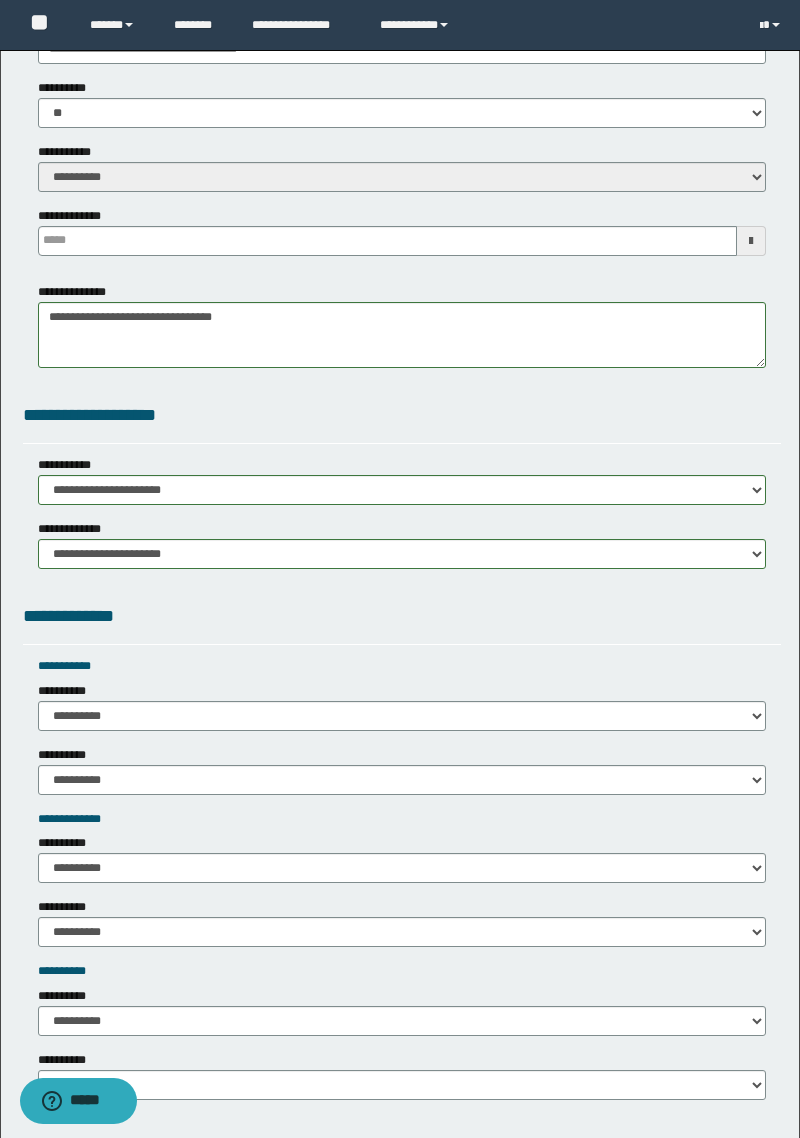 click on "**********" at bounding box center (63, 691) 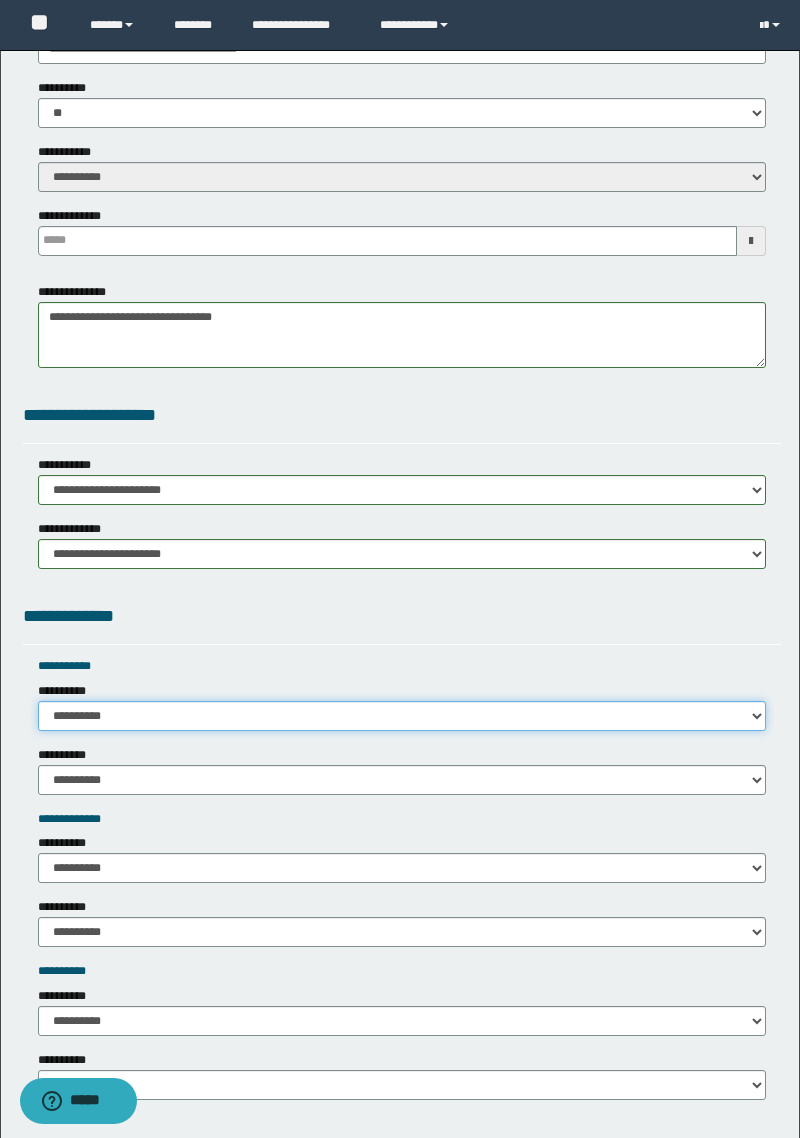 click on "**********" at bounding box center [402, 716] 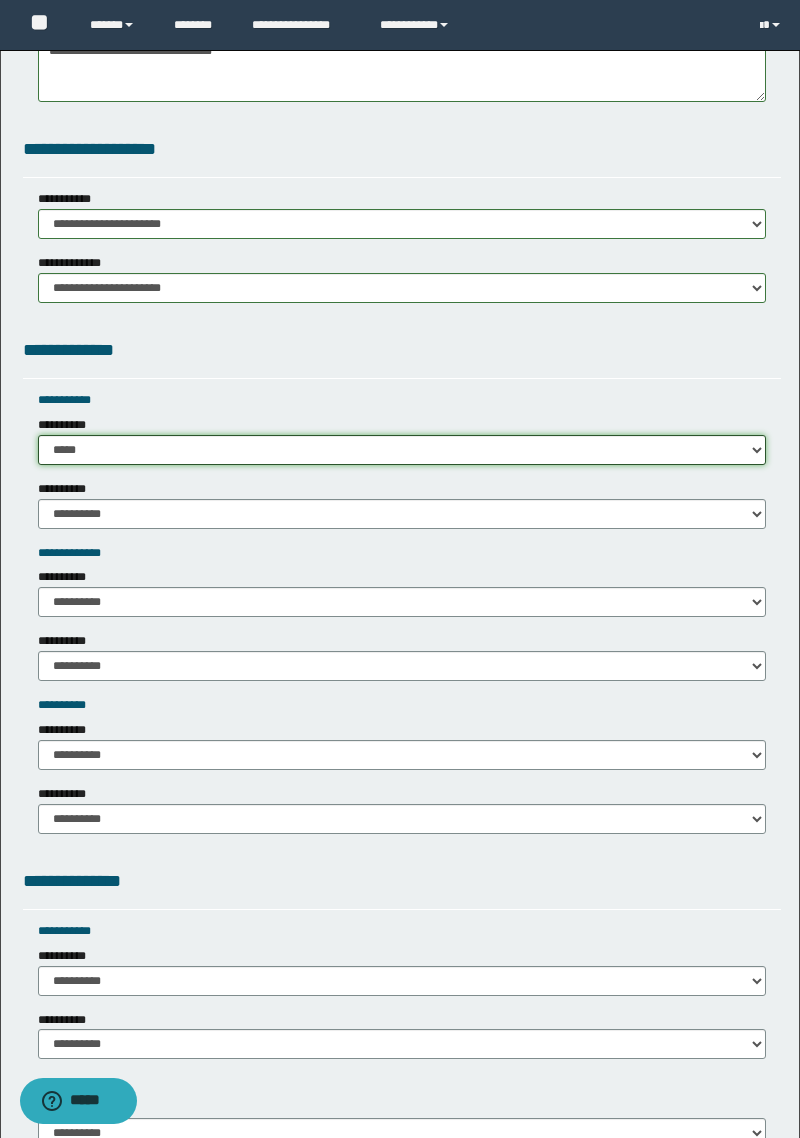scroll, scrollTop: 1049, scrollLeft: 0, axis: vertical 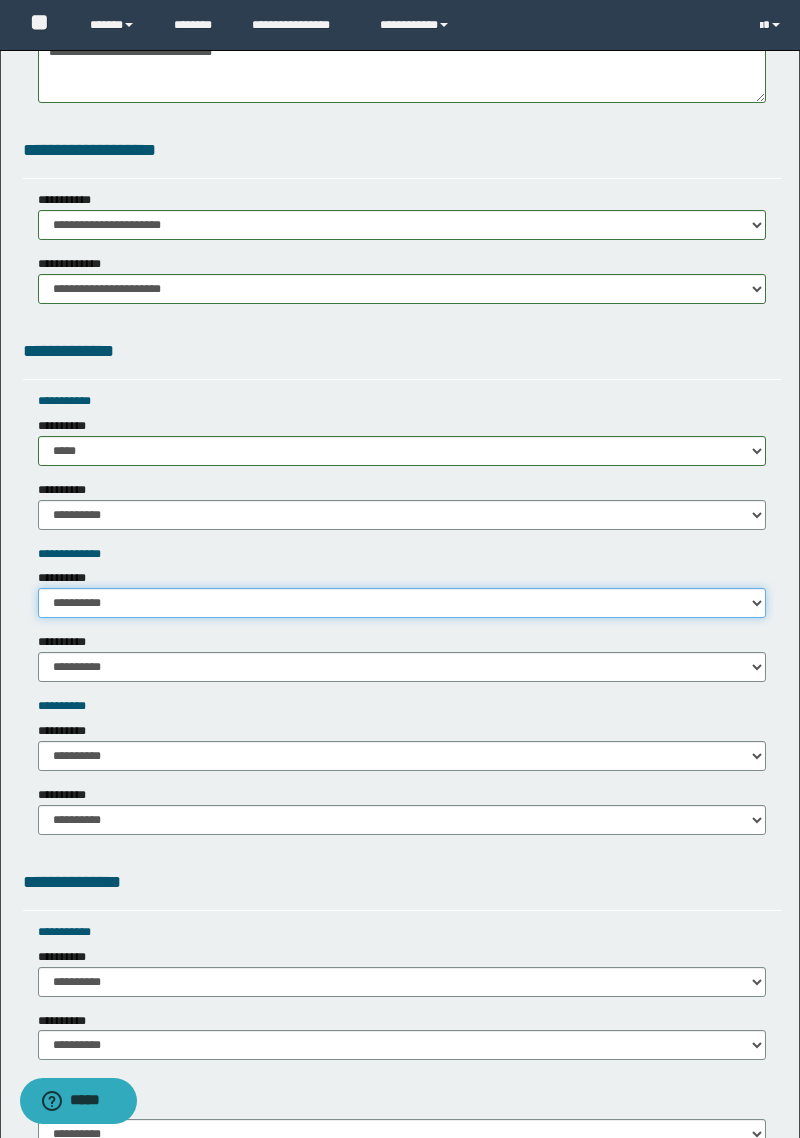 click on "**********" at bounding box center (402, 603) 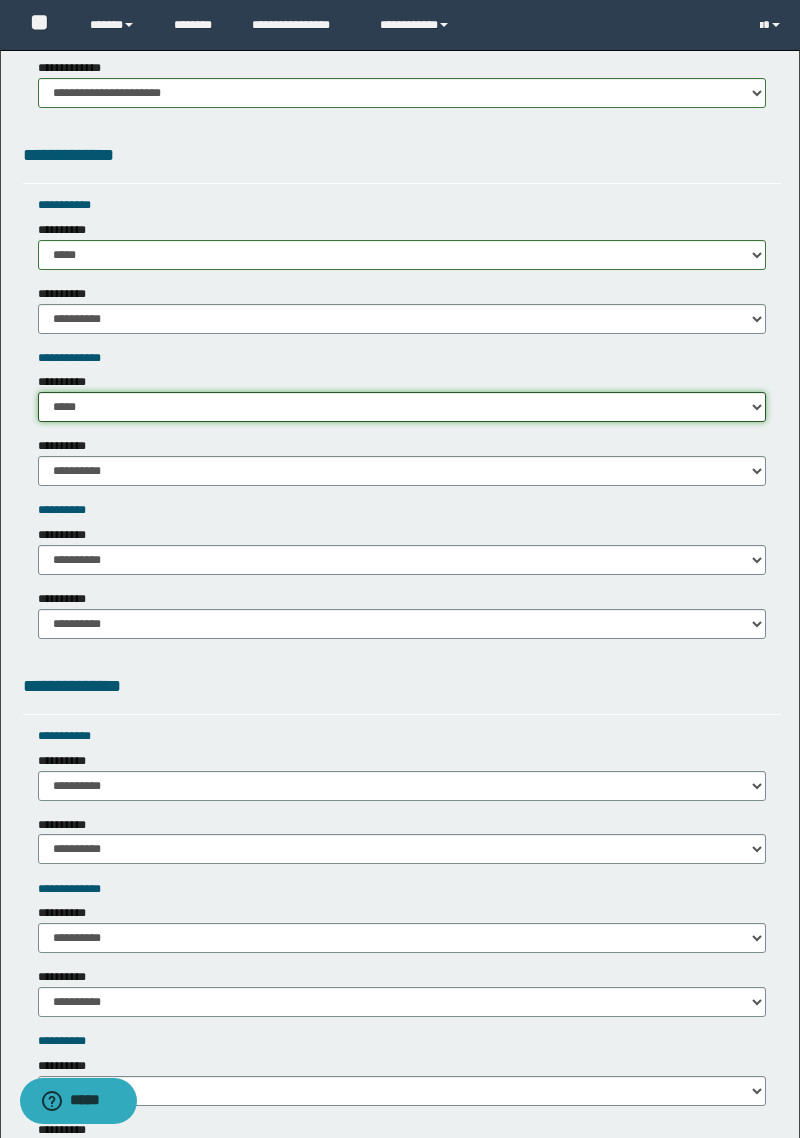 scroll, scrollTop: 1276, scrollLeft: 0, axis: vertical 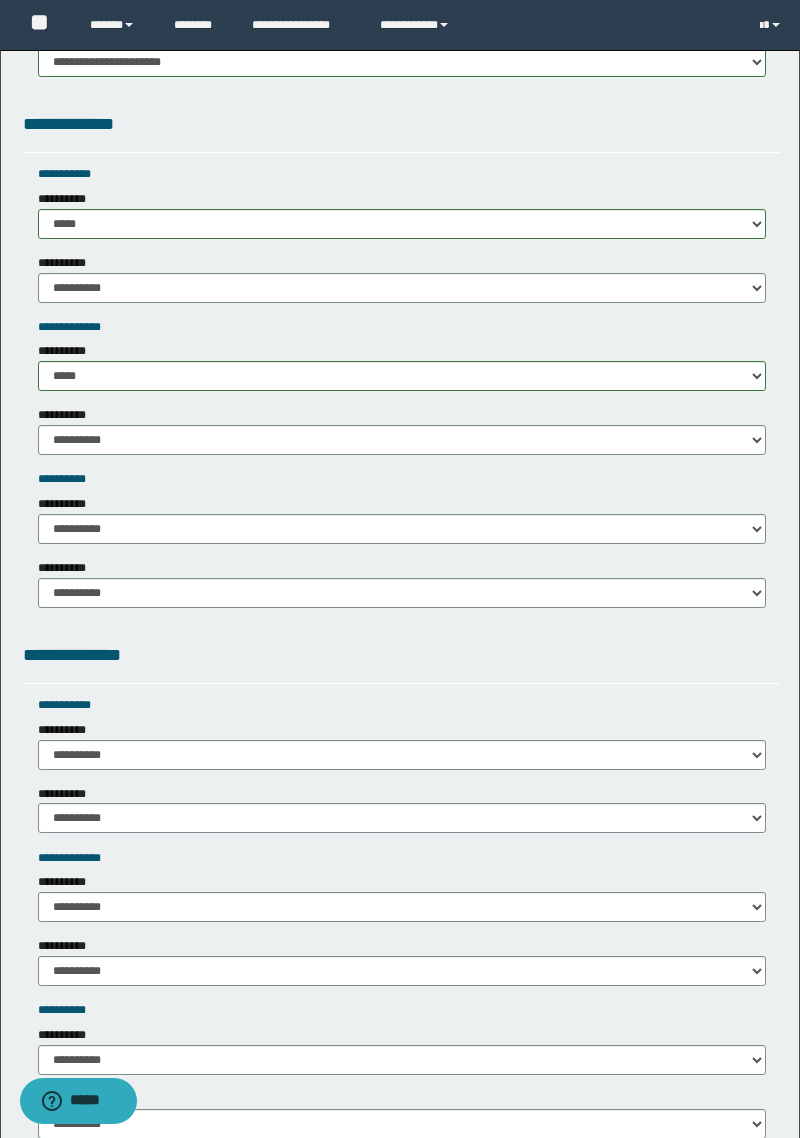 click on "**********" at bounding box center (63, 504) 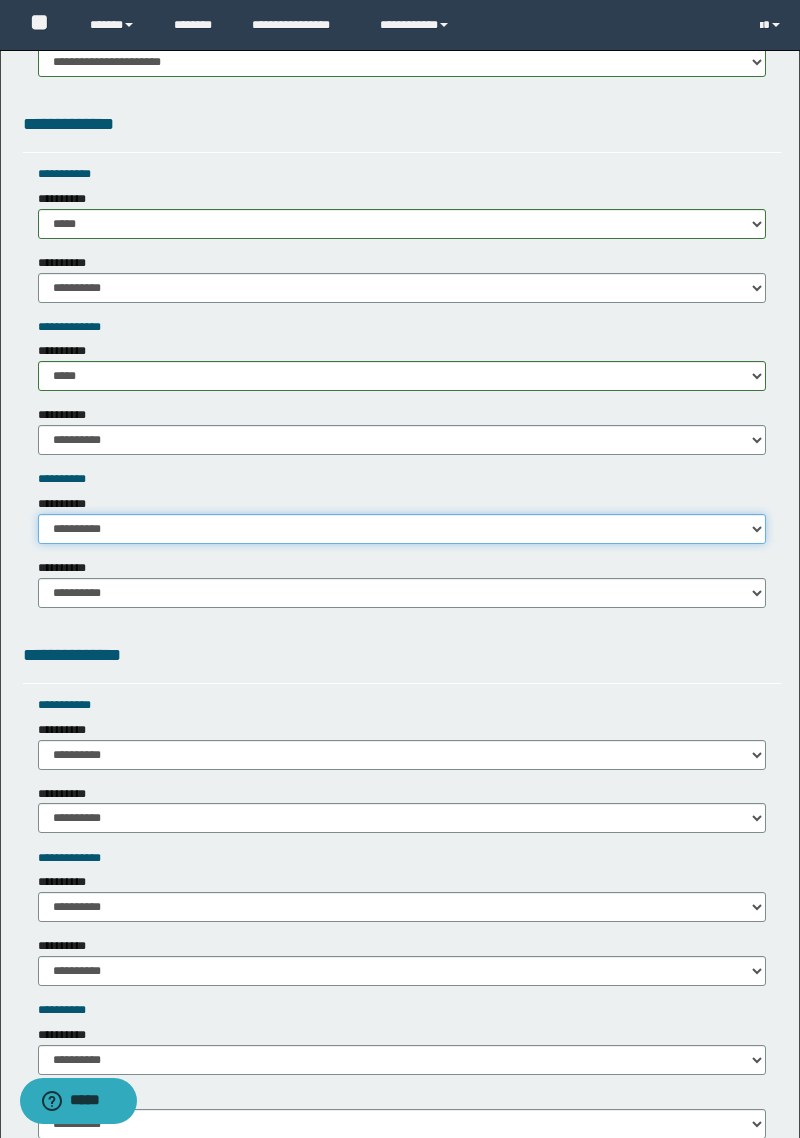 click on "**********" at bounding box center [402, 529] 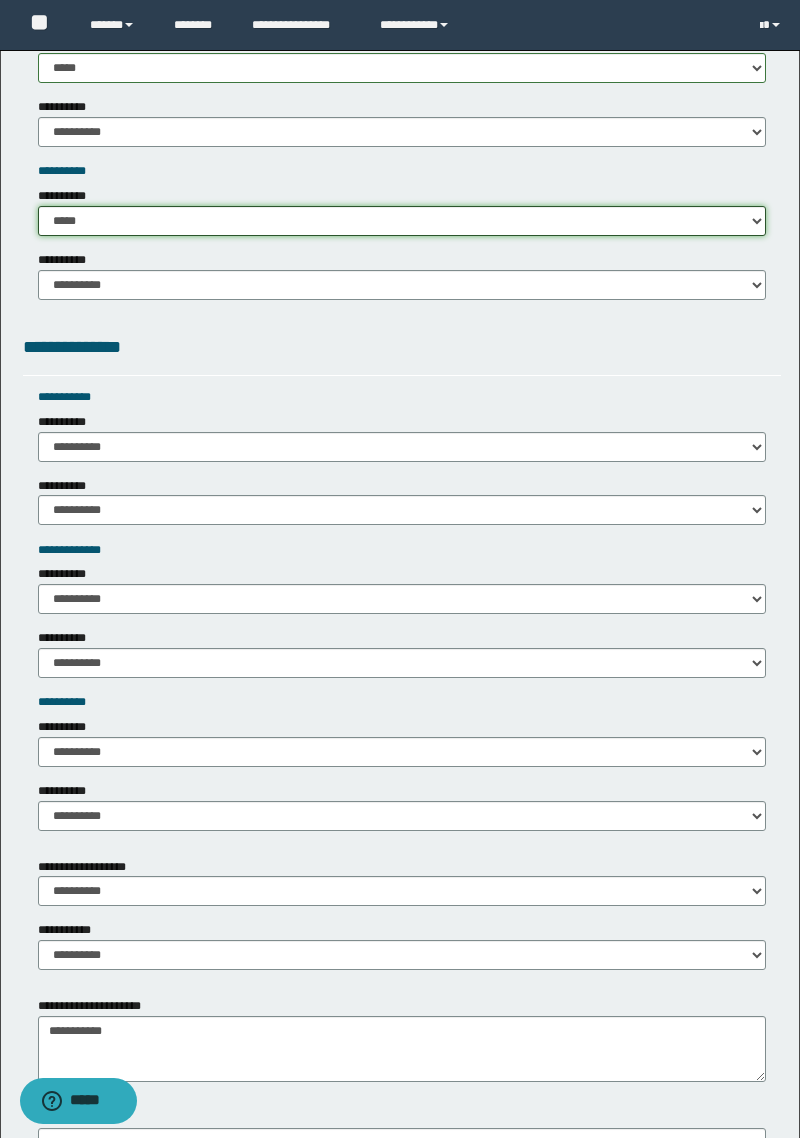 scroll, scrollTop: 1587, scrollLeft: 0, axis: vertical 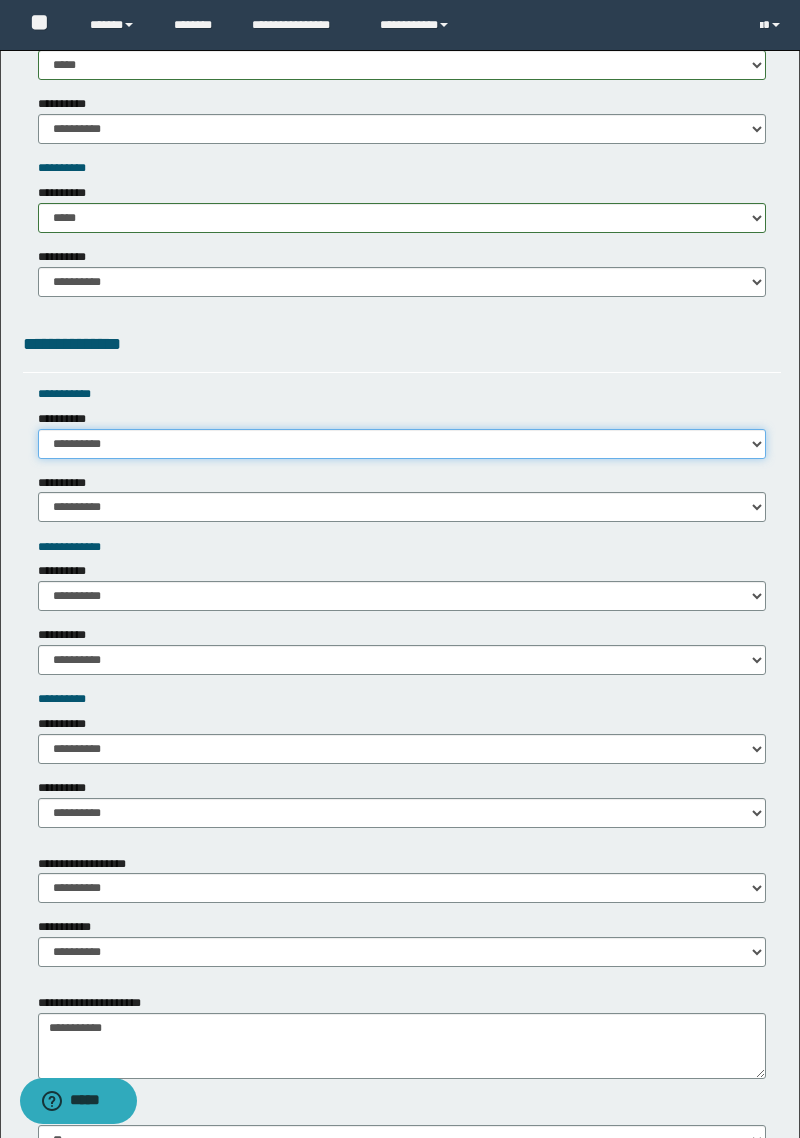 click on "**********" at bounding box center [402, 444] 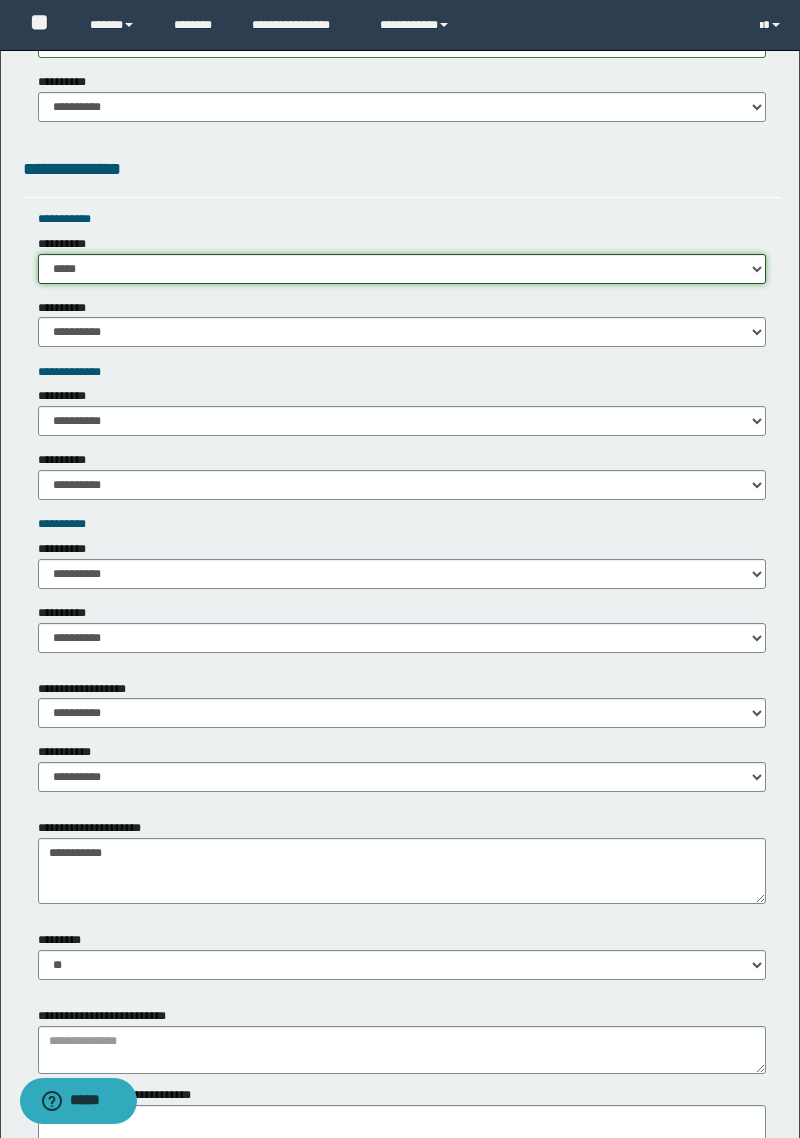 scroll, scrollTop: 1763, scrollLeft: 0, axis: vertical 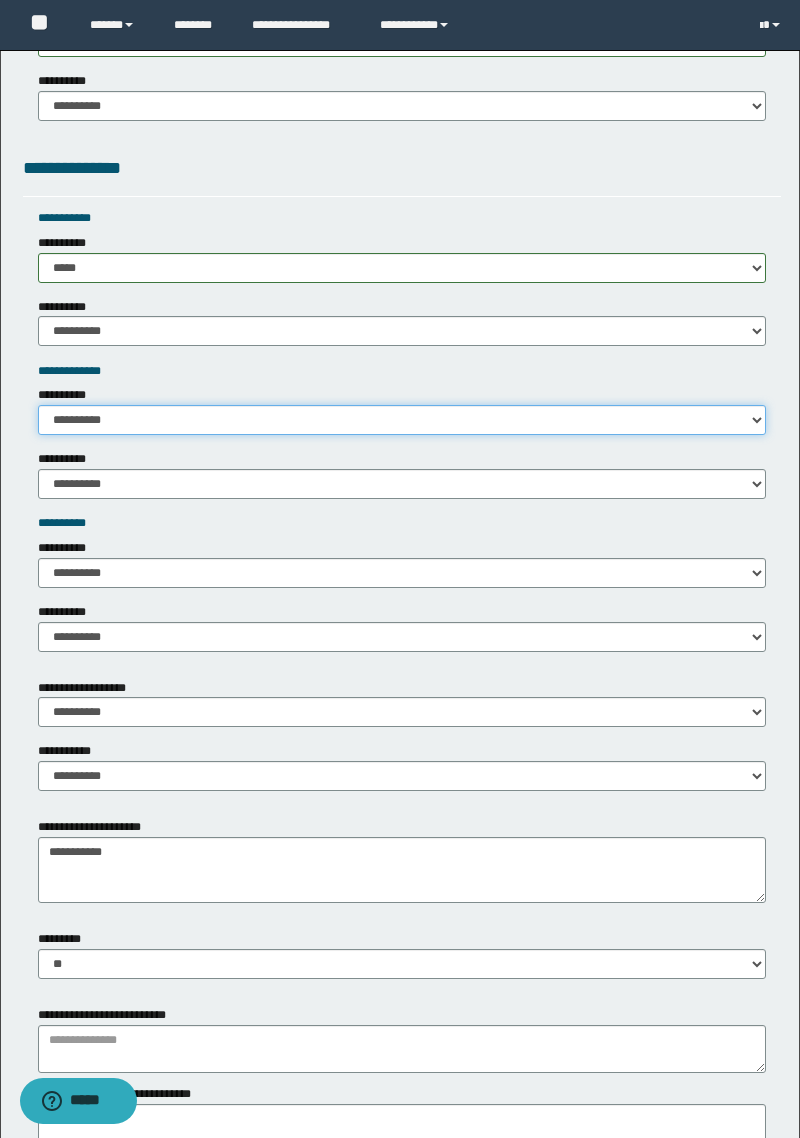 click on "**********" at bounding box center (402, 420) 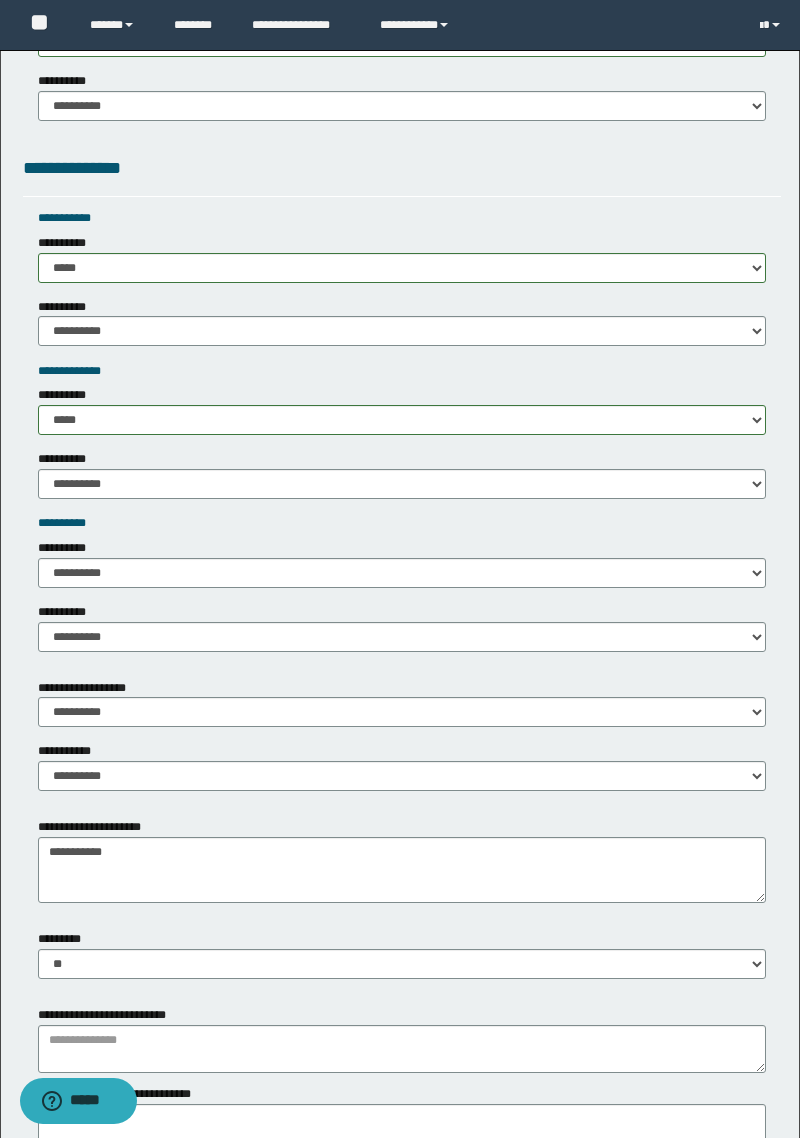 click on "**********" at bounding box center (66, 612) 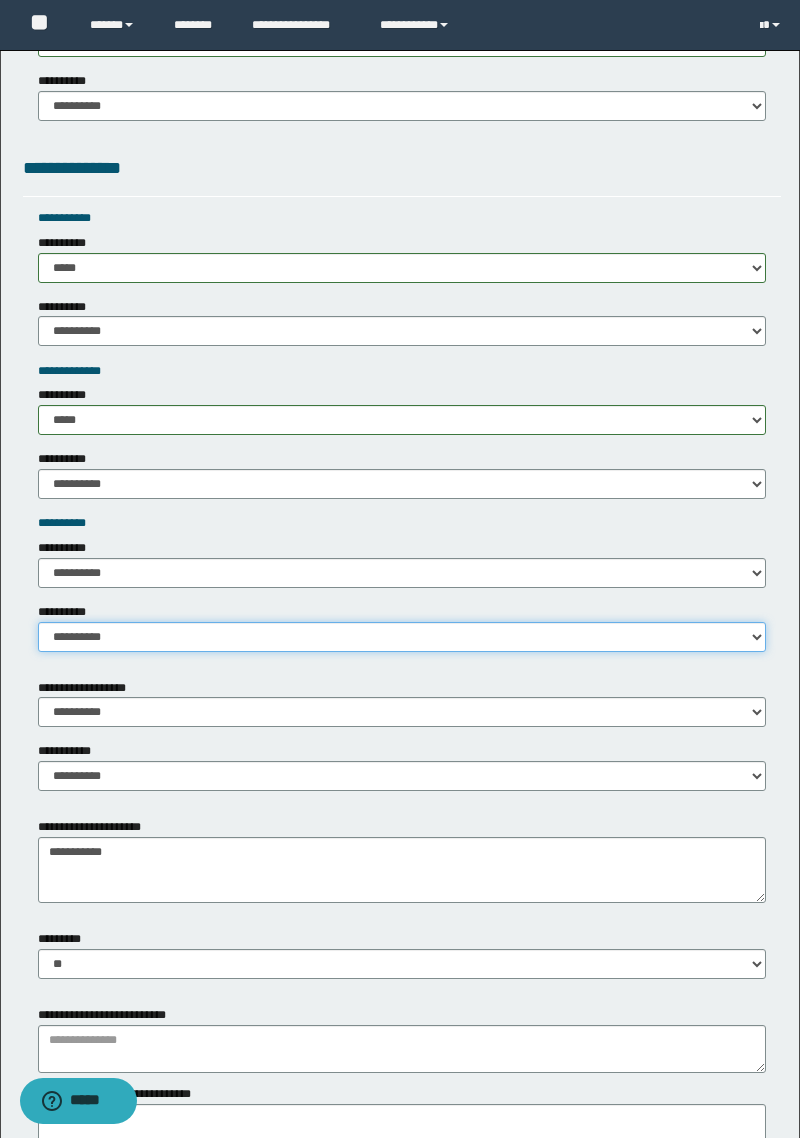 click on "**********" at bounding box center (402, 637) 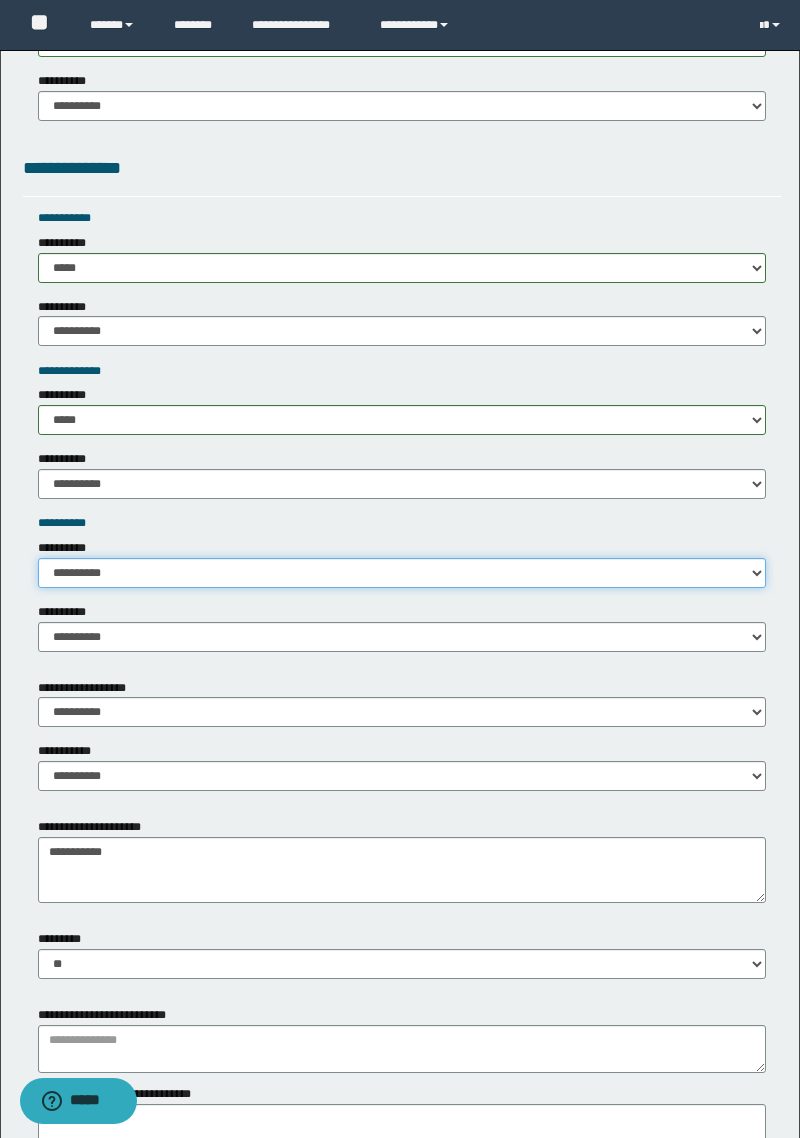 click on "**********" at bounding box center (402, 573) 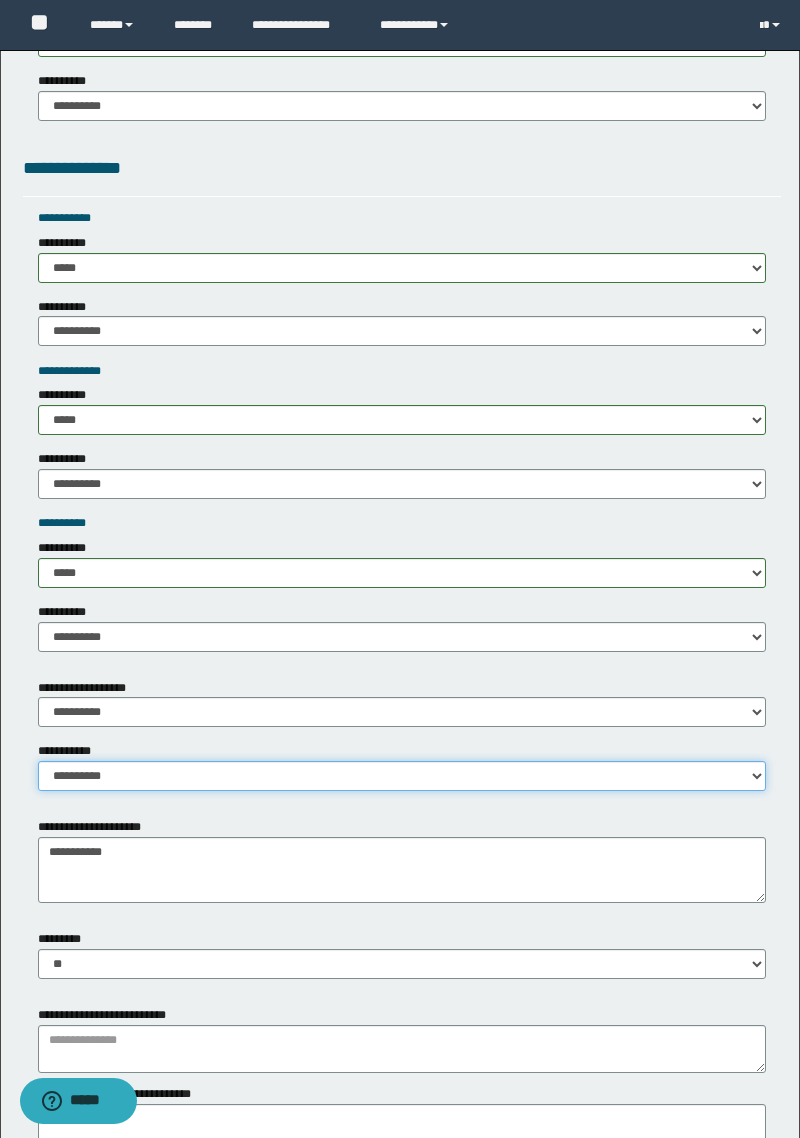 click on "**********" at bounding box center [402, 776] 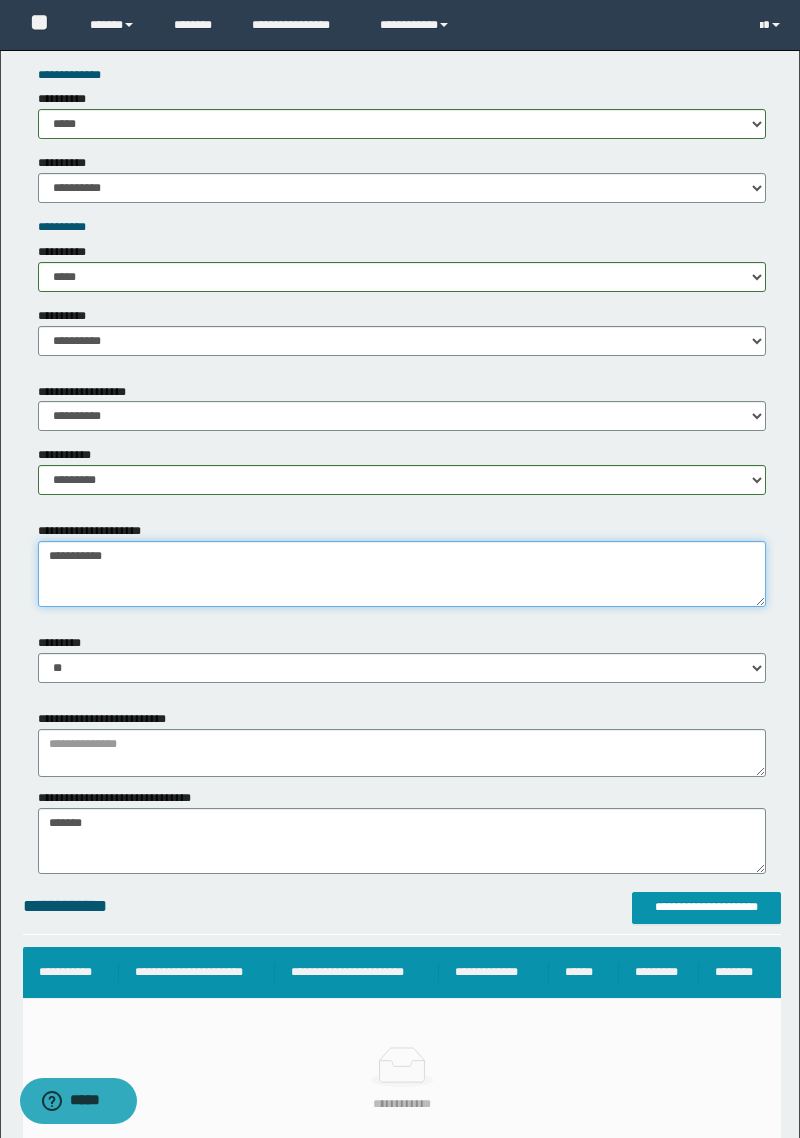click on "**********" at bounding box center (402, 574) 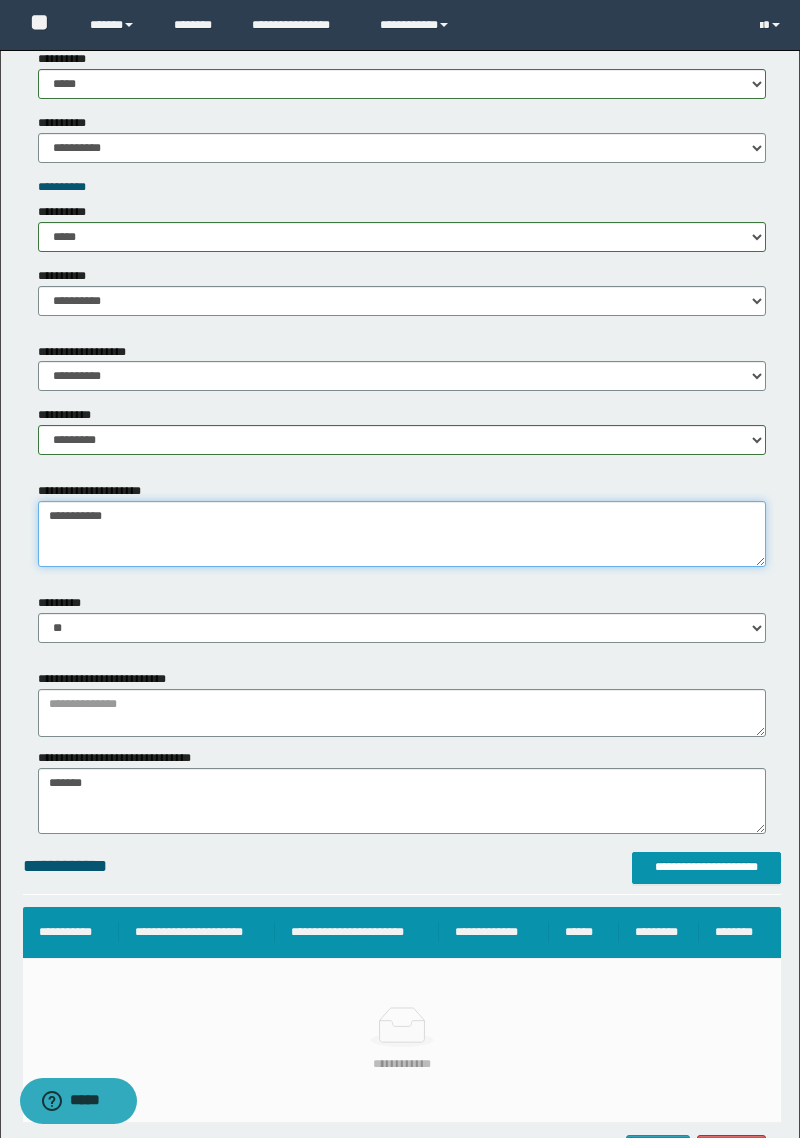 scroll, scrollTop: 2107, scrollLeft: 0, axis: vertical 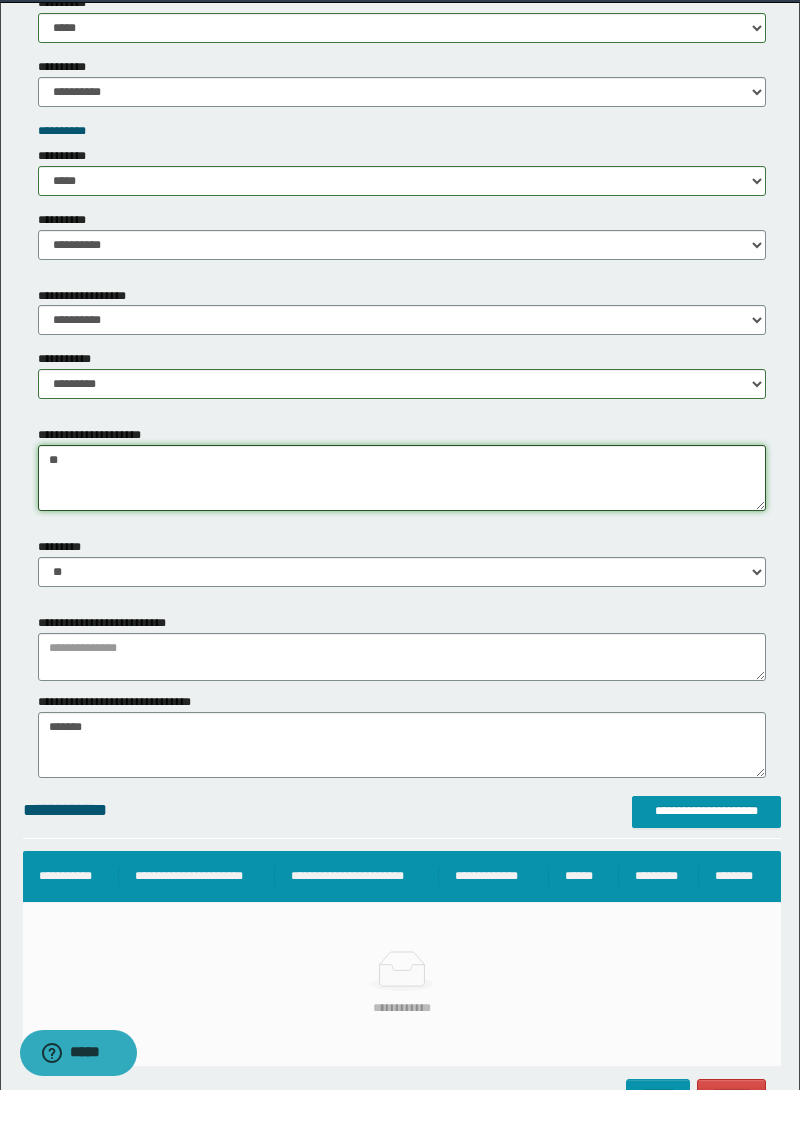 type on "*" 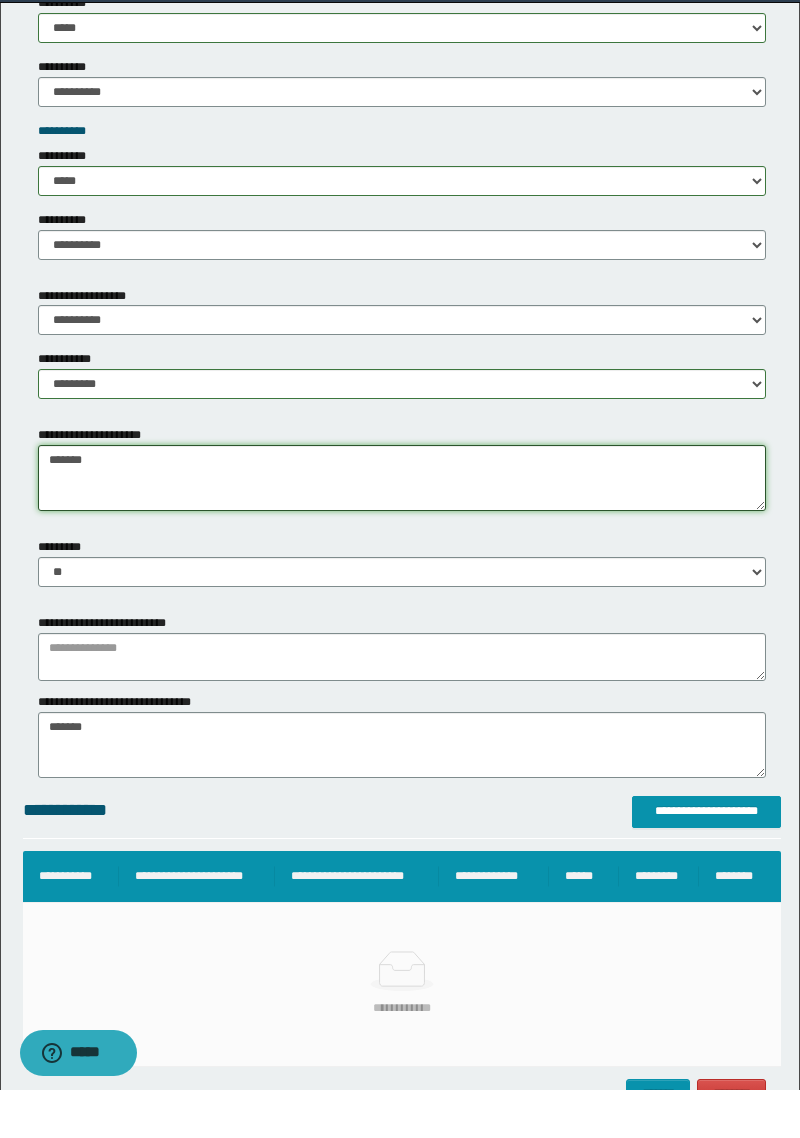 type on "******" 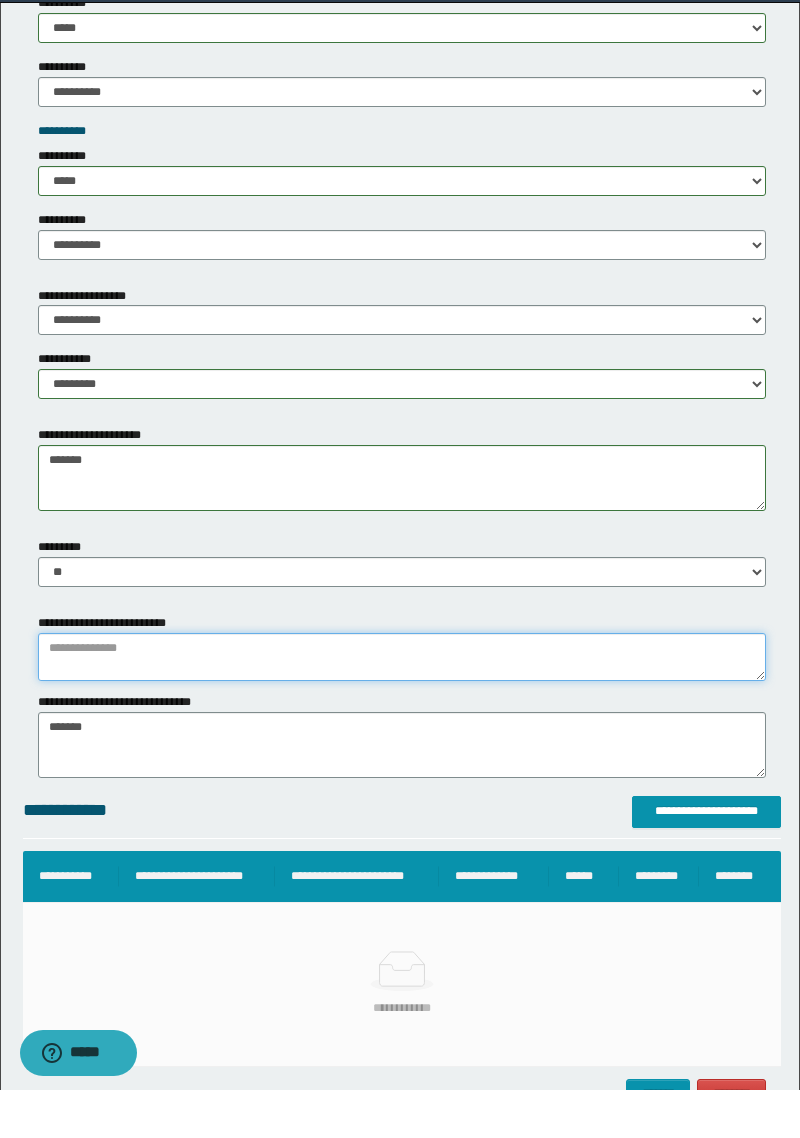 click at bounding box center [402, 705] 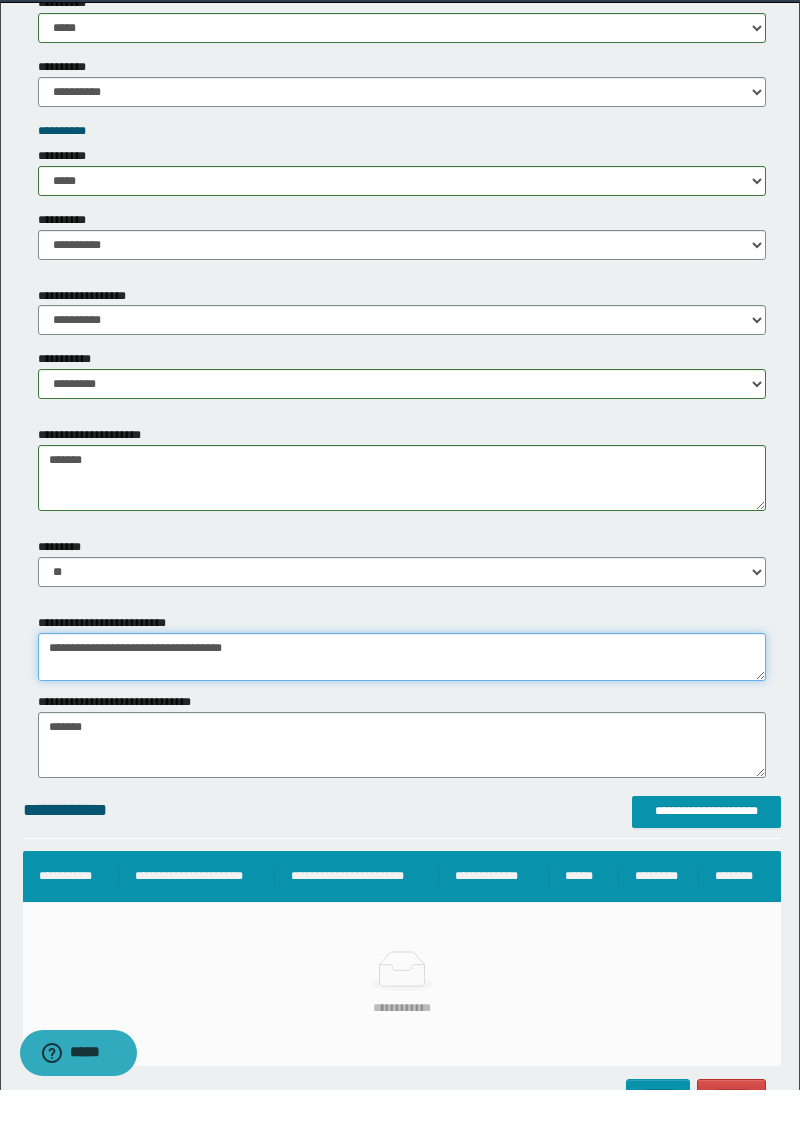 type on "**********" 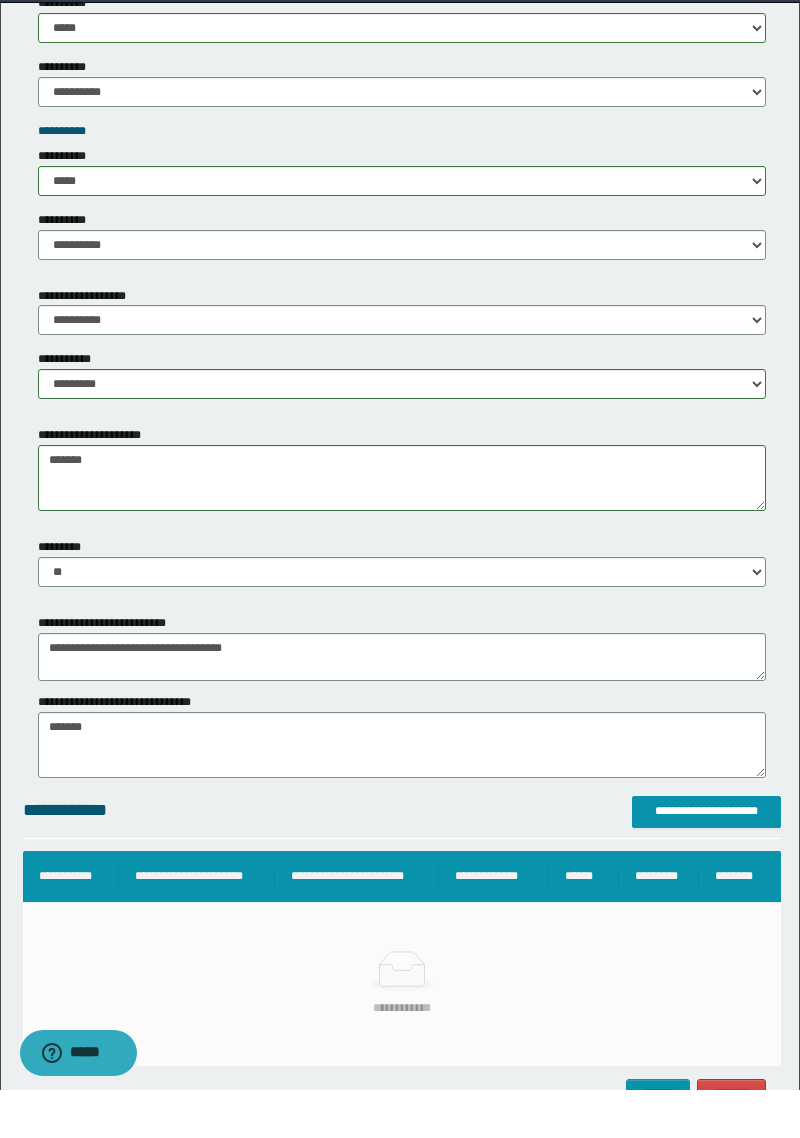 click on "**********" at bounding box center (130, 750) 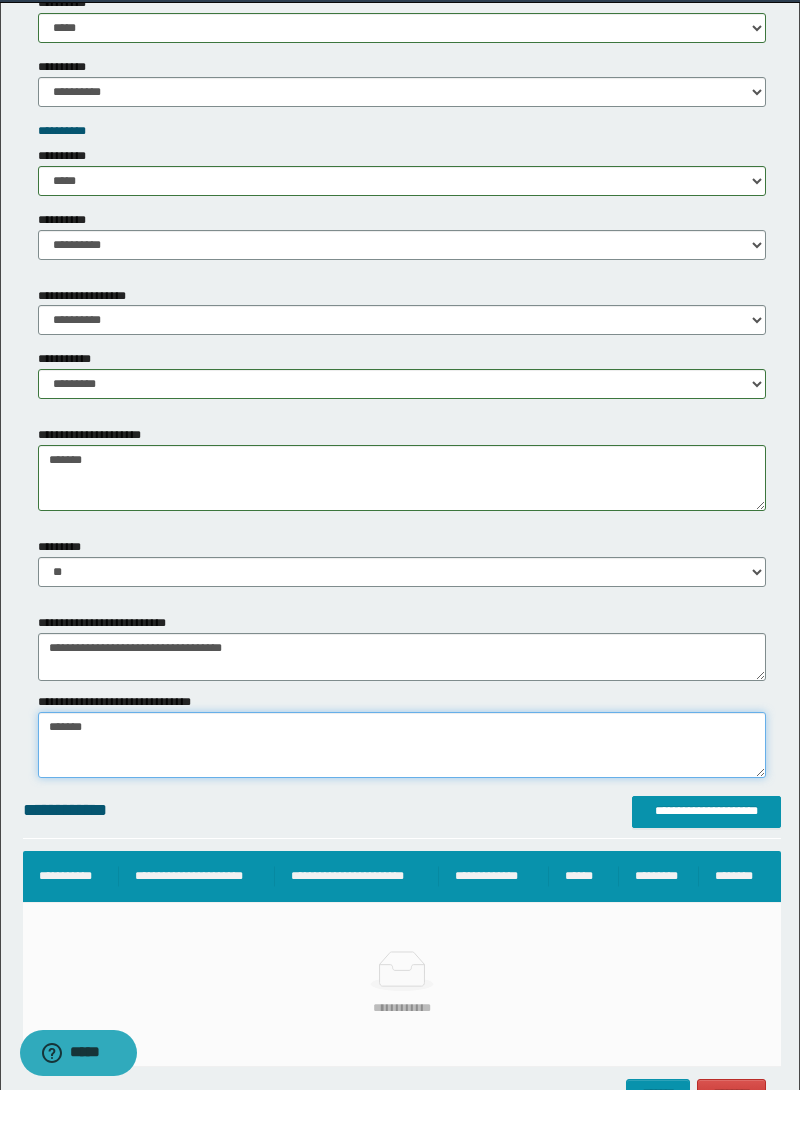 click on "*******" at bounding box center [402, 793] 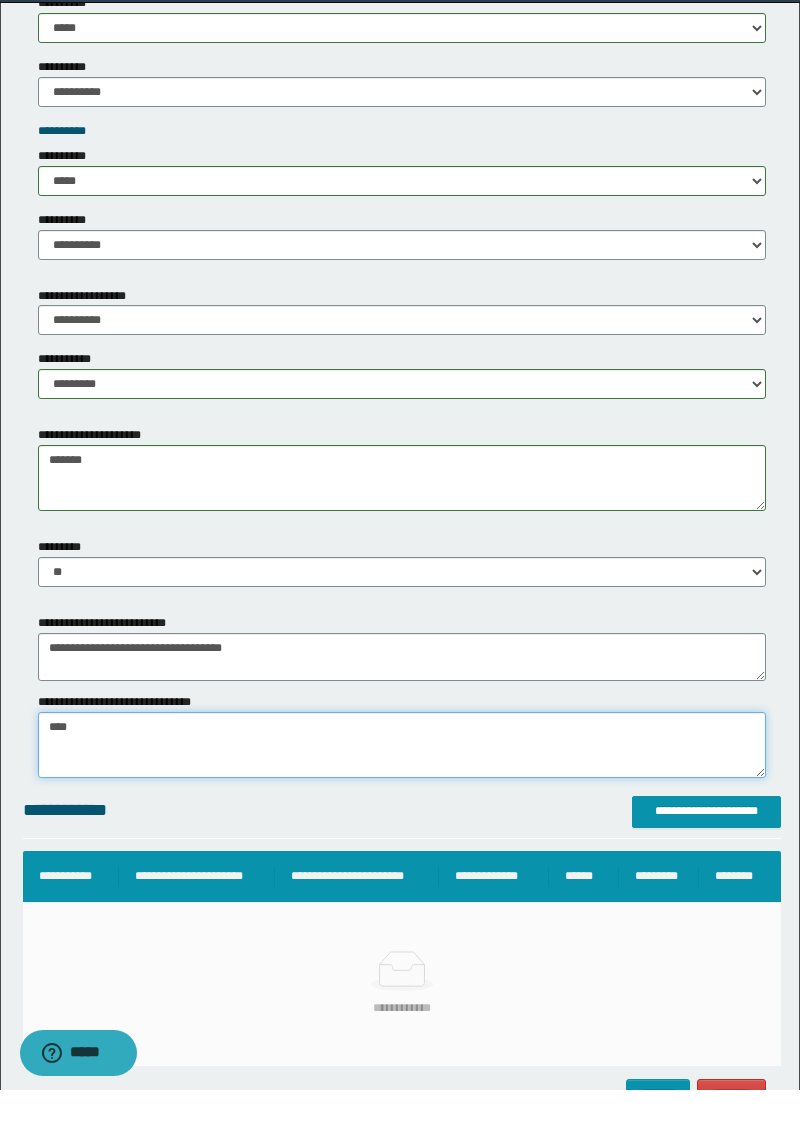 click on "*******" at bounding box center (402, 793) 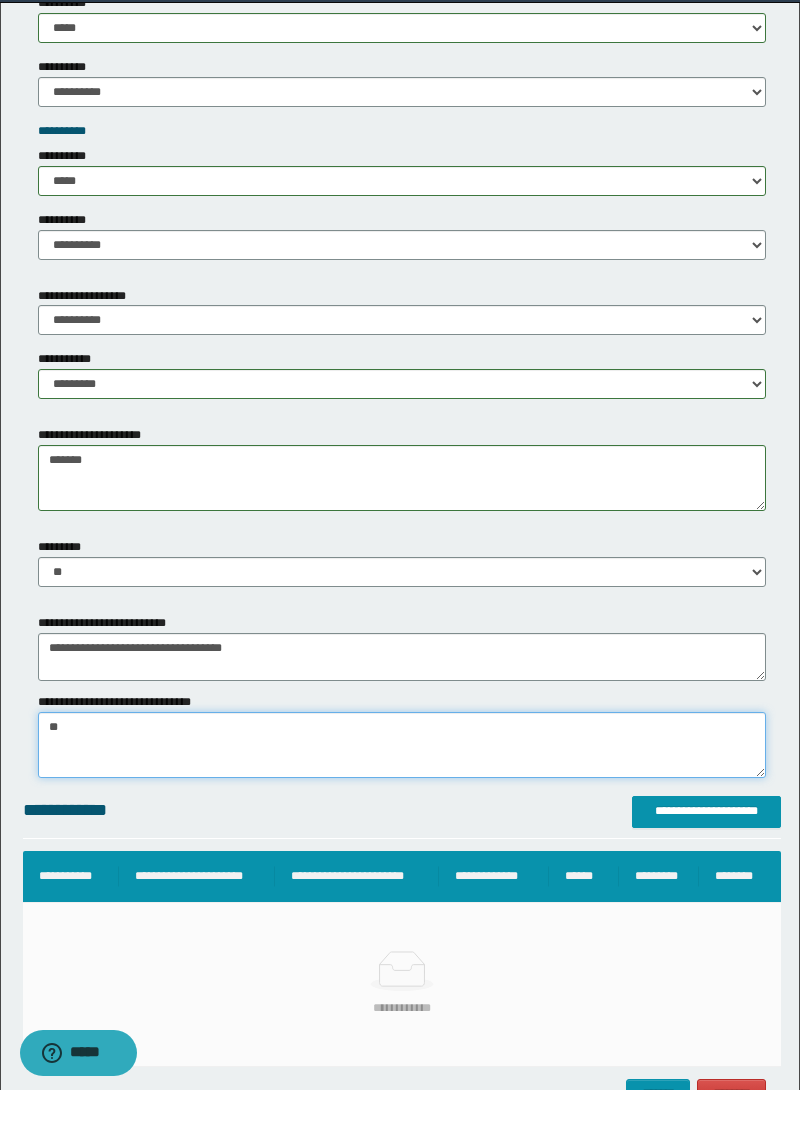 type on "*" 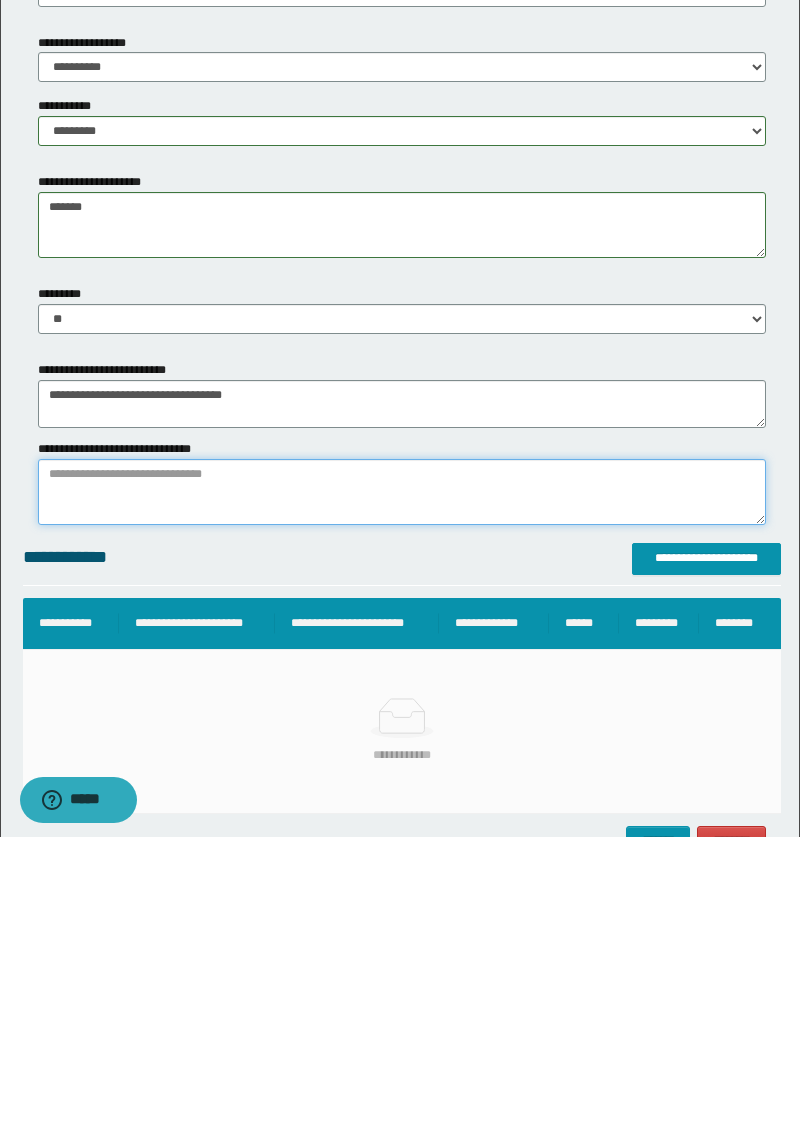 scroll, scrollTop: 2165, scrollLeft: 0, axis: vertical 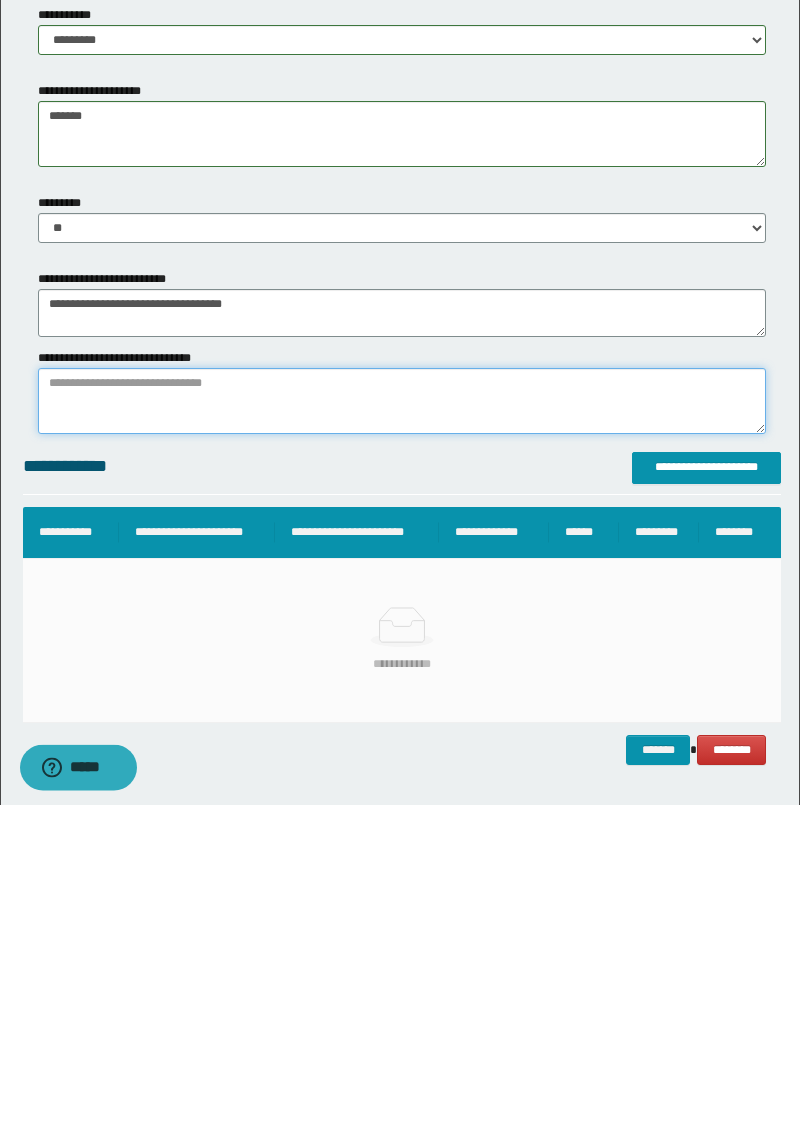 type on "*" 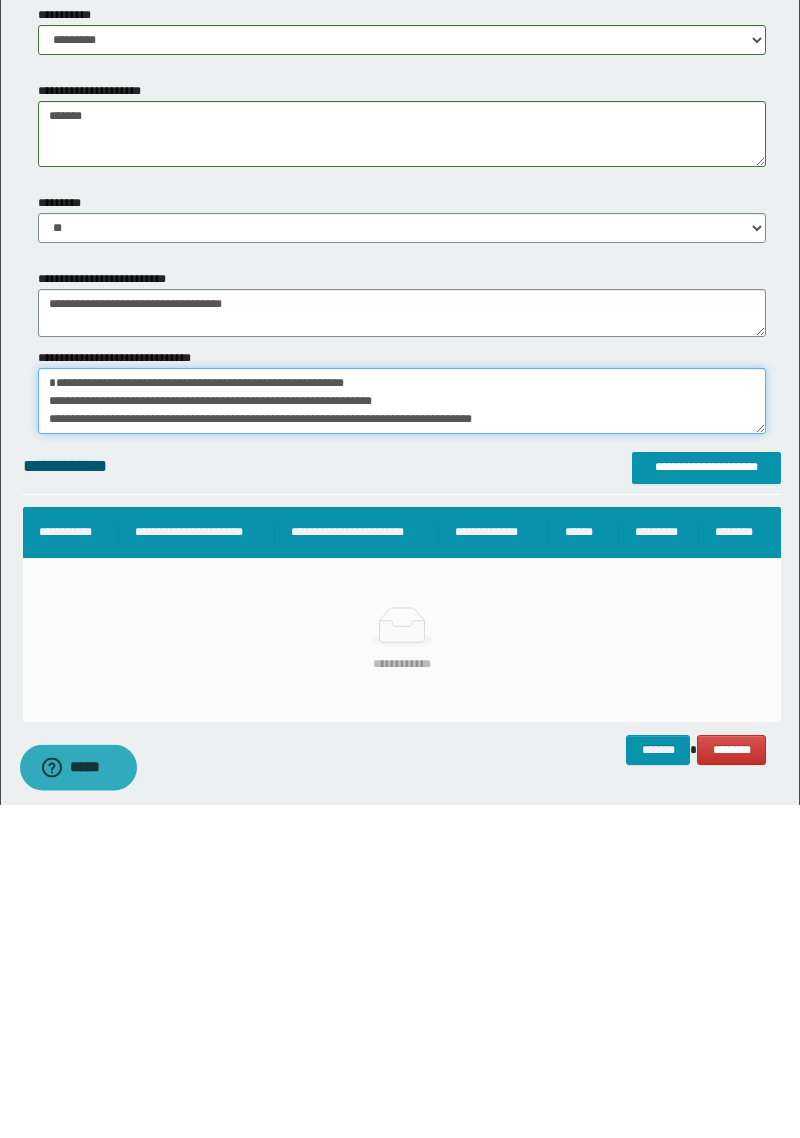 scroll, scrollTop: 47, scrollLeft: 0, axis: vertical 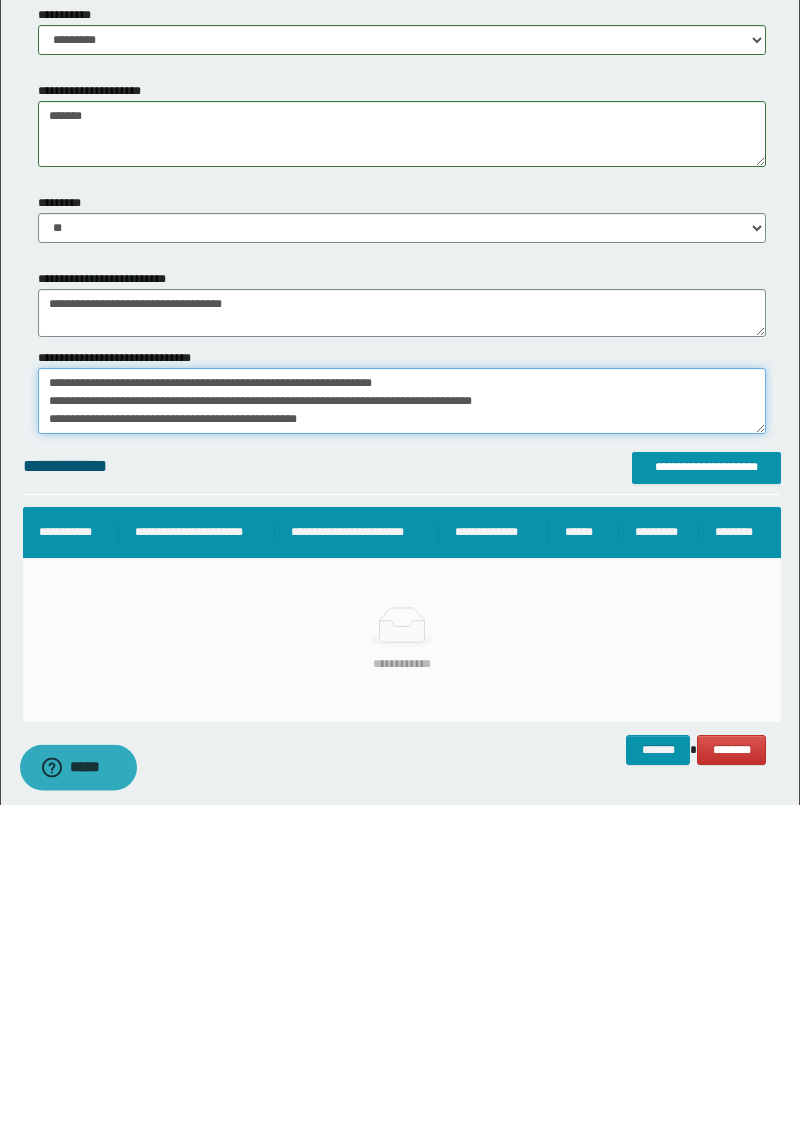type on "**********" 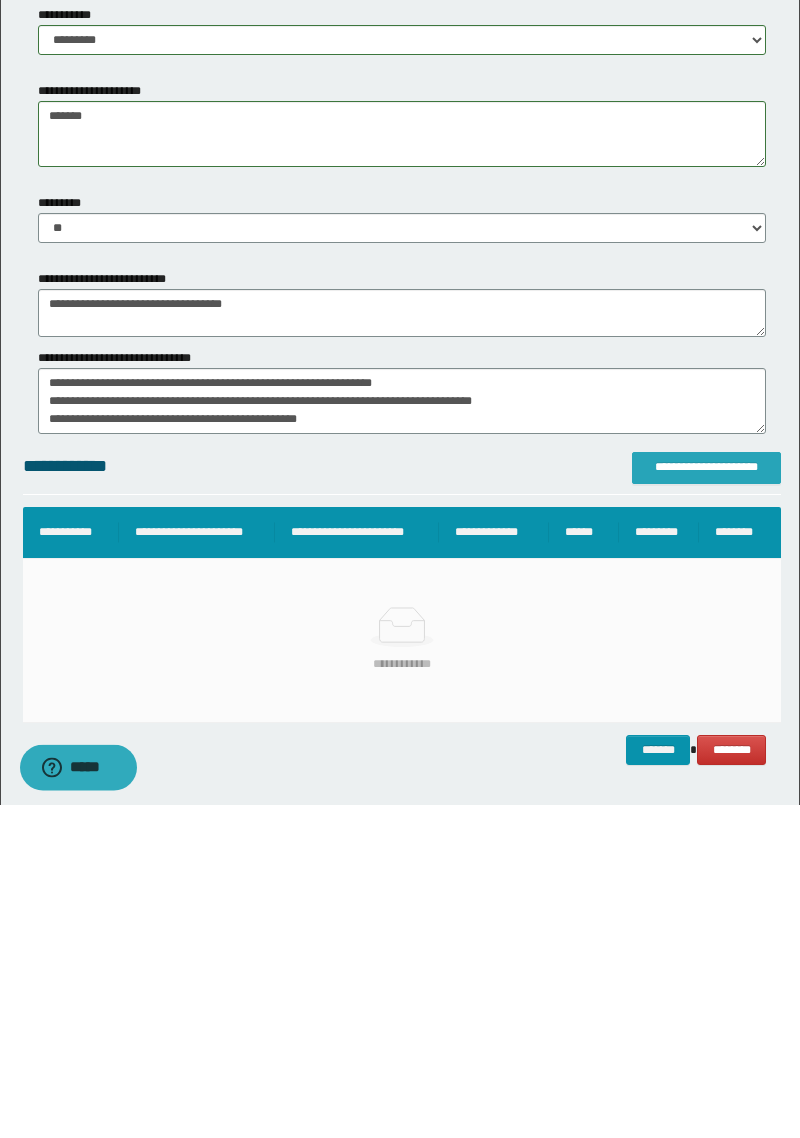 click on "**********" at bounding box center (706, 802) 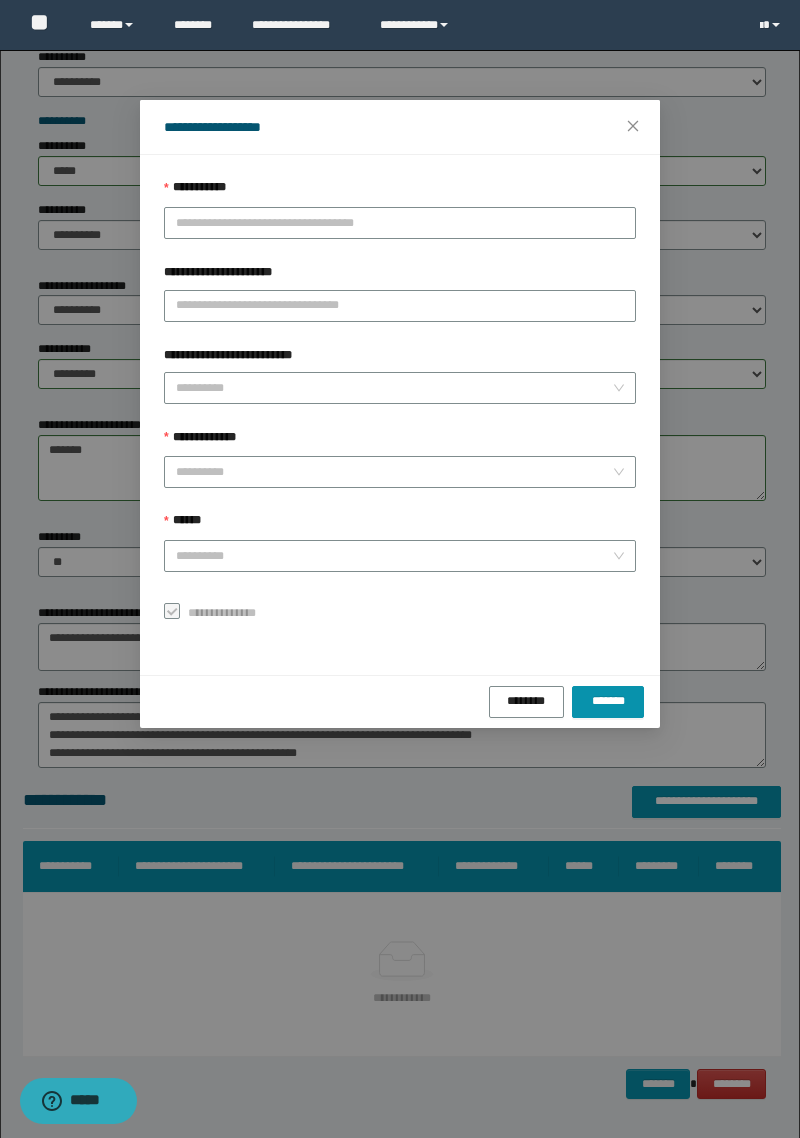 click on "**********" at bounding box center (400, 223) 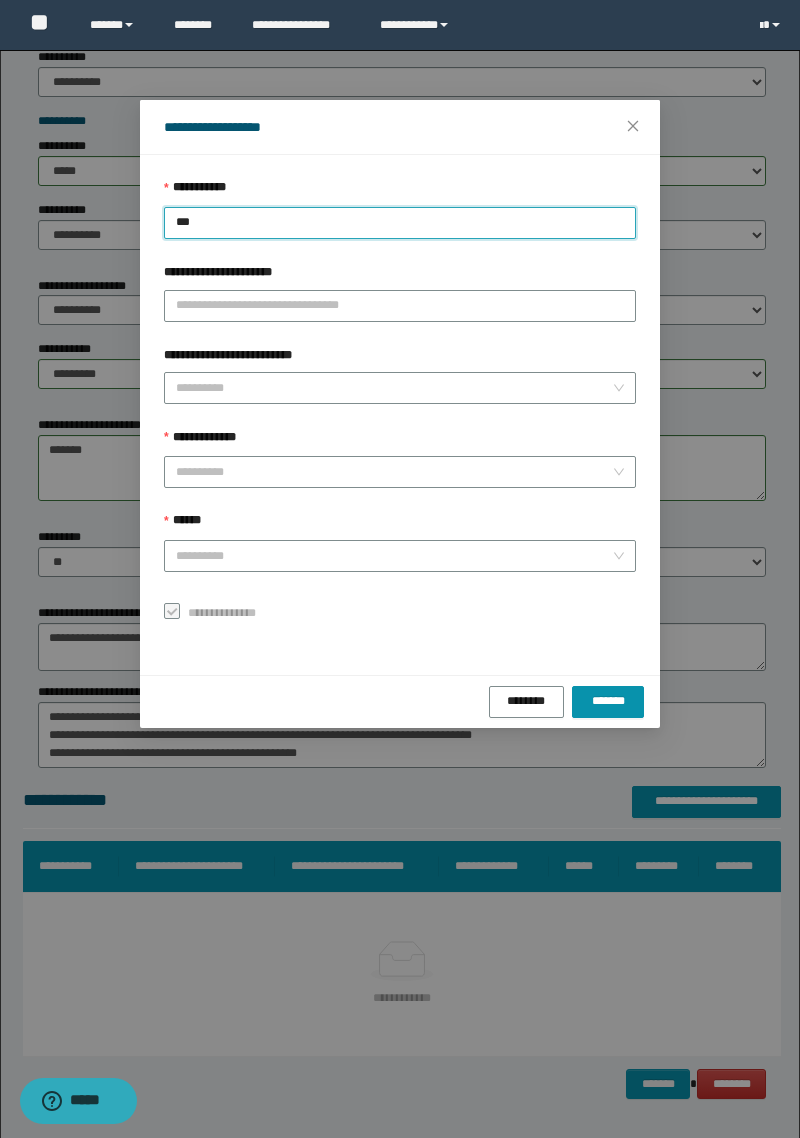 type on "****" 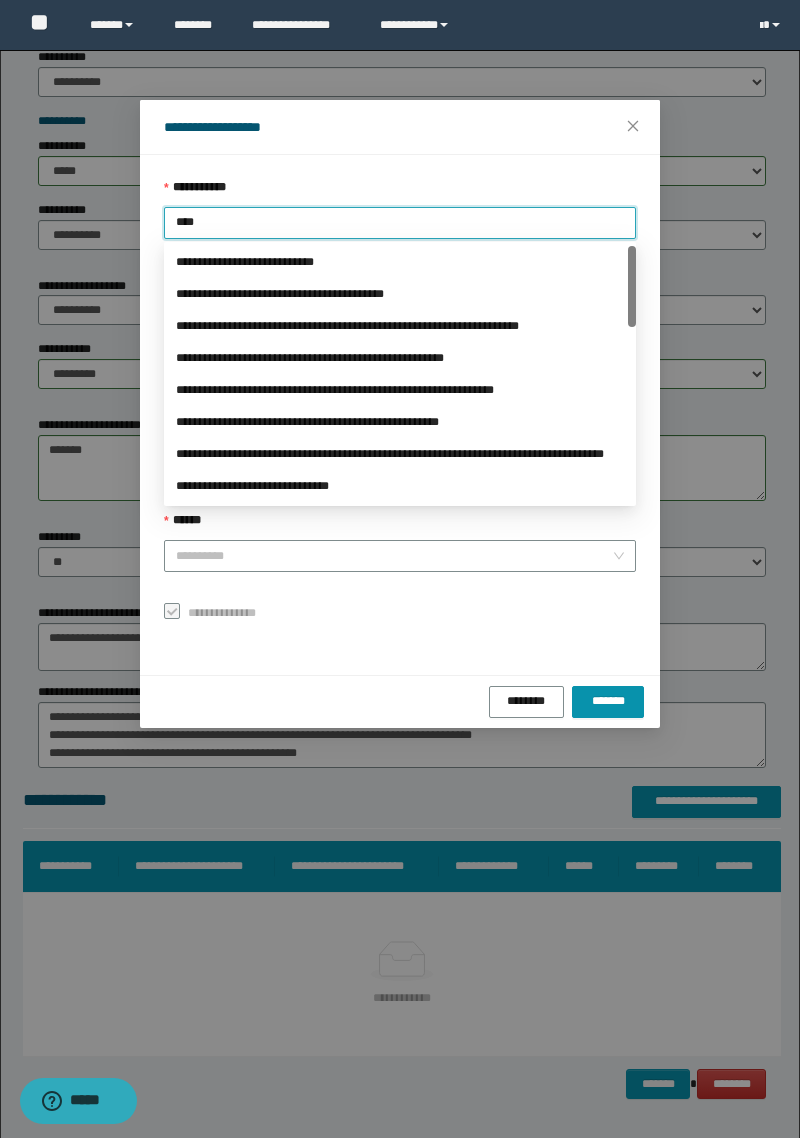 click on "**********" at bounding box center (400, 518) 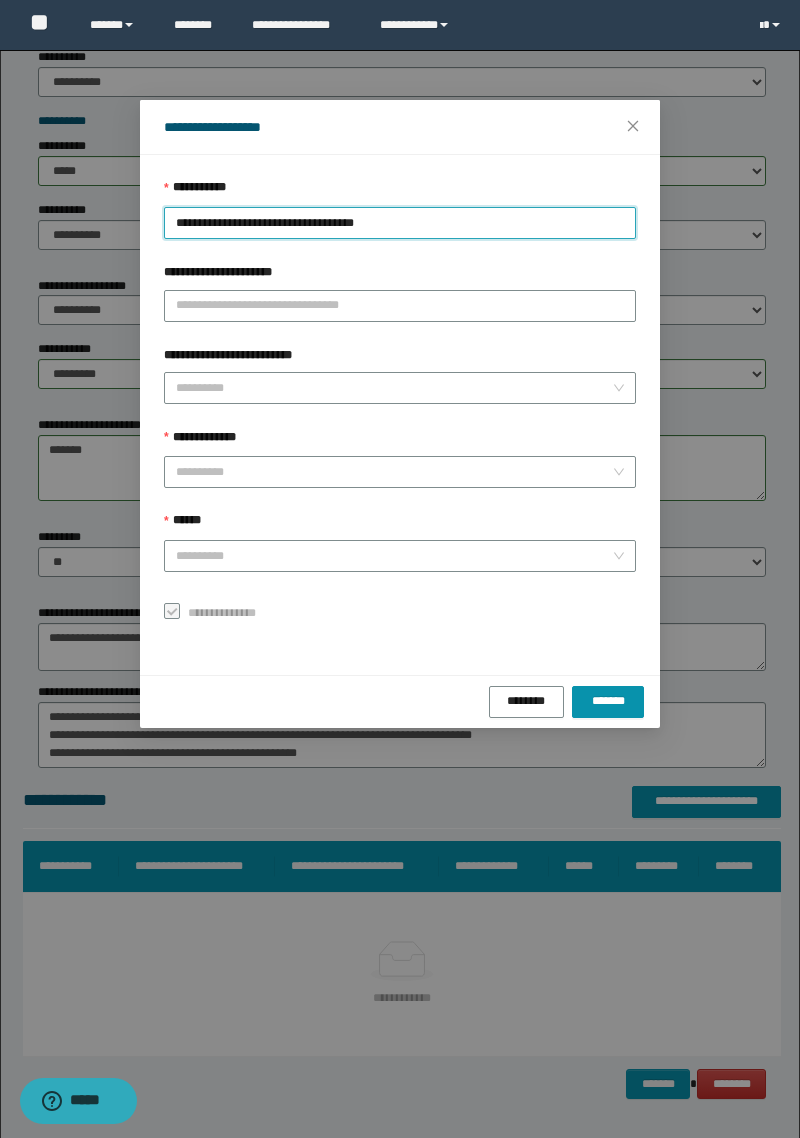 click on "**********" at bounding box center (400, 442) 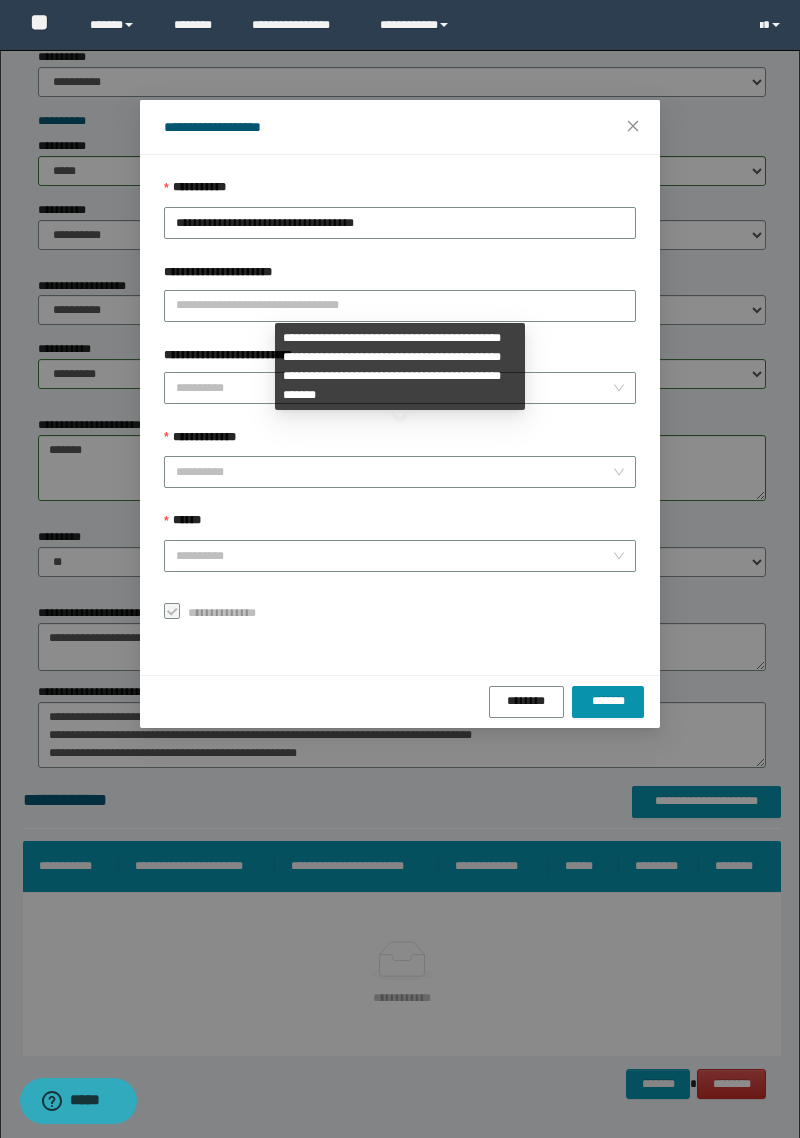 click on "**********" at bounding box center [394, 472] 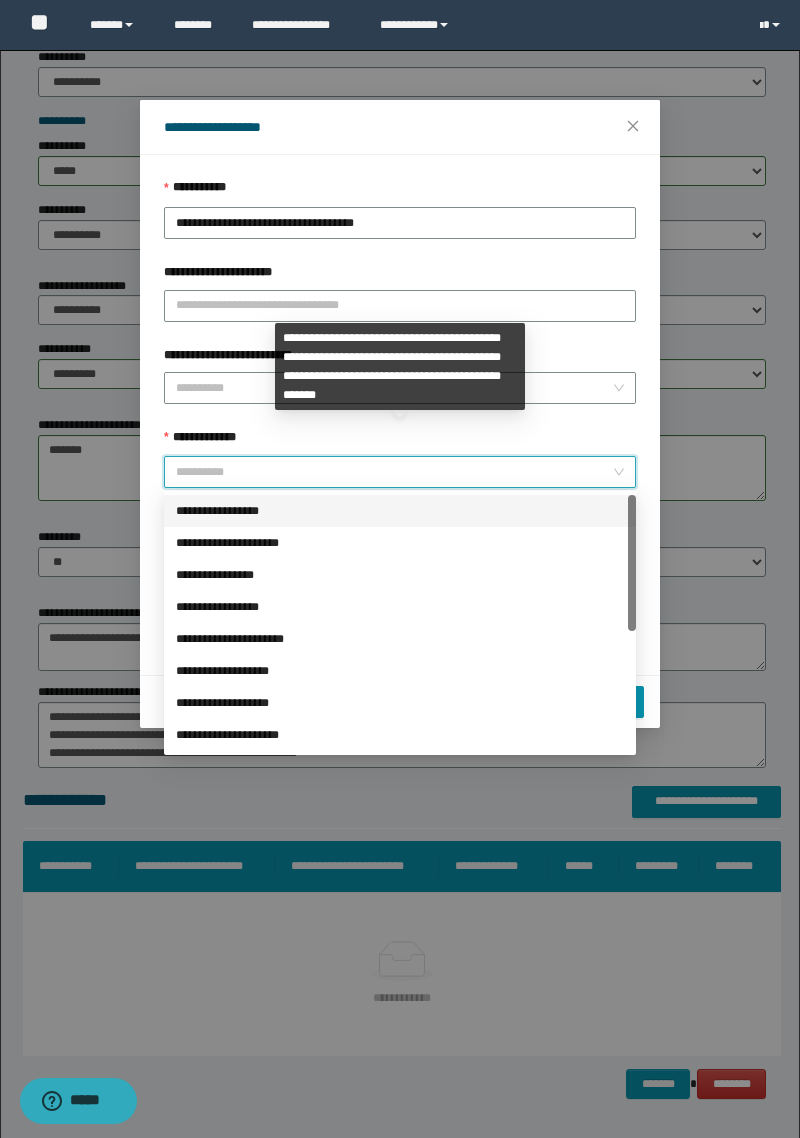 scroll, scrollTop: 222, scrollLeft: 0, axis: vertical 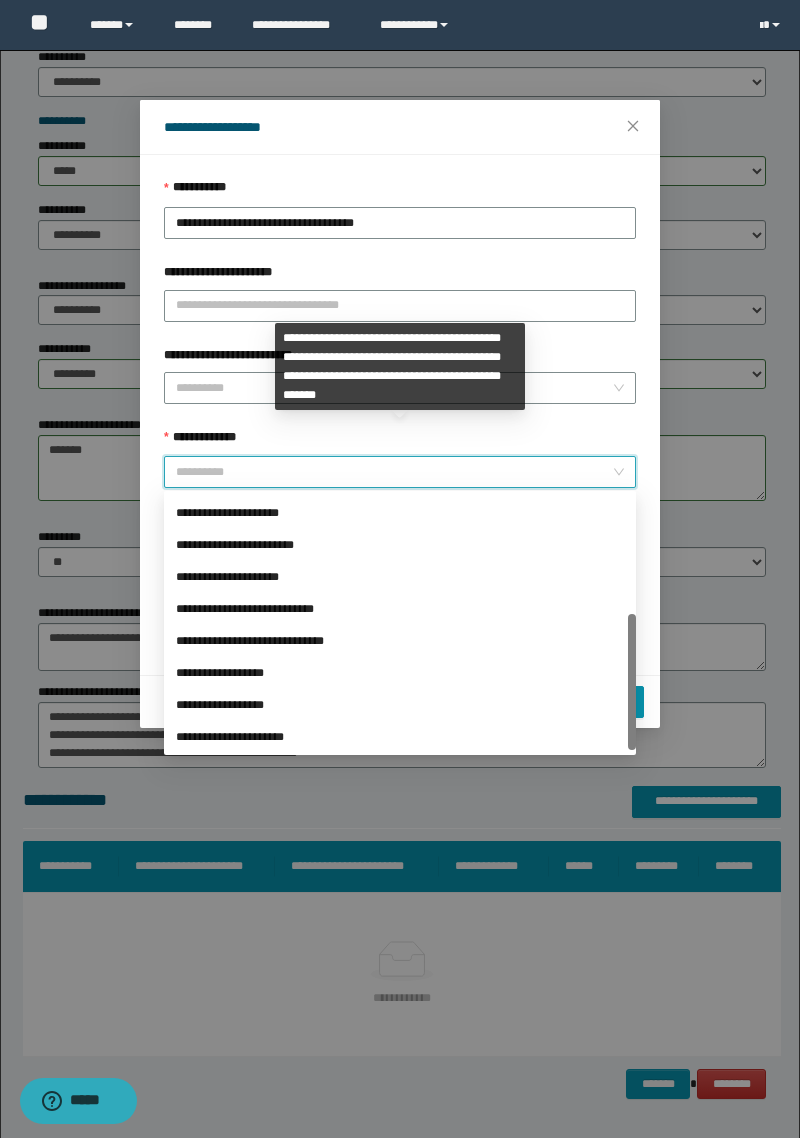 click on "**********" at bounding box center (400, 673) 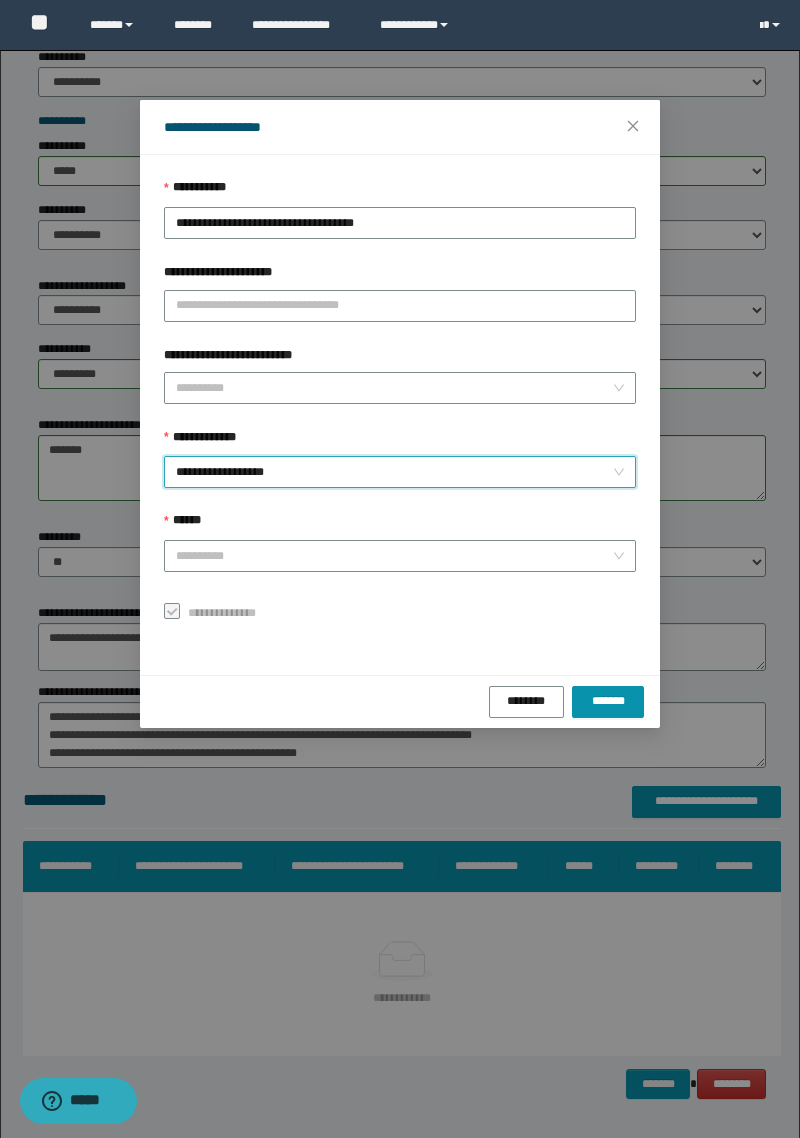 click on "******" at bounding box center (394, 556) 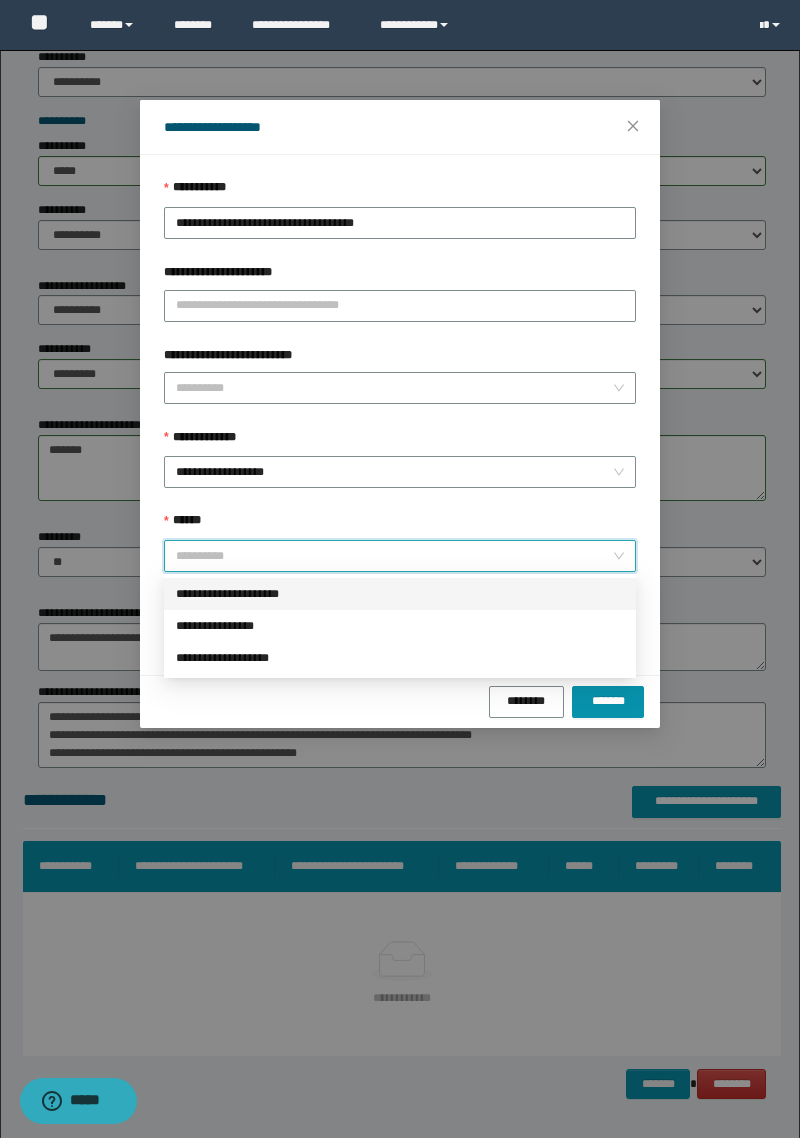 click on "**********" at bounding box center [400, 594] 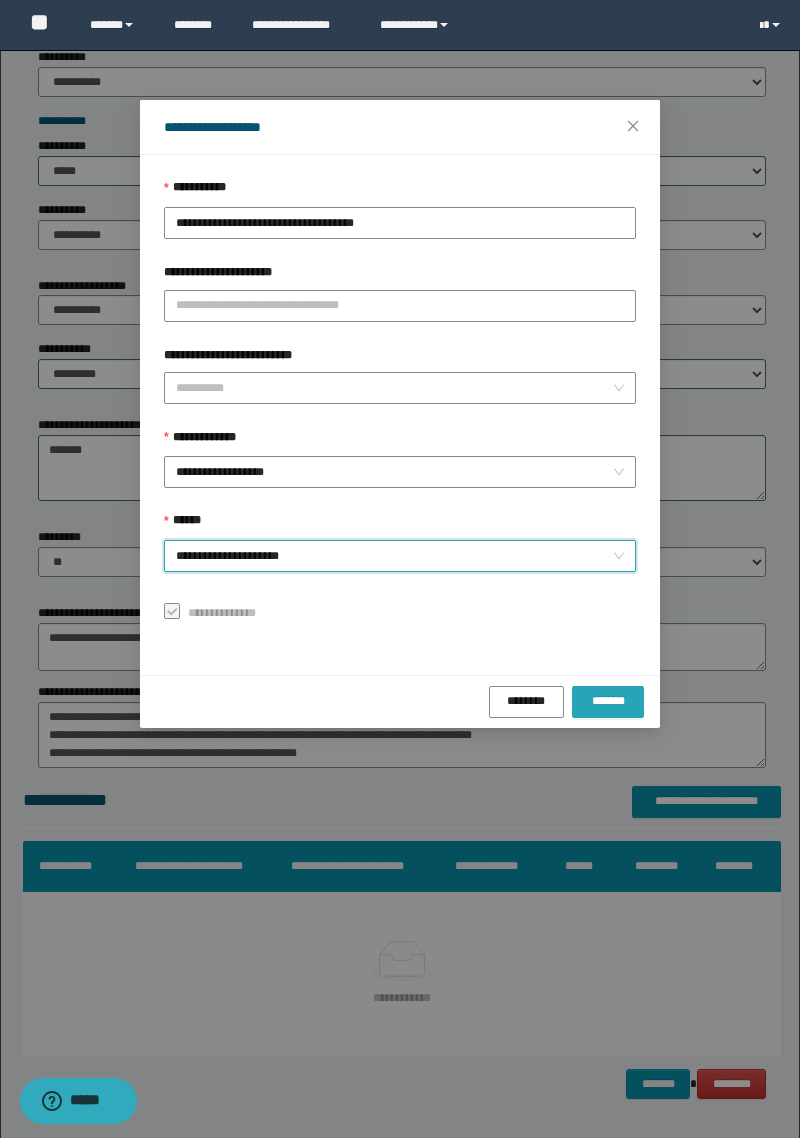 click on "*******" at bounding box center (608, 702) 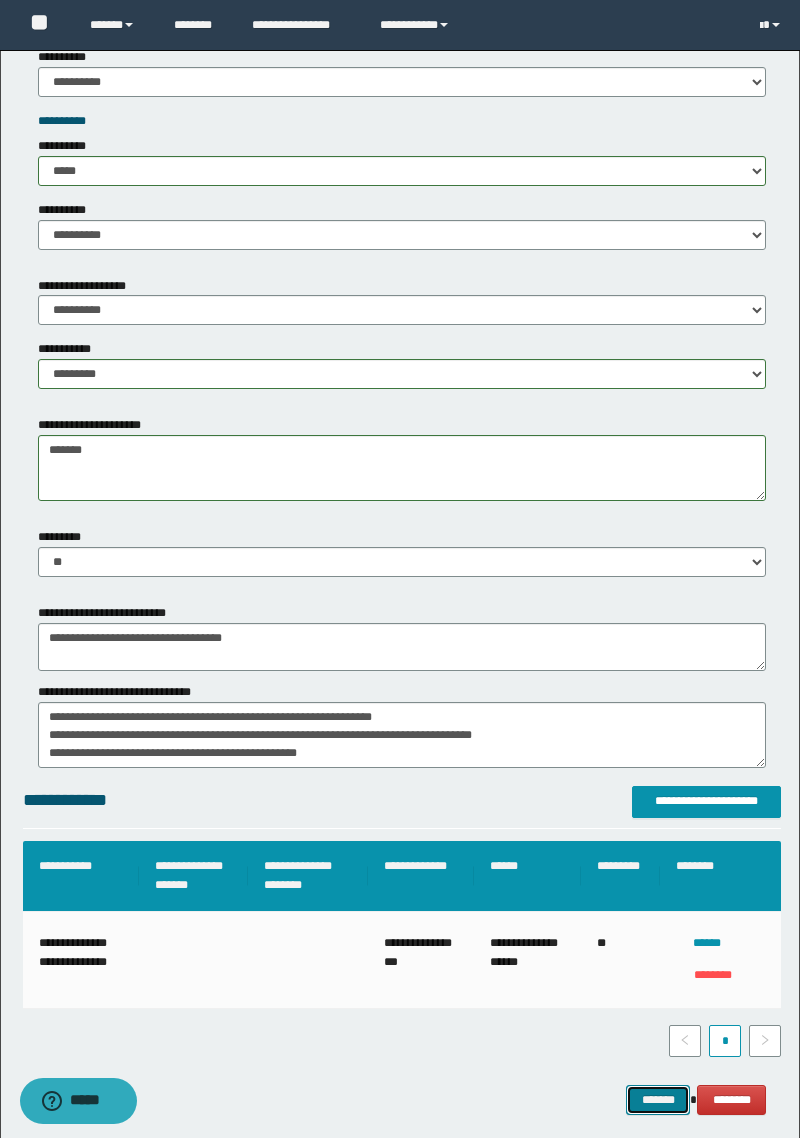 click on "*******" at bounding box center [658, 1100] 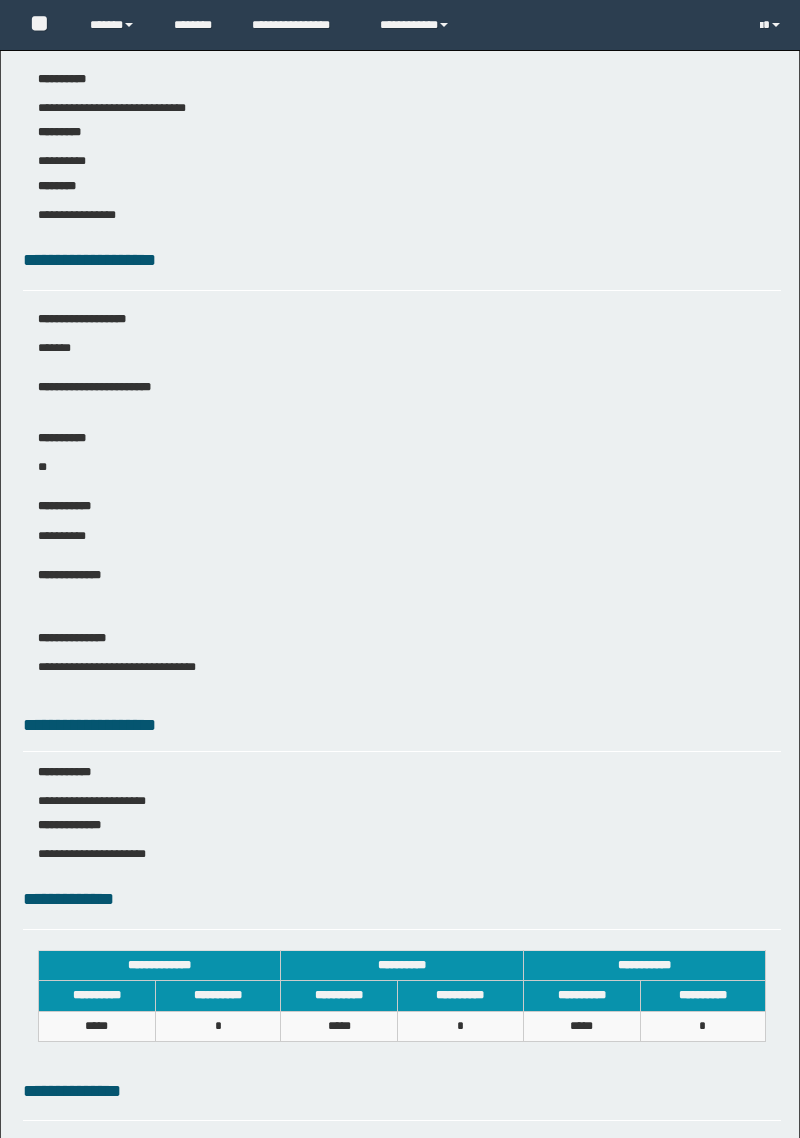 scroll, scrollTop: 0, scrollLeft: 0, axis: both 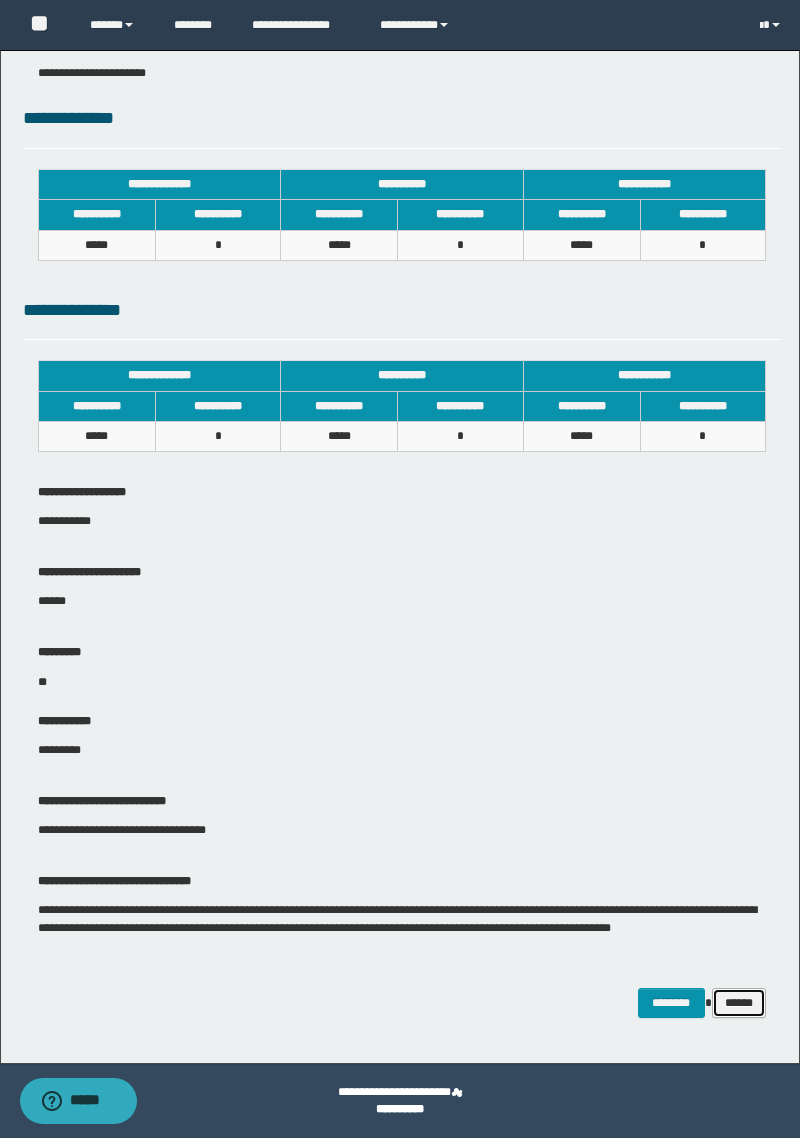 click on "******" at bounding box center (739, 1003) 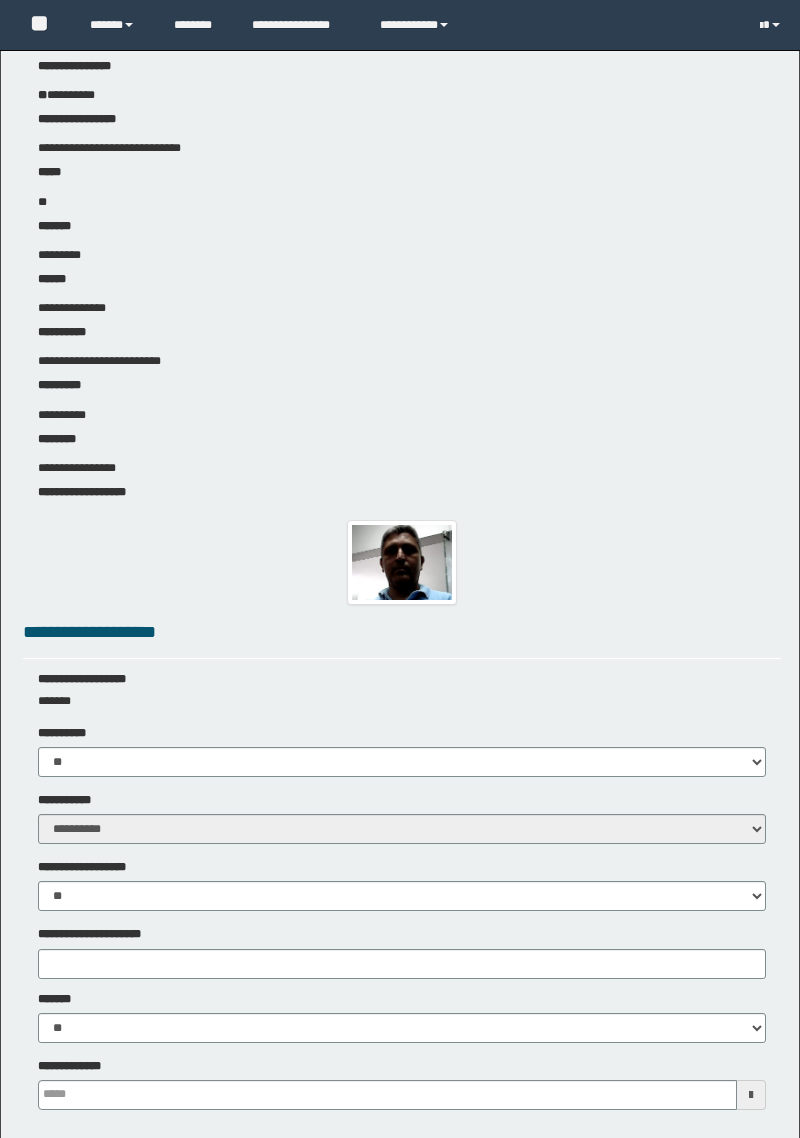scroll, scrollTop: 70, scrollLeft: 0, axis: vertical 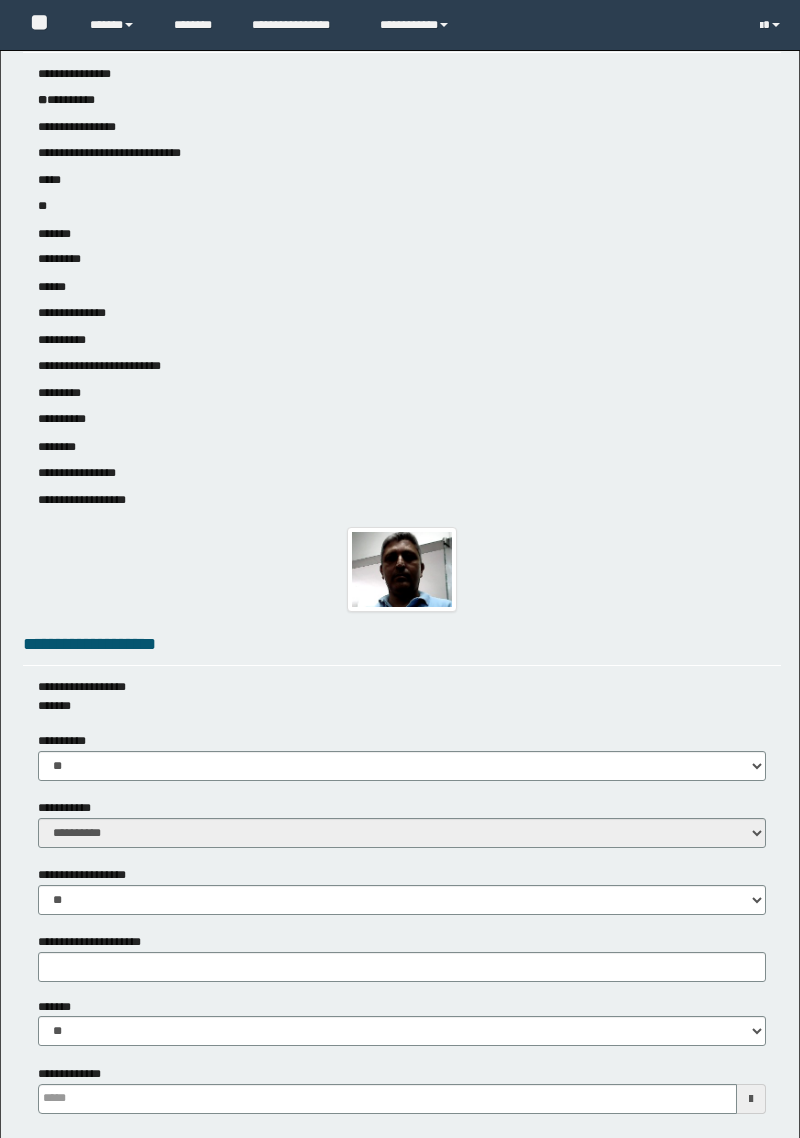 type 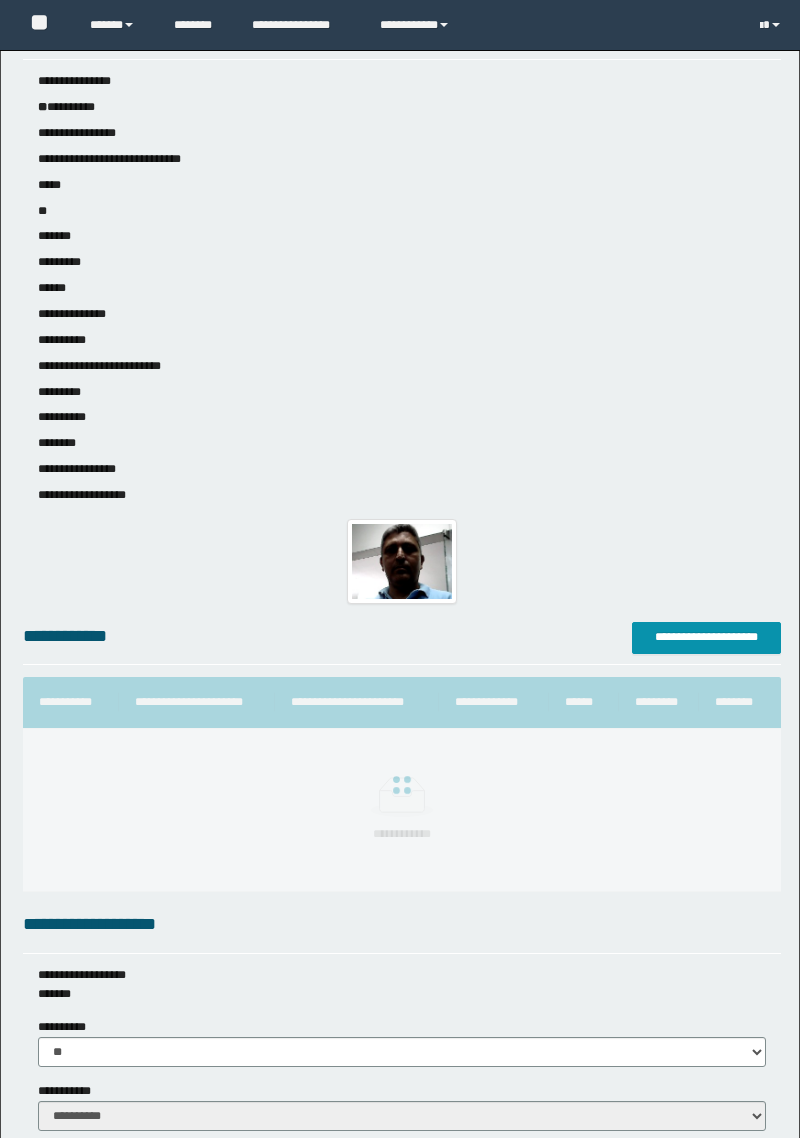 scroll, scrollTop: 0, scrollLeft: 0, axis: both 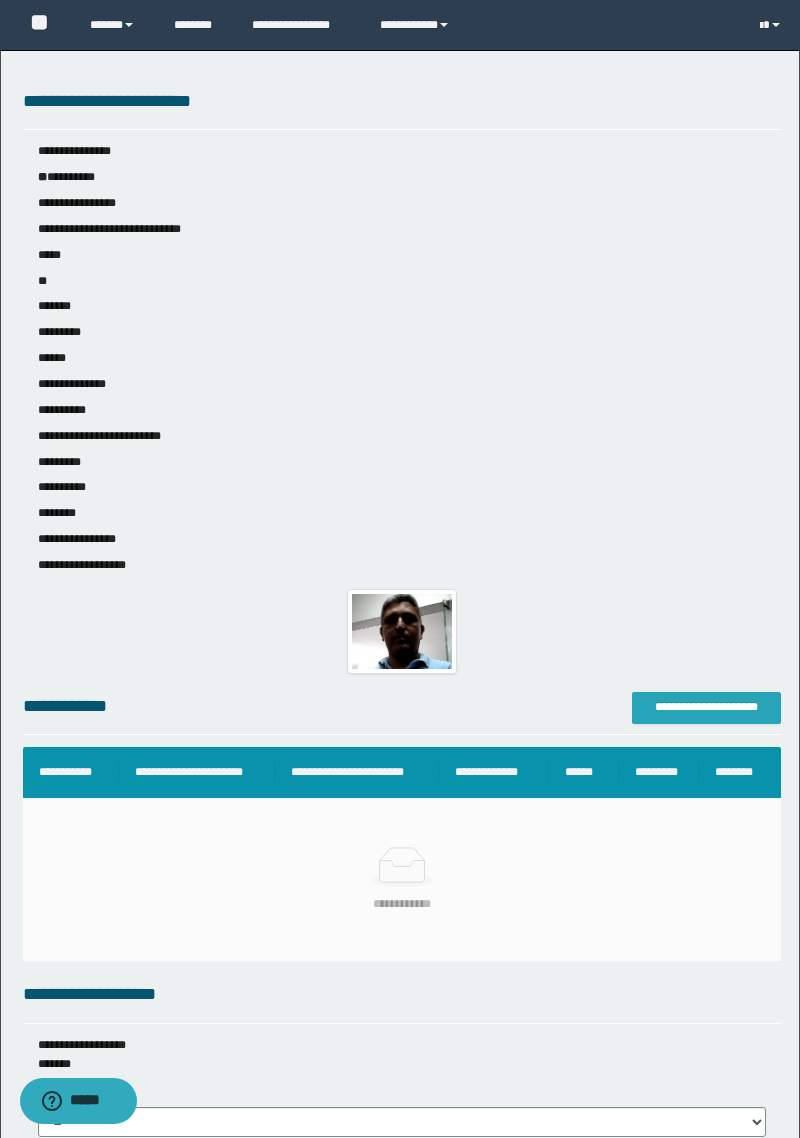 click on "**********" at bounding box center (706, 708) 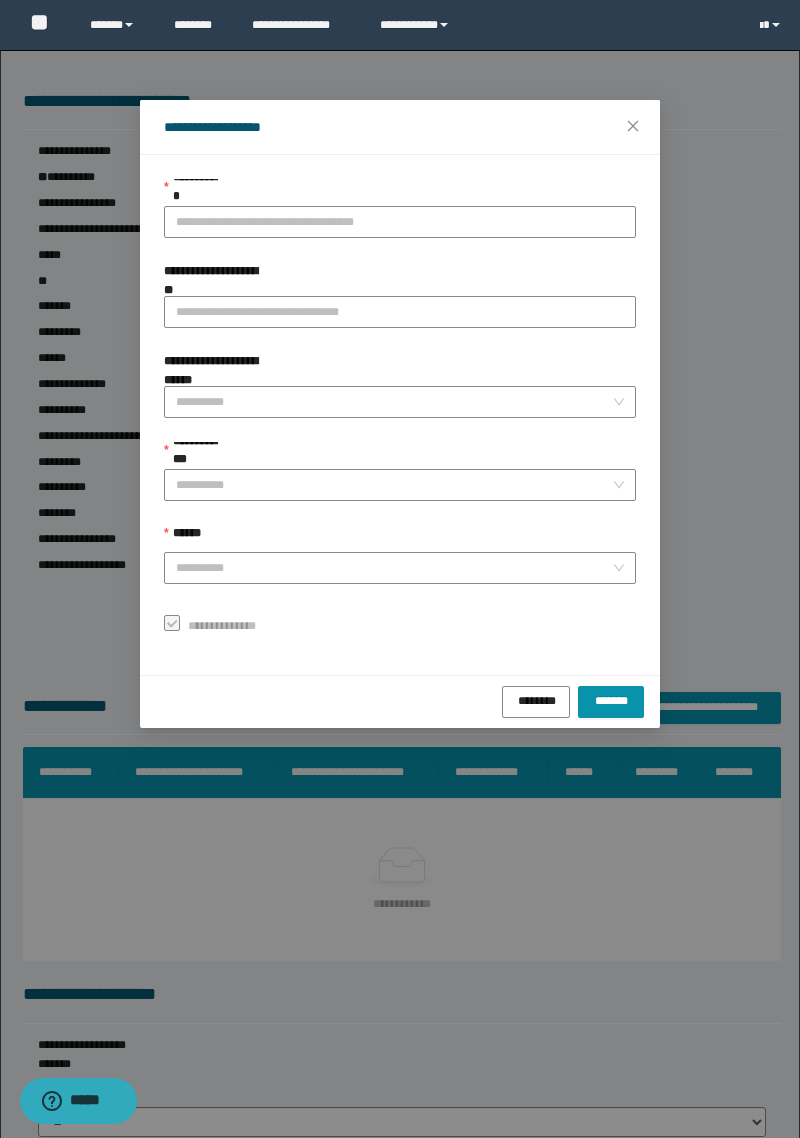 click on "**********" at bounding box center [400, 222] 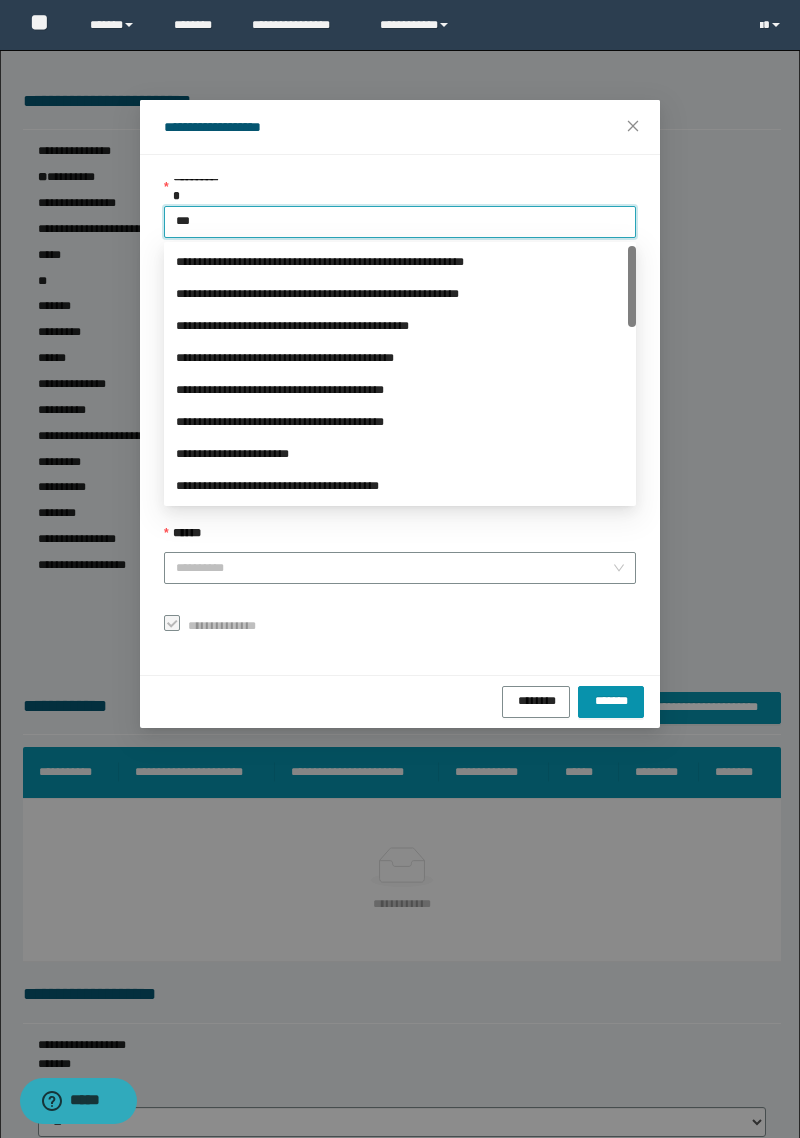 type on "****" 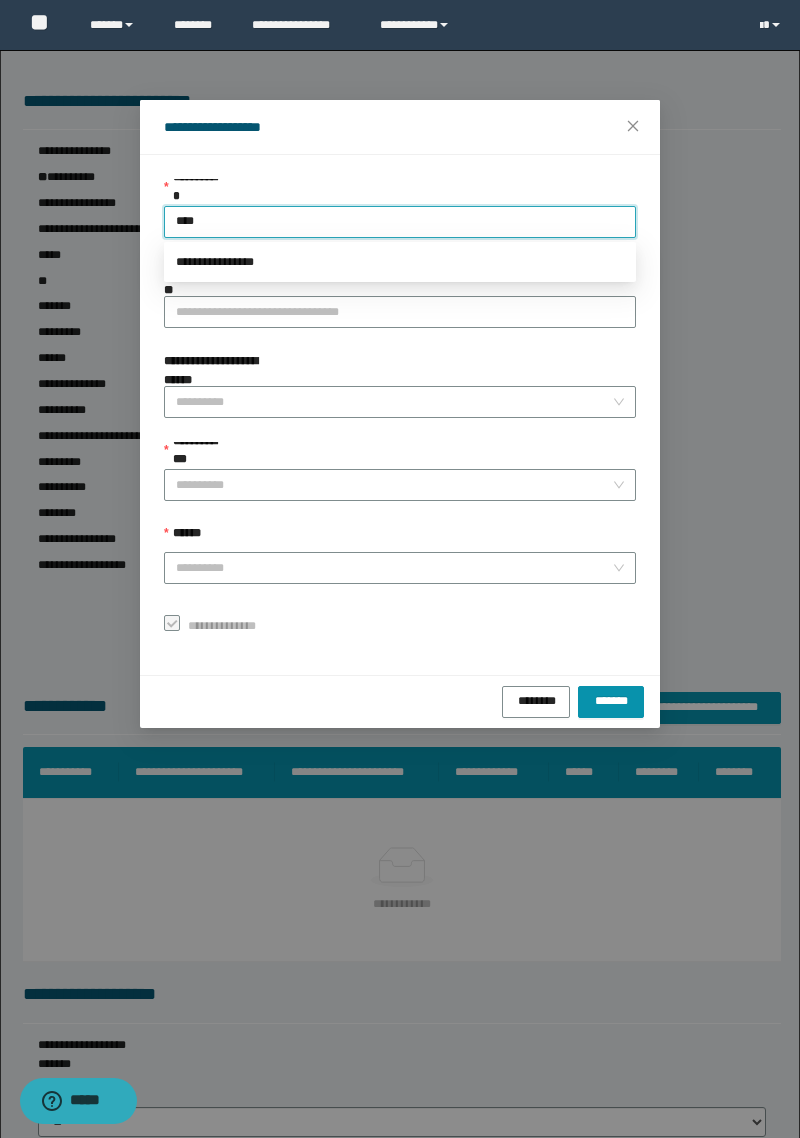 click on "**********" at bounding box center (400, 262) 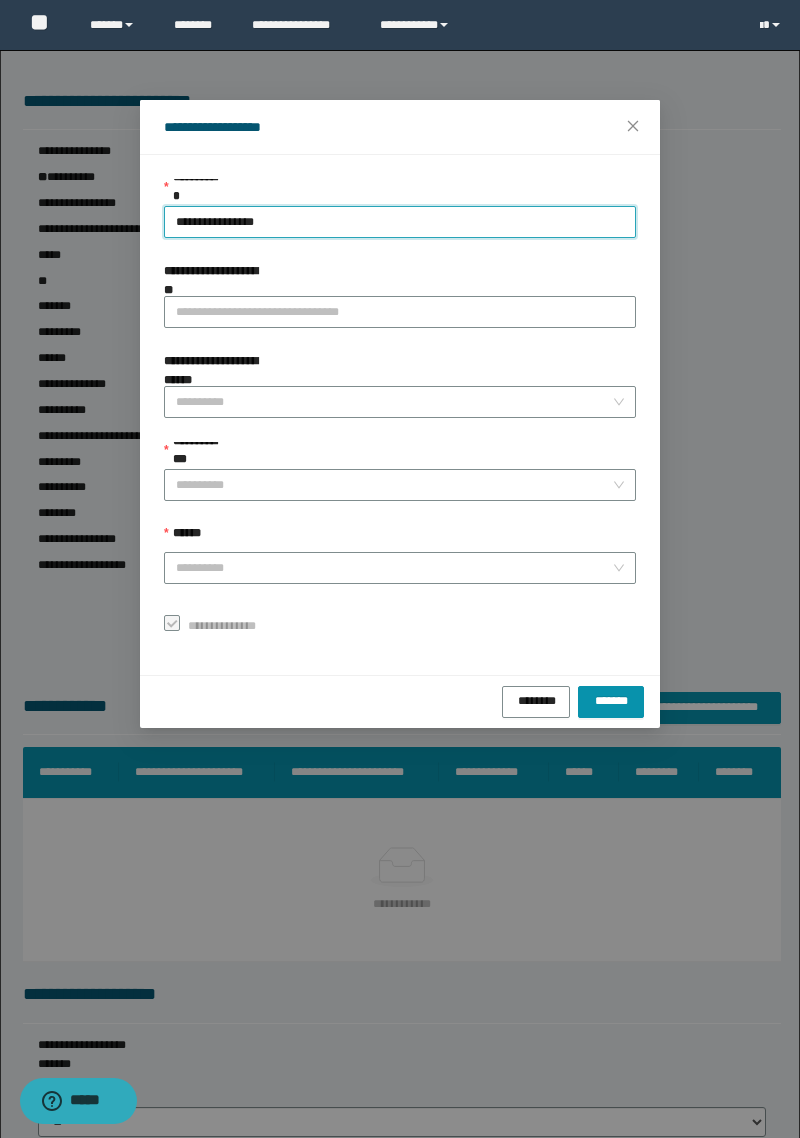 click on "**********" at bounding box center [400, 409] 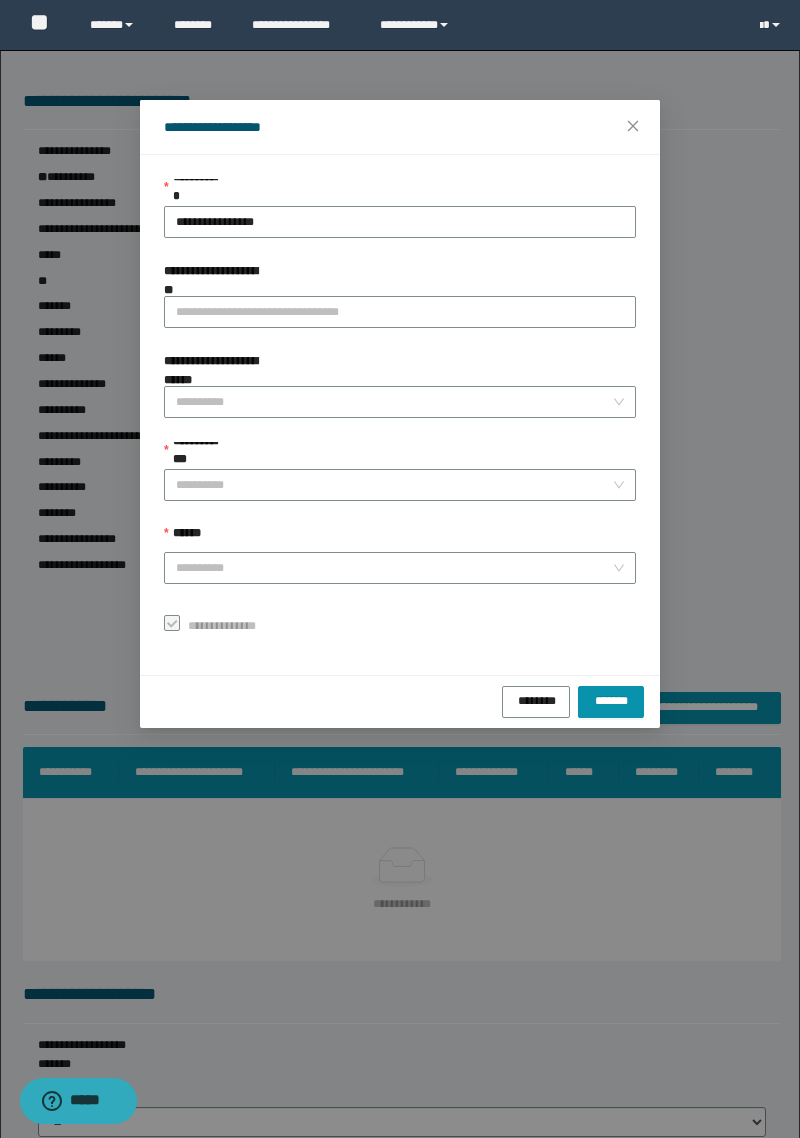 click on "**********" at bounding box center (394, 485) 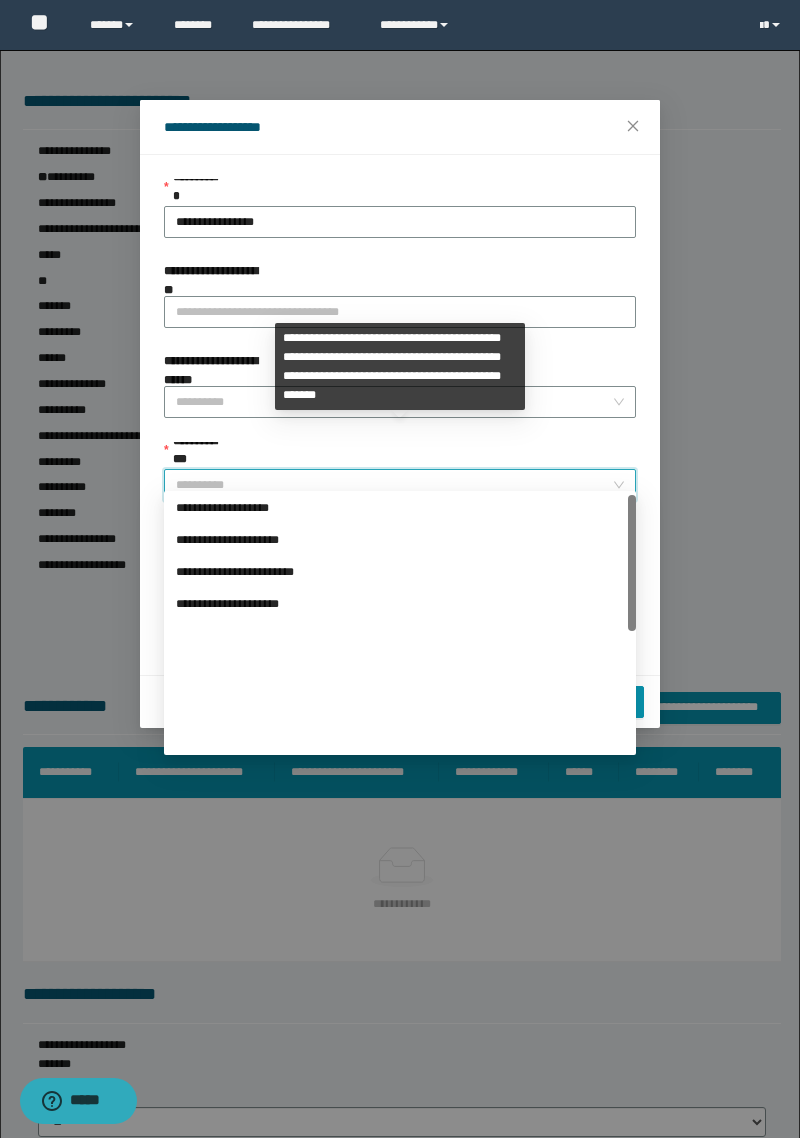 scroll, scrollTop: 224, scrollLeft: 0, axis: vertical 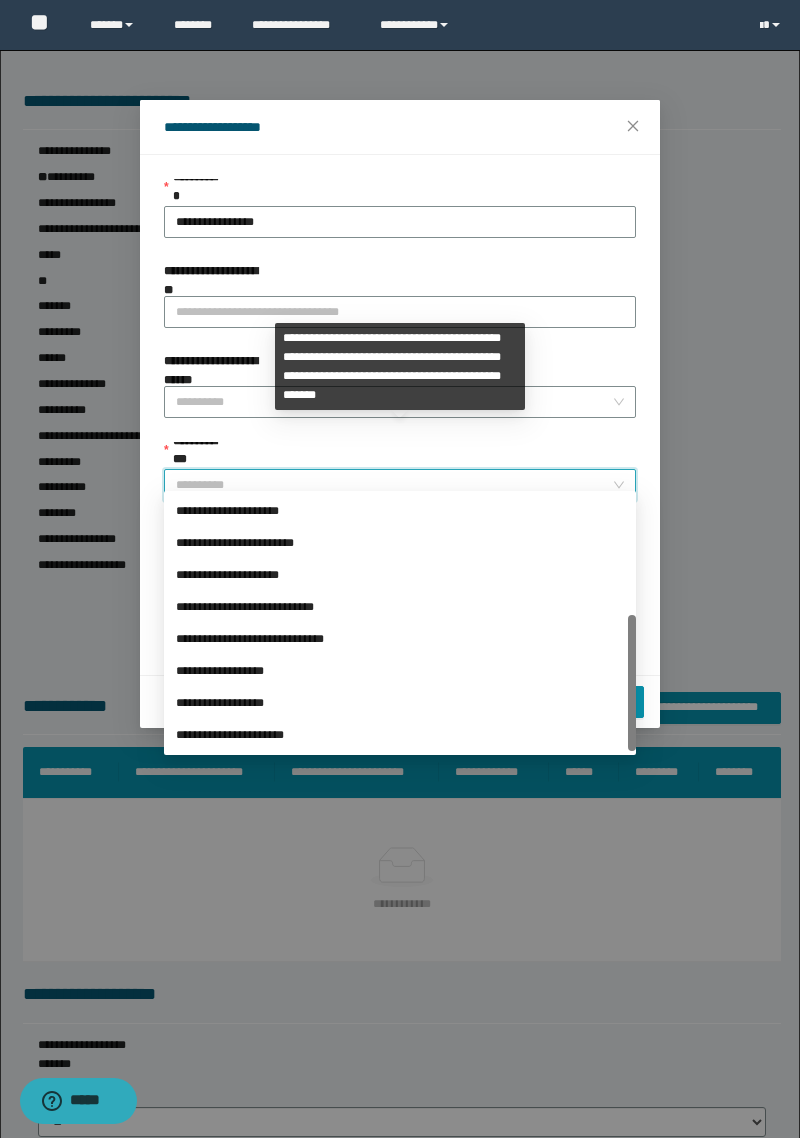 click on "**********" at bounding box center (400, 671) 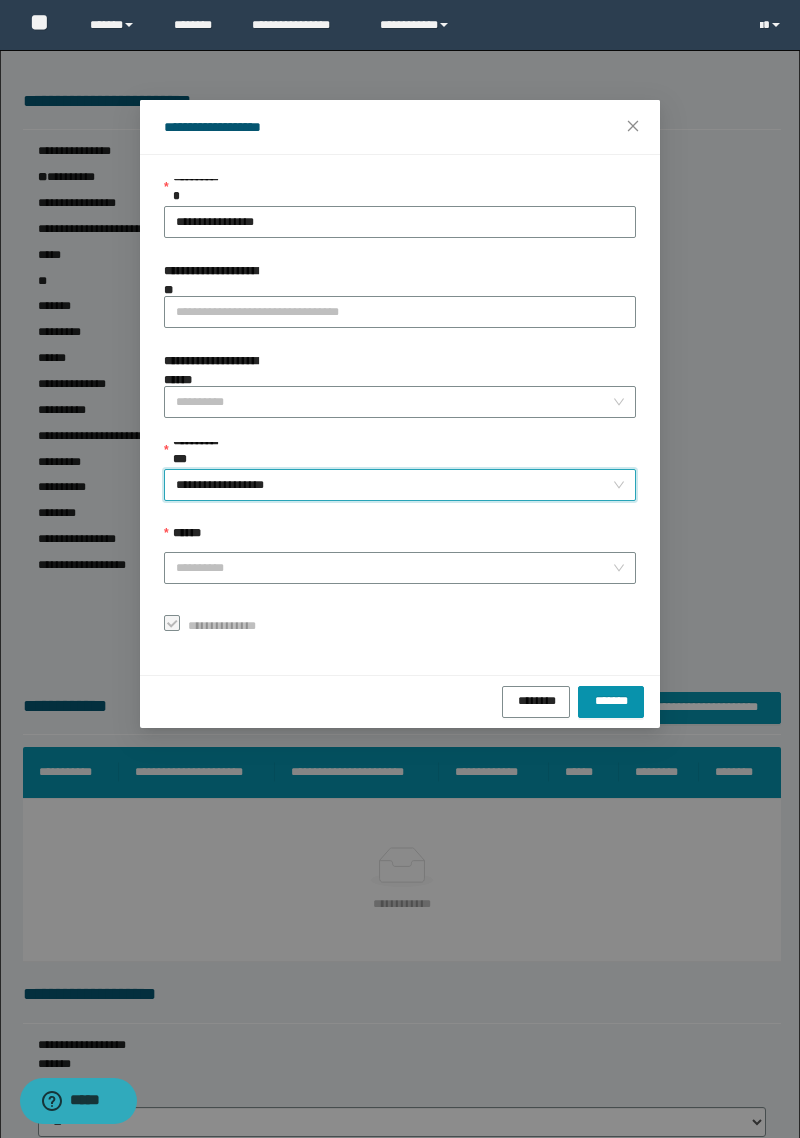 click on "******" at bounding box center [394, 568] 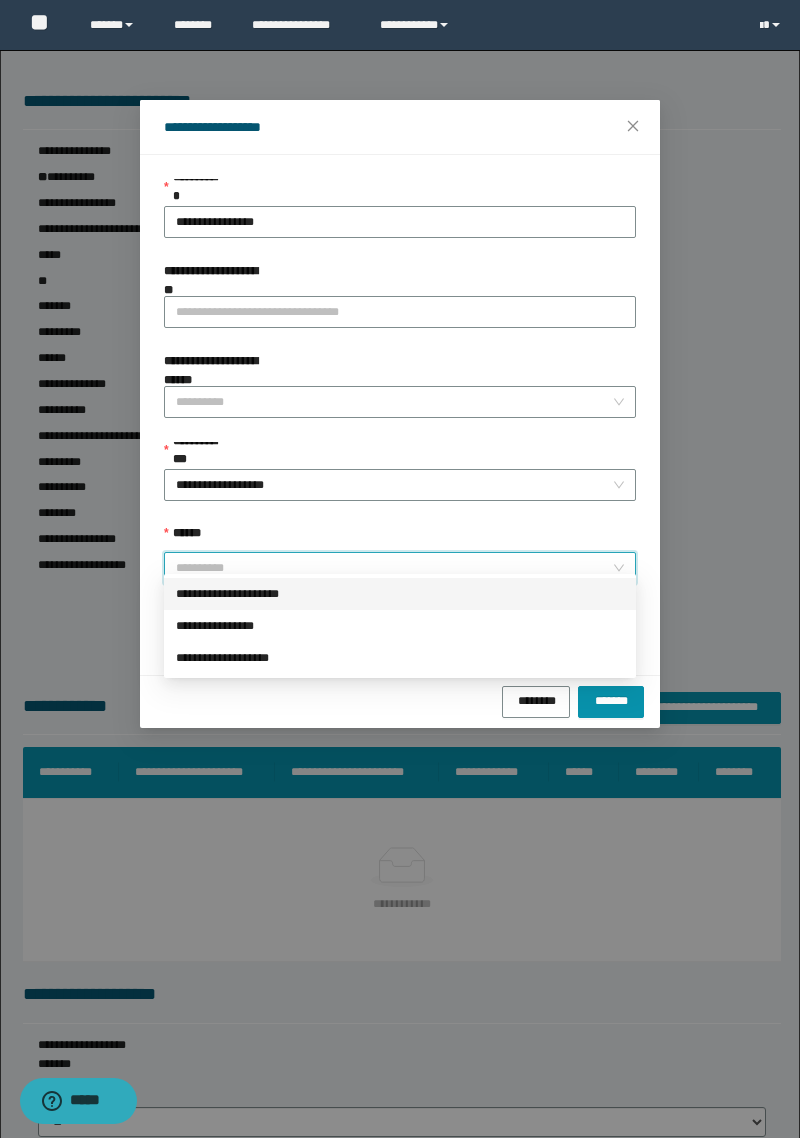 click on "**********" at bounding box center (400, 594) 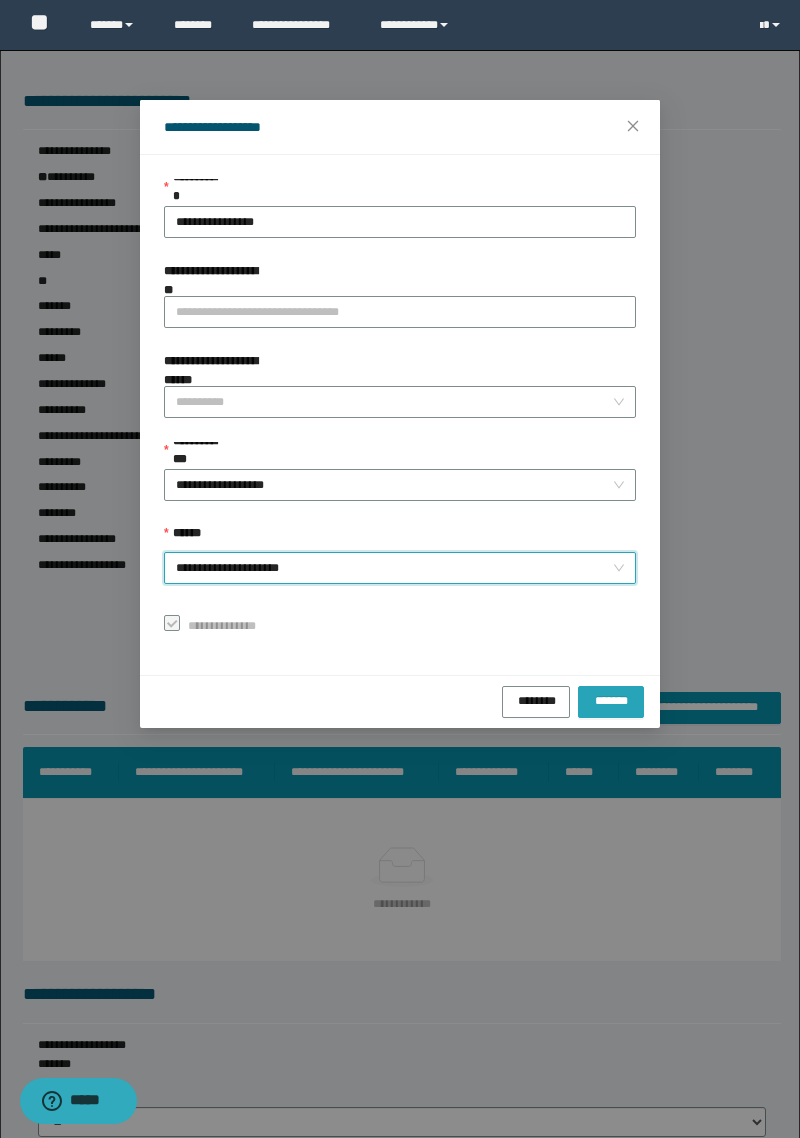 click on "*******" at bounding box center (611, 699) 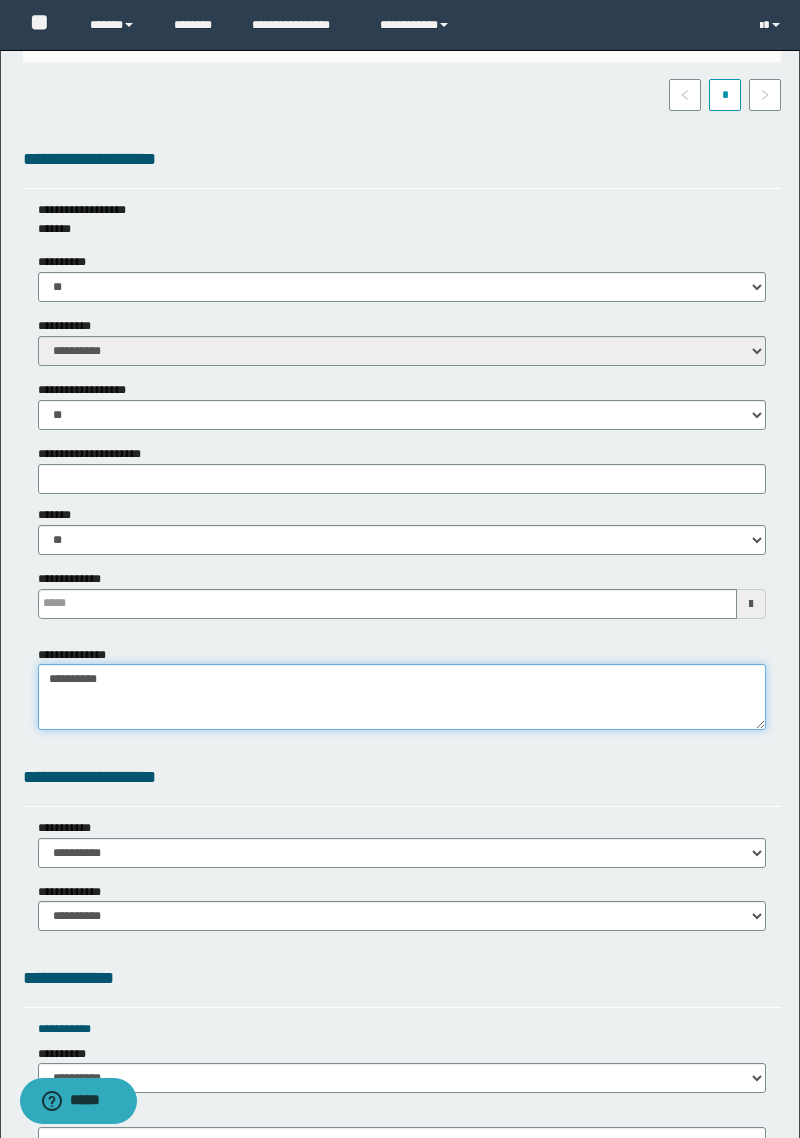 click on "**********" at bounding box center (402, 697) 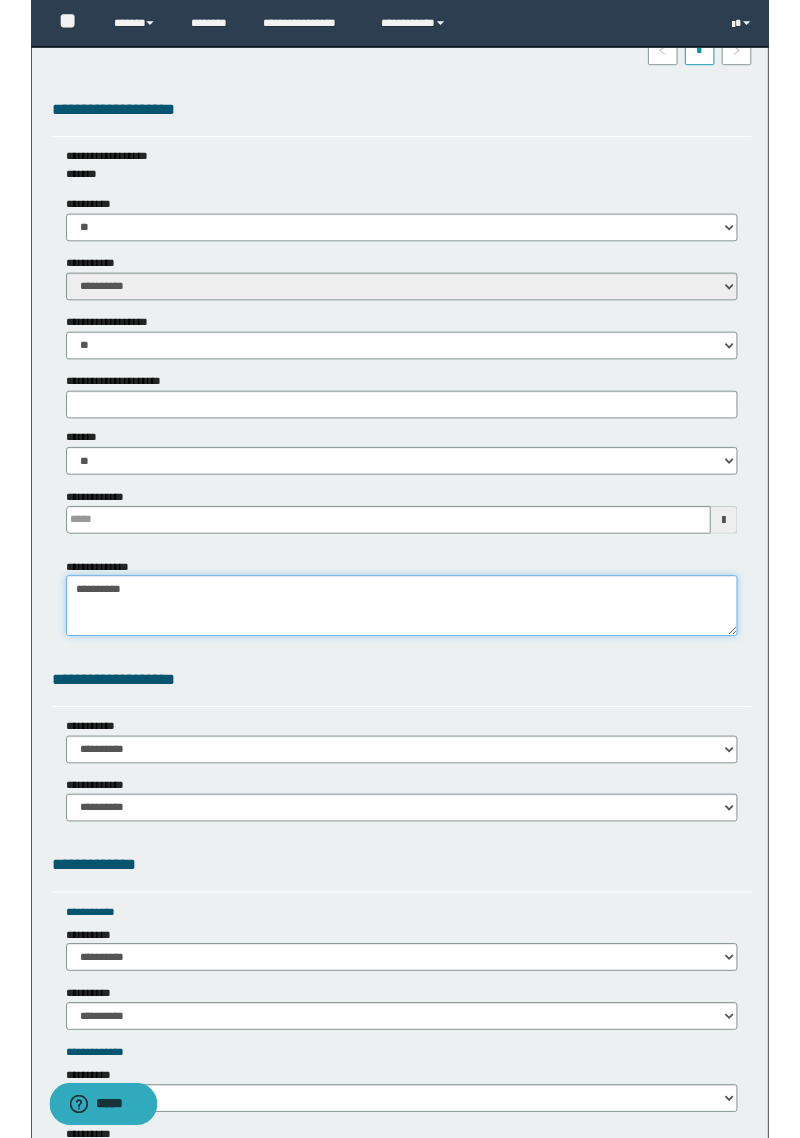 scroll, scrollTop: 903, scrollLeft: 0, axis: vertical 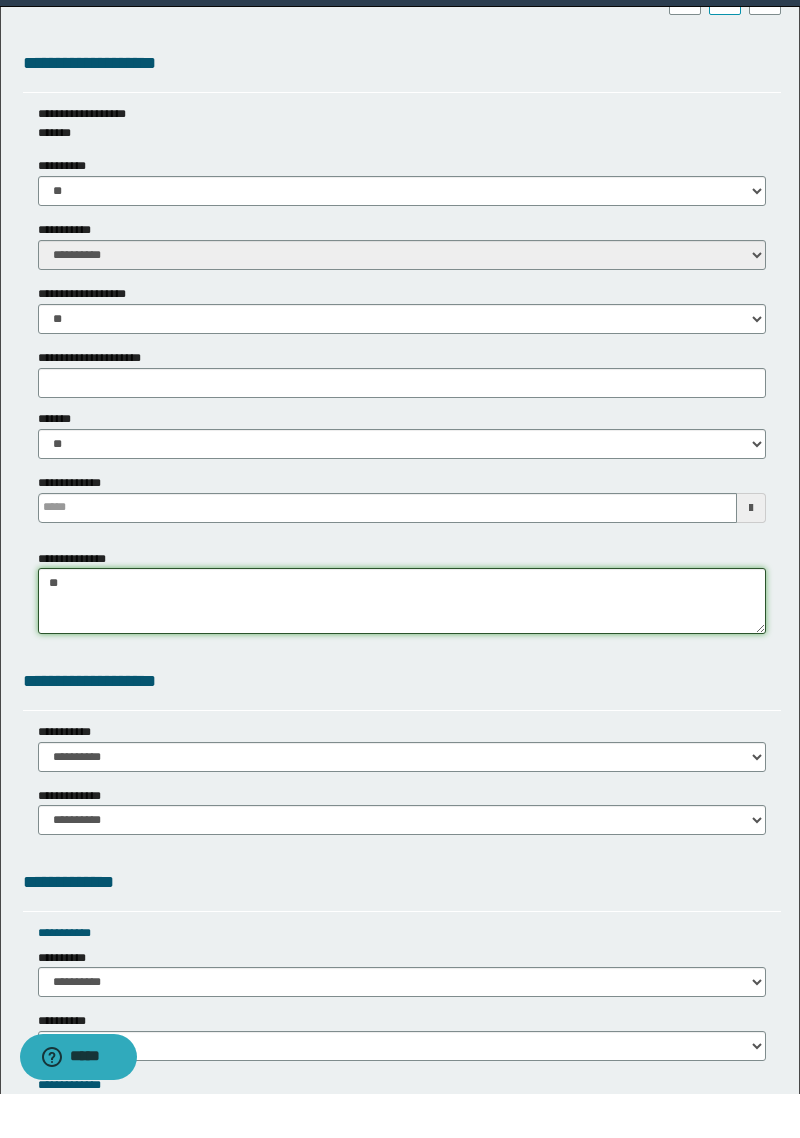 type on "*" 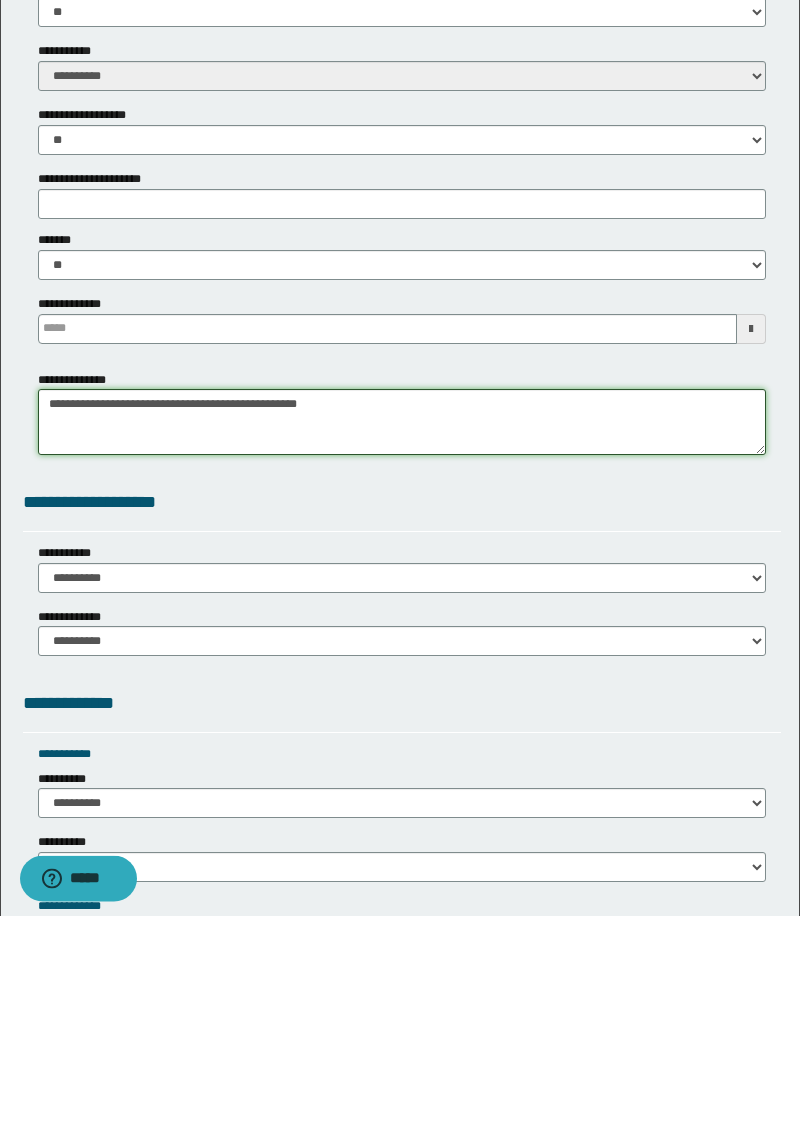 type on "**********" 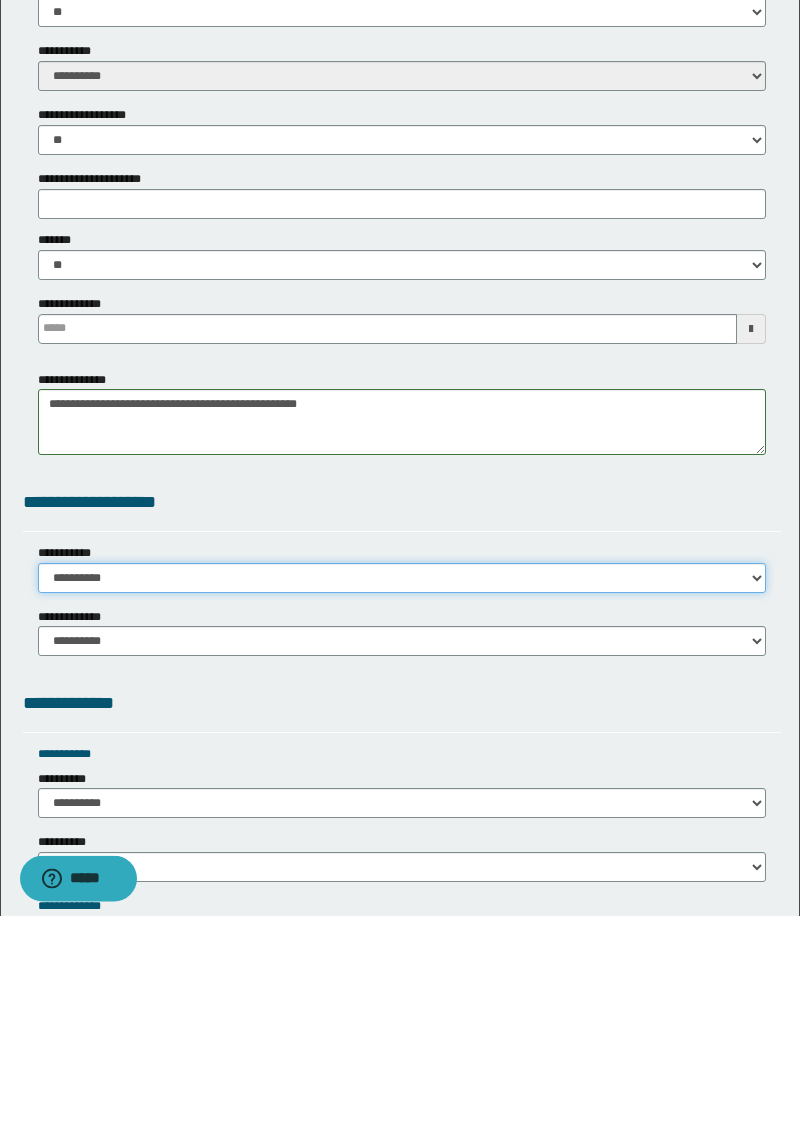 click on "**********" at bounding box center [402, 801] 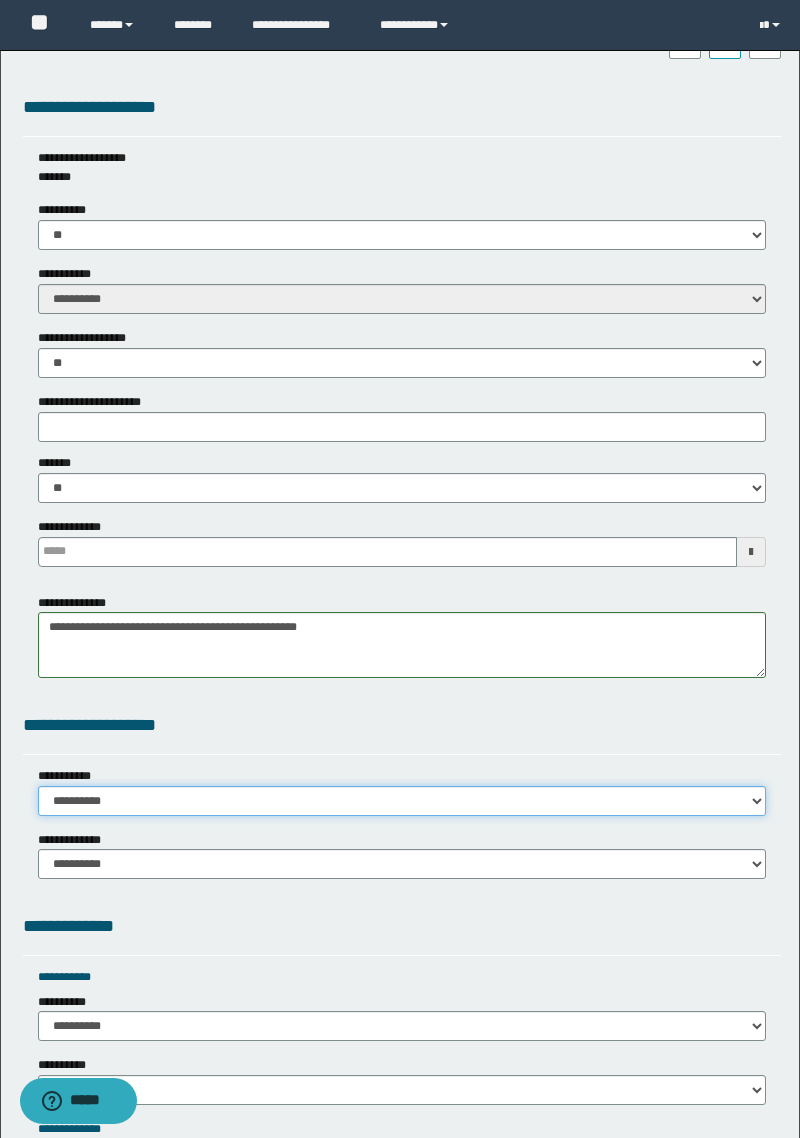select on "*" 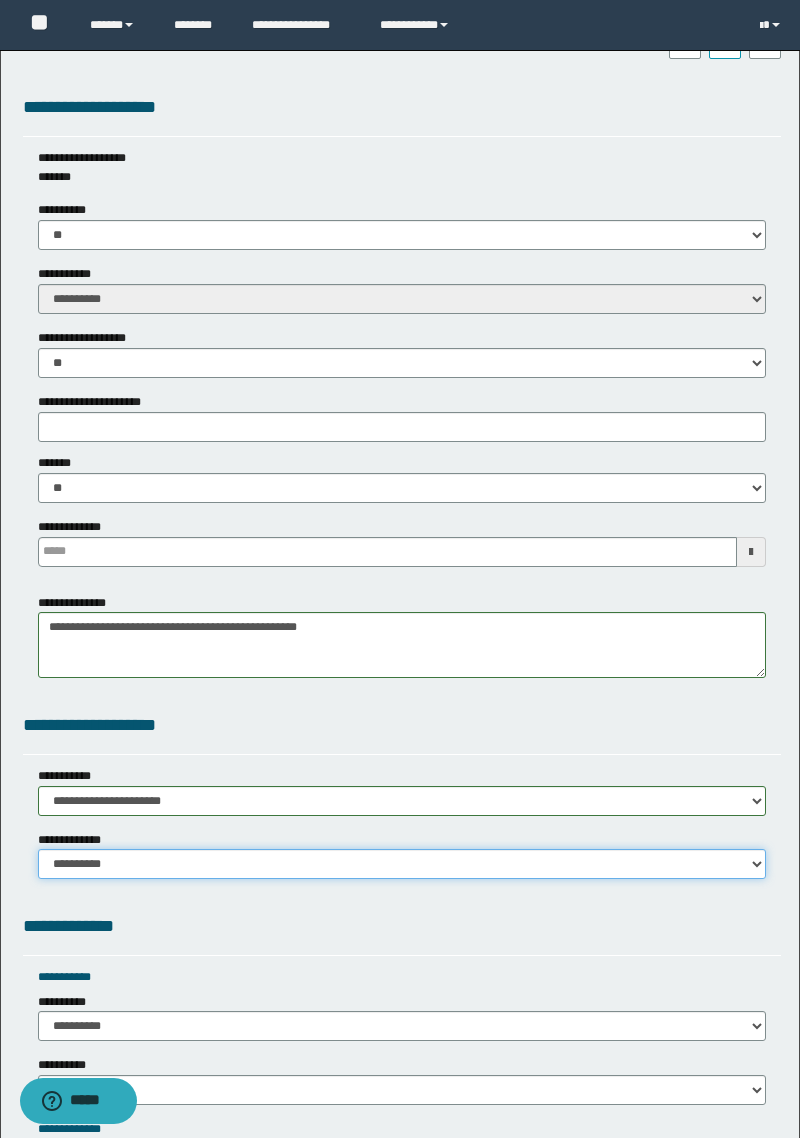 click on "**********" at bounding box center [402, 864] 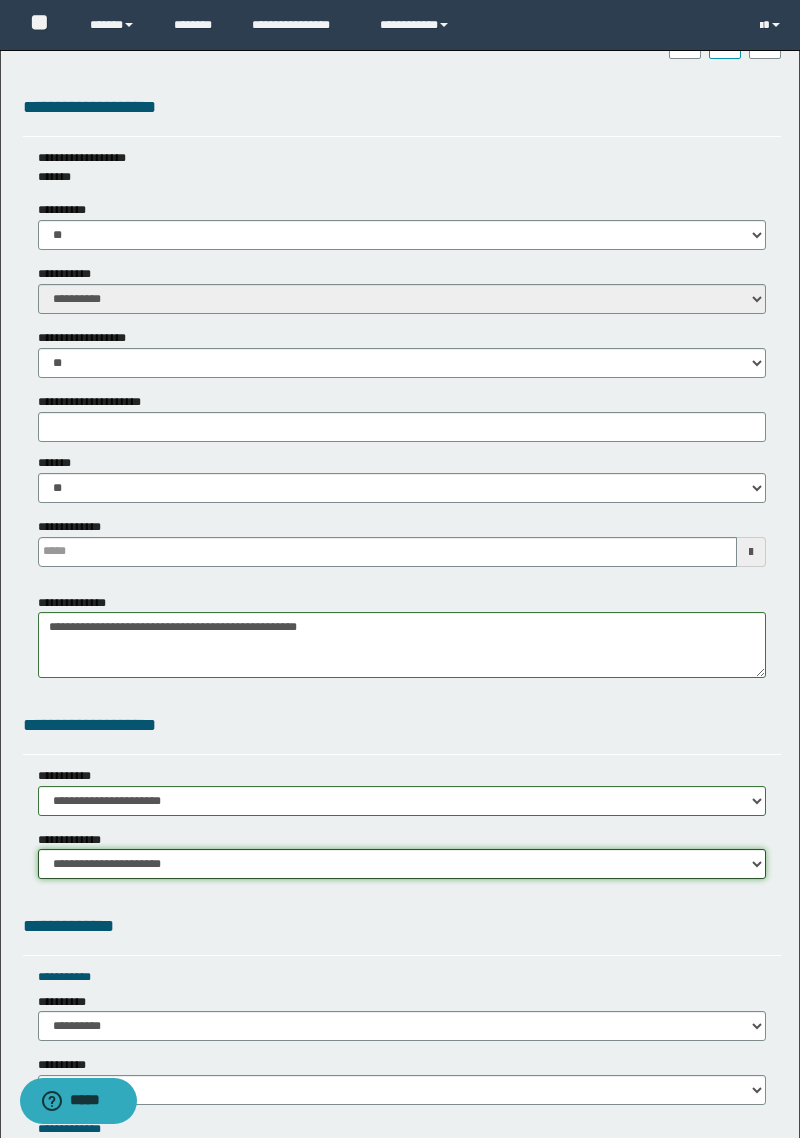 scroll, scrollTop: 857, scrollLeft: 0, axis: vertical 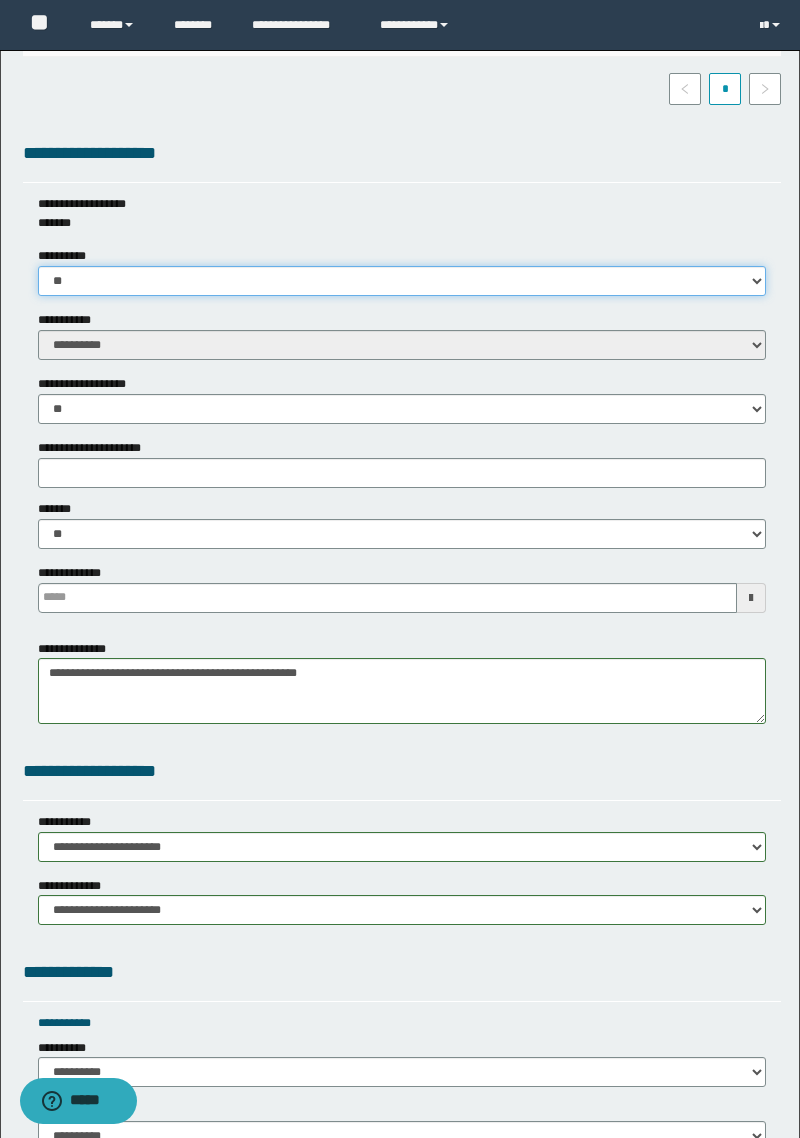 click on "**
**" at bounding box center [402, 281] 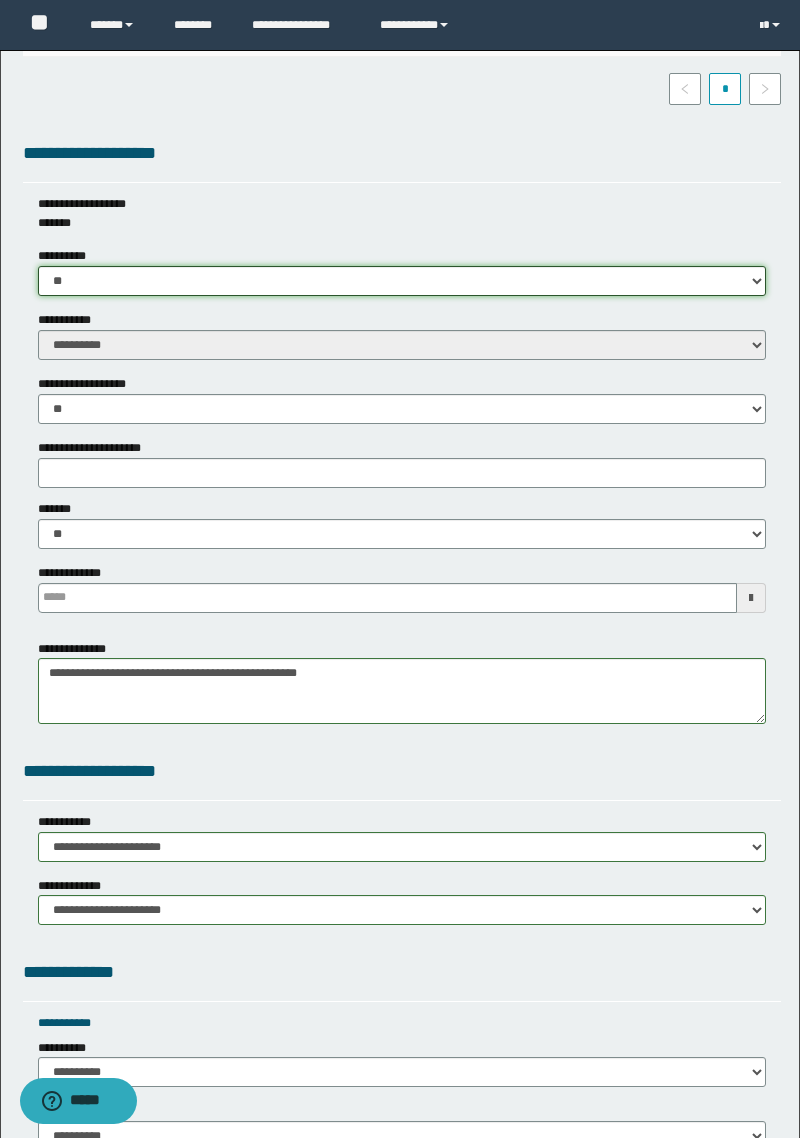select on "****" 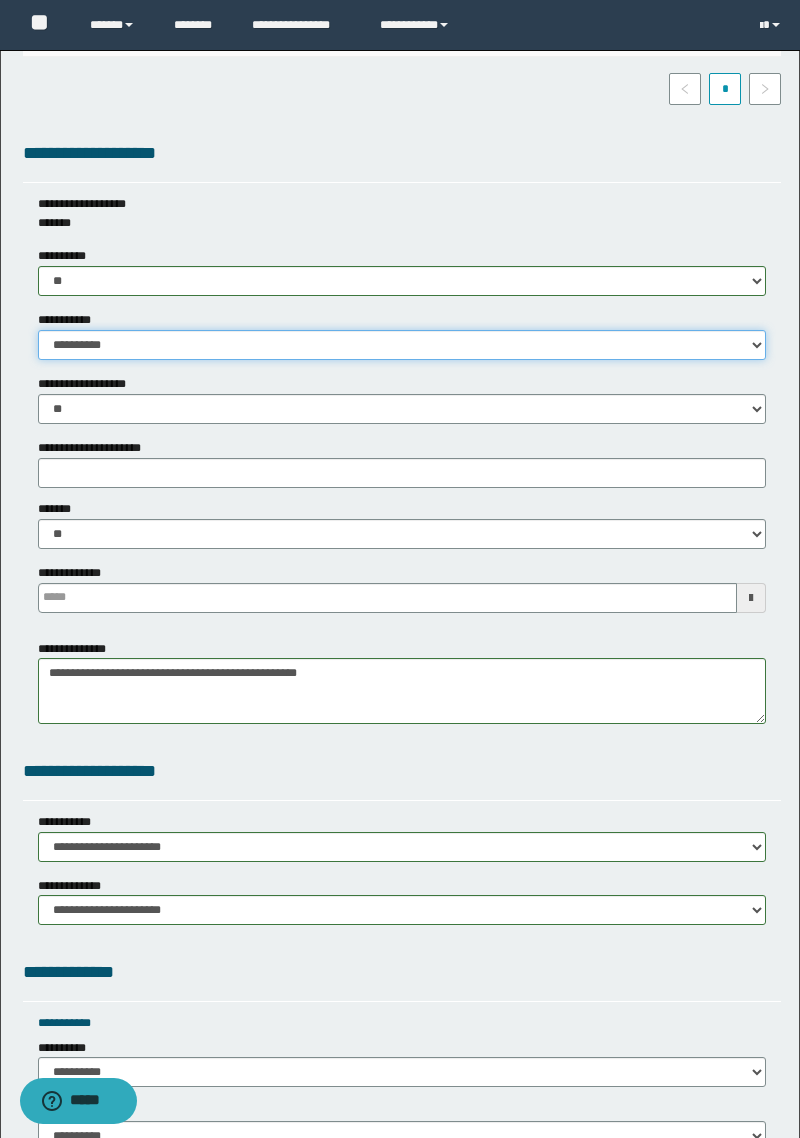 click on "**********" at bounding box center [402, 345] 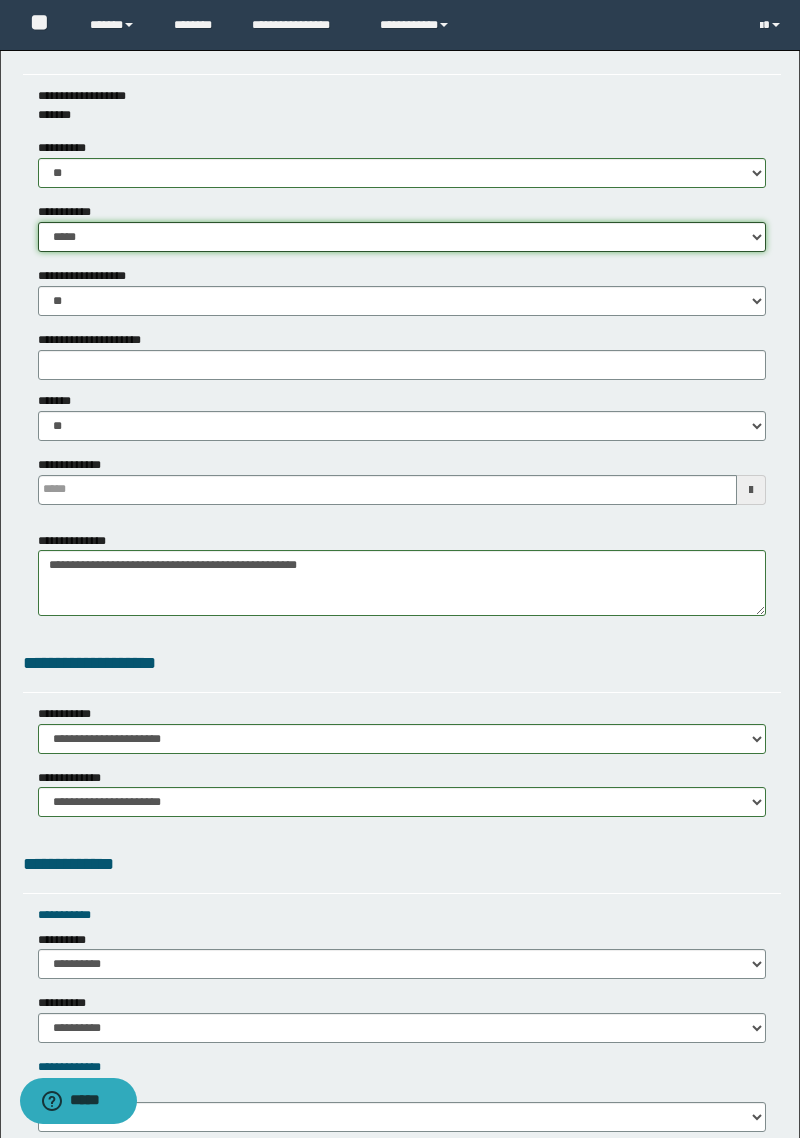 scroll, scrollTop: 959, scrollLeft: 0, axis: vertical 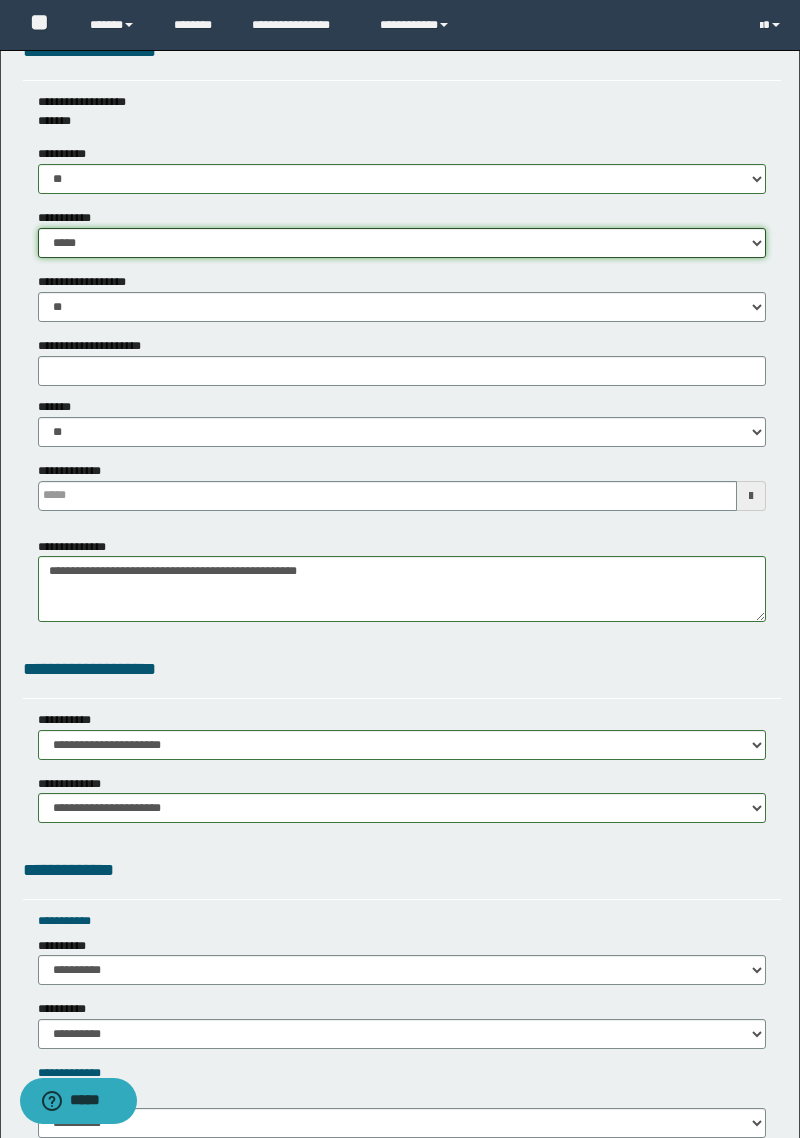 click on "**********" at bounding box center [402, 243] 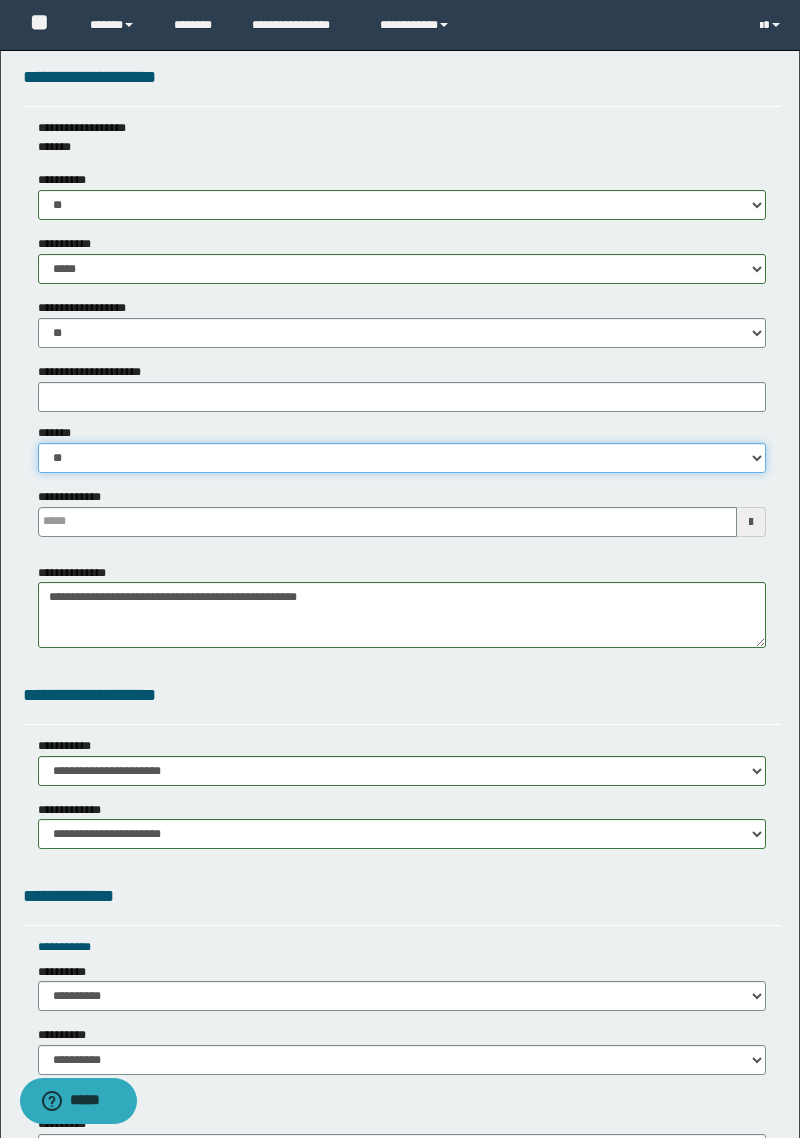 click on "**
**" at bounding box center (402, 458) 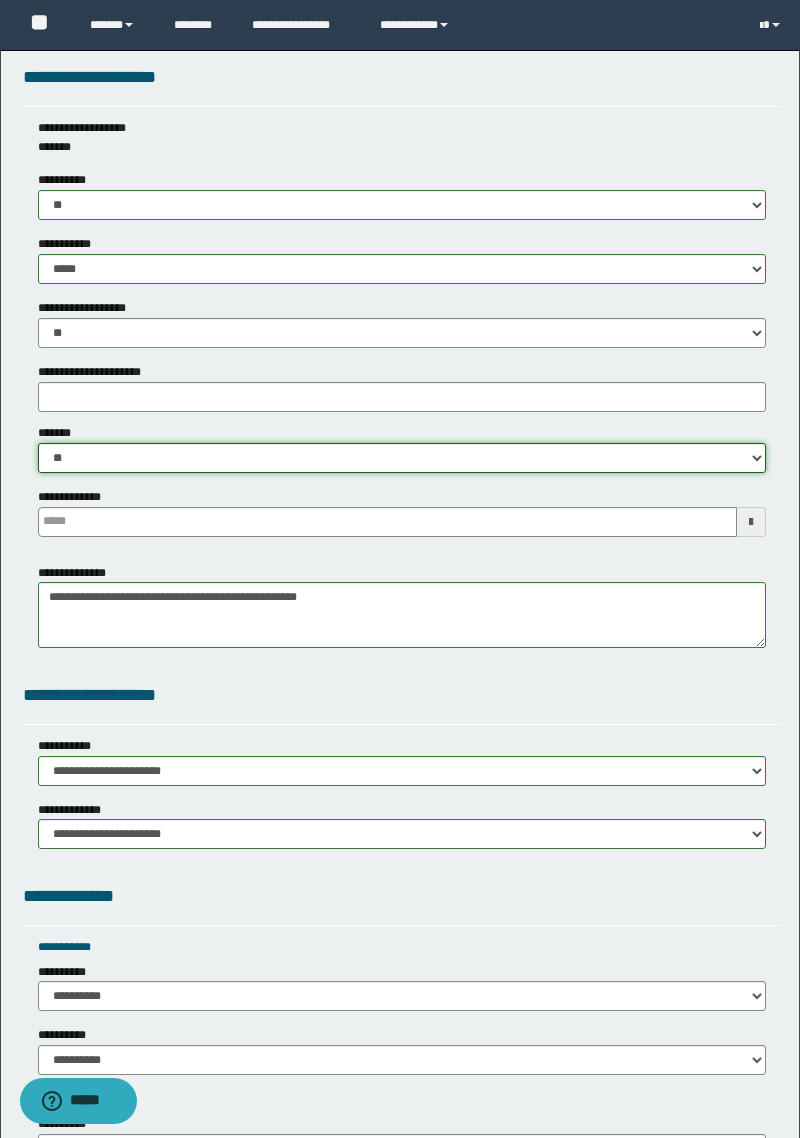 select on "****" 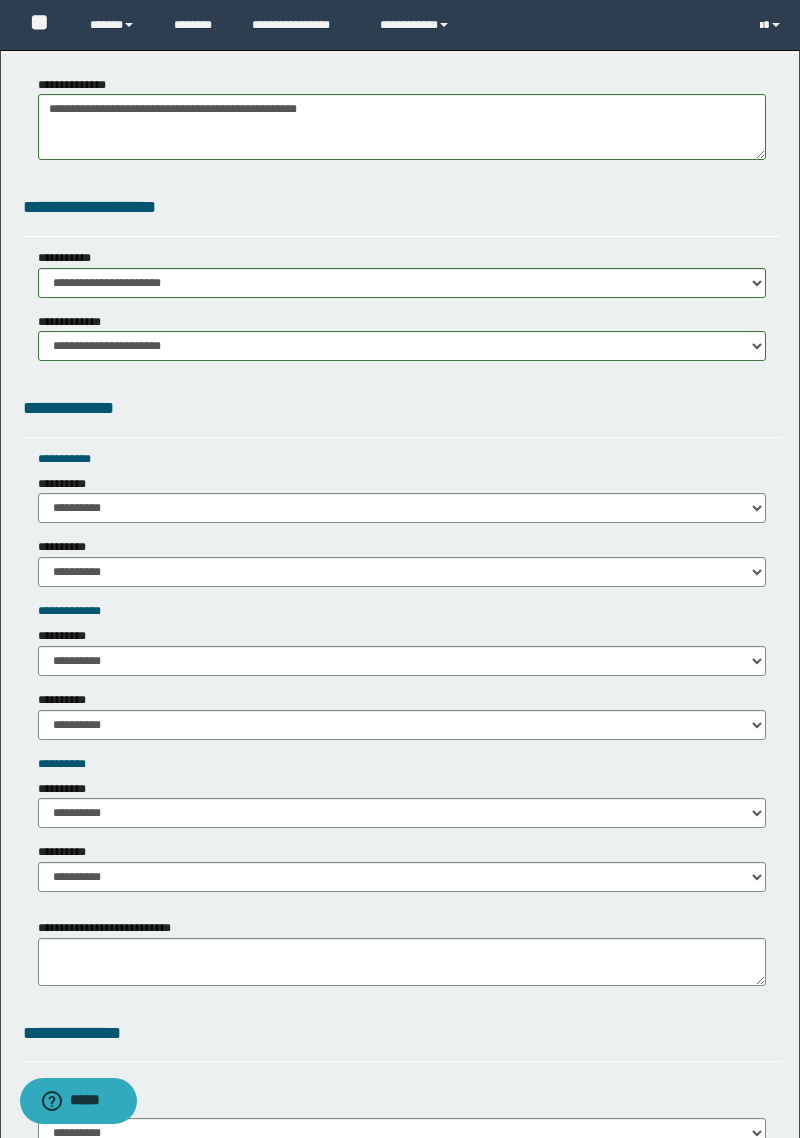 scroll, scrollTop: 1486, scrollLeft: 0, axis: vertical 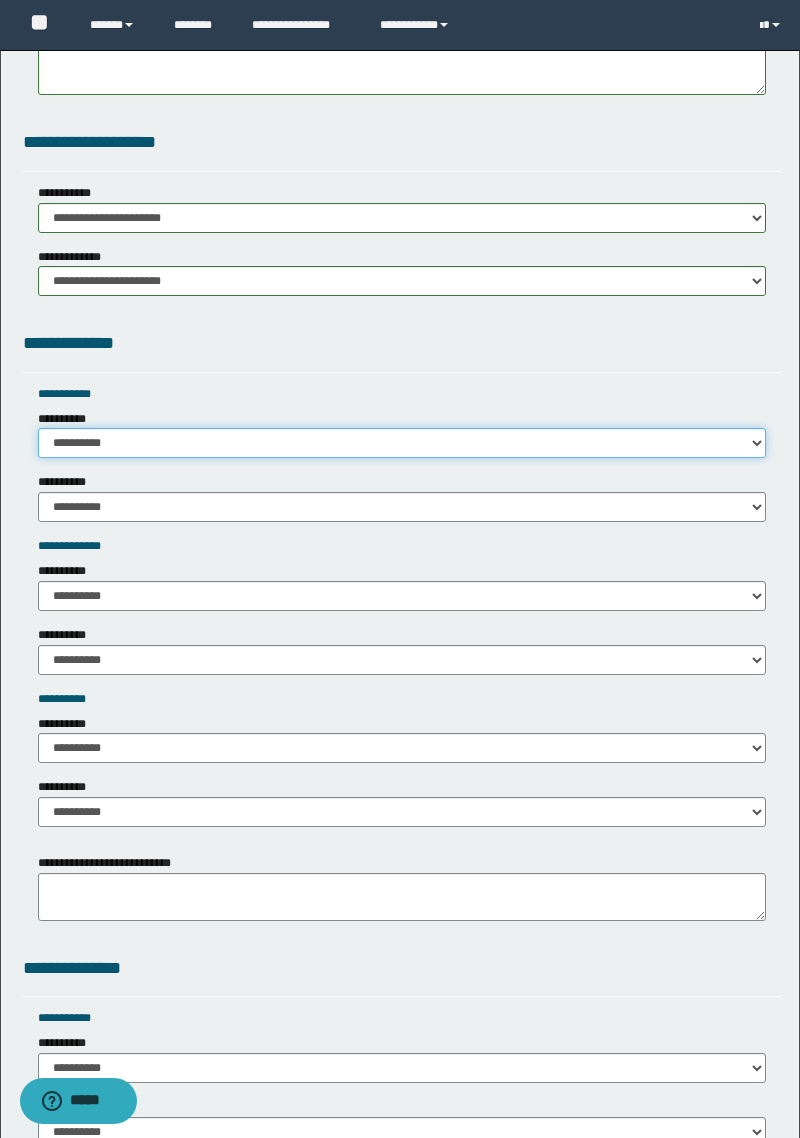click on "**********" at bounding box center (402, 443) 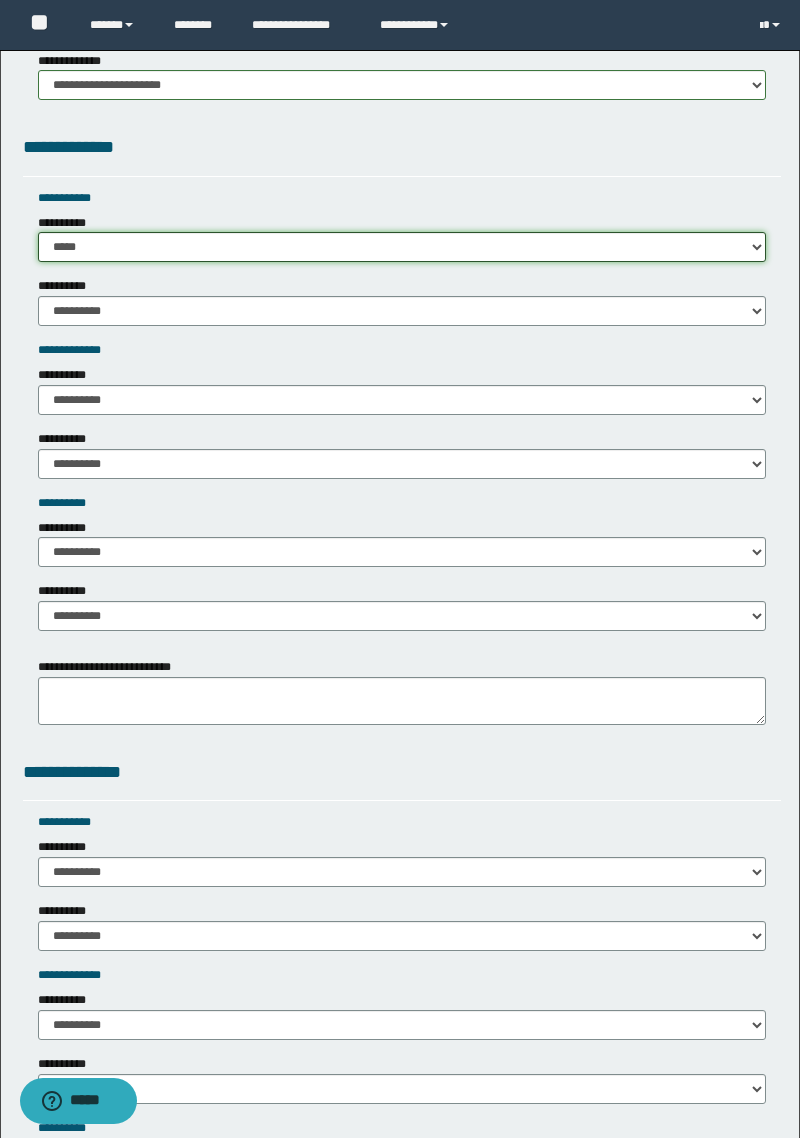 scroll, scrollTop: 1685, scrollLeft: 0, axis: vertical 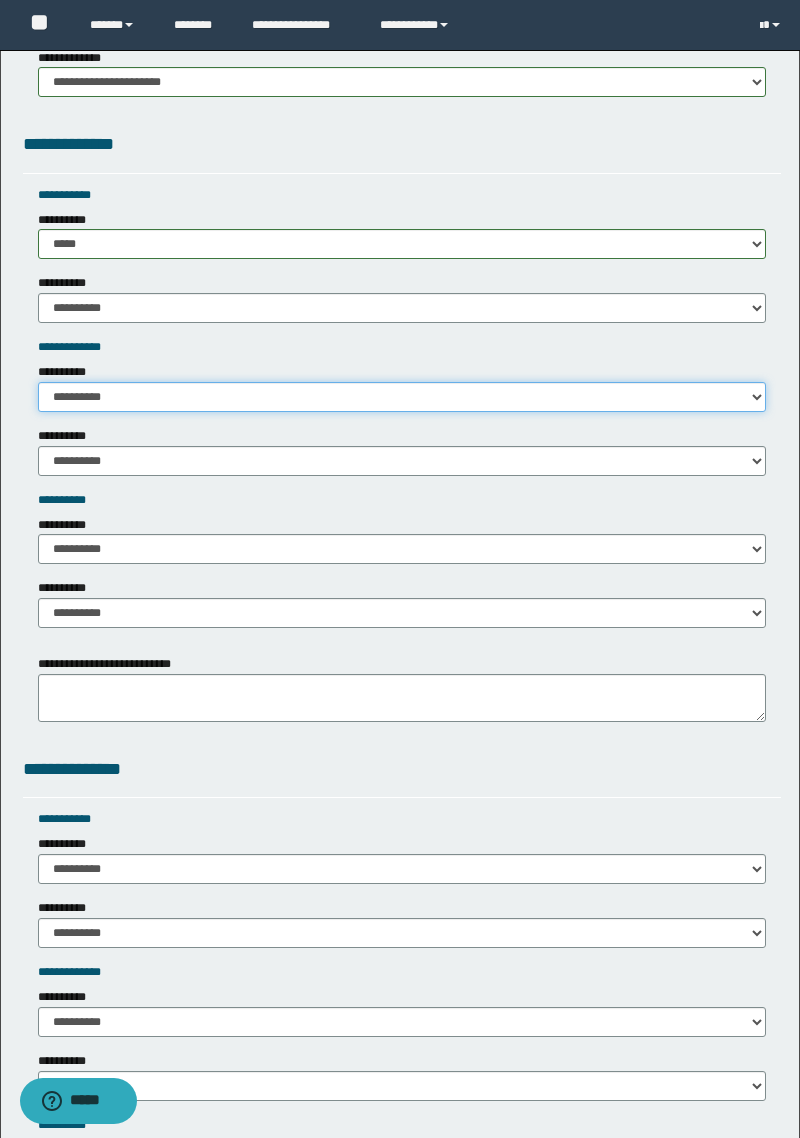 click on "**********" at bounding box center [402, 397] 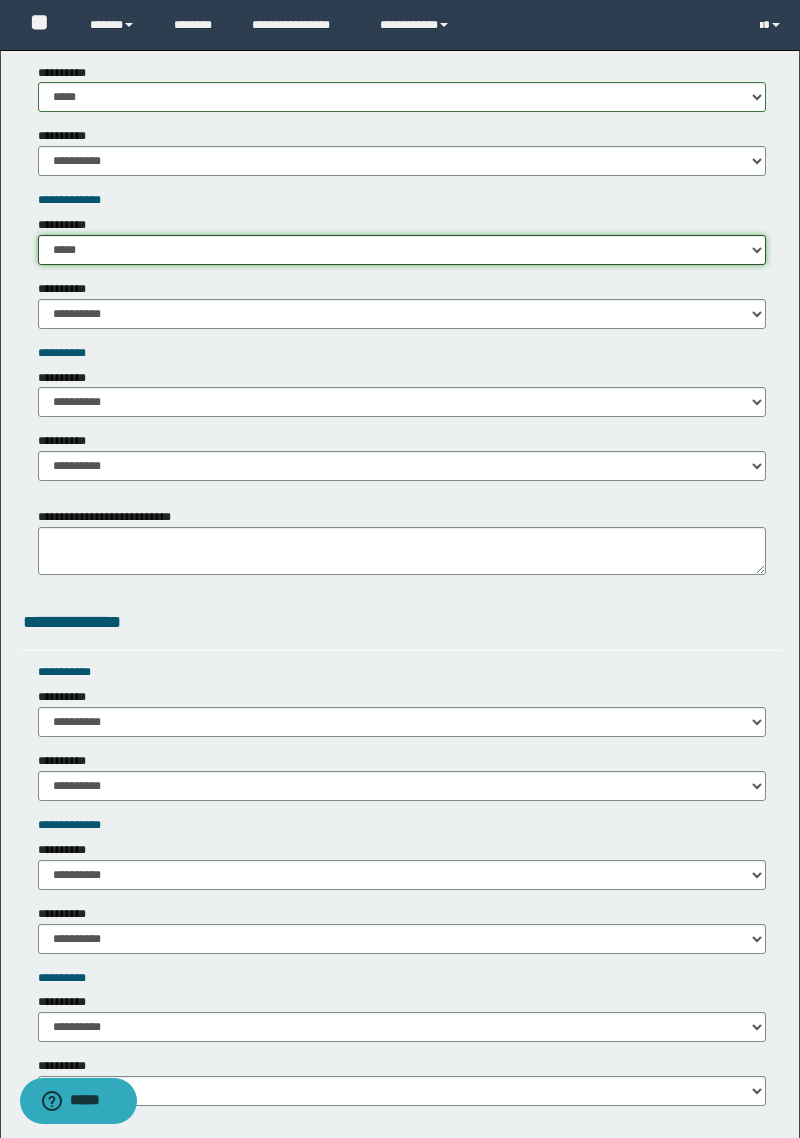 scroll, scrollTop: 1841, scrollLeft: 0, axis: vertical 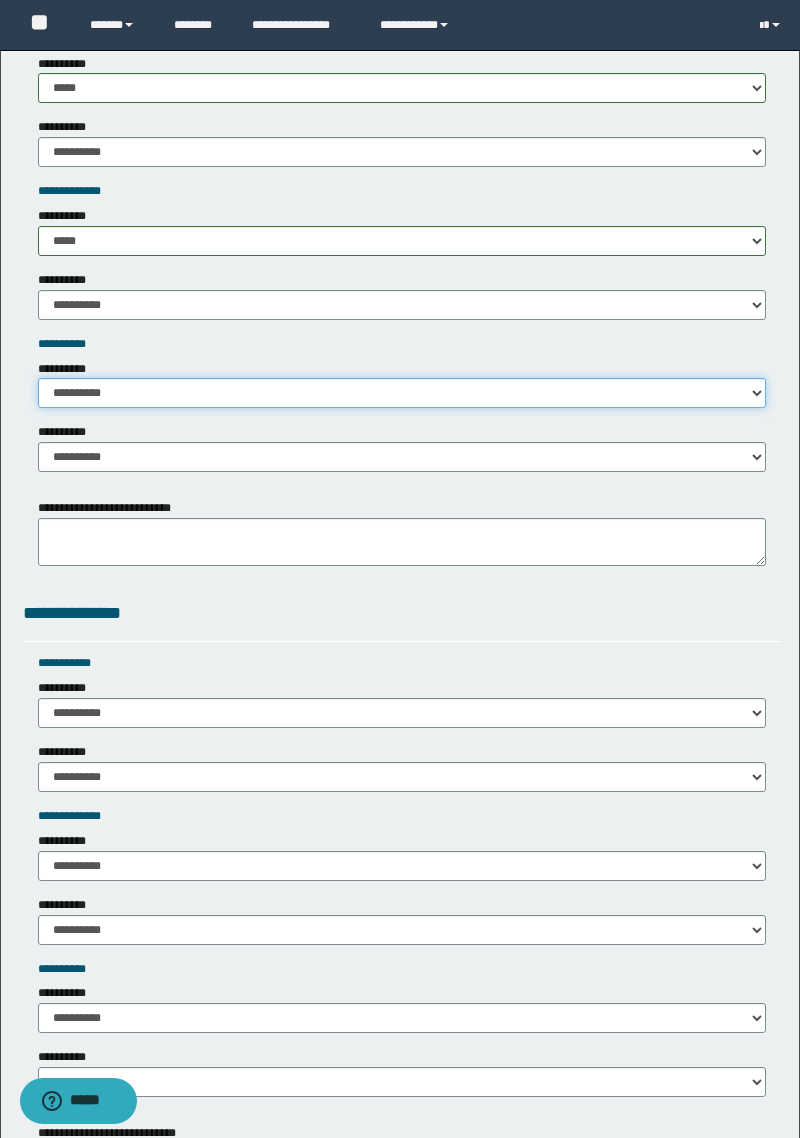 click on "**********" at bounding box center [402, 393] 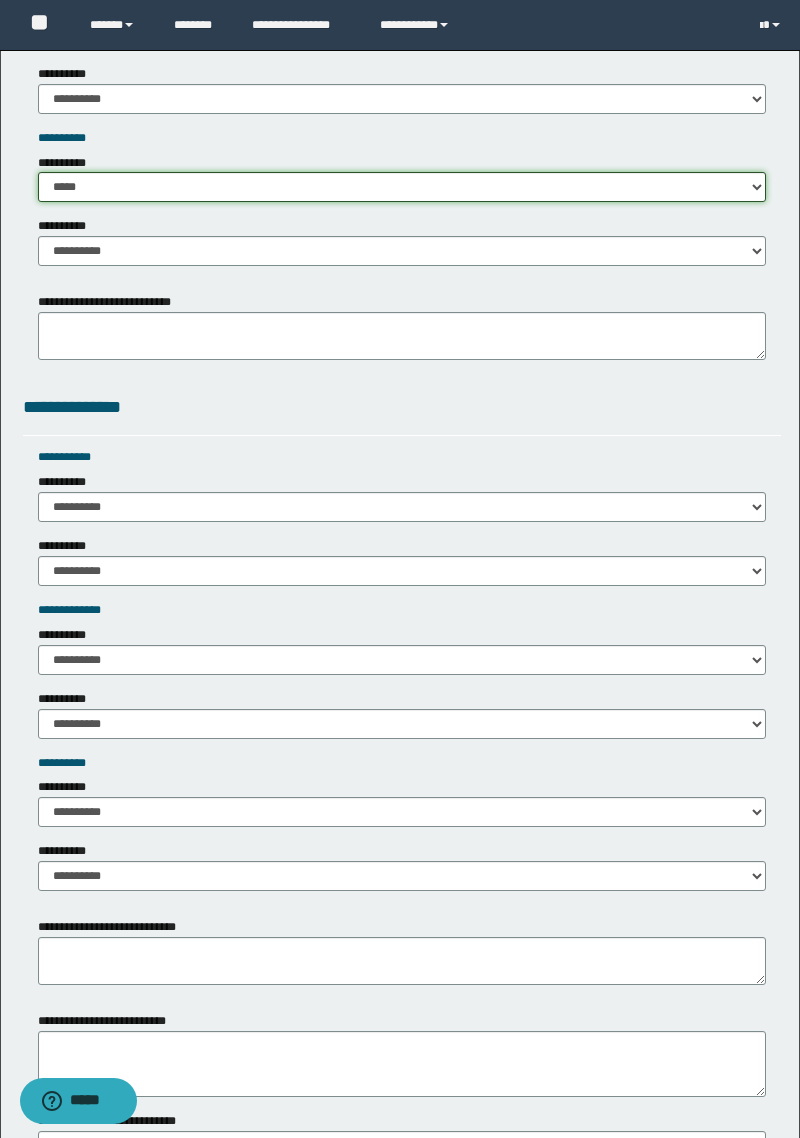 scroll, scrollTop: 2081, scrollLeft: 0, axis: vertical 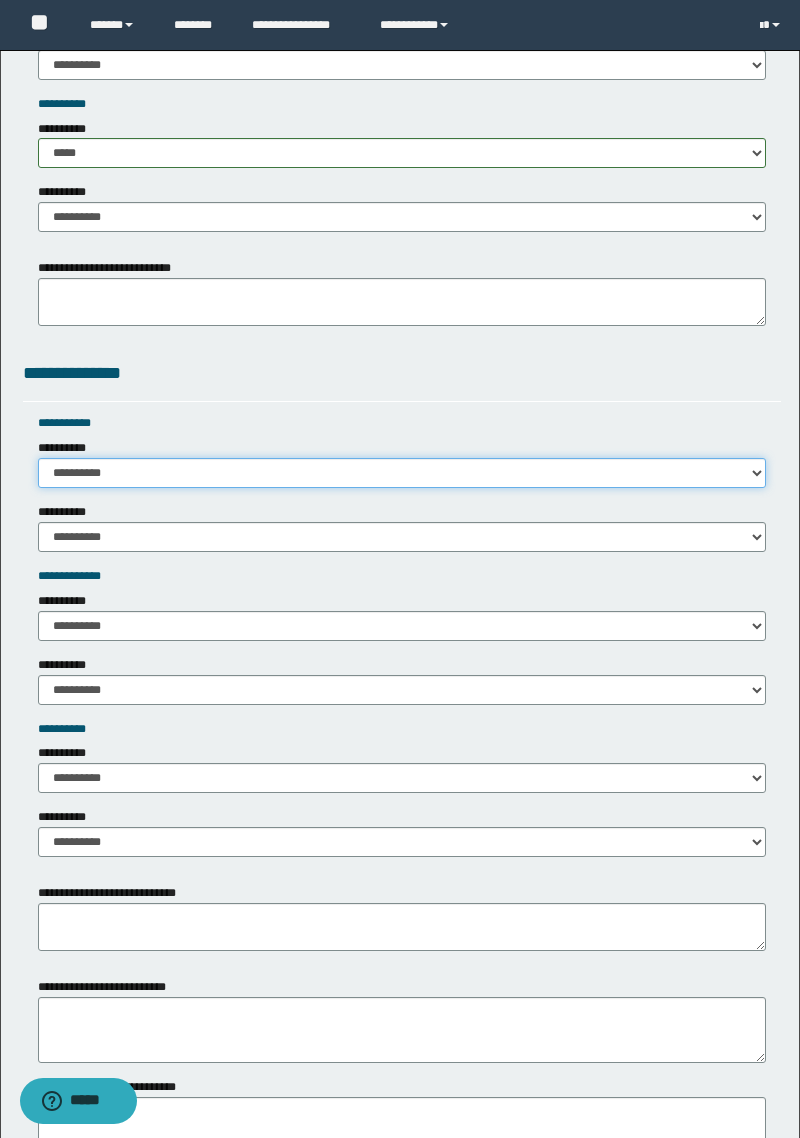 click on "**********" at bounding box center (402, 473) 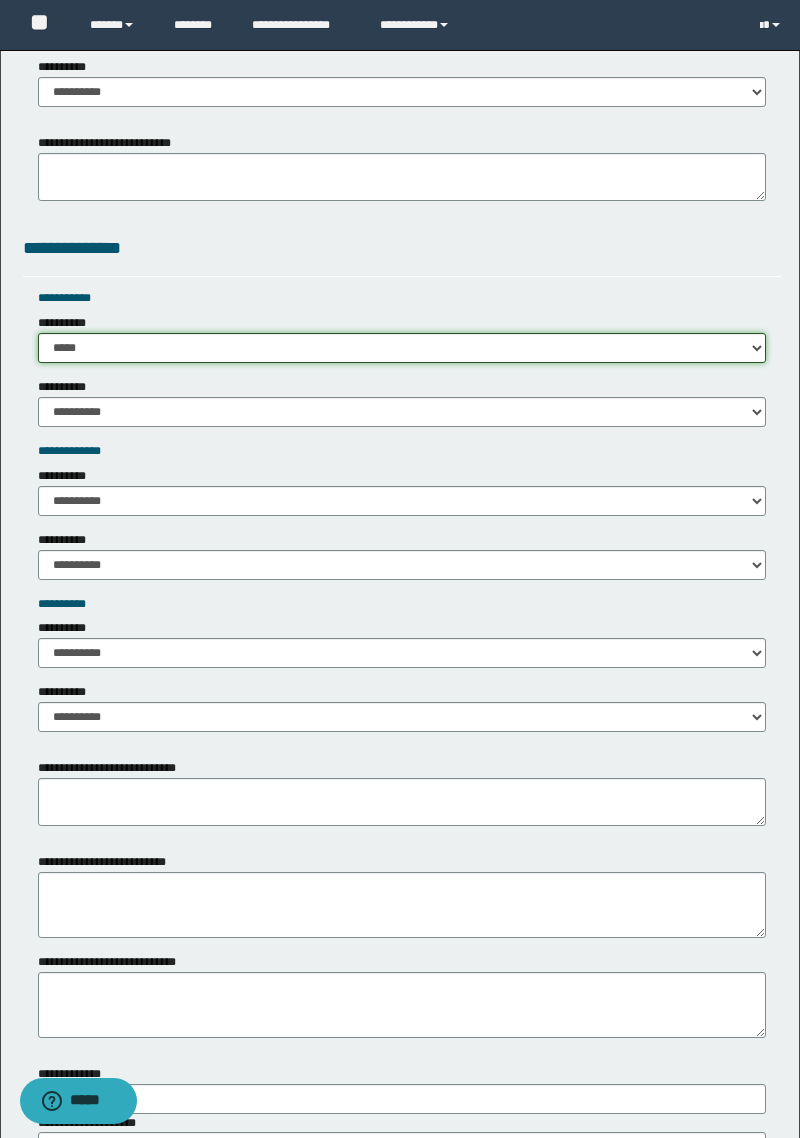 scroll, scrollTop: 2207, scrollLeft: 0, axis: vertical 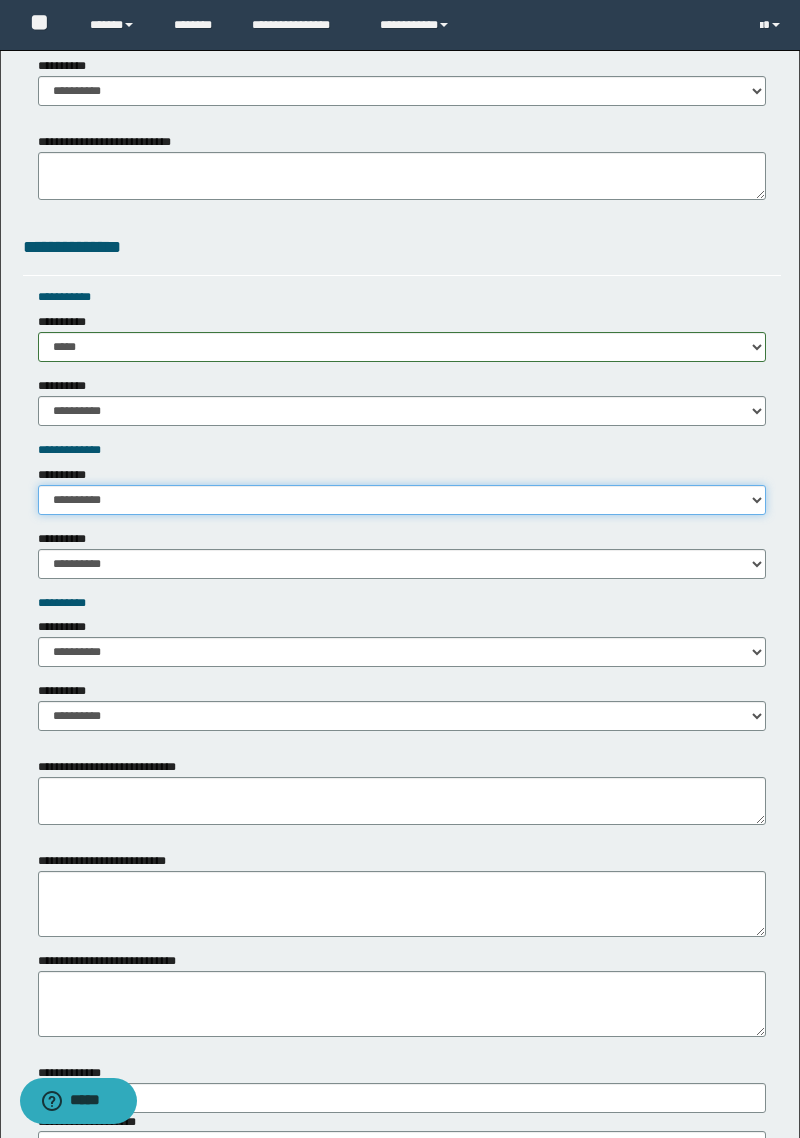 click on "**********" at bounding box center (402, 500) 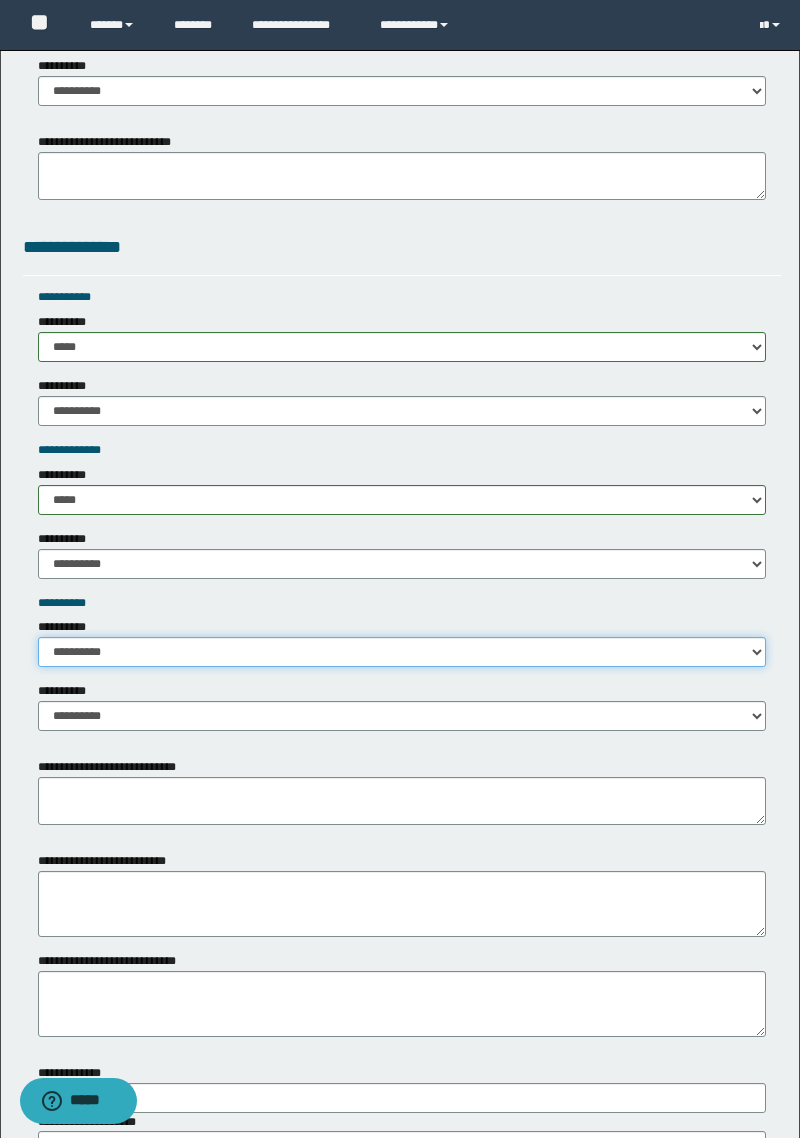 click on "**********" at bounding box center [402, 652] 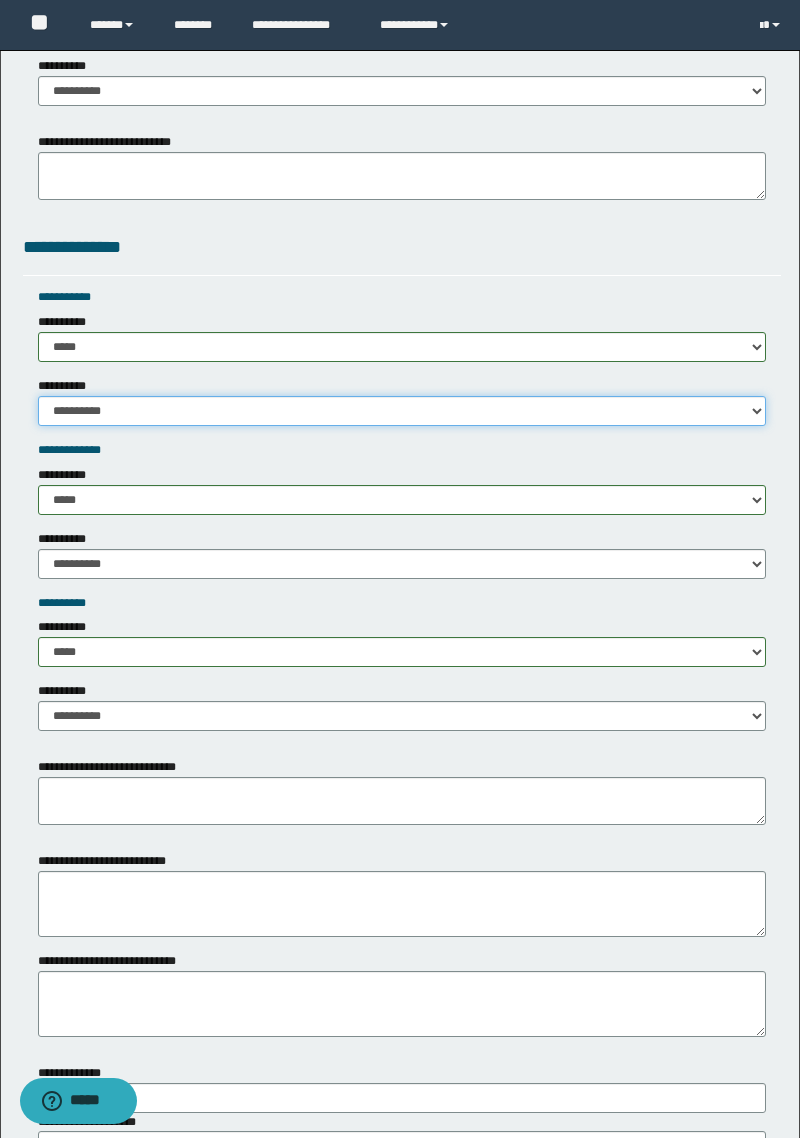click on "**********" at bounding box center [402, 411] 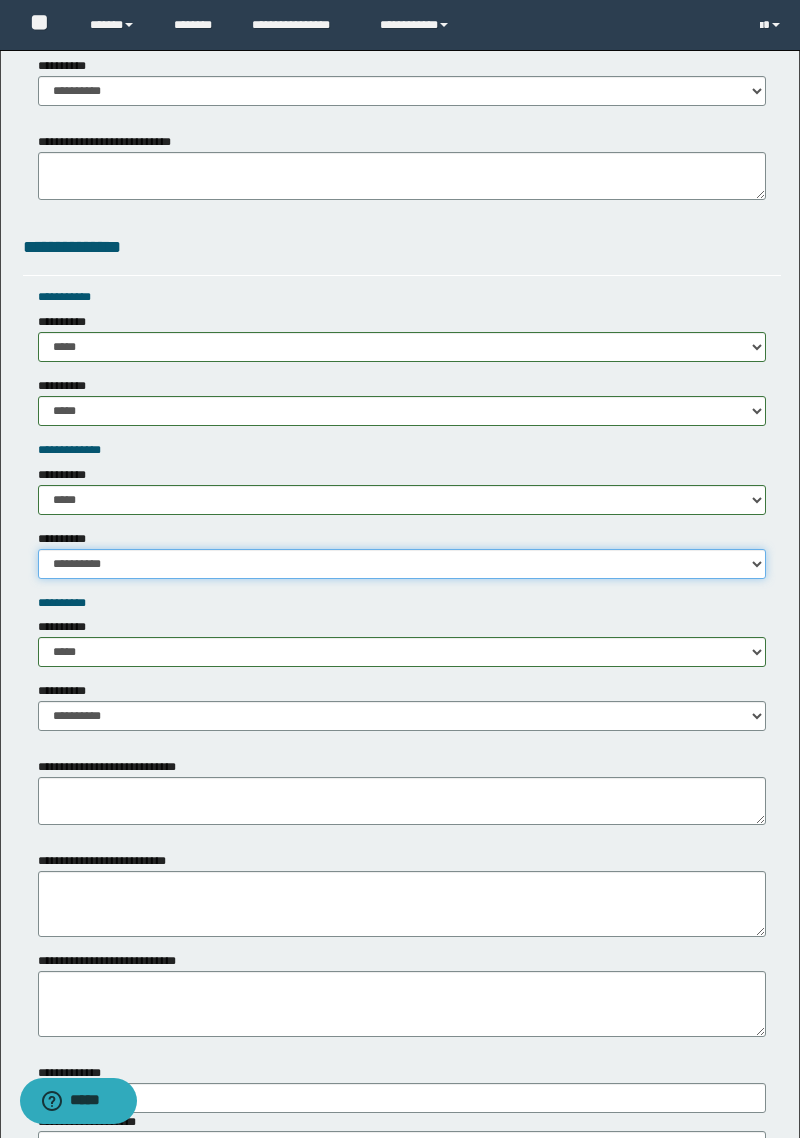 click on "**********" at bounding box center (402, 564) 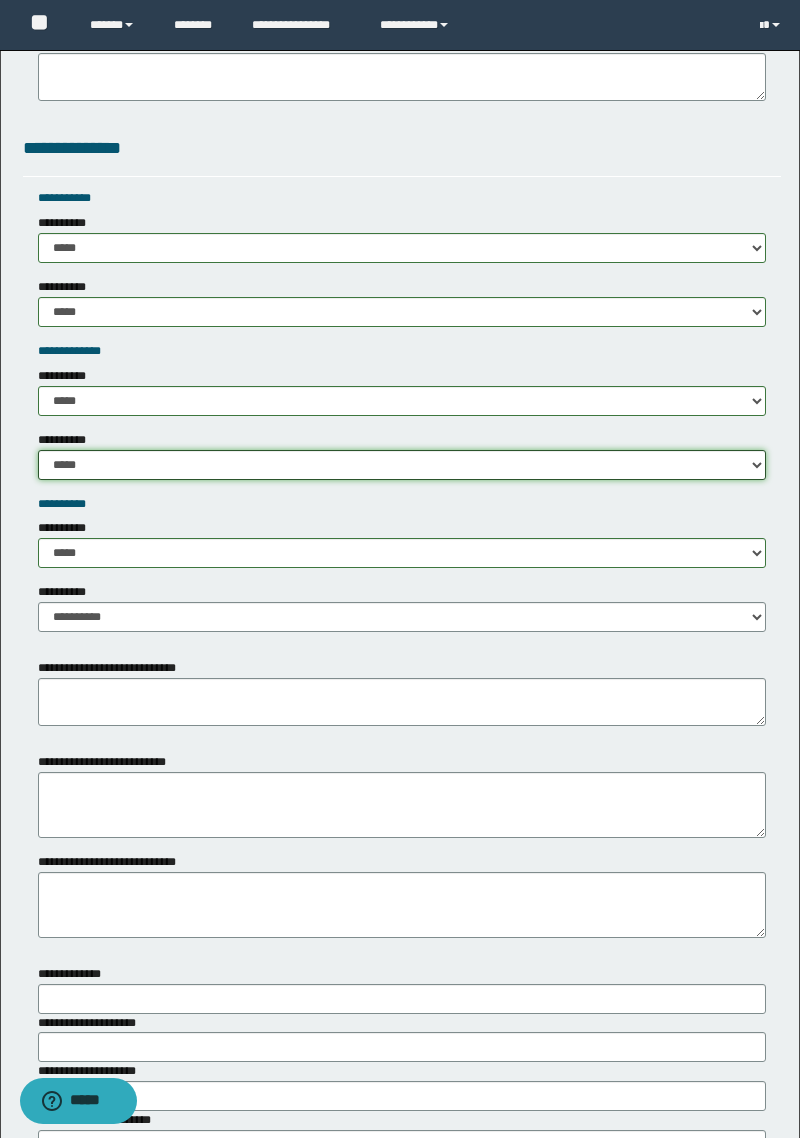 scroll, scrollTop: 2330, scrollLeft: 0, axis: vertical 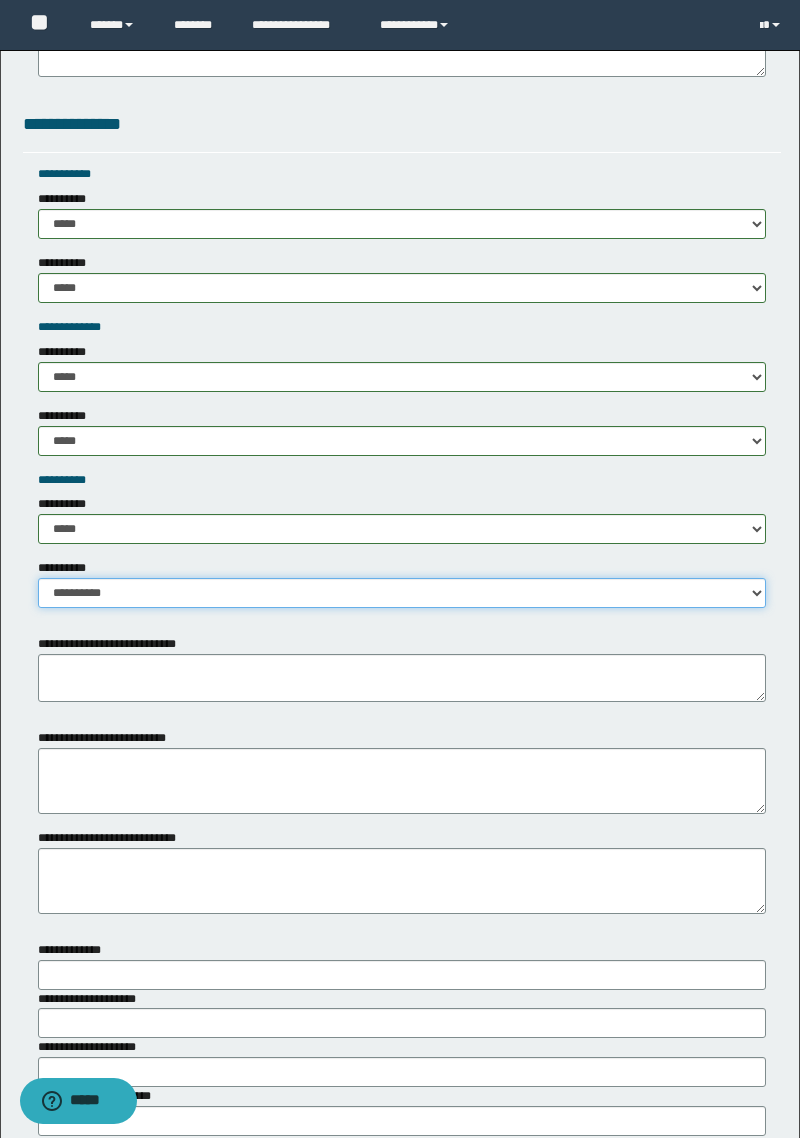 click on "**********" at bounding box center (402, 593) 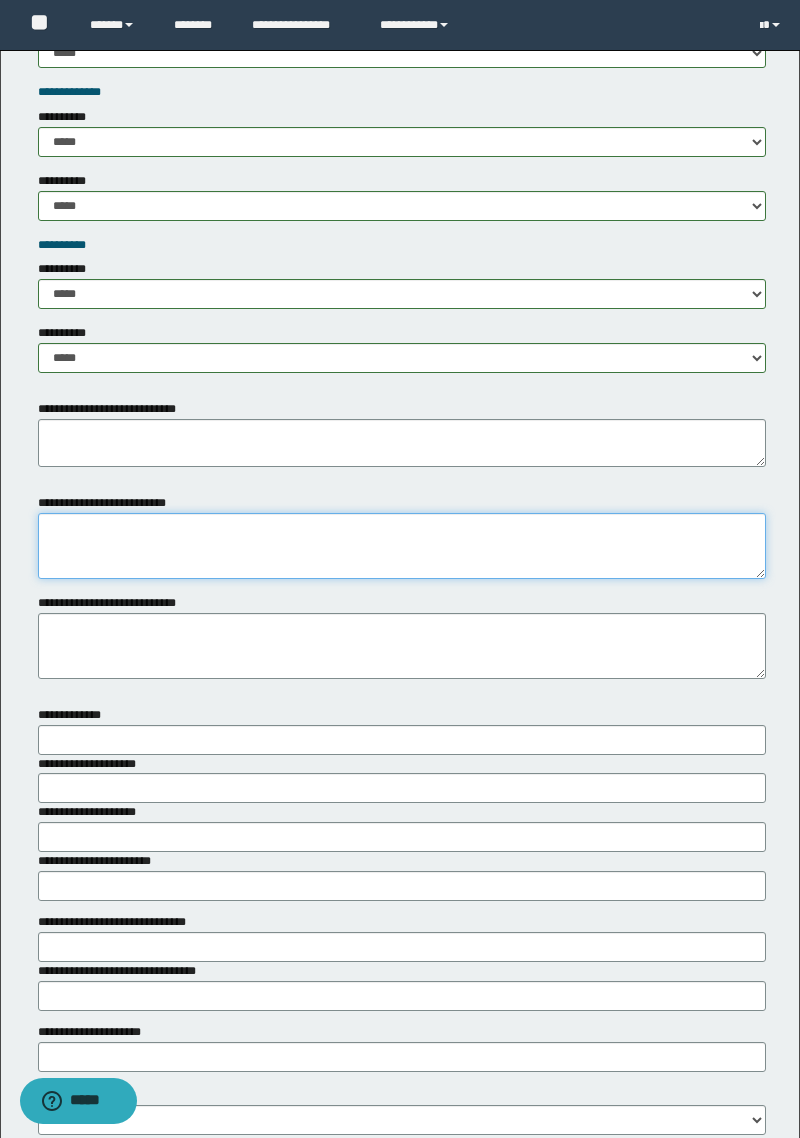 click on "**********" at bounding box center (402, 546) 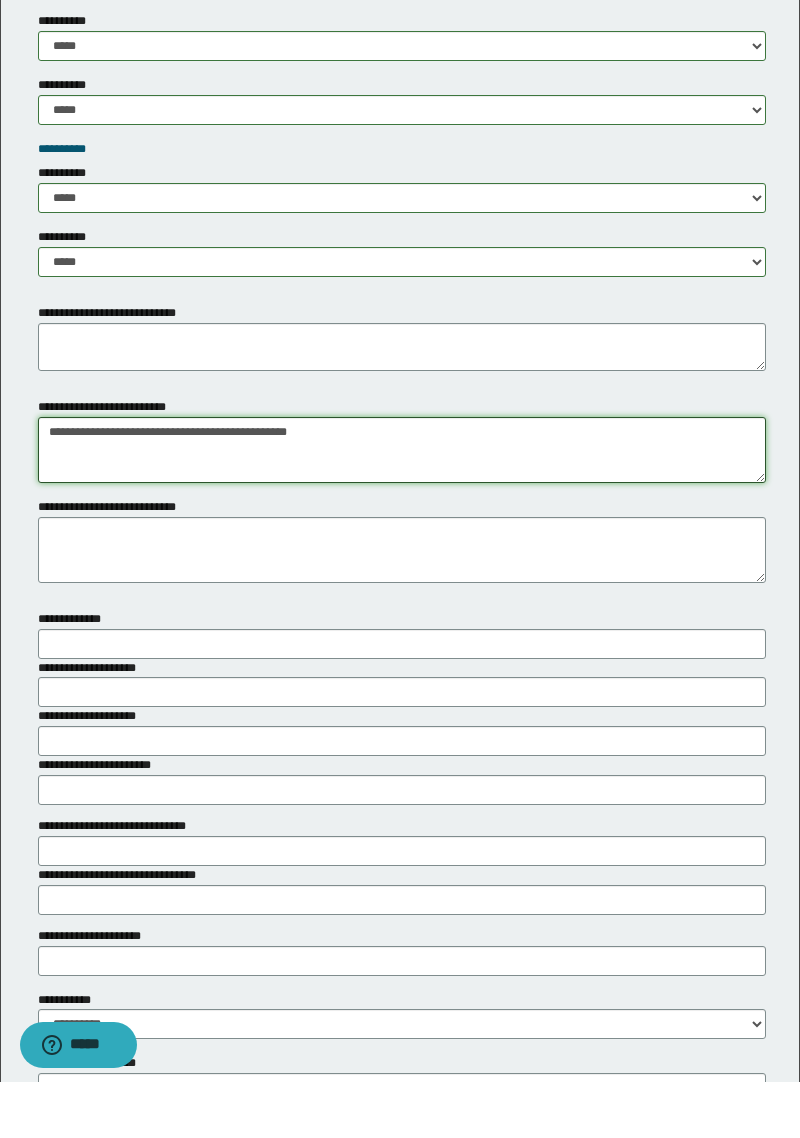 type on "**********" 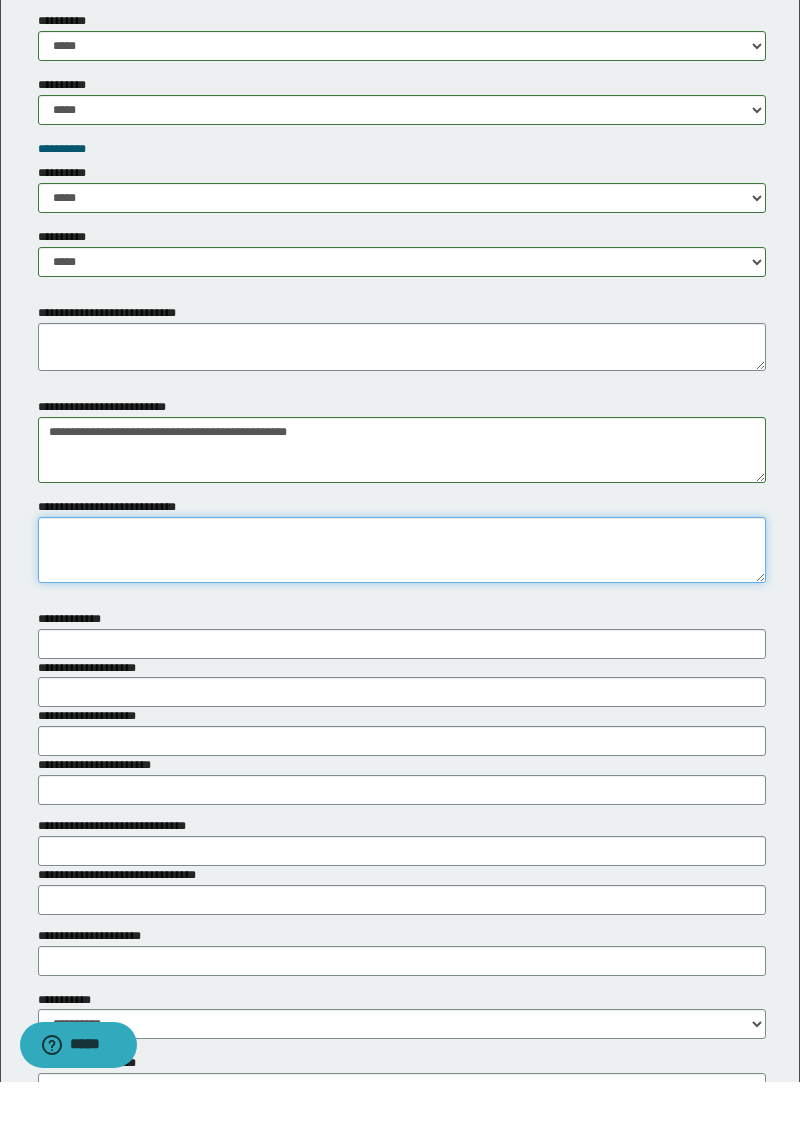 click on "**********" at bounding box center (402, 606) 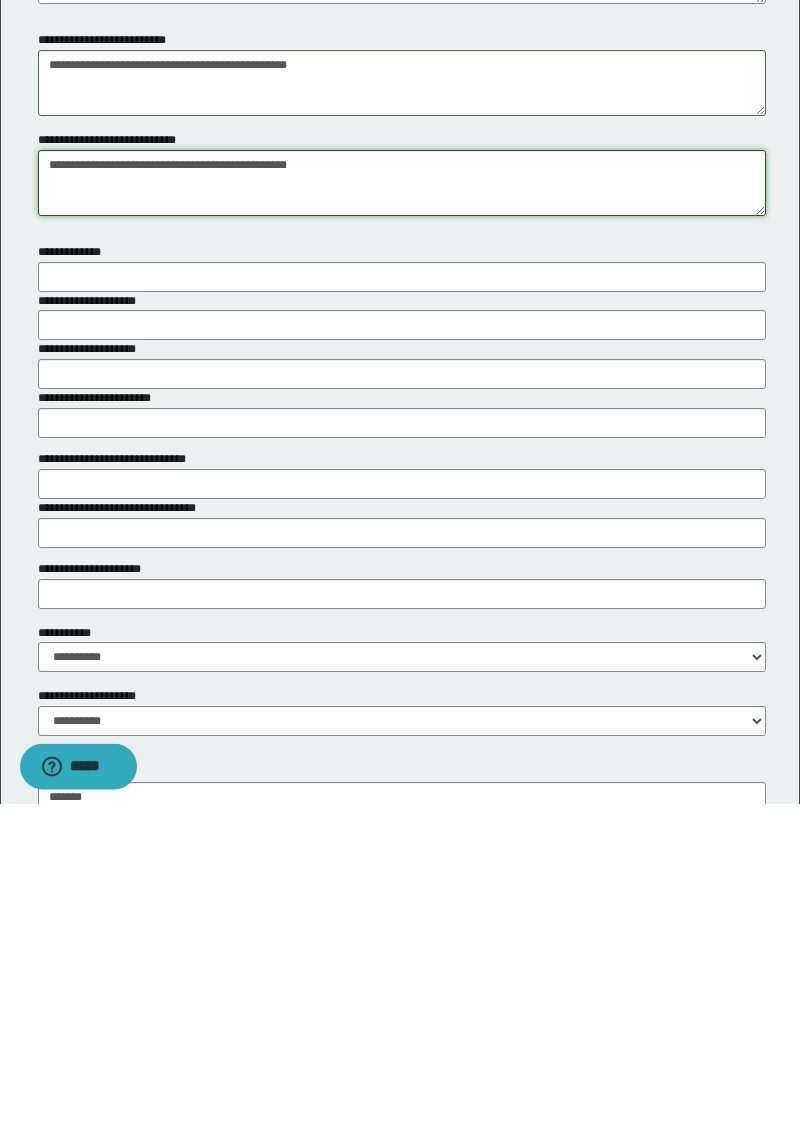 scroll, scrollTop: 2694, scrollLeft: 0, axis: vertical 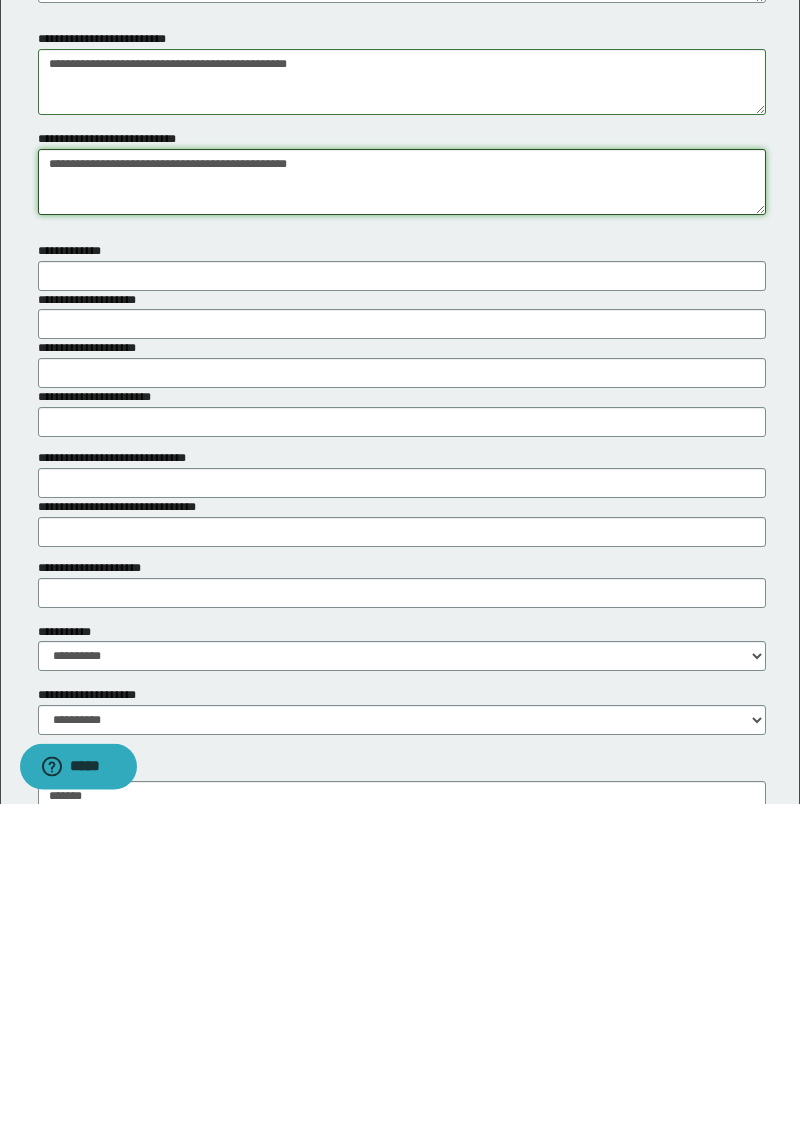 type on "**********" 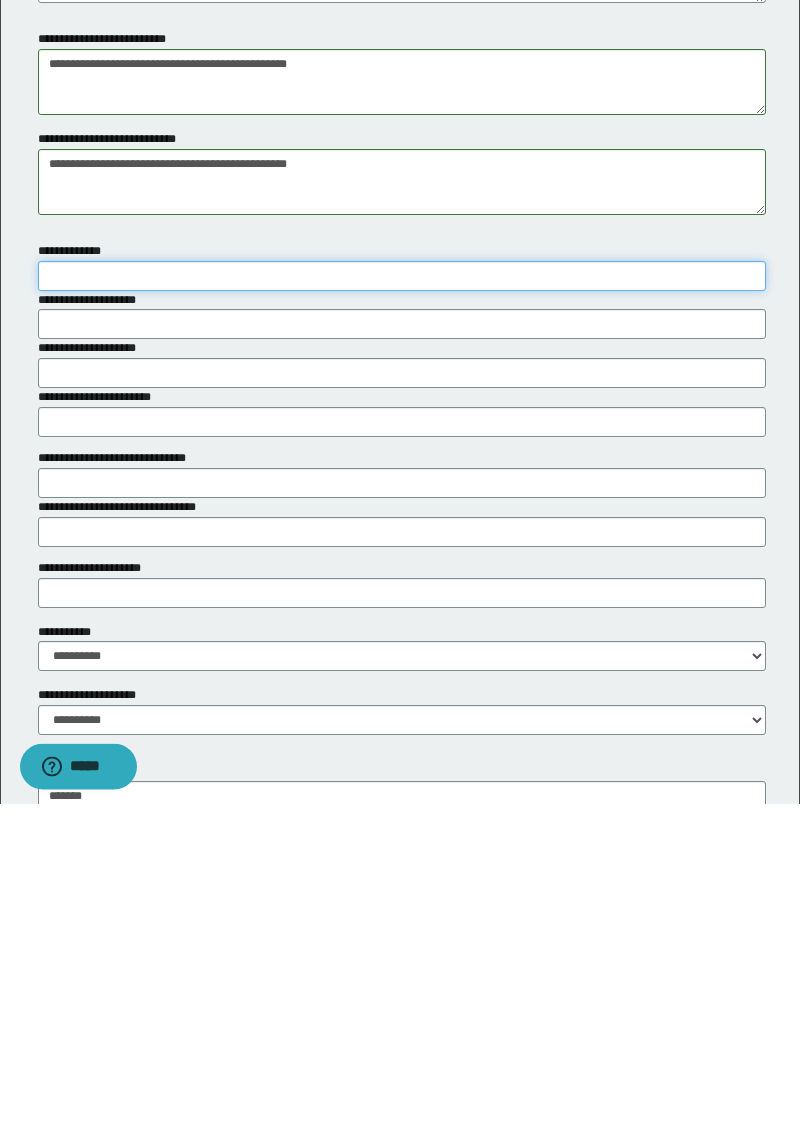 click on "**********" at bounding box center (402, 611) 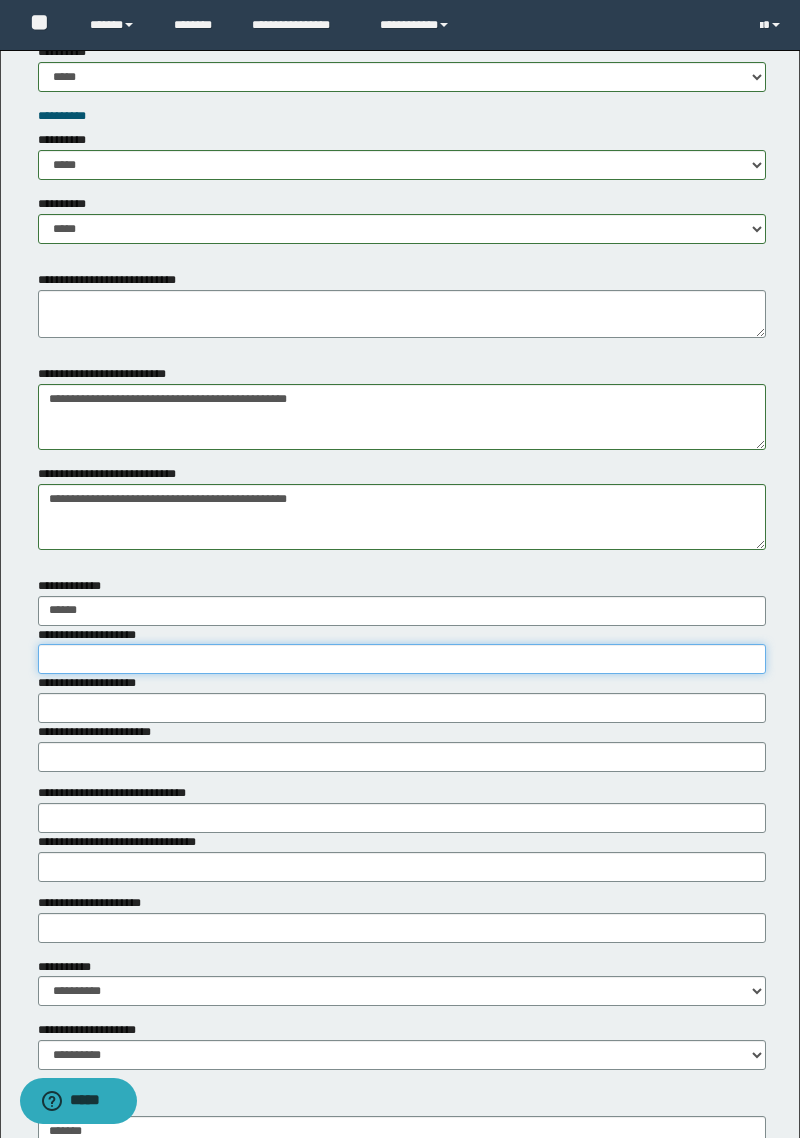 click on "**********" at bounding box center (402, 659) 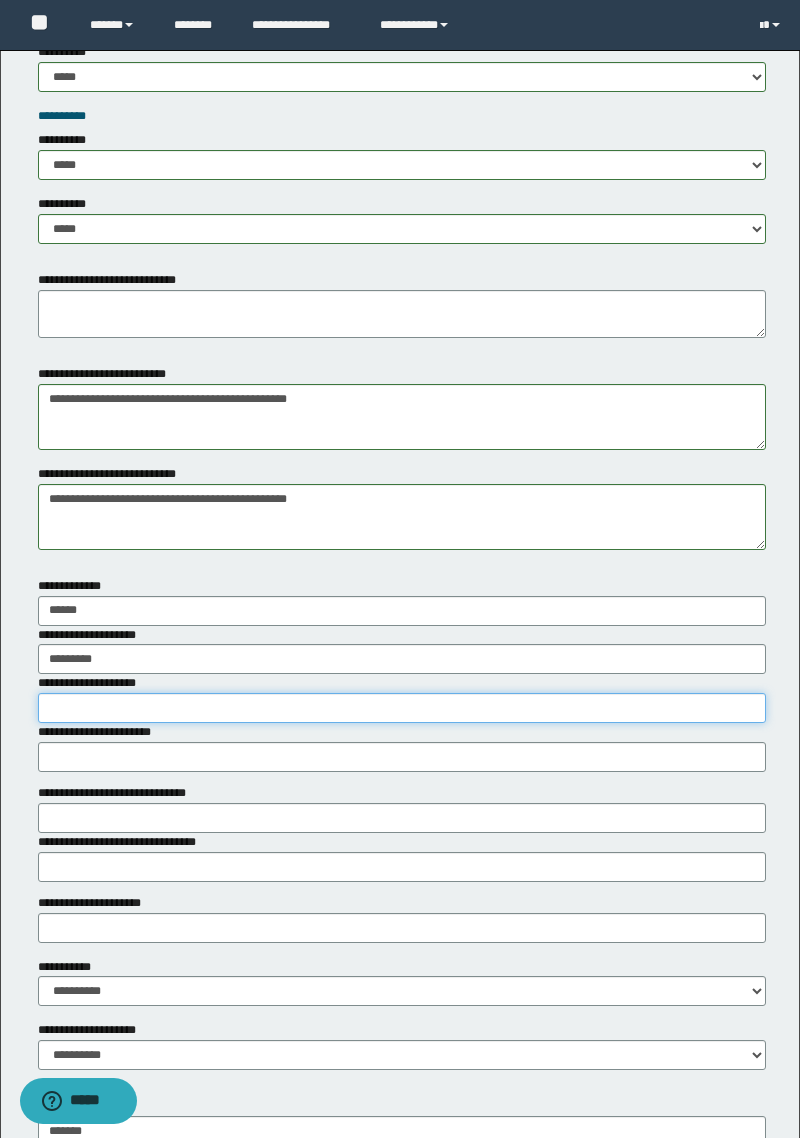 click on "**********" at bounding box center [402, 708] 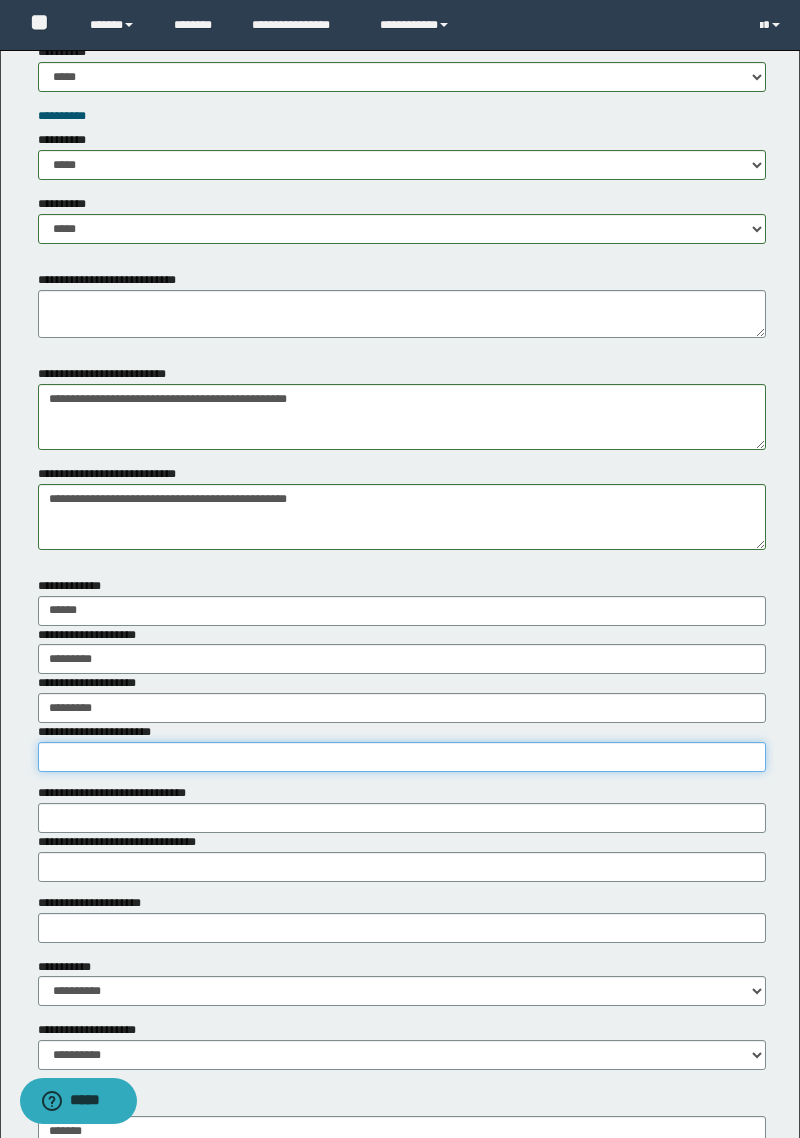 click on "**********" at bounding box center [402, 757] 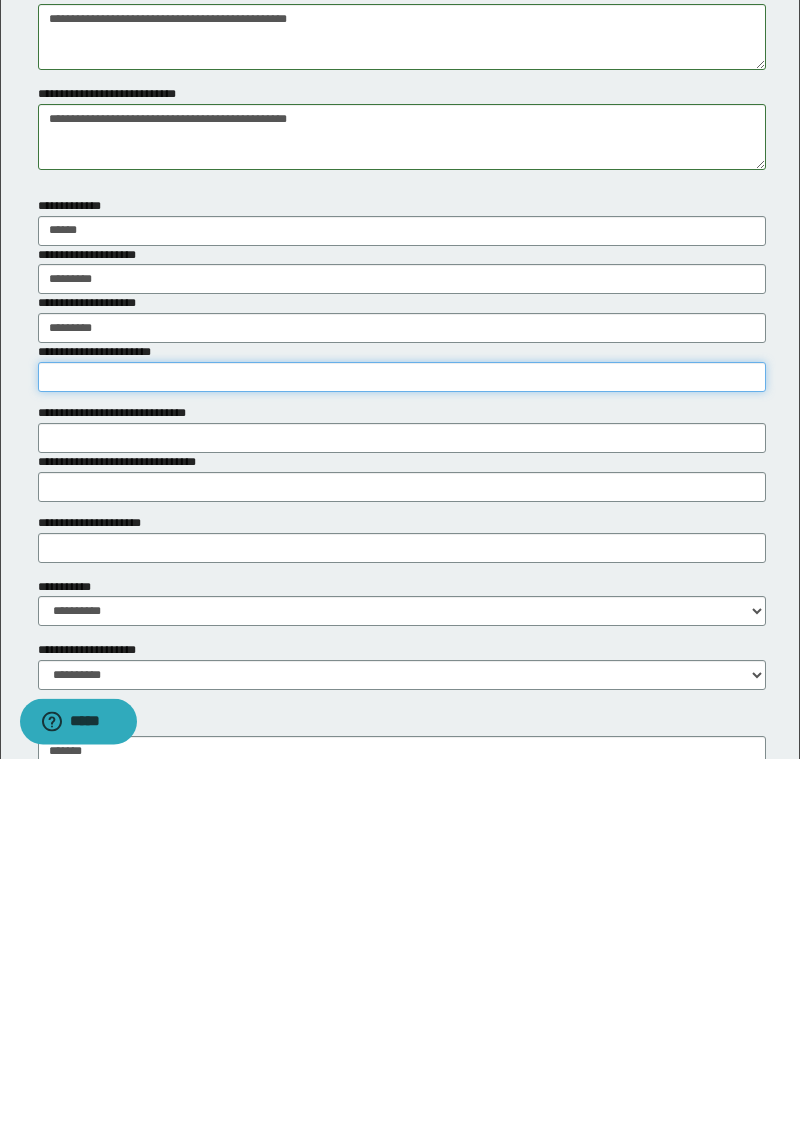 type on "*****" 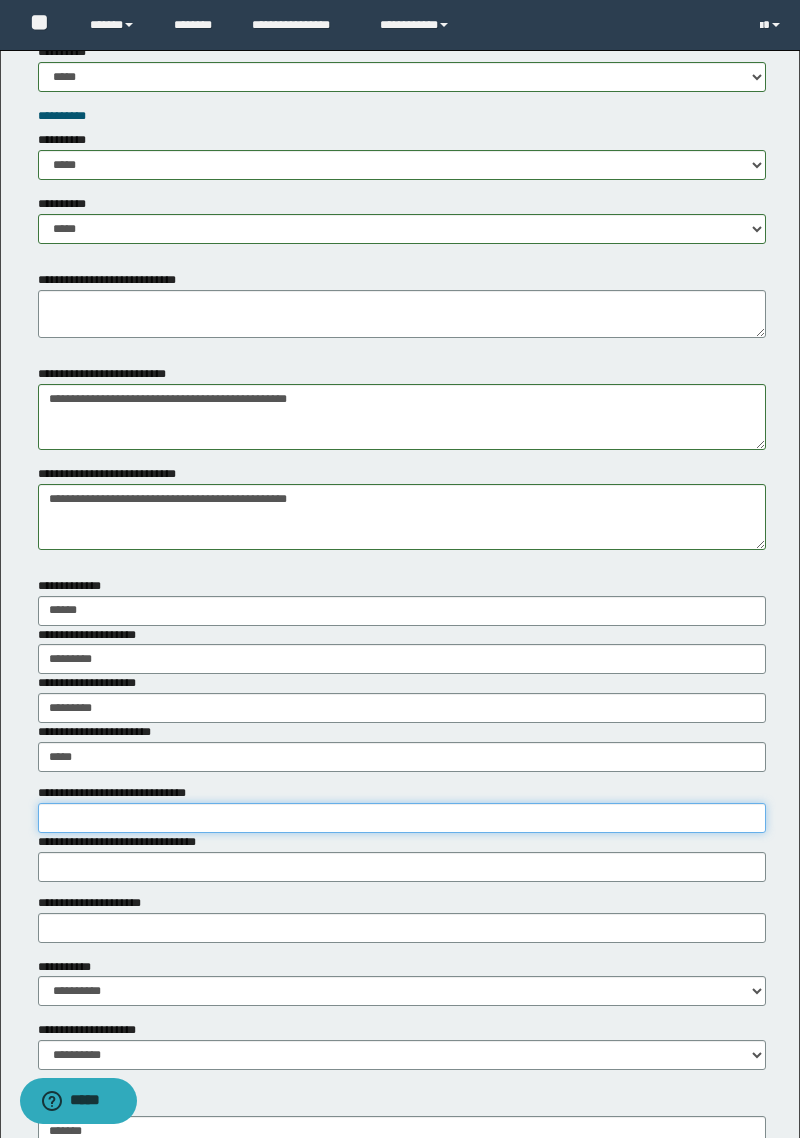 click on "**********" at bounding box center (402, 818) 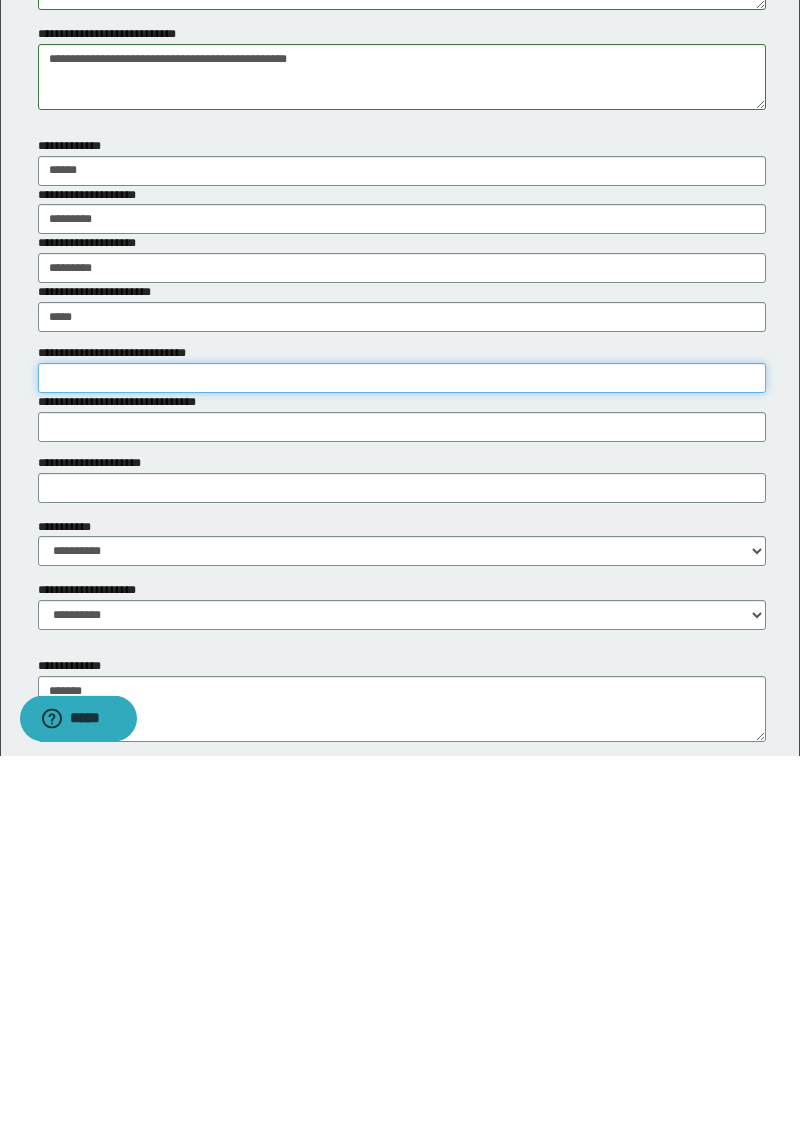 type on "**********" 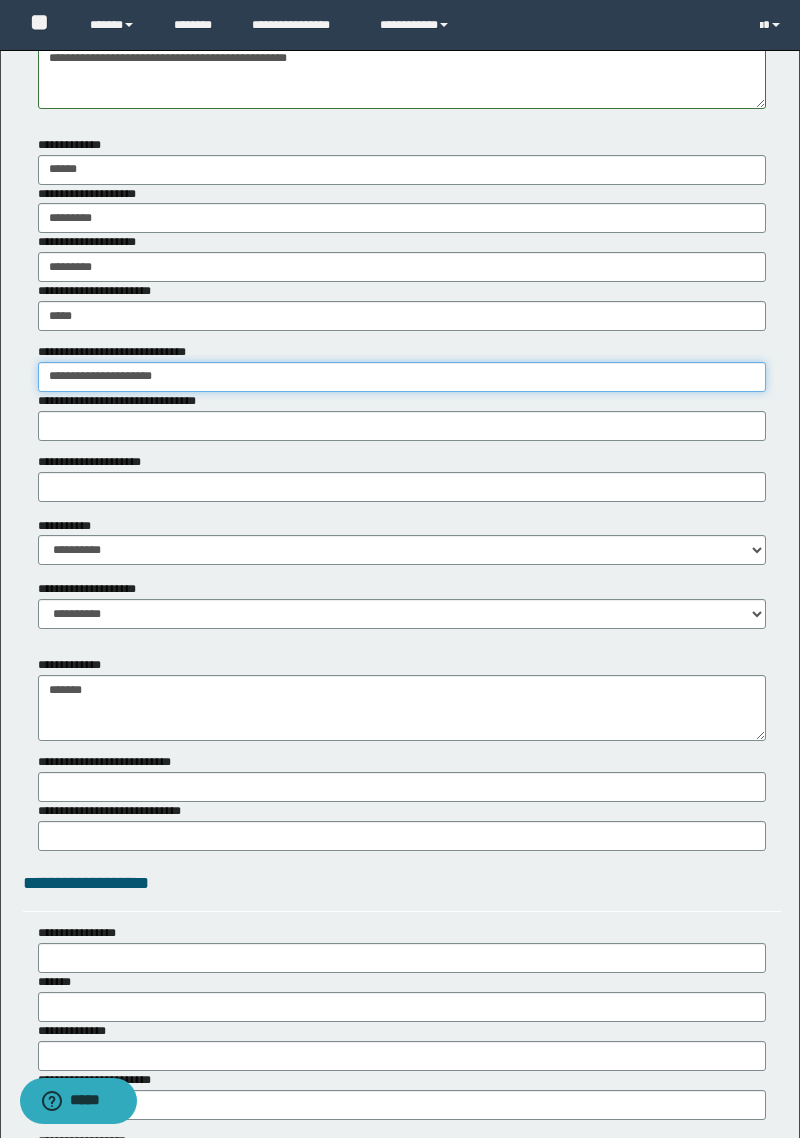 scroll, scrollTop: 3142, scrollLeft: 0, axis: vertical 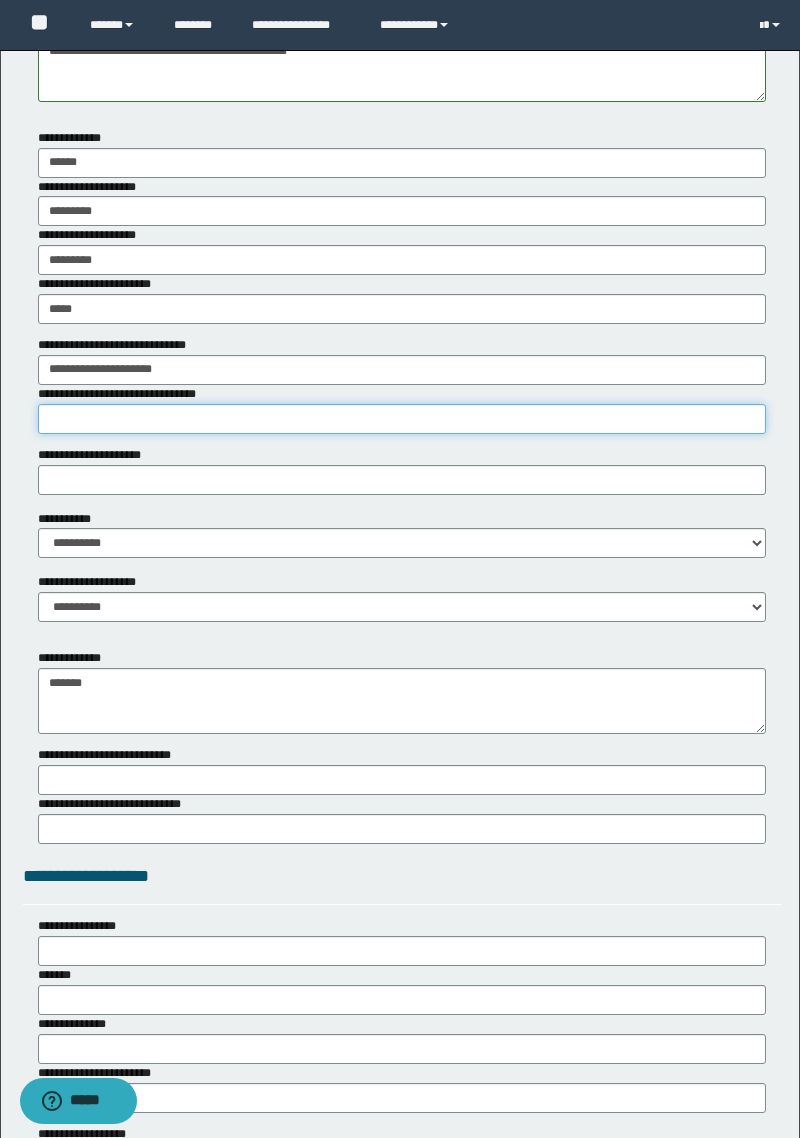click on "**********" at bounding box center (402, 419) 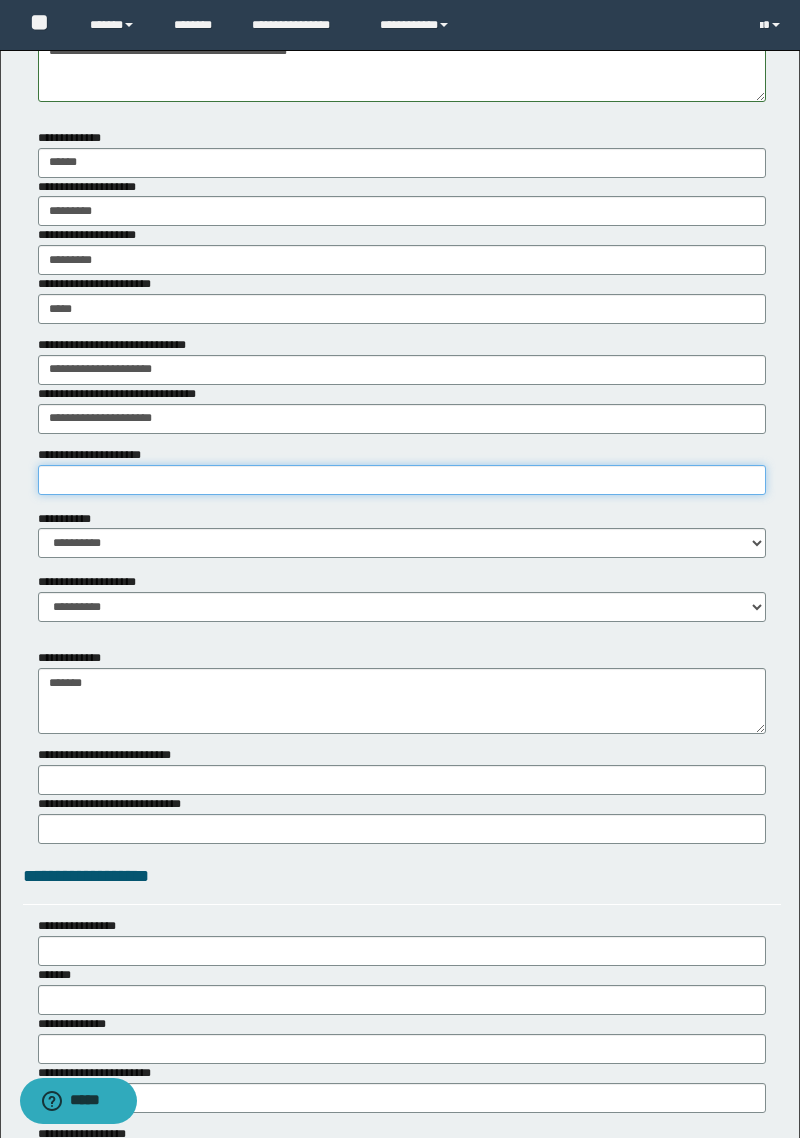 click on "**********" at bounding box center (402, 480) 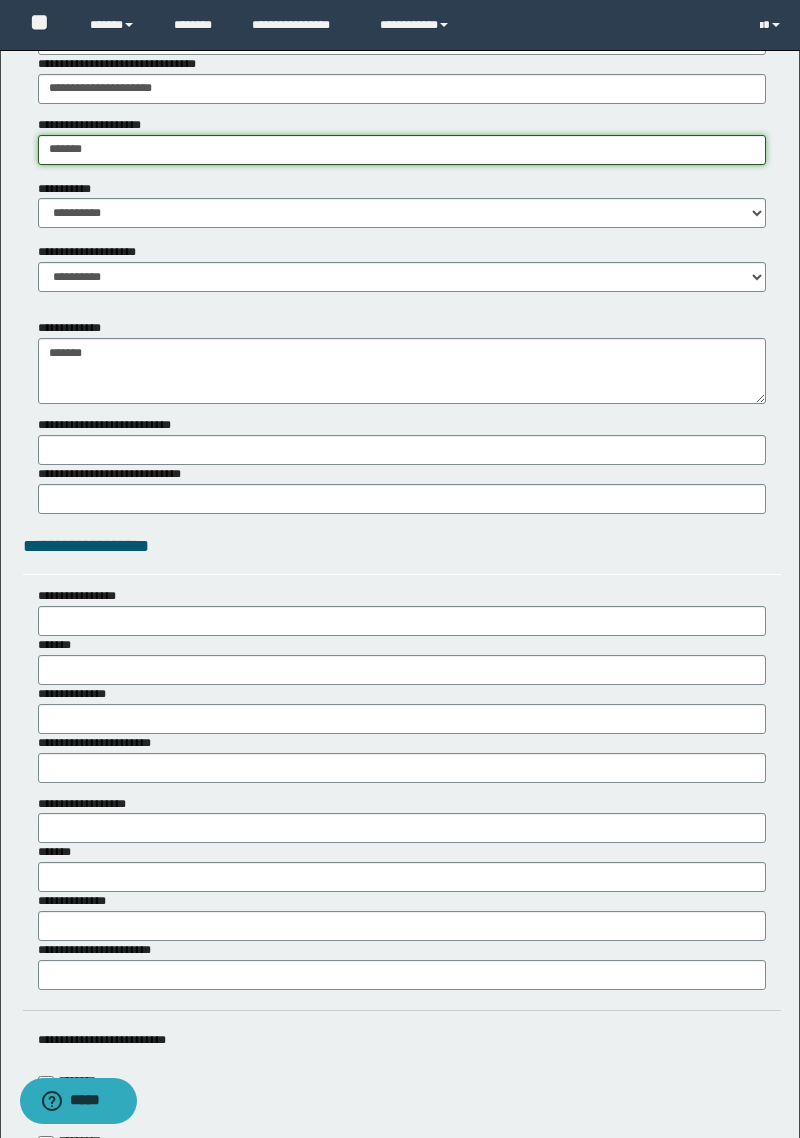 scroll, scrollTop: 3473, scrollLeft: 0, axis: vertical 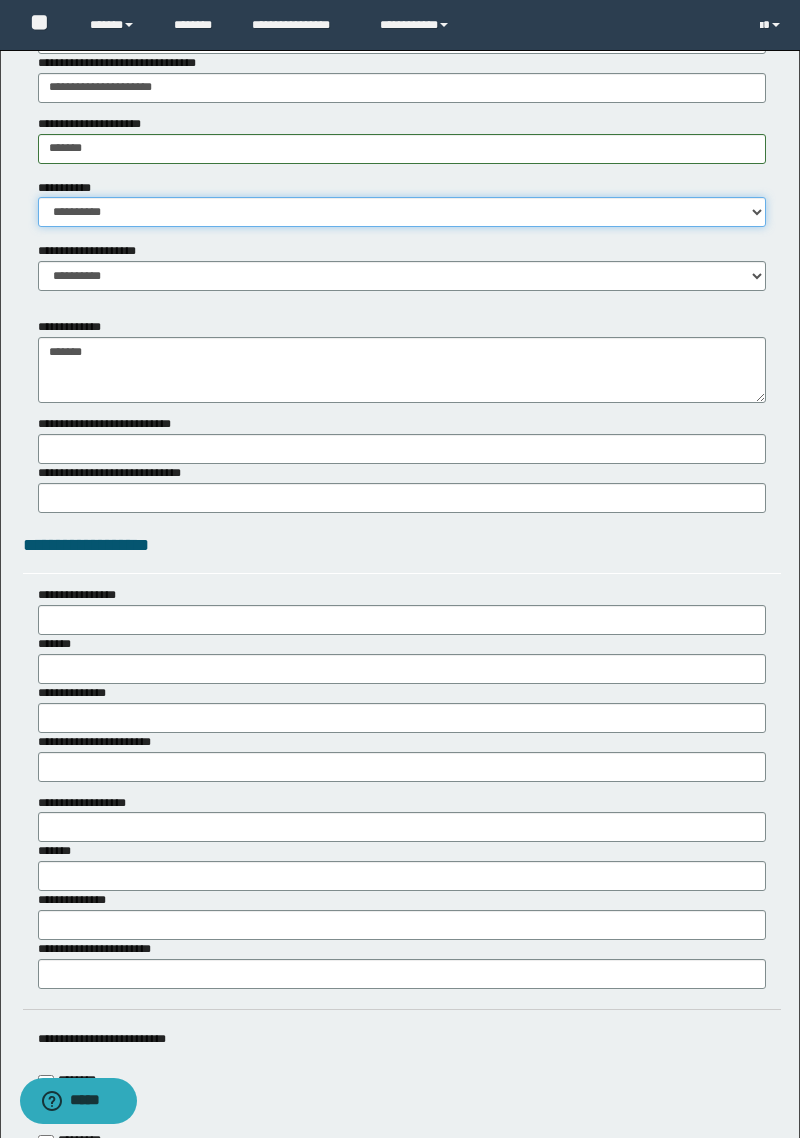 click on "**********" at bounding box center (402, 212) 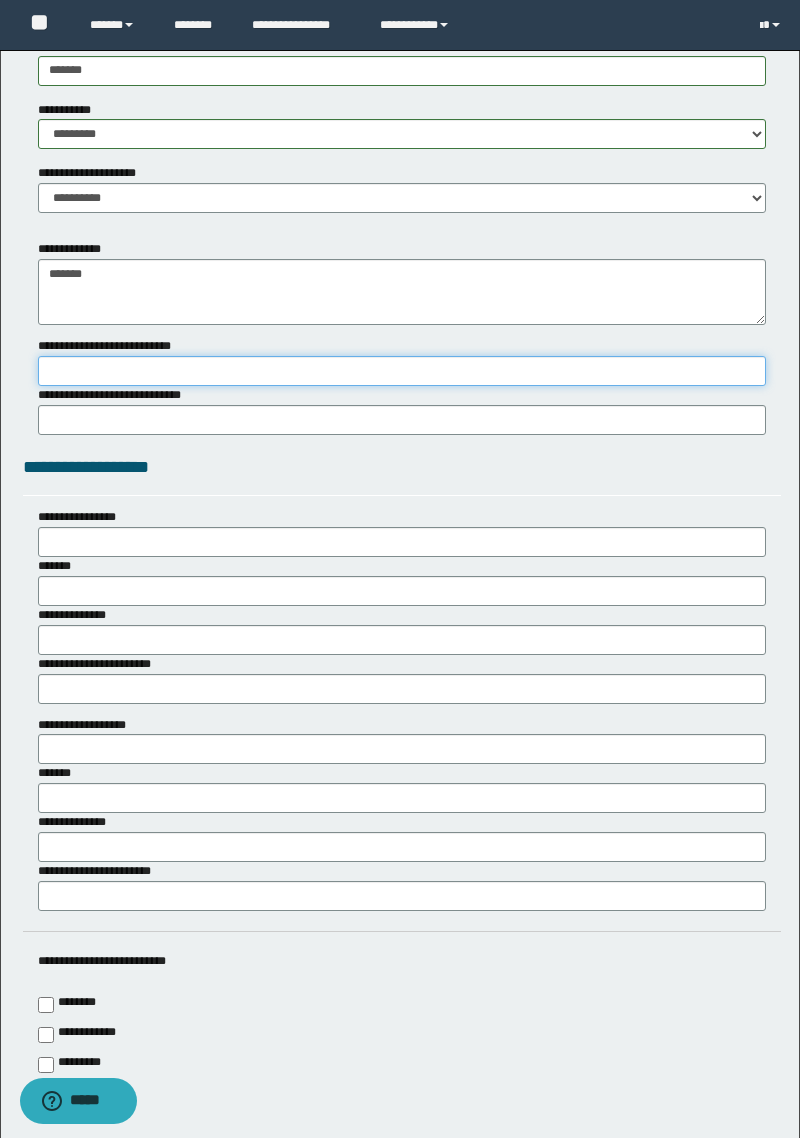 click on "**********" at bounding box center (402, 371) 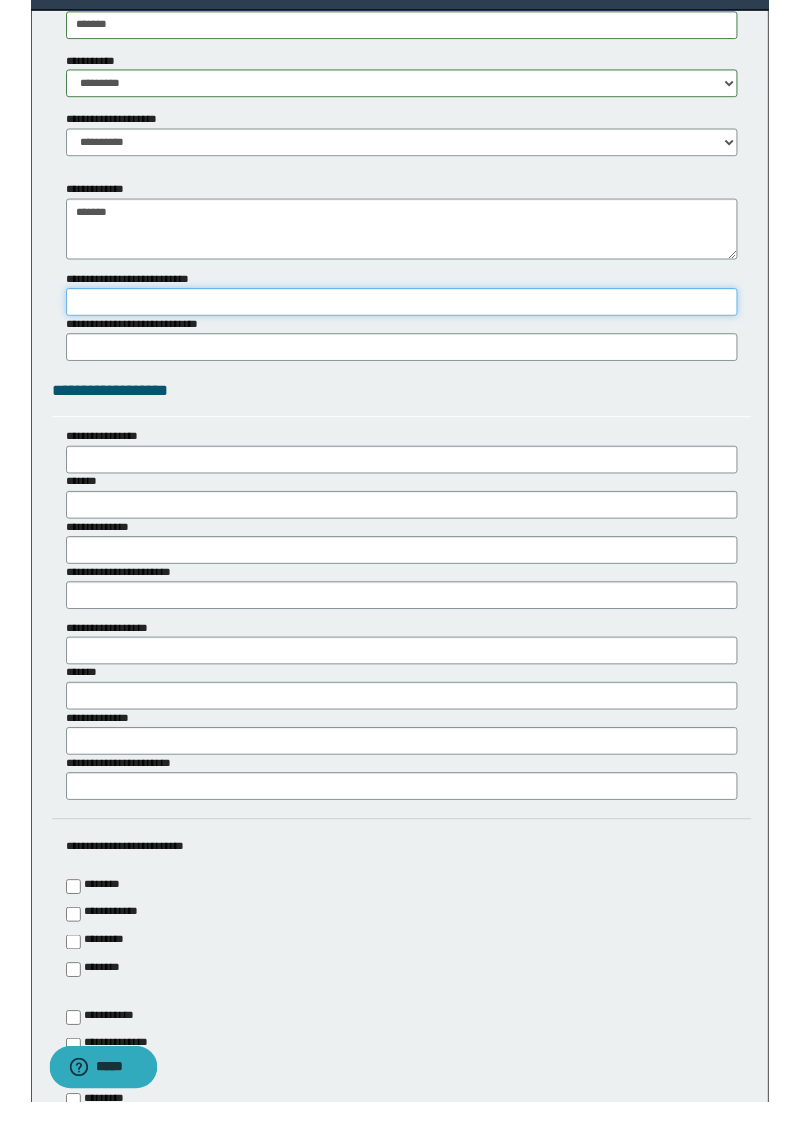 scroll, scrollTop: 3560, scrollLeft: 0, axis: vertical 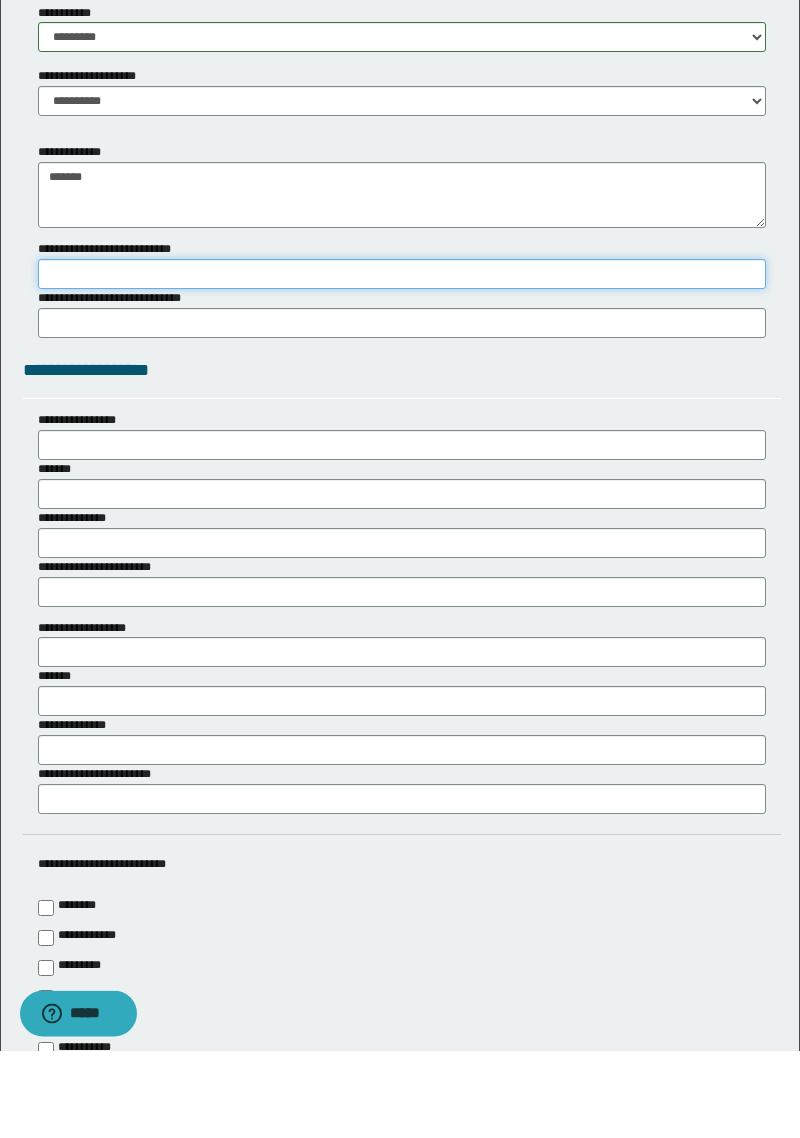 type on "*" 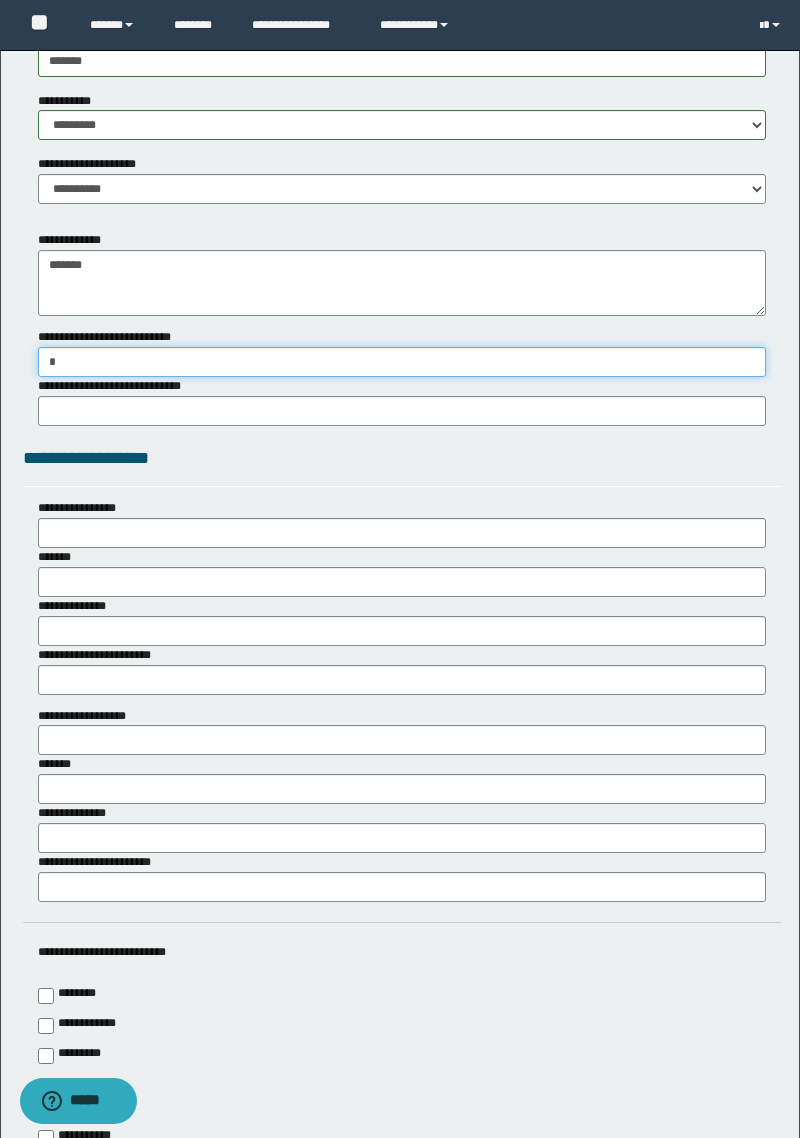 scroll, scrollTop: 3549, scrollLeft: 0, axis: vertical 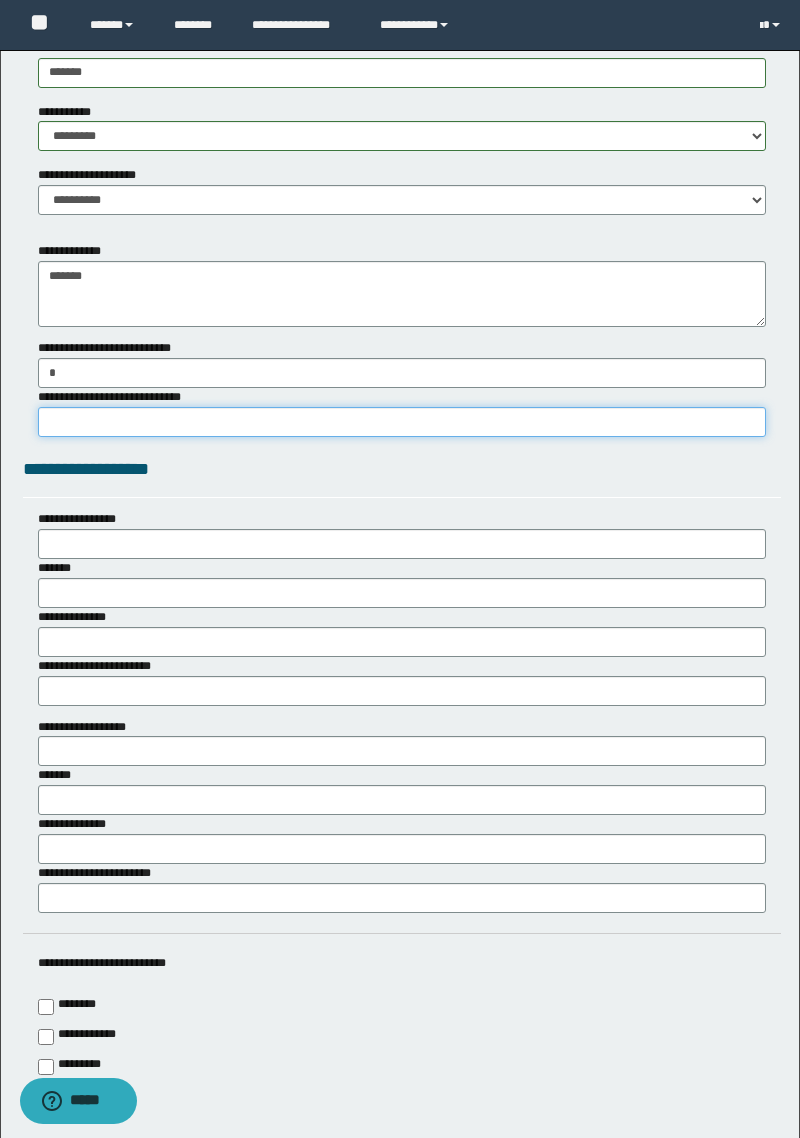 click on "**********" at bounding box center [402, 422] 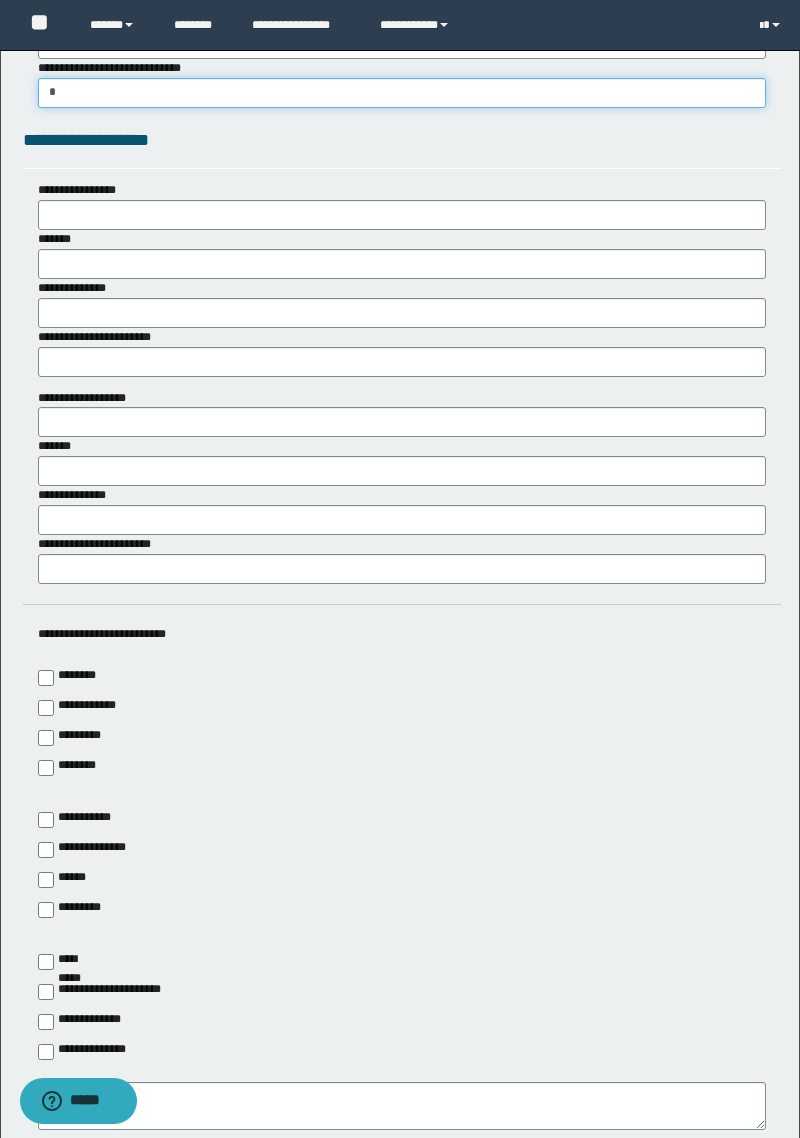 scroll, scrollTop: 3879, scrollLeft: 0, axis: vertical 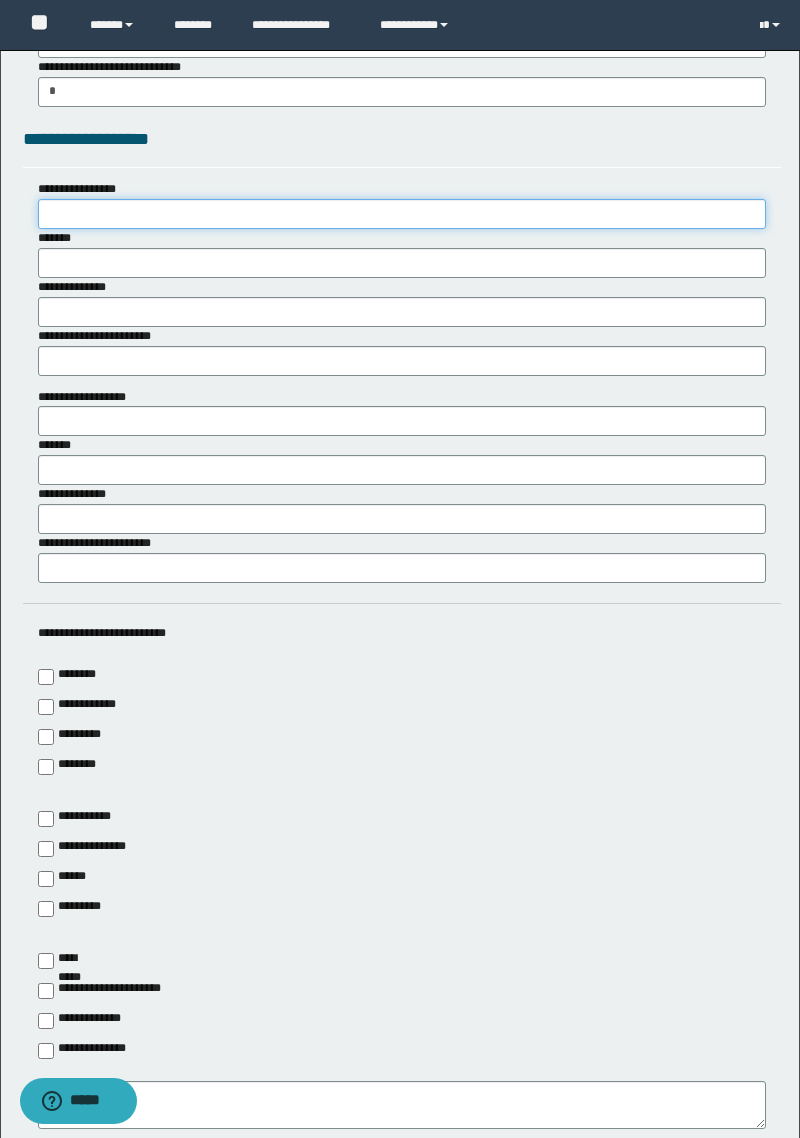 click on "**********" at bounding box center (402, 214) 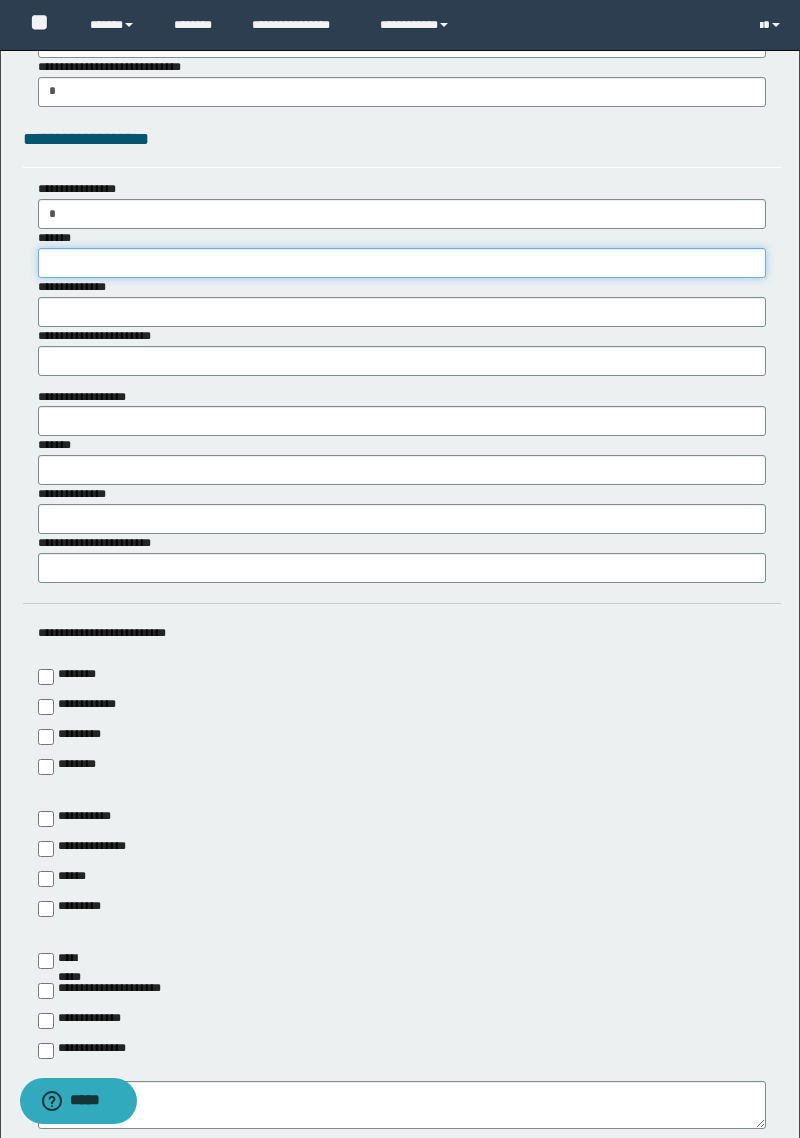 click on "*******" at bounding box center [402, 263] 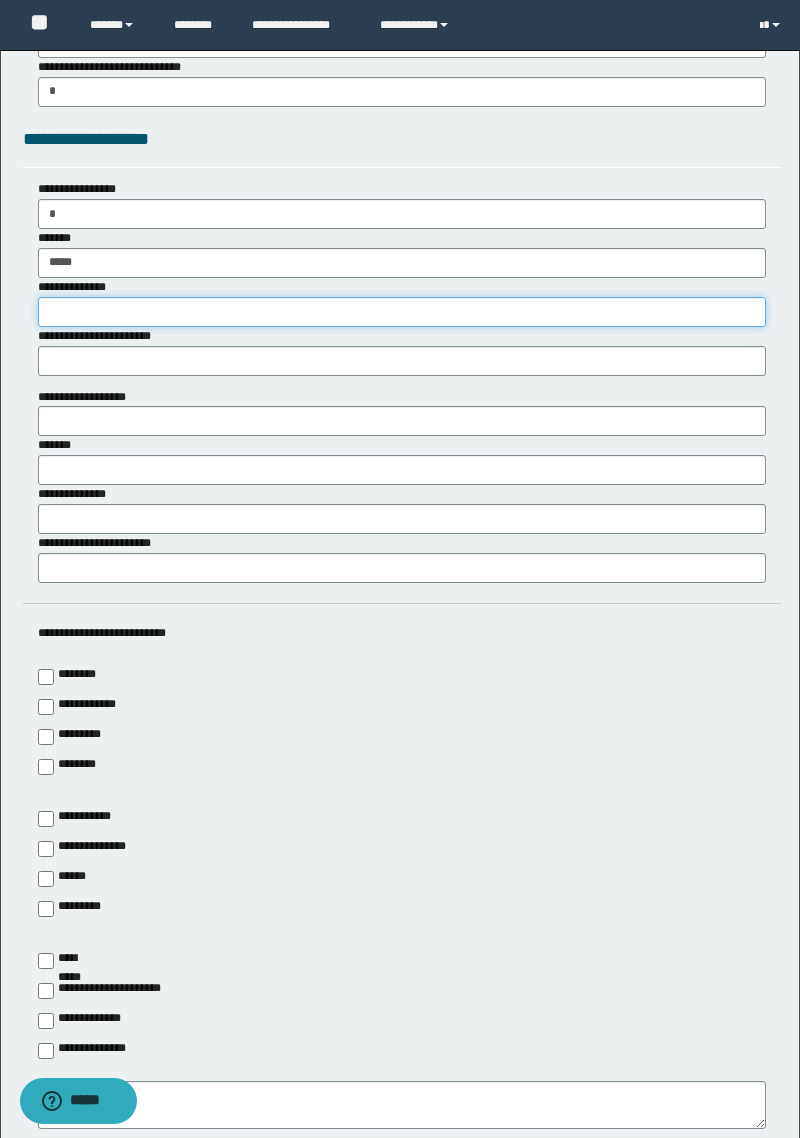 click on "**********" at bounding box center (402, 312) 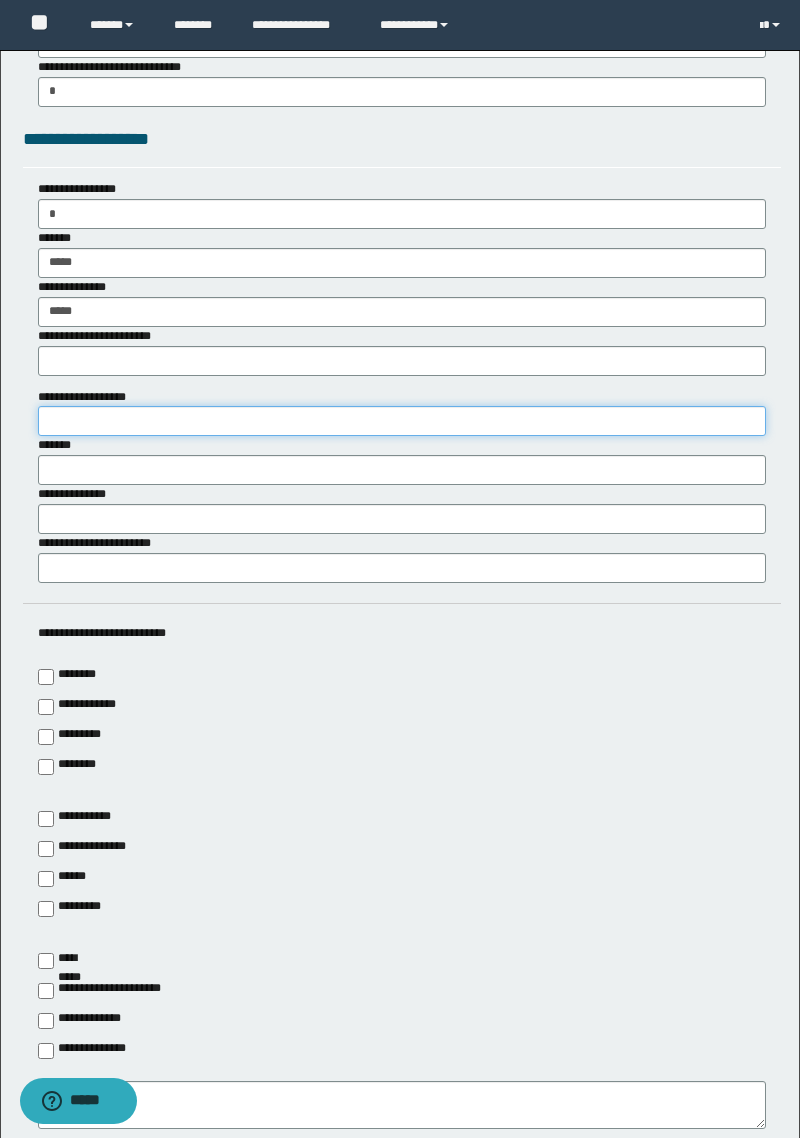 click on "**********" at bounding box center (402, 421) 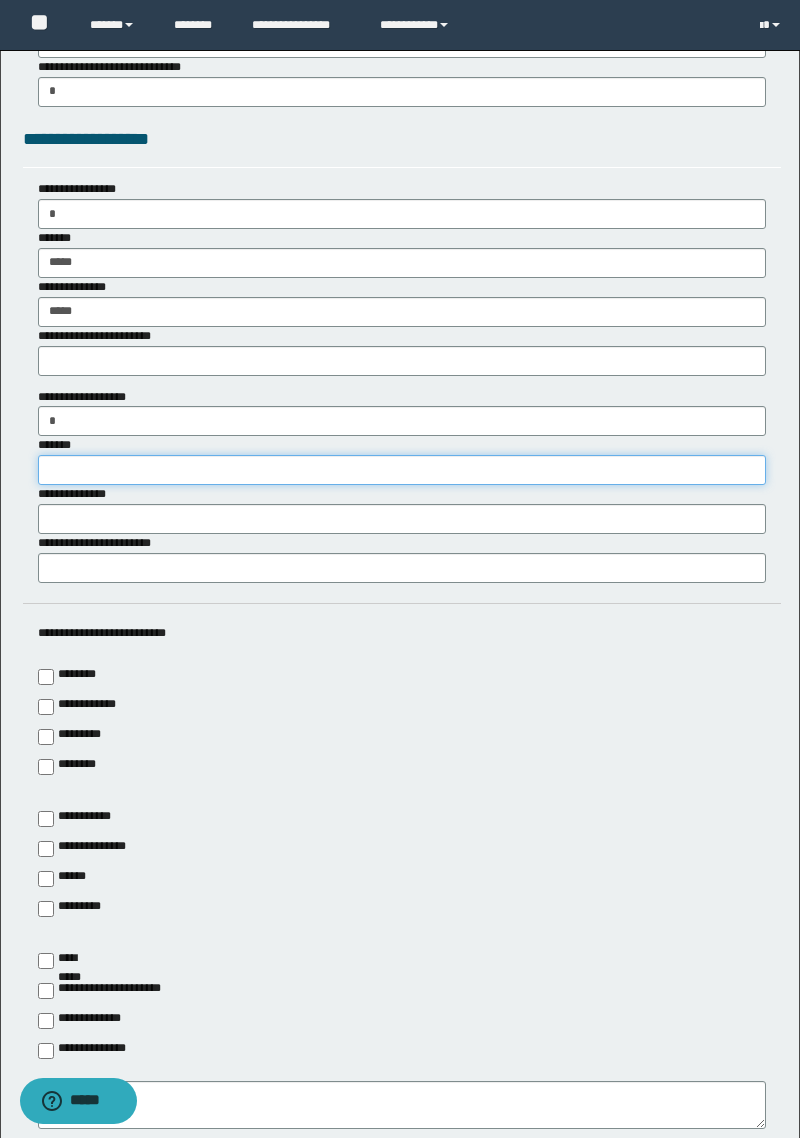 click on "*******" at bounding box center [402, 470] 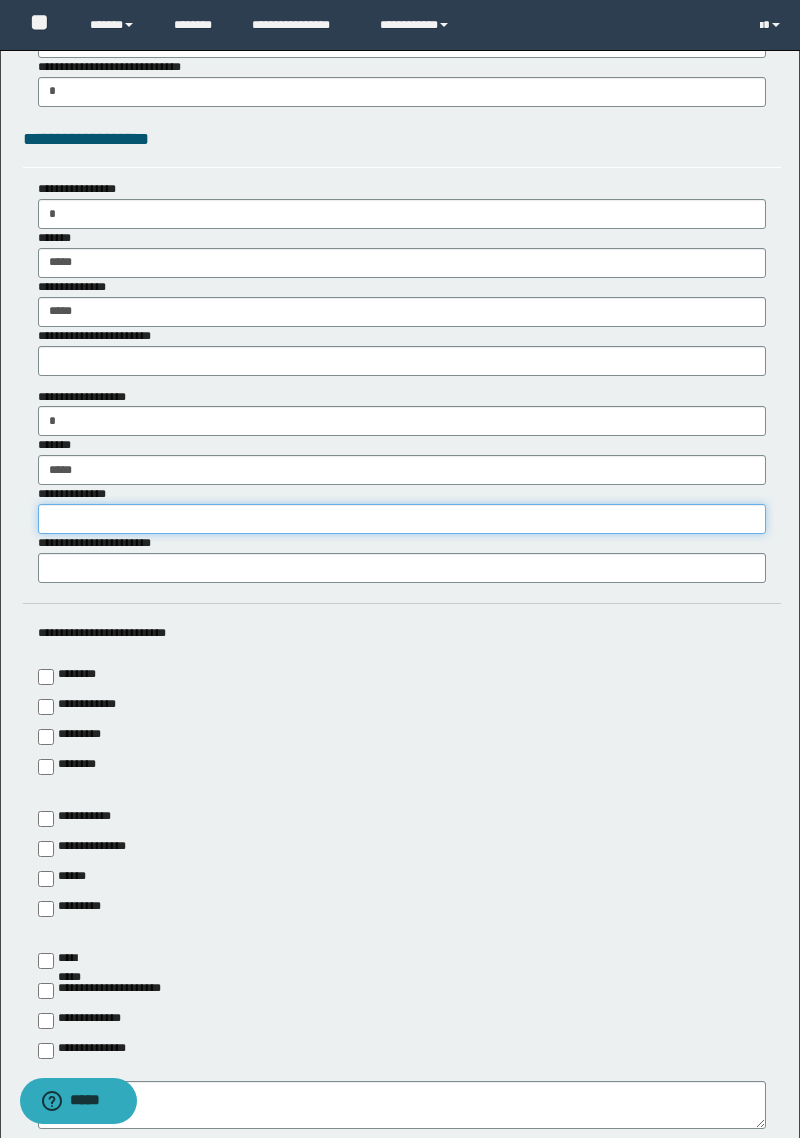 click on "**********" at bounding box center [402, 519] 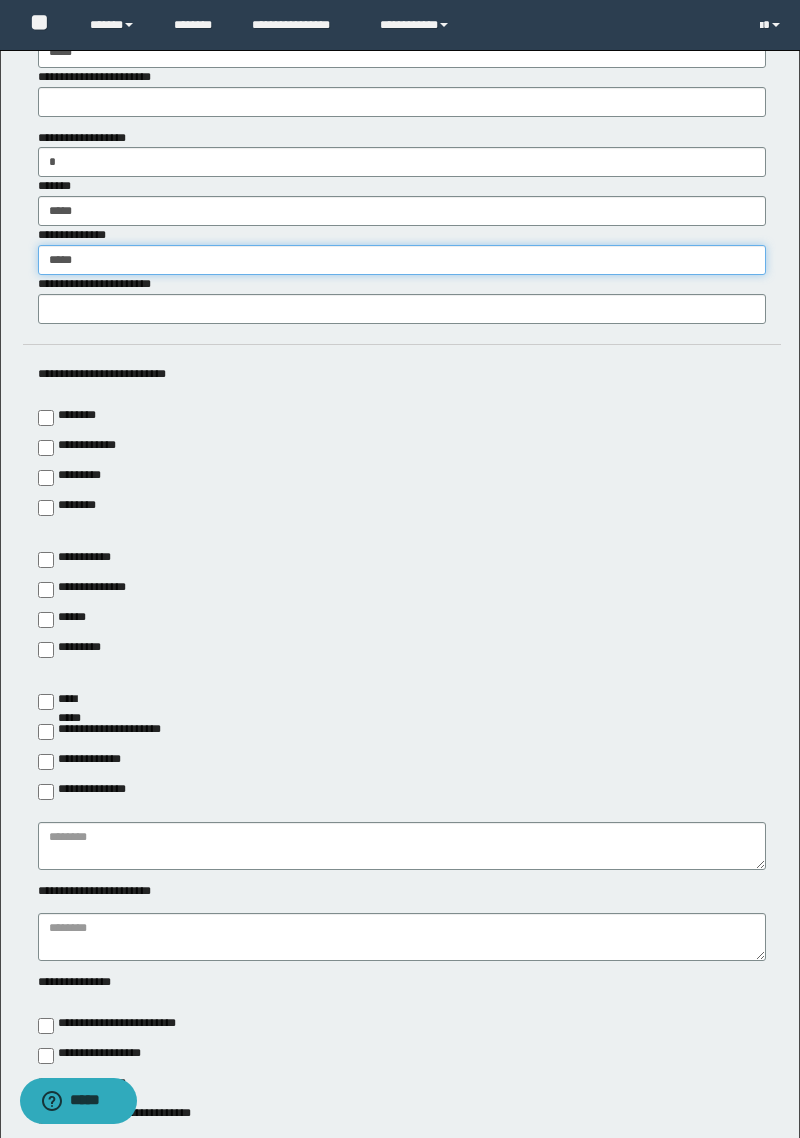 scroll, scrollTop: 4140, scrollLeft: 0, axis: vertical 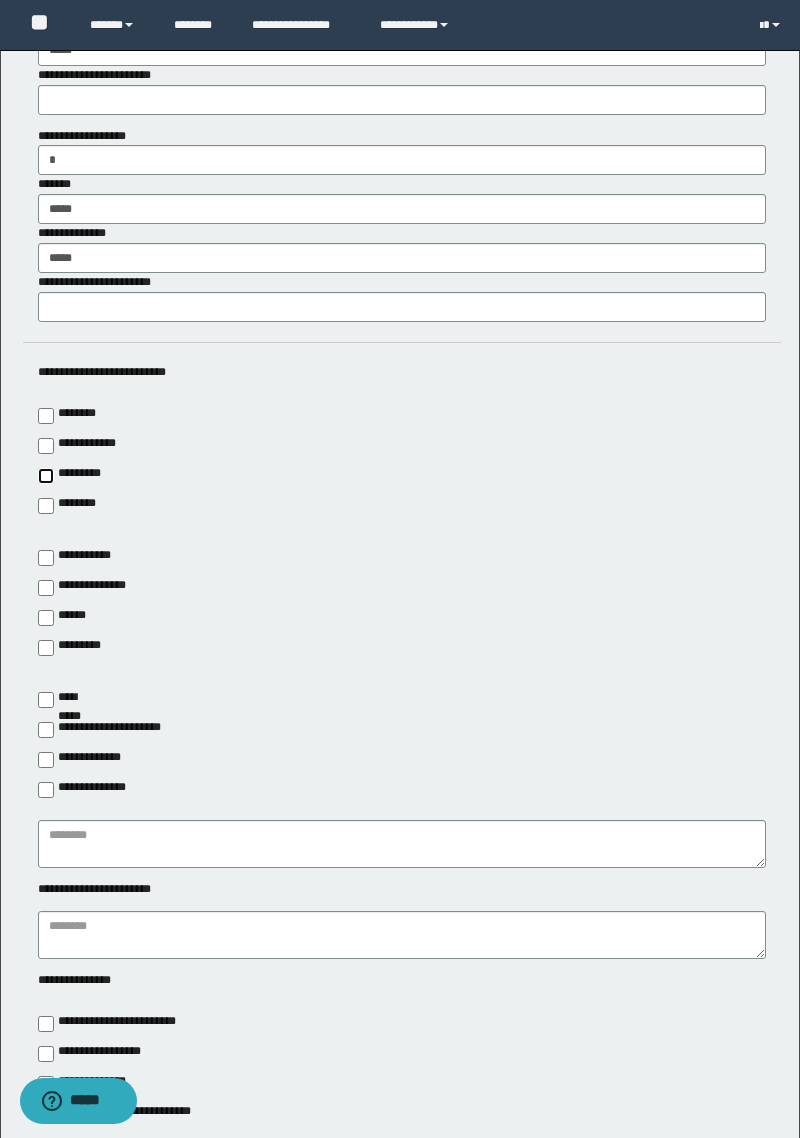 type on "*********" 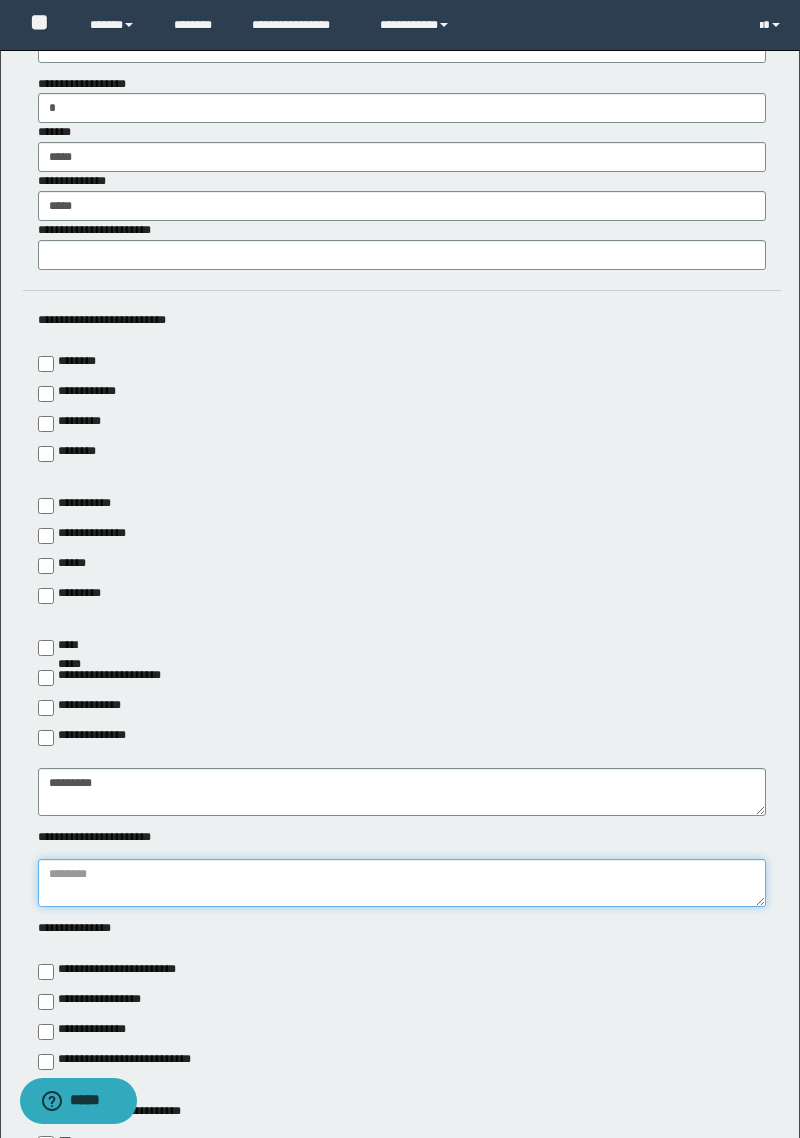 click at bounding box center [402, 883] 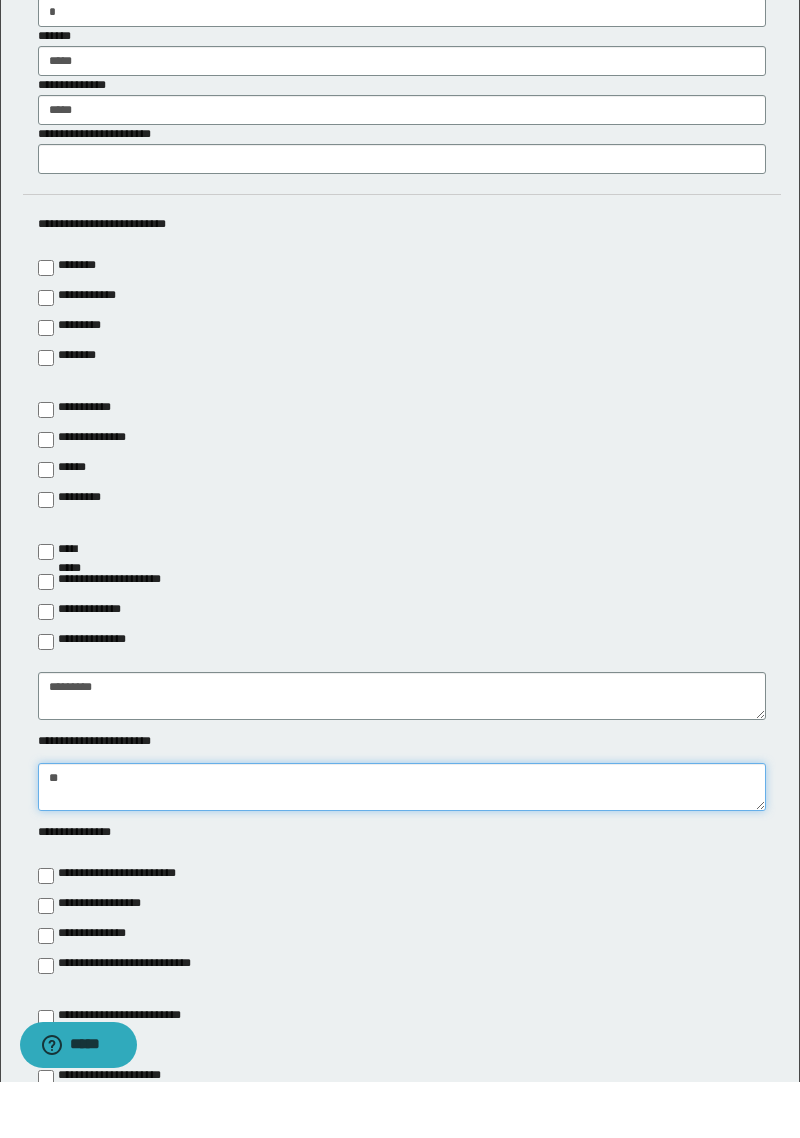 type on "*" 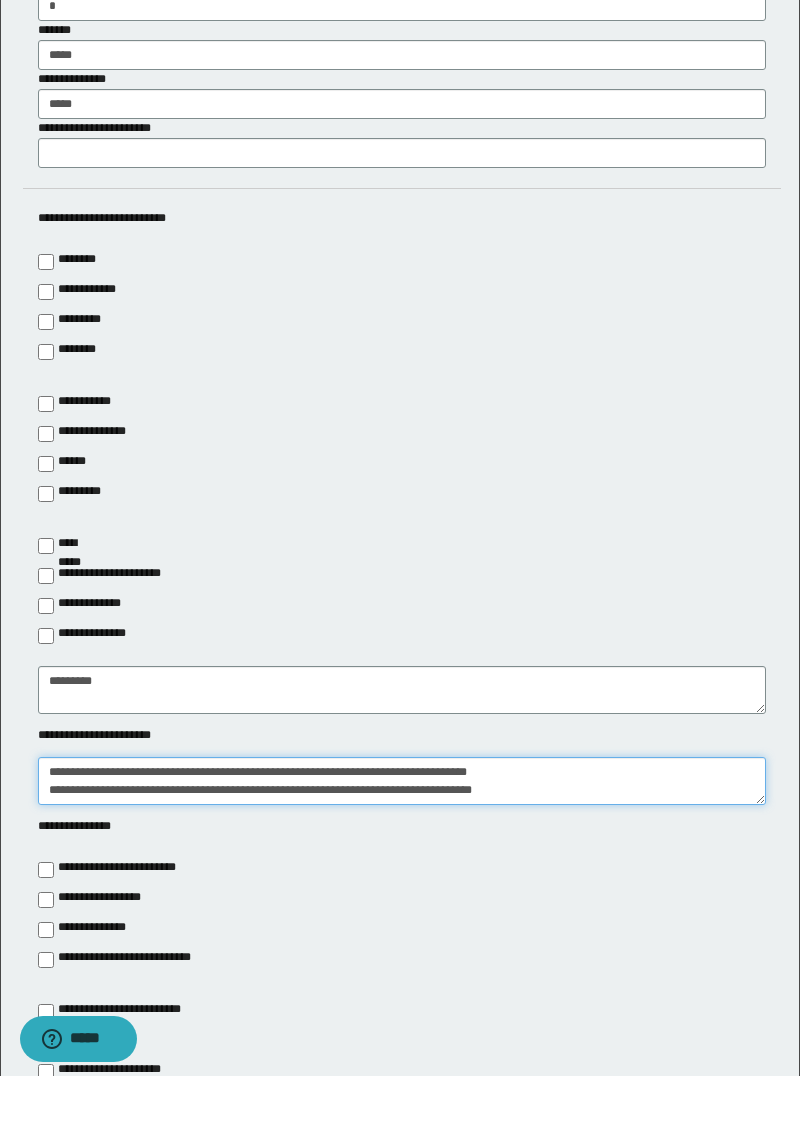 scroll, scrollTop: 47, scrollLeft: 0, axis: vertical 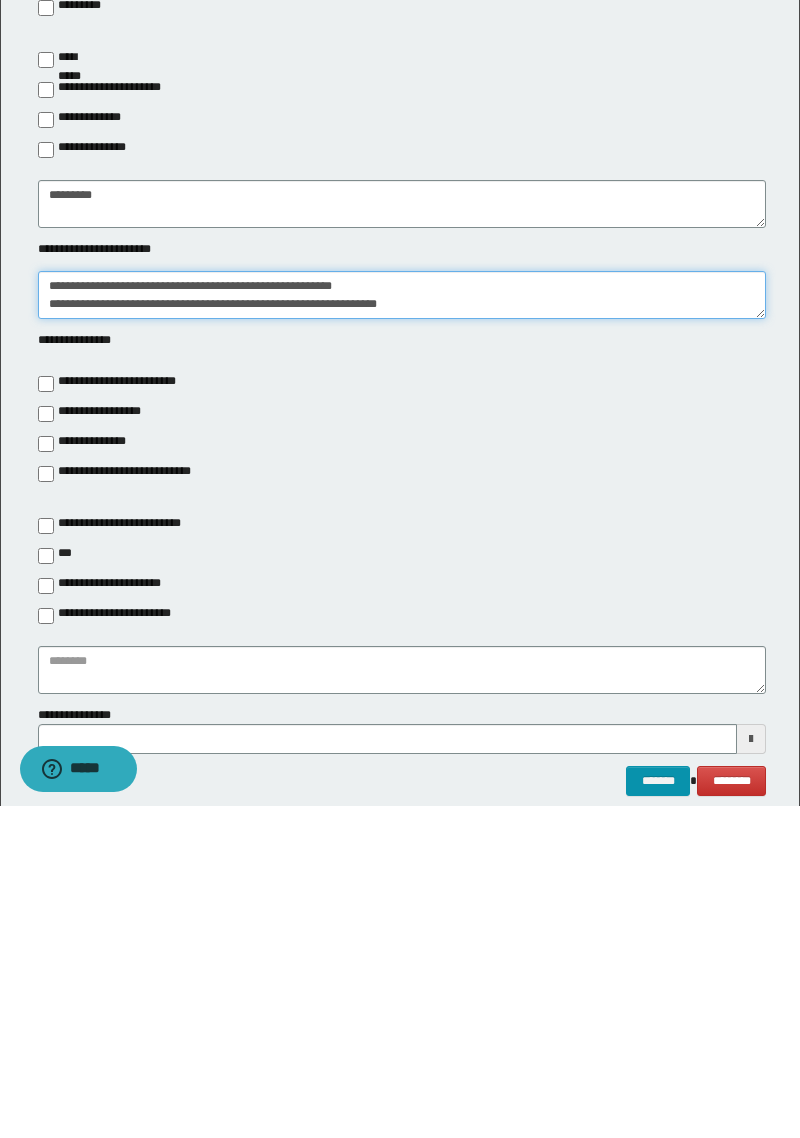 type on "**********" 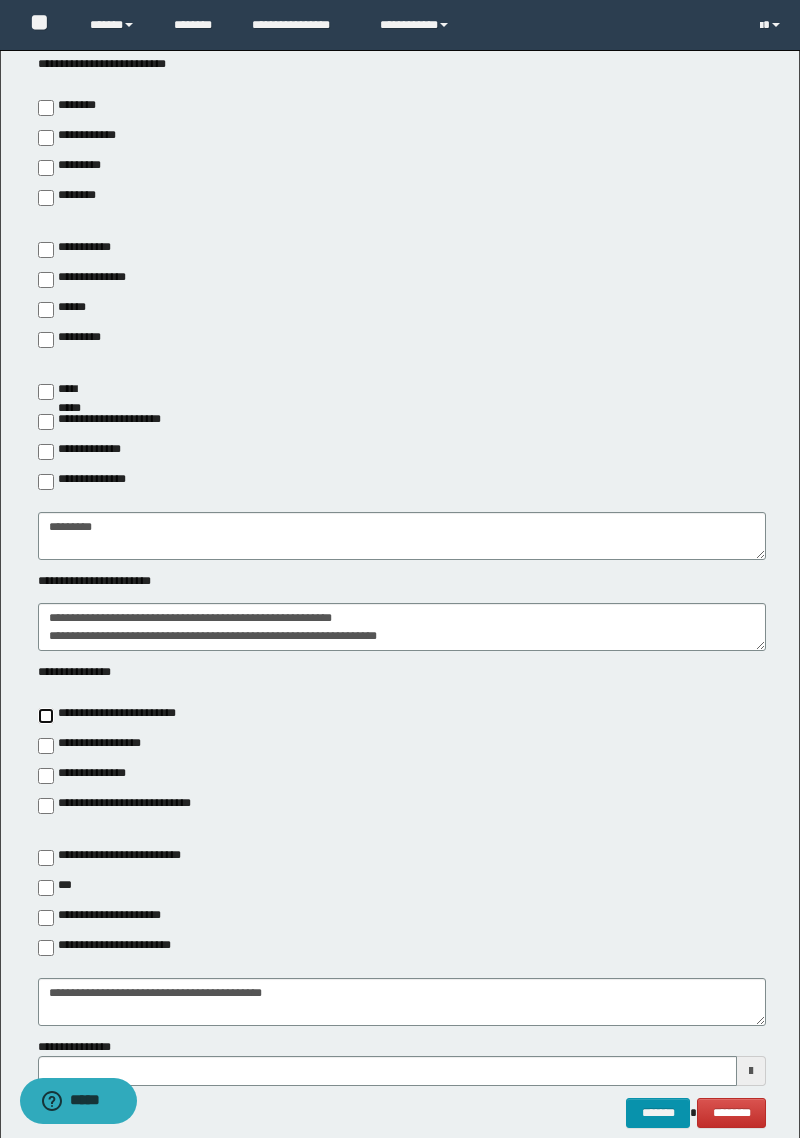 type on "**********" 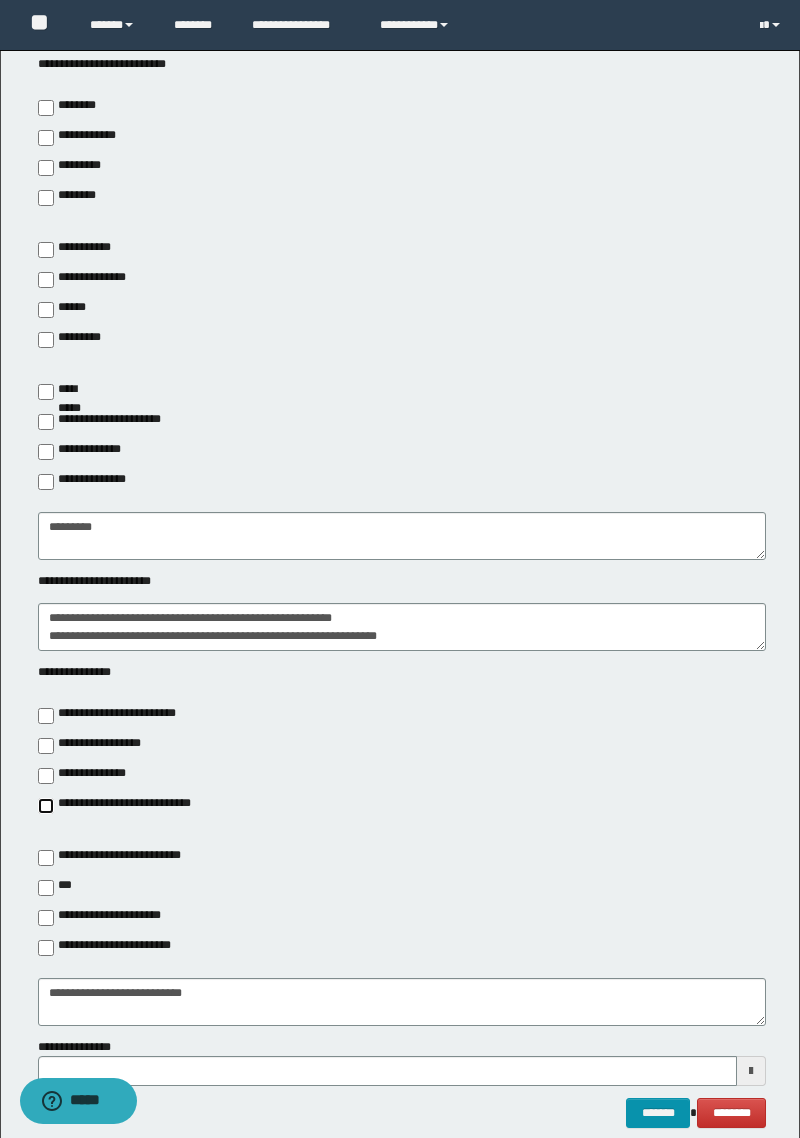 scroll, scrollTop: 4466, scrollLeft: 0, axis: vertical 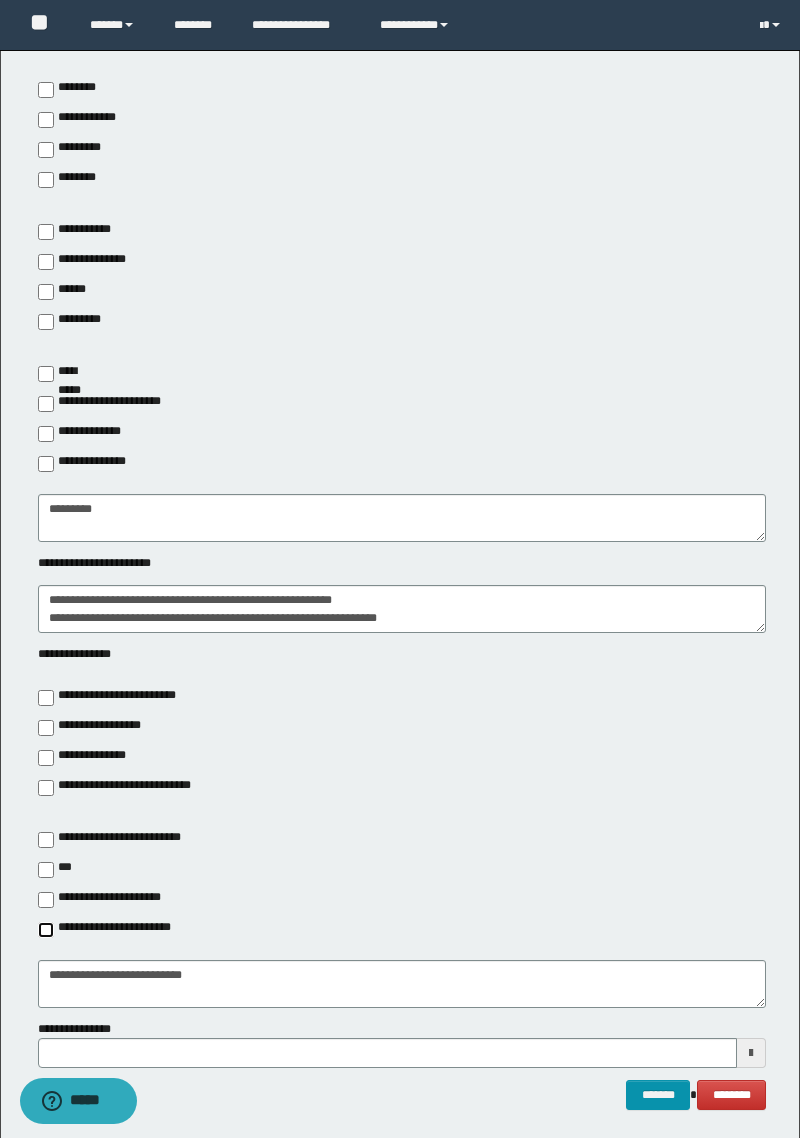 type on "**********" 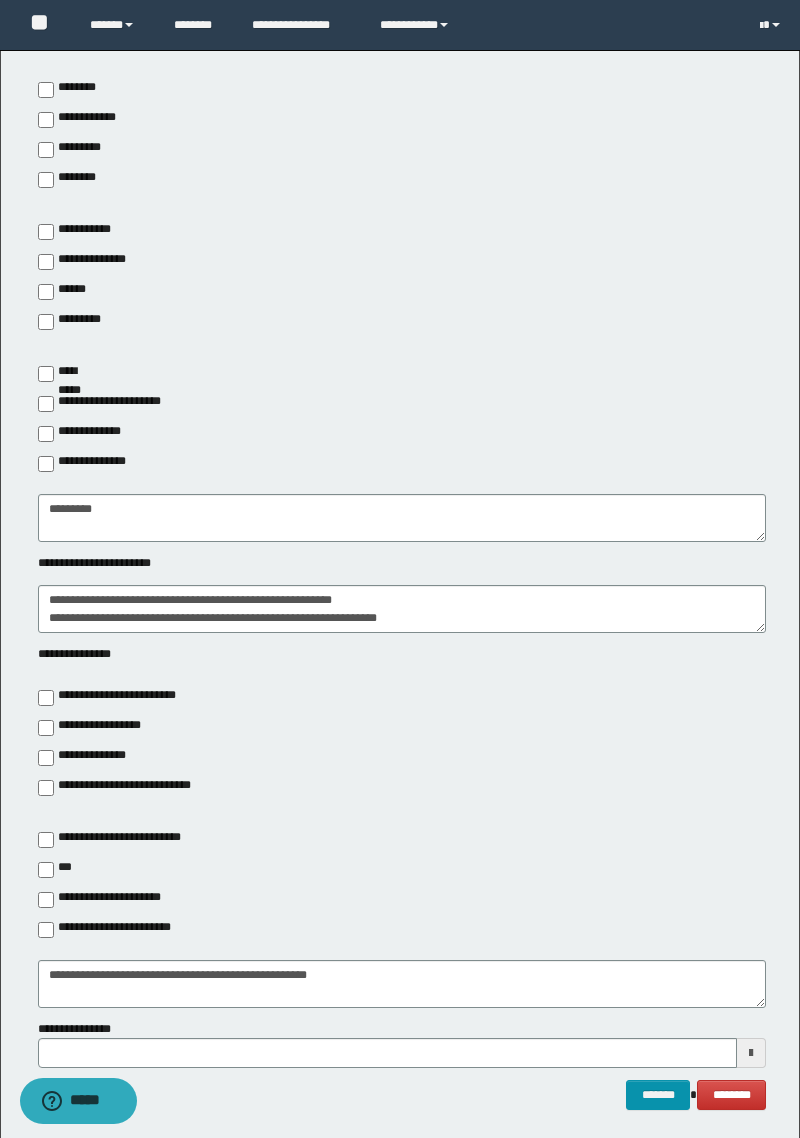 click at bounding box center (751, 1053) 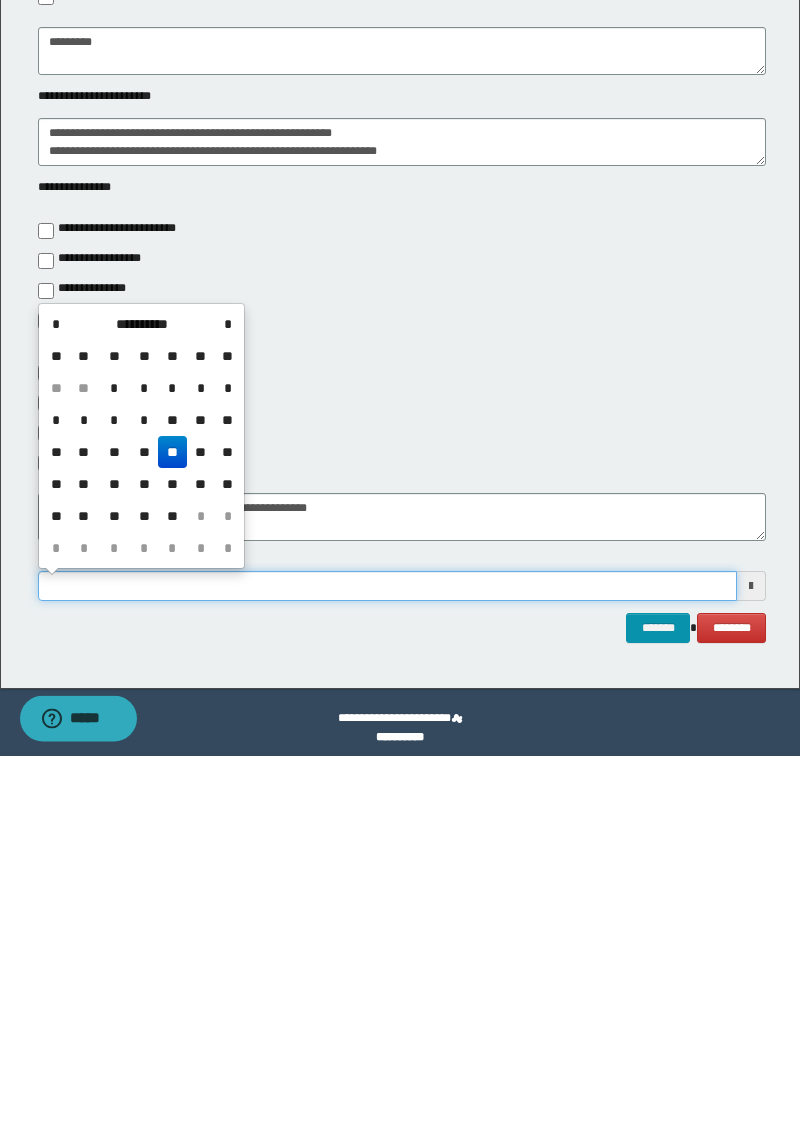 scroll, scrollTop: 4562, scrollLeft: 0, axis: vertical 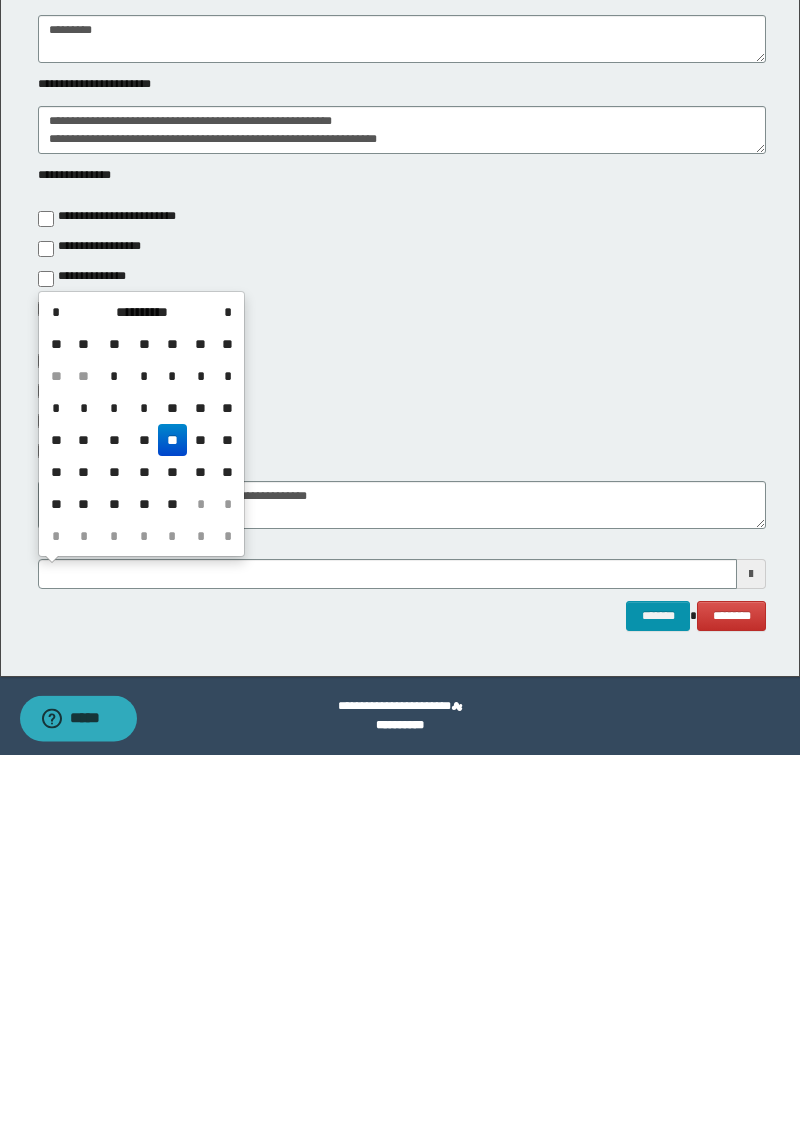 click on "**********" at bounding box center [142, 695] 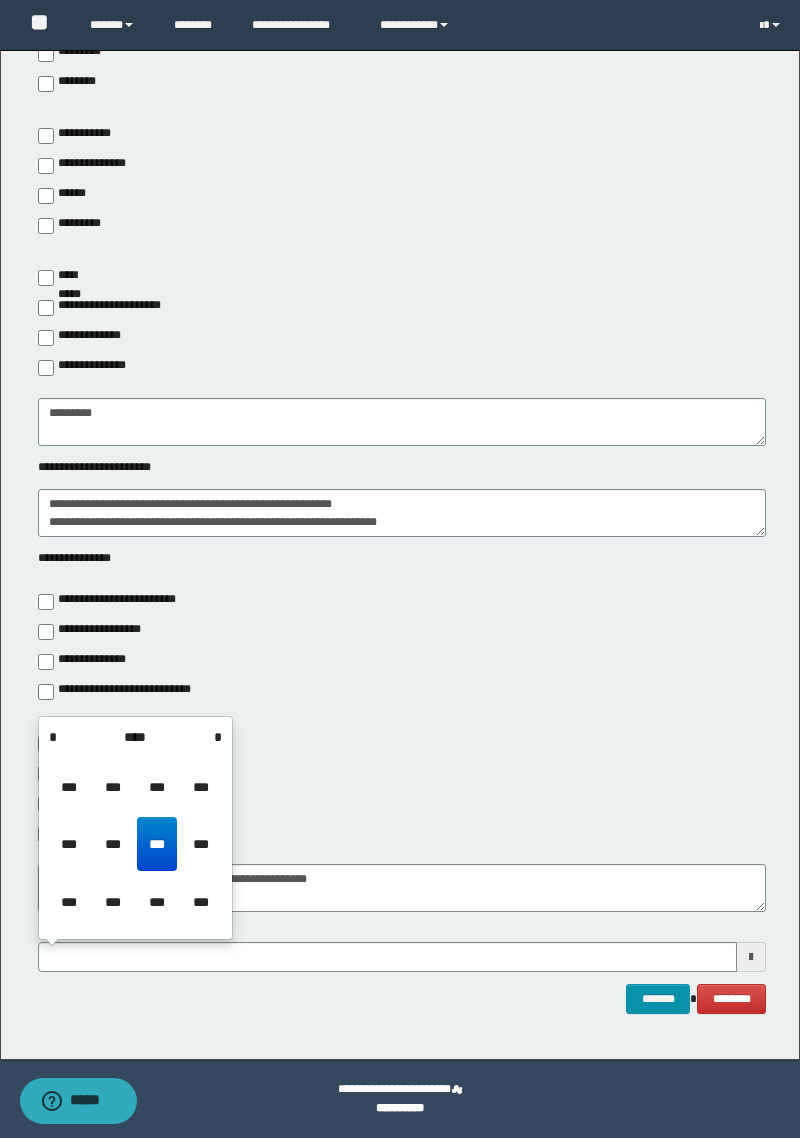 click on "****" at bounding box center (135, 737) 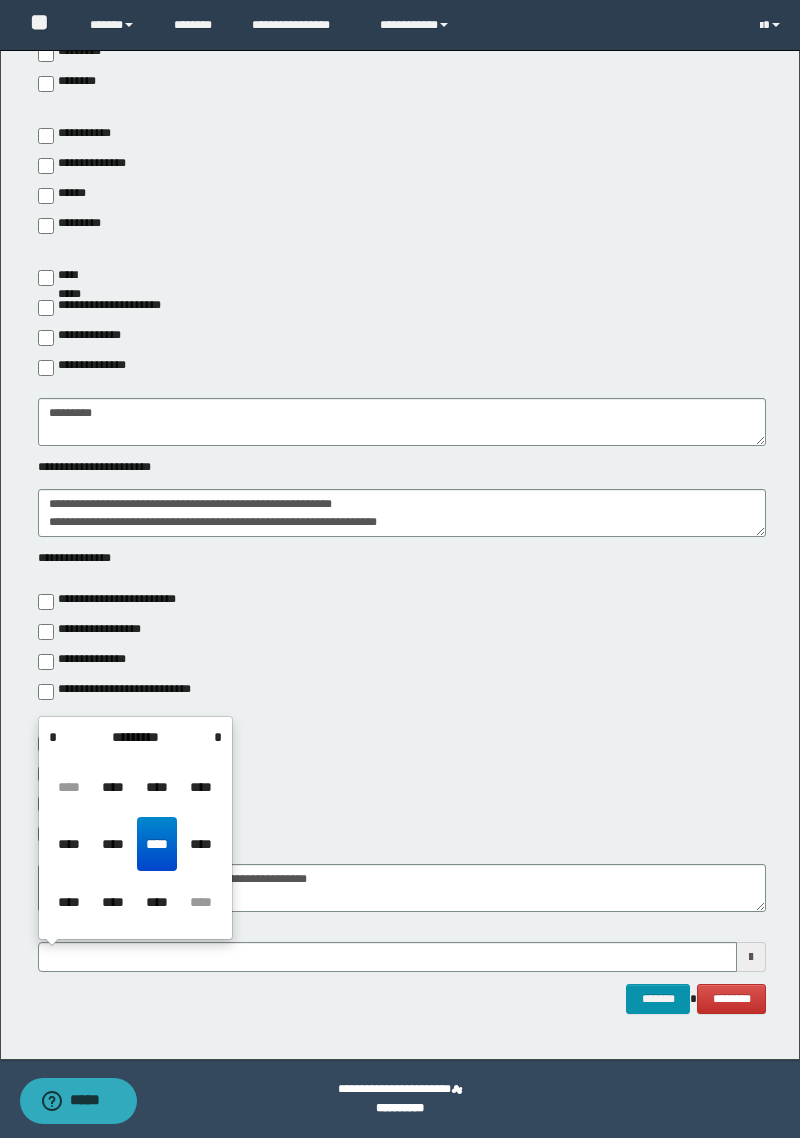 click on "****" at bounding box center [201, 844] 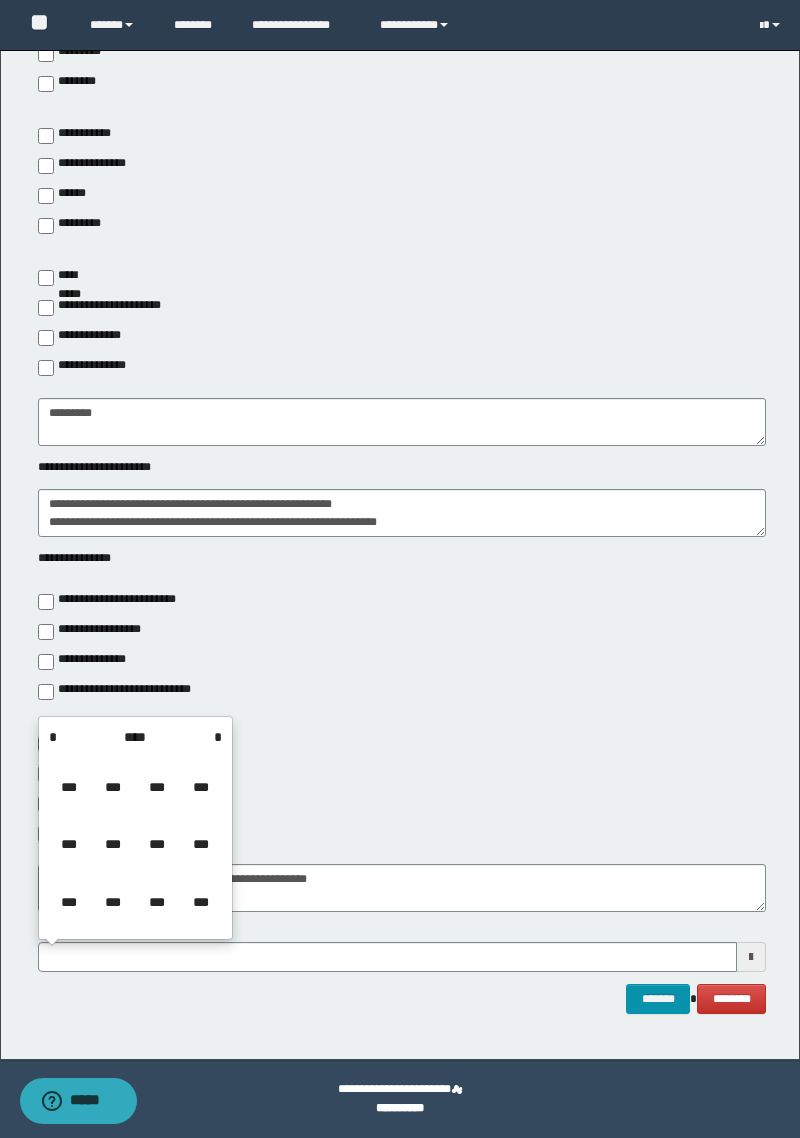 click on "***" at bounding box center [157, 844] 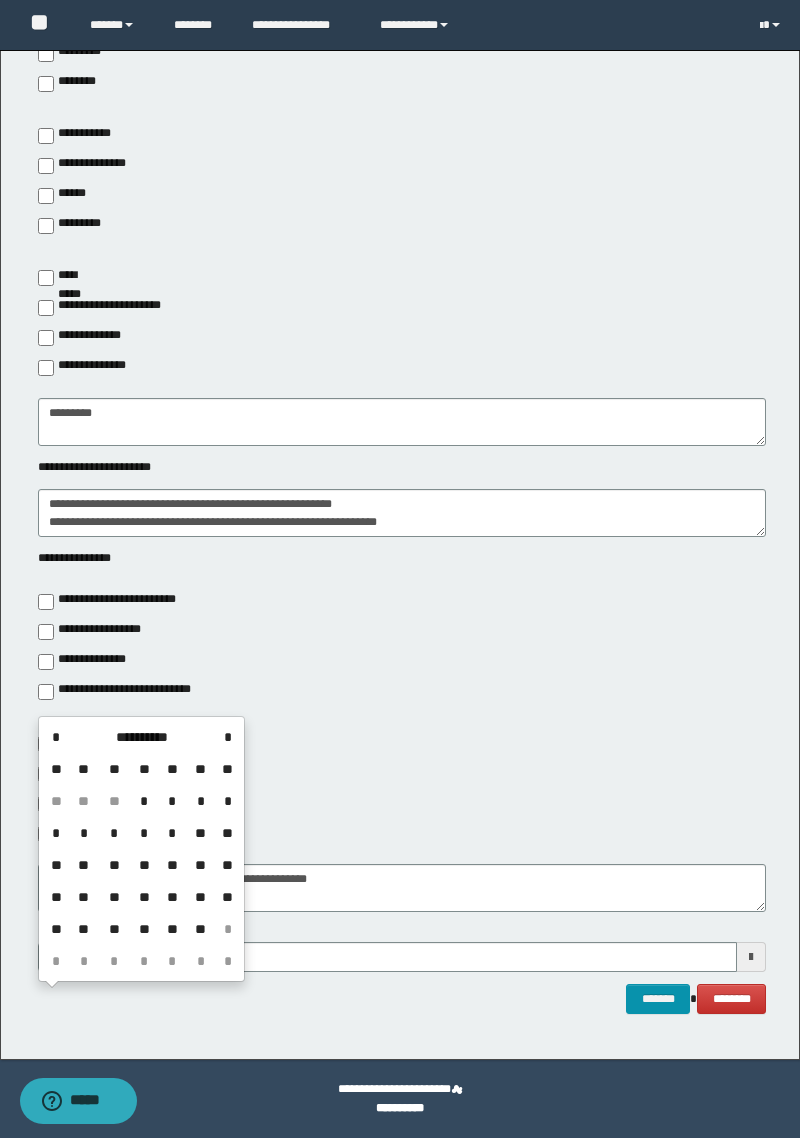 click on "**" at bounding box center (201, 865) 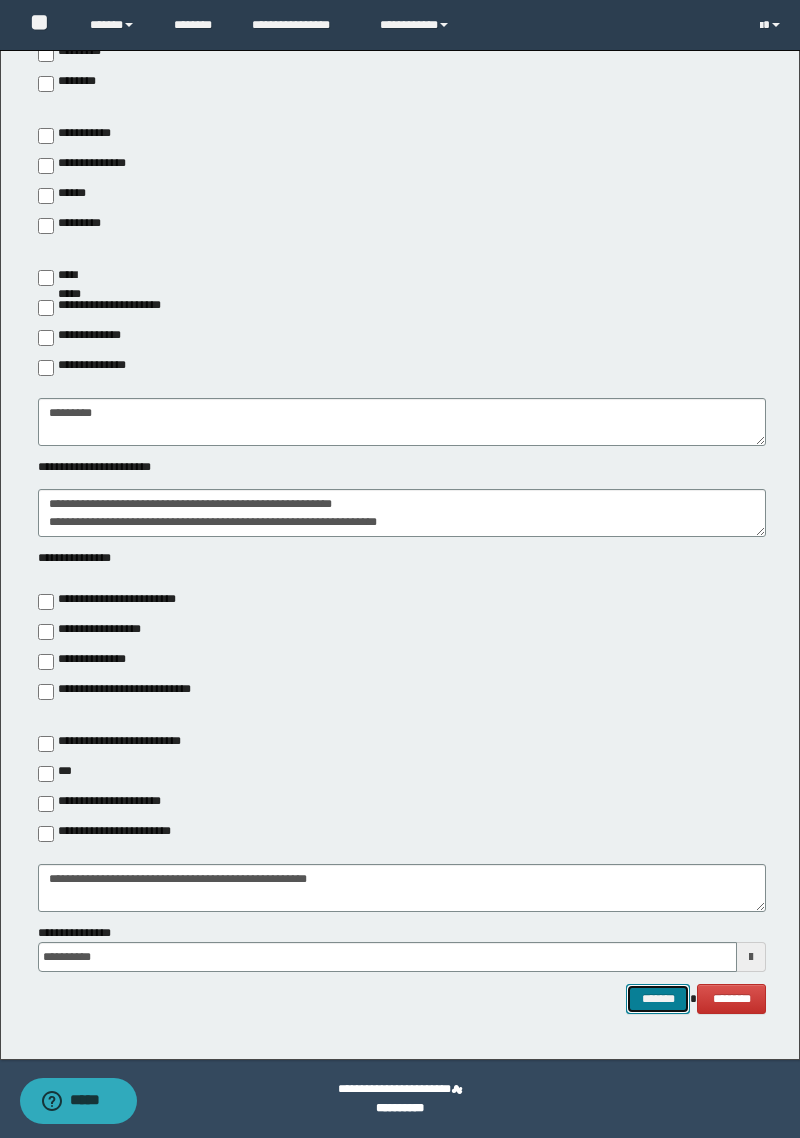 click on "*******" at bounding box center [658, 999] 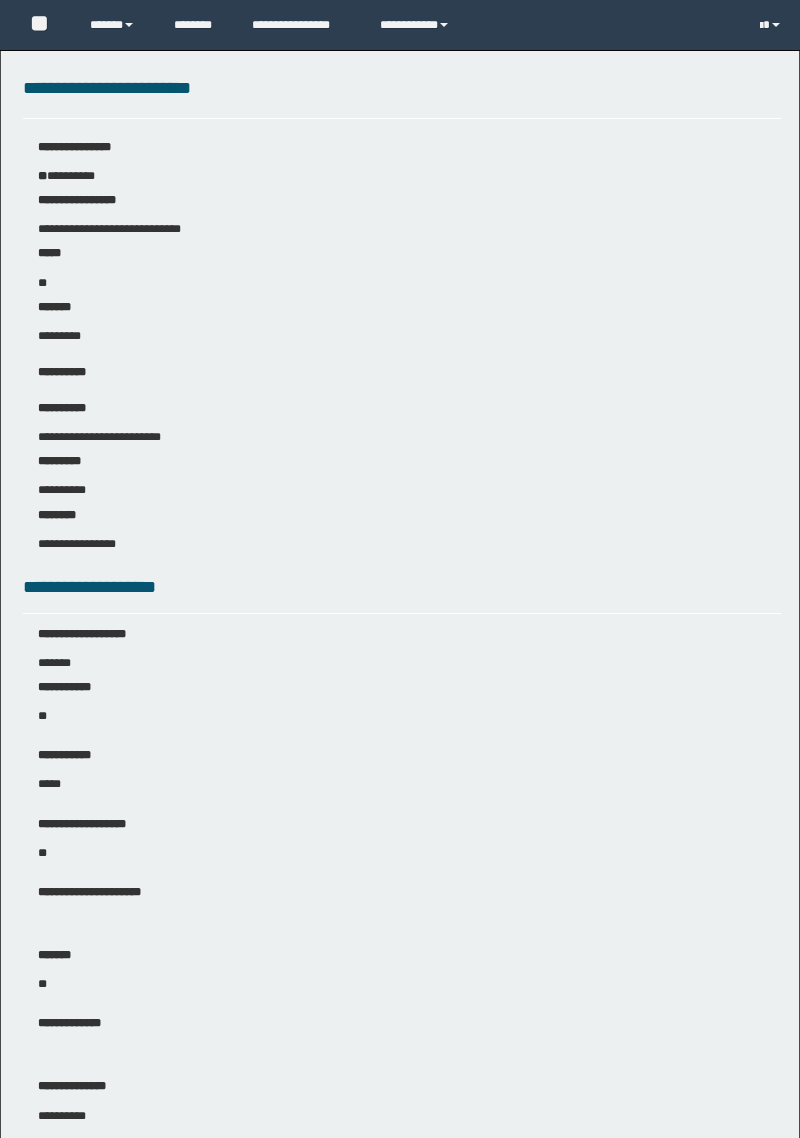 scroll, scrollTop: 1282, scrollLeft: 0, axis: vertical 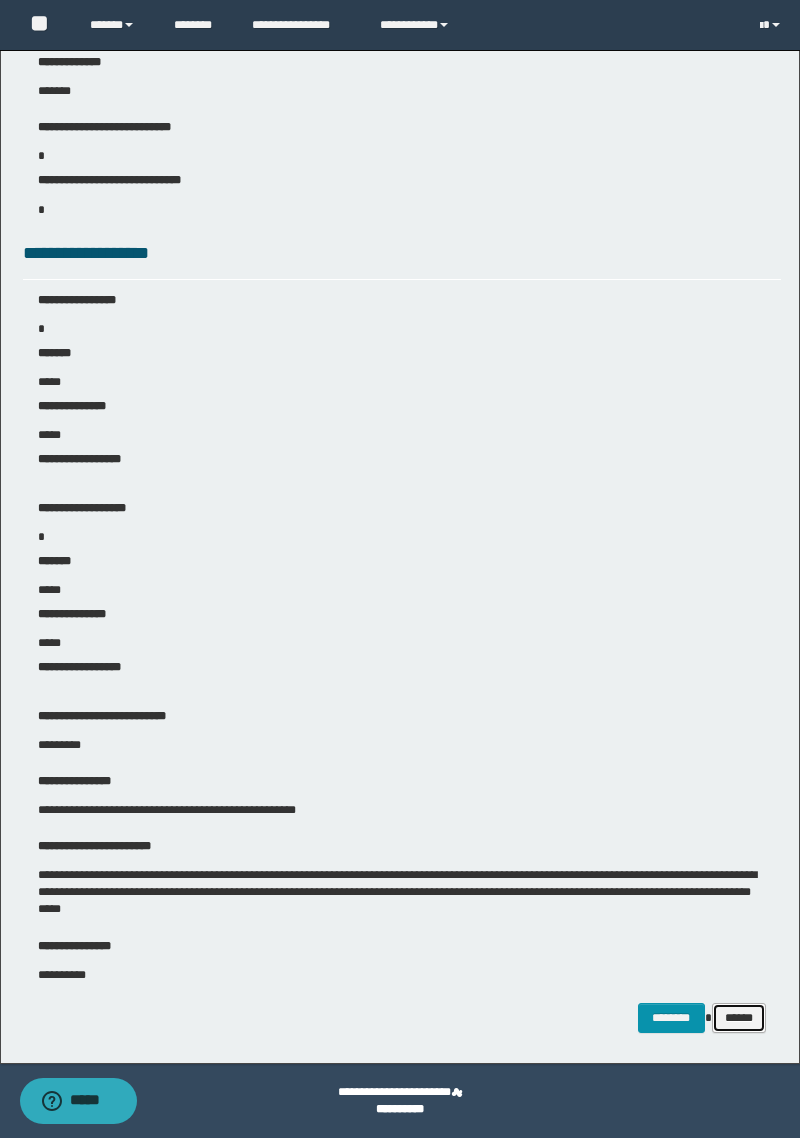 click on "******" at bounding box center (739, 1018) 